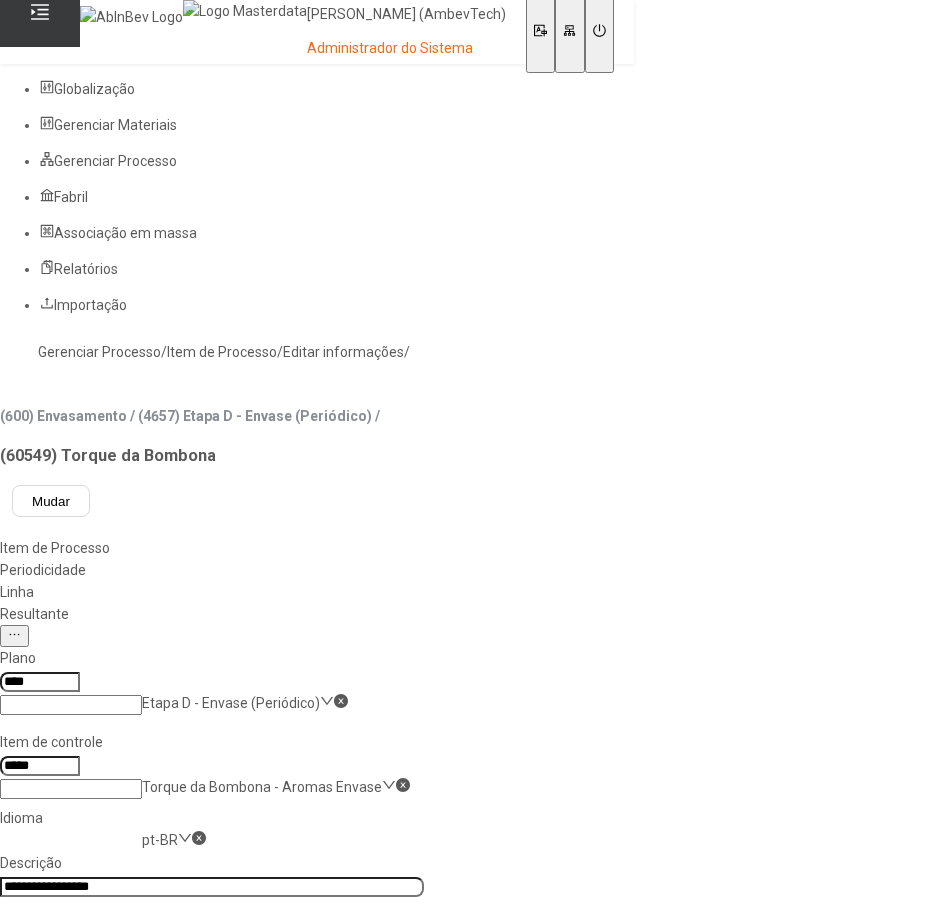 scroll, scrollTop: 0, scrollLeft: 0, axis: both 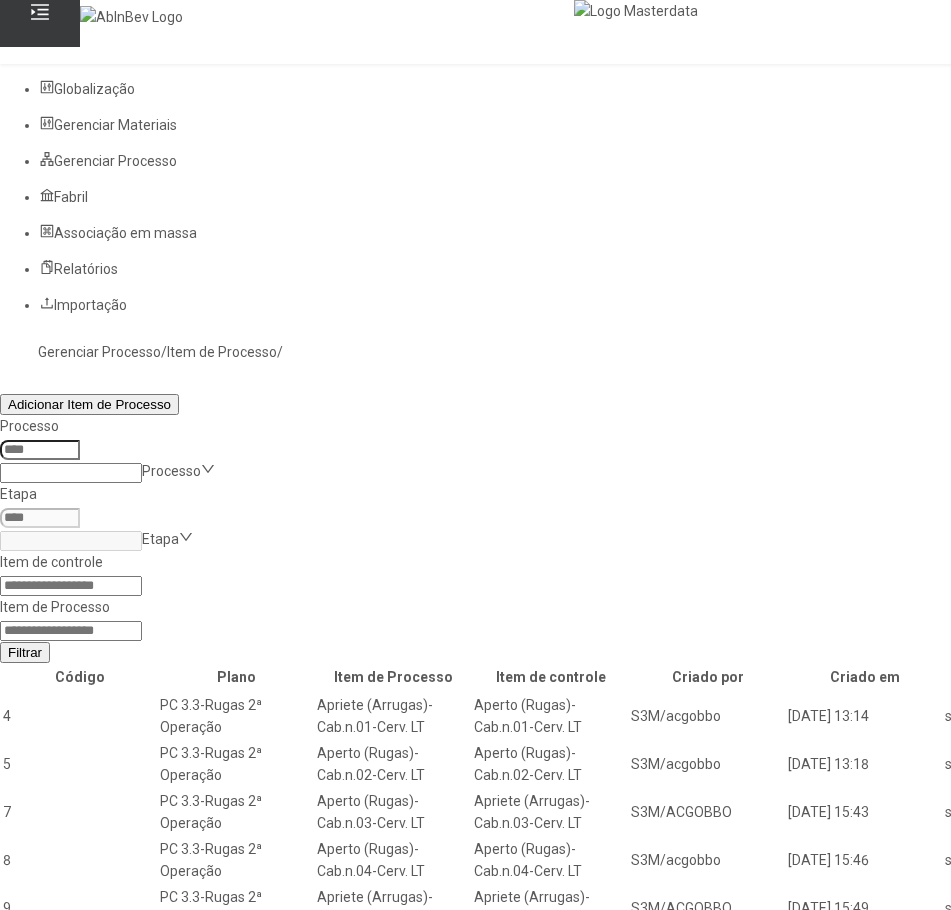 click 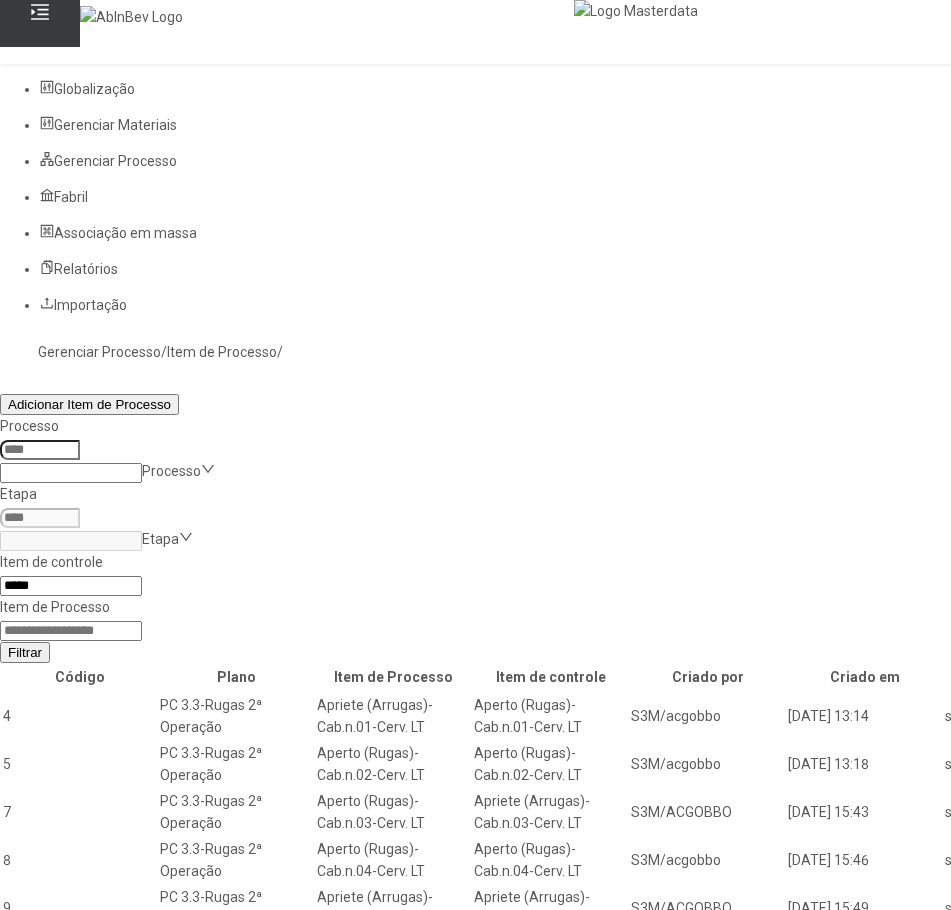 type on "*****" 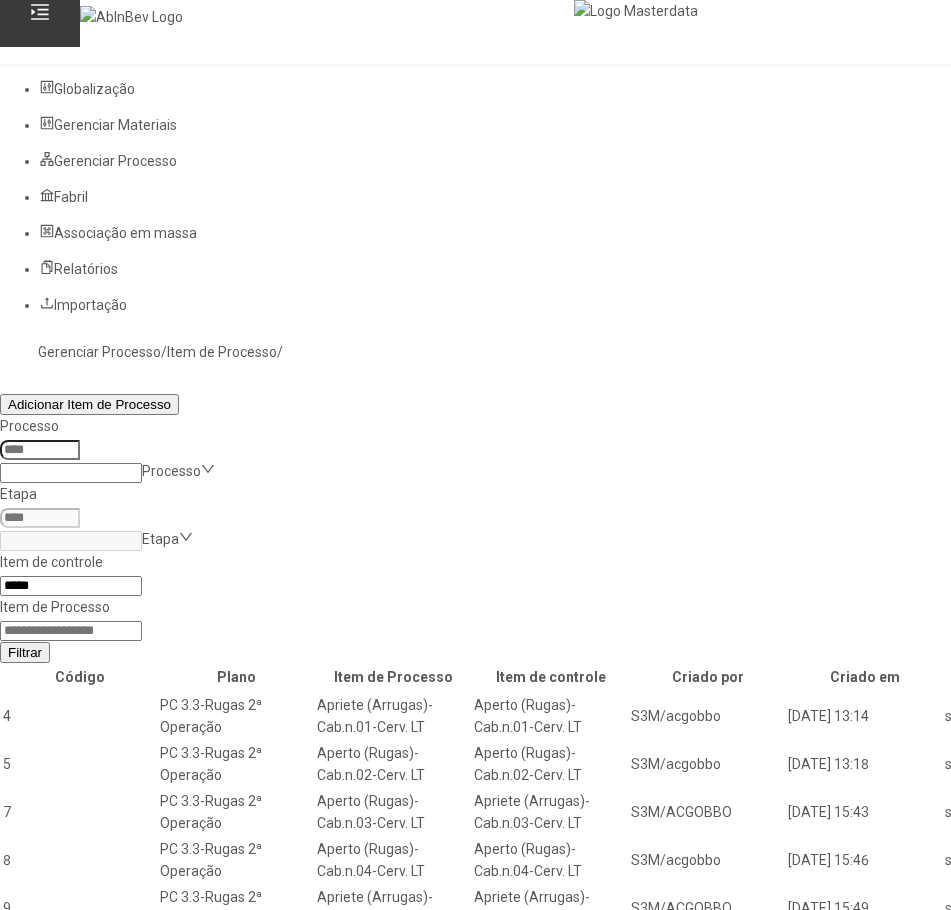 click on "Filtrar" 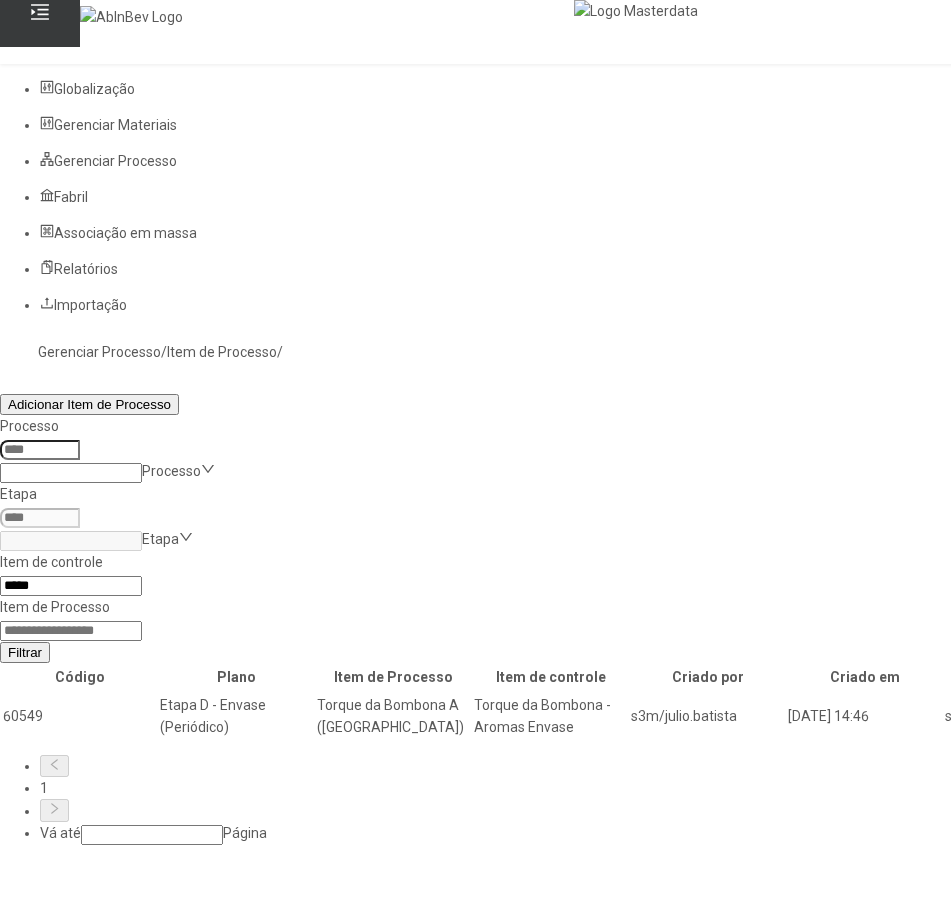 click at bounding box center [1302, 716] 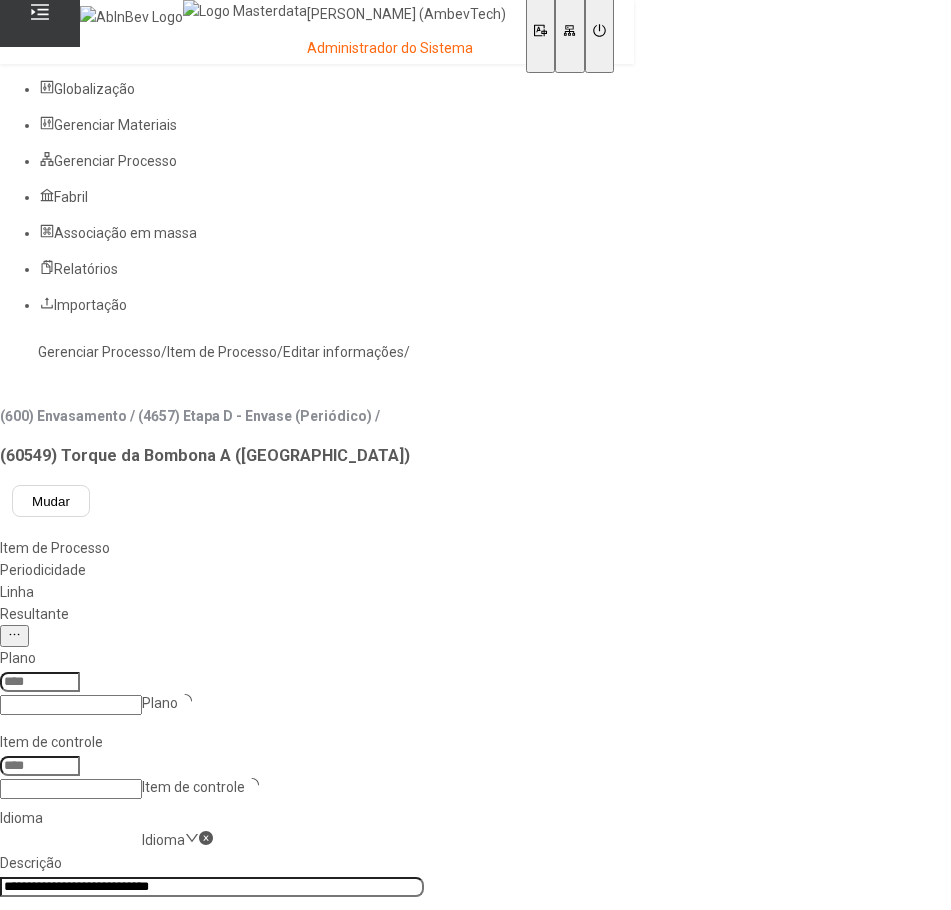 type on "****" 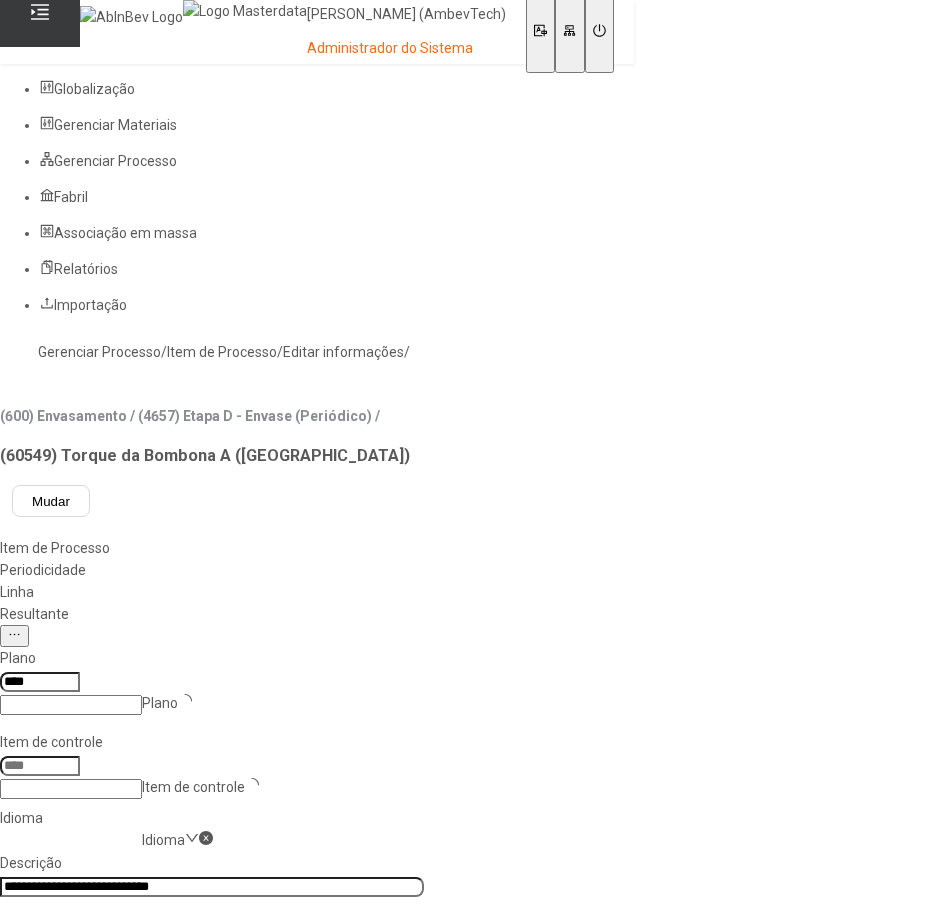 type on "*****" 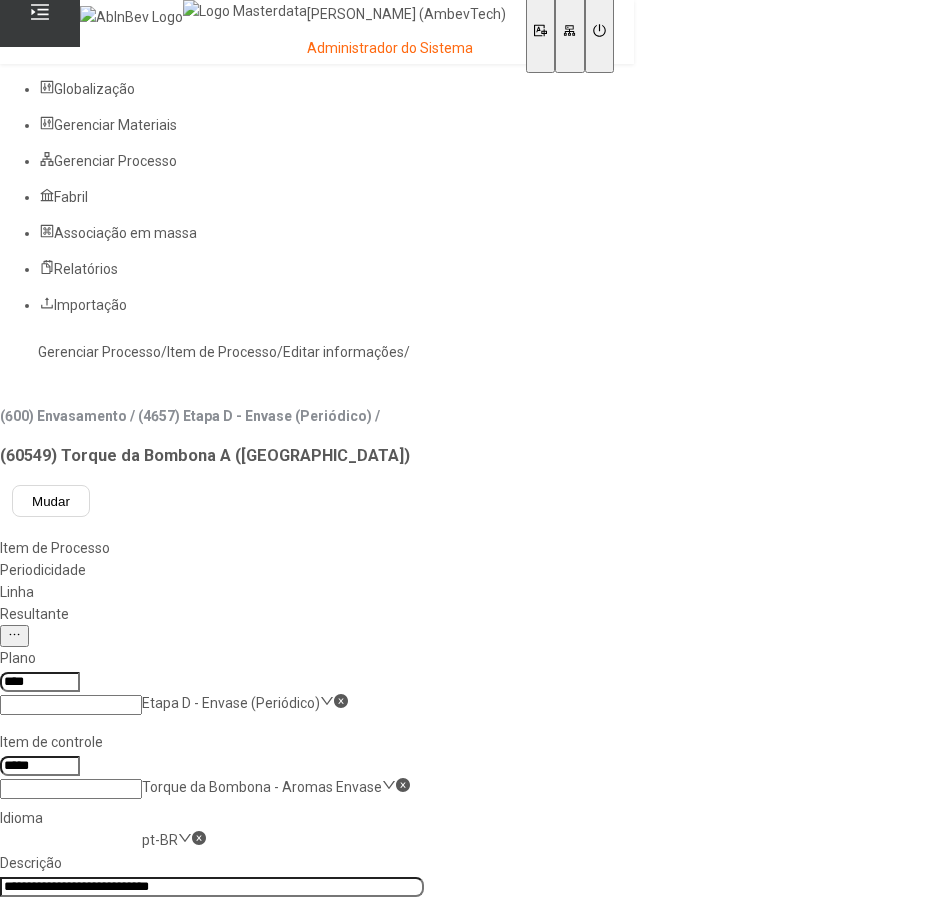 click on "Resultante" 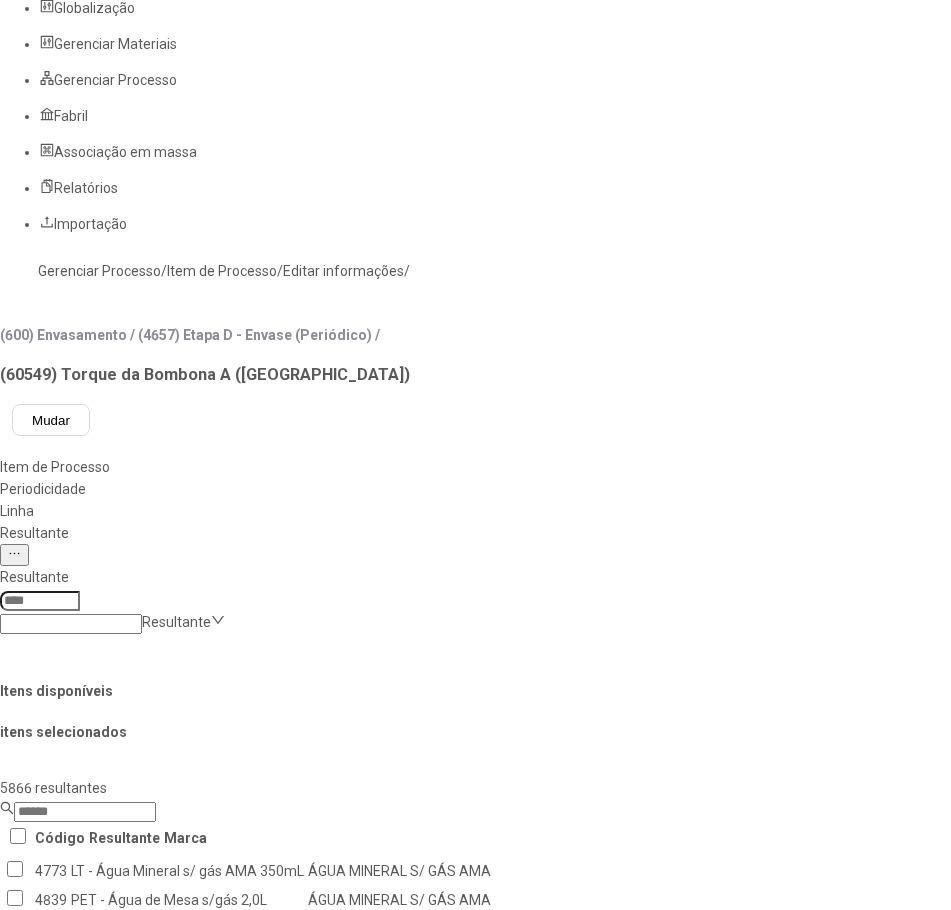 scroll, scrollTop: 100, scrollLeft: 0, axis: vertical 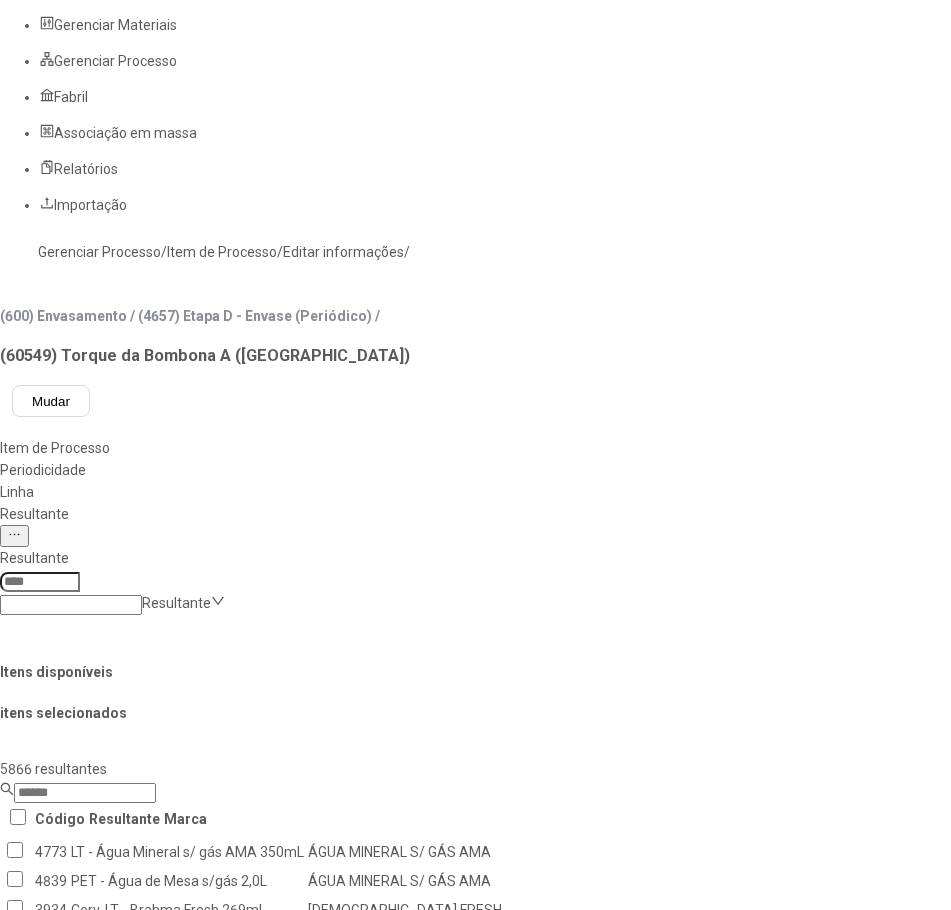 click 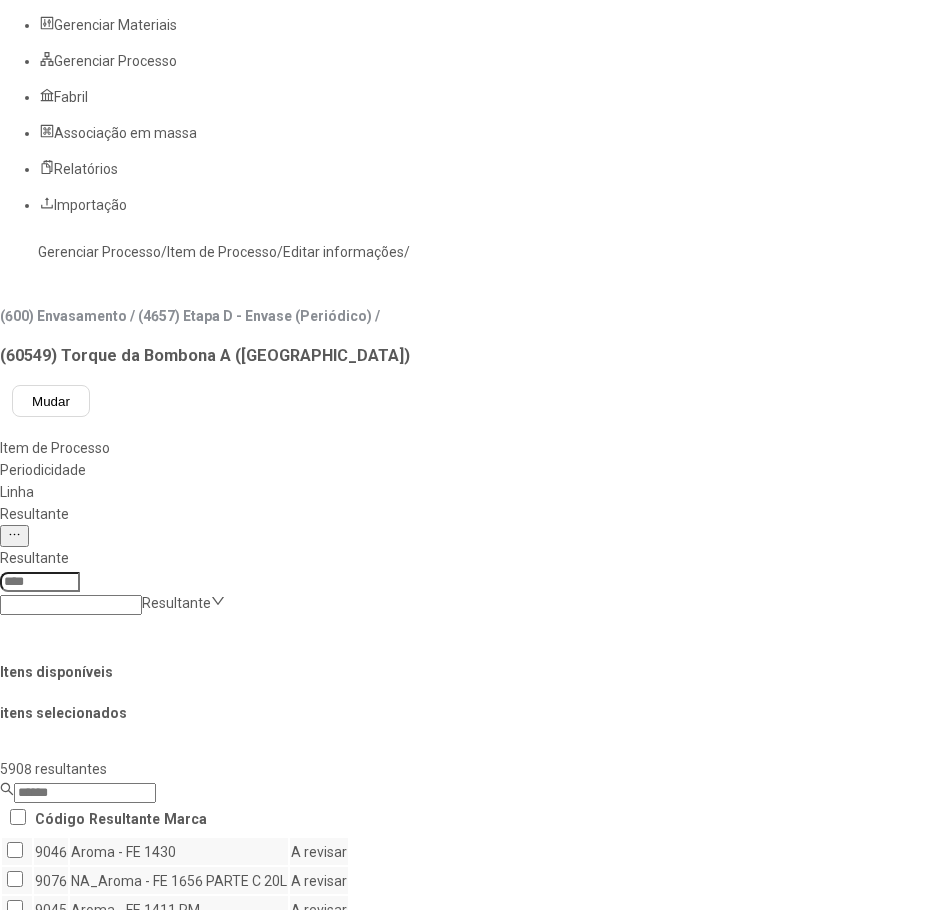 click on "Concluir associação" at bounding box center [124, 1501] 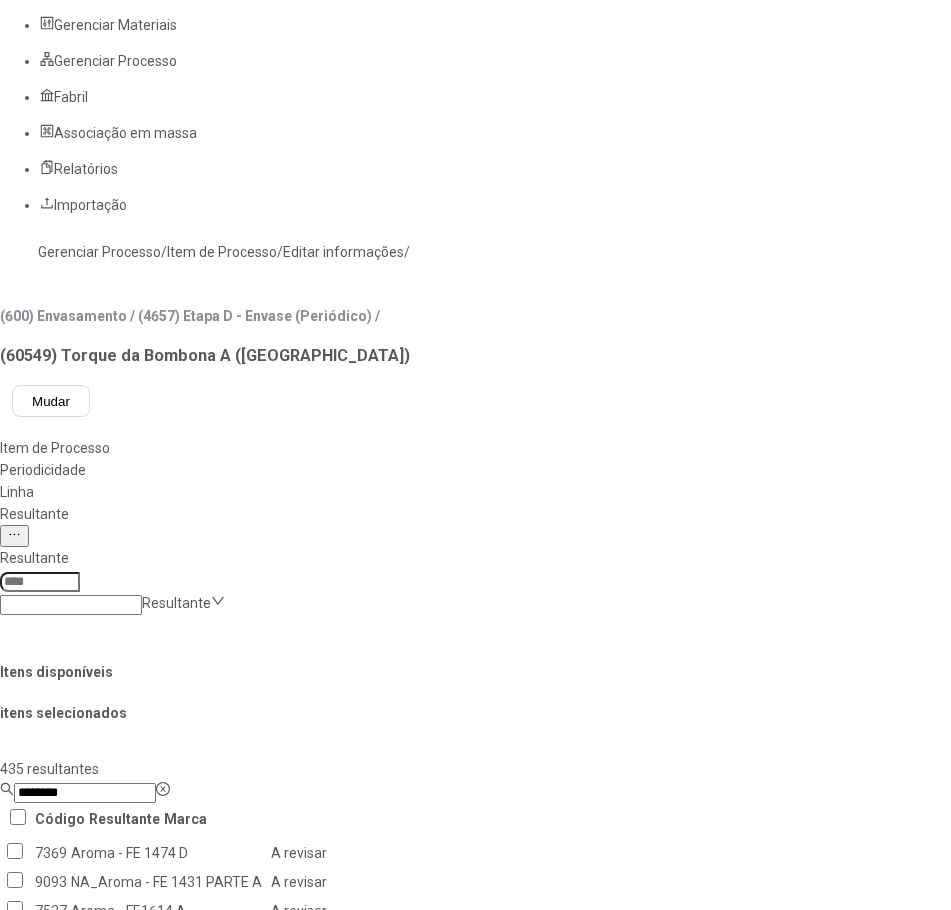 scroll, scrollTop: 8800, scrollLeft: 0, axis: vertical 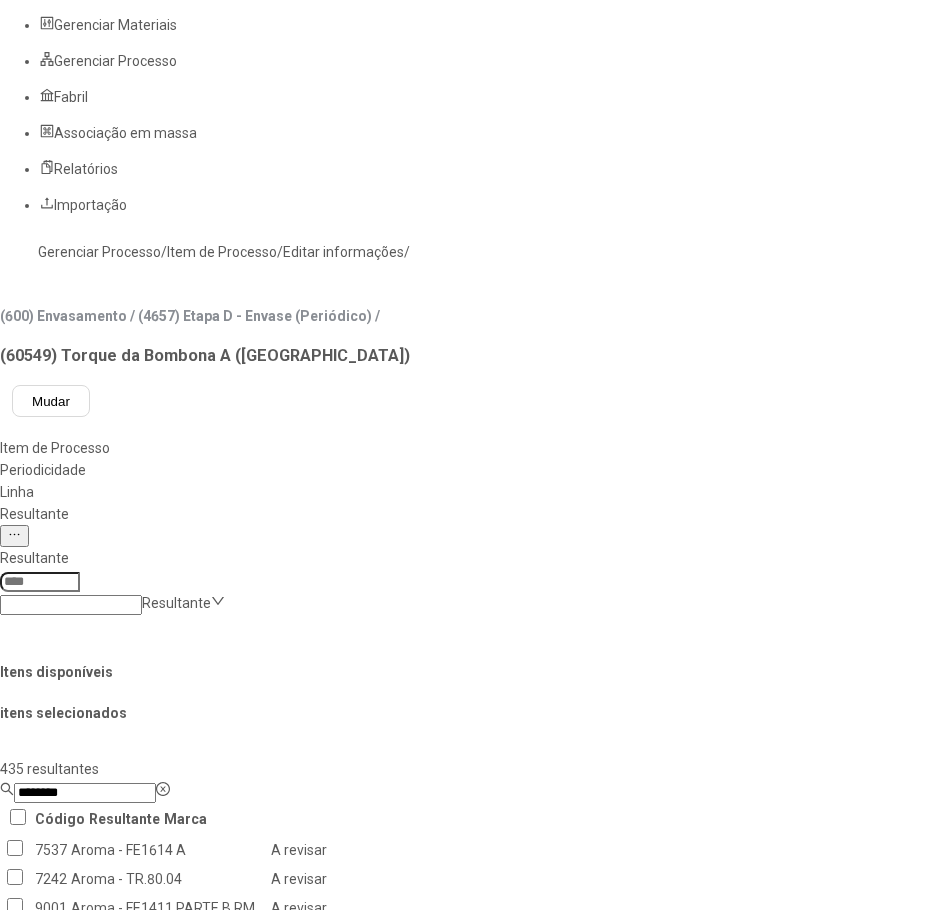 click on "*******" 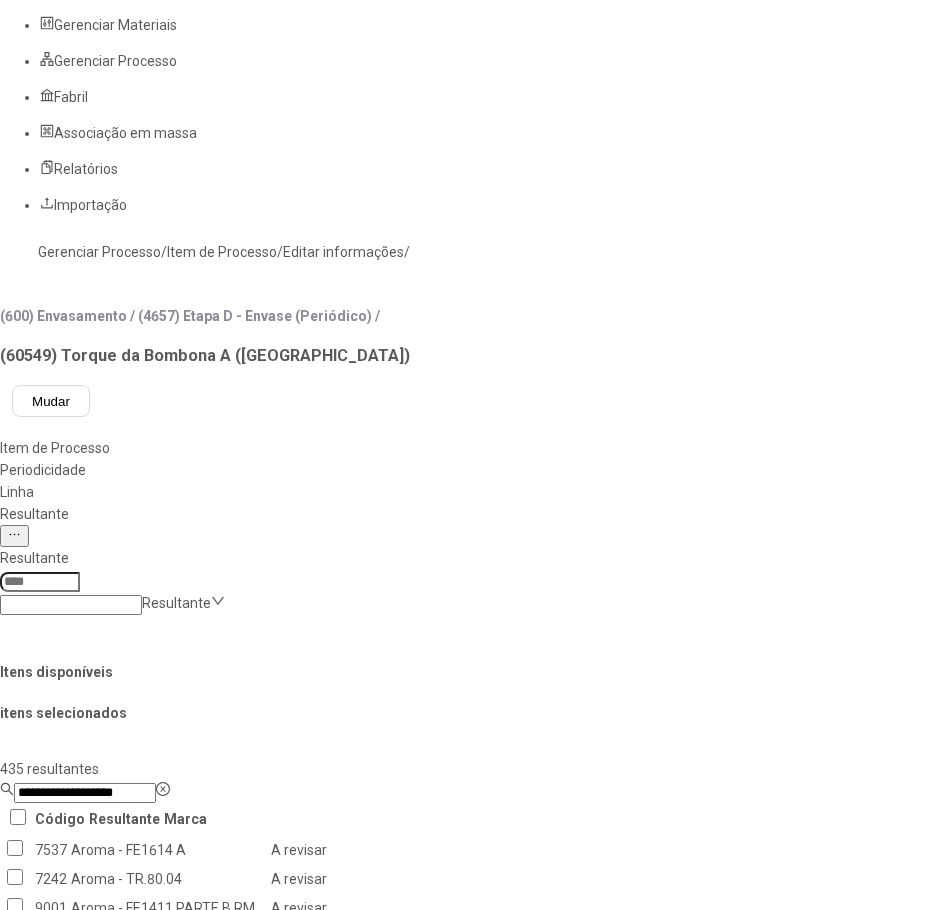 scroll, scrollTop: 0, scrollLeft: 0, axis: both 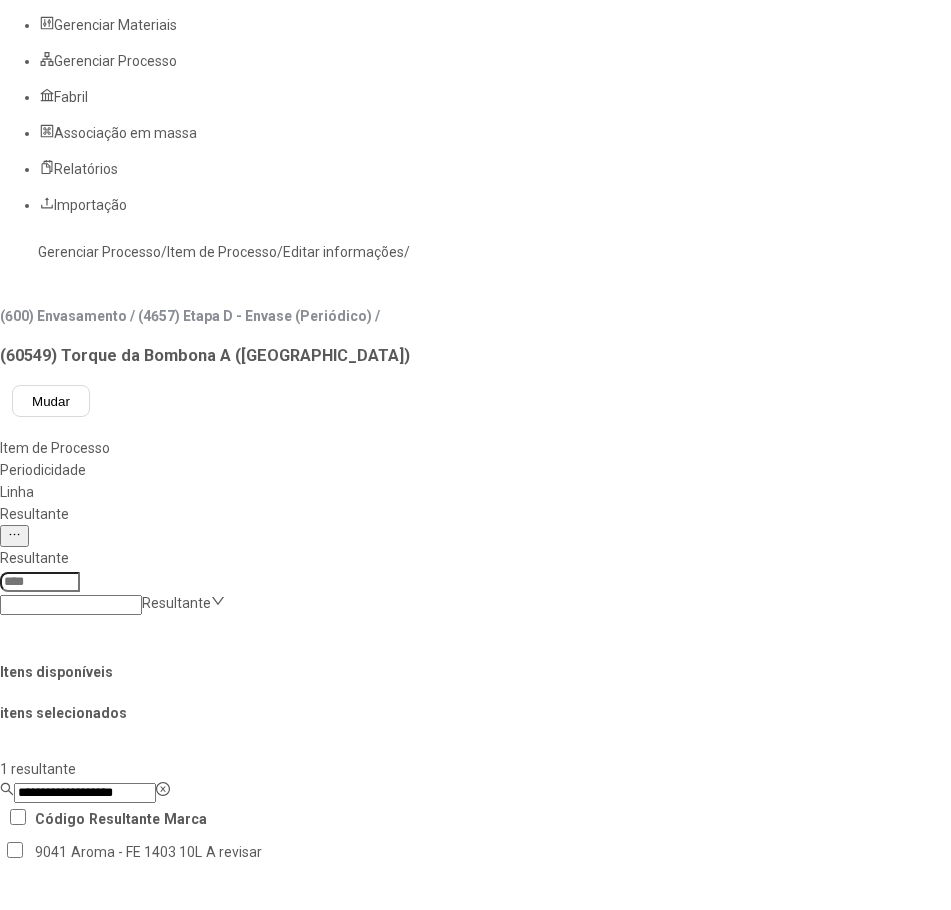 type on "**********" 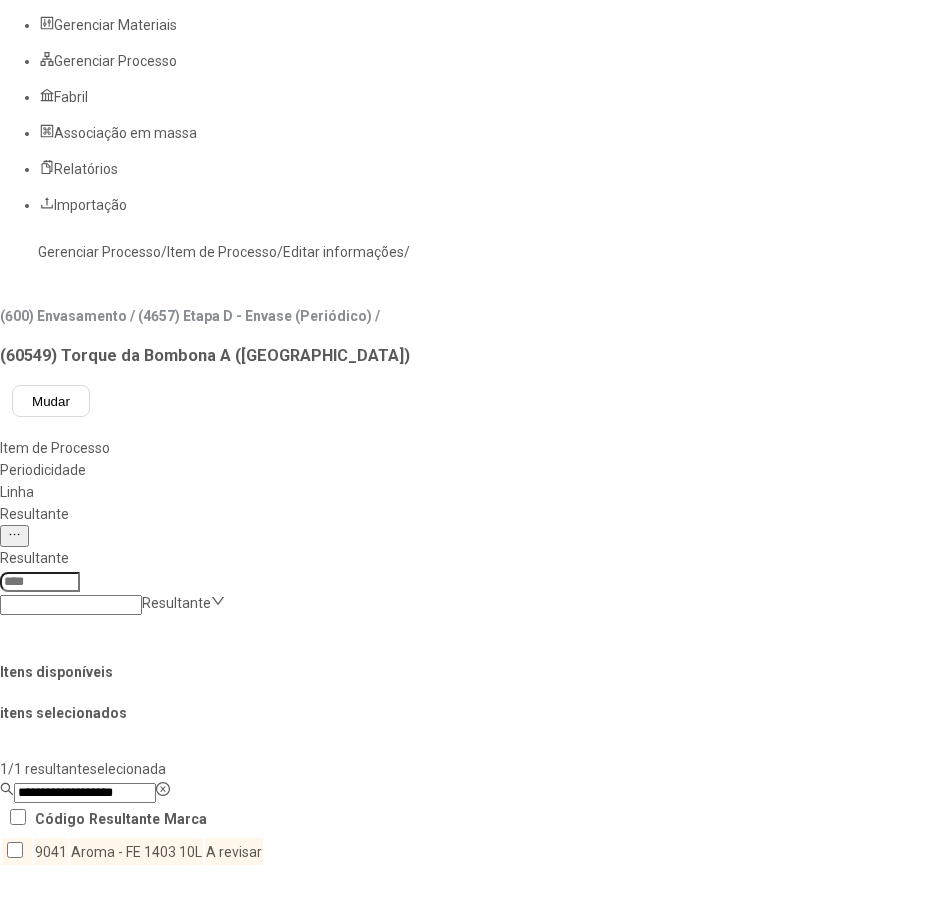 click 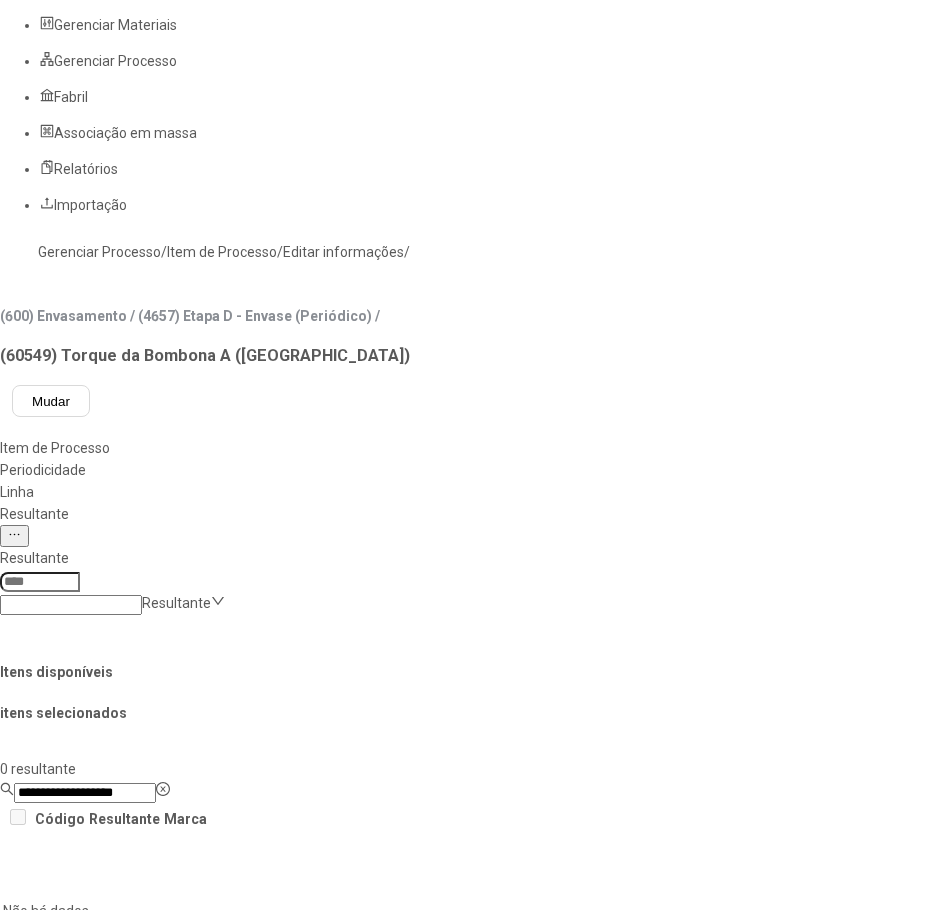 click on "Concluir associação" at bounding box center [124, 1501] 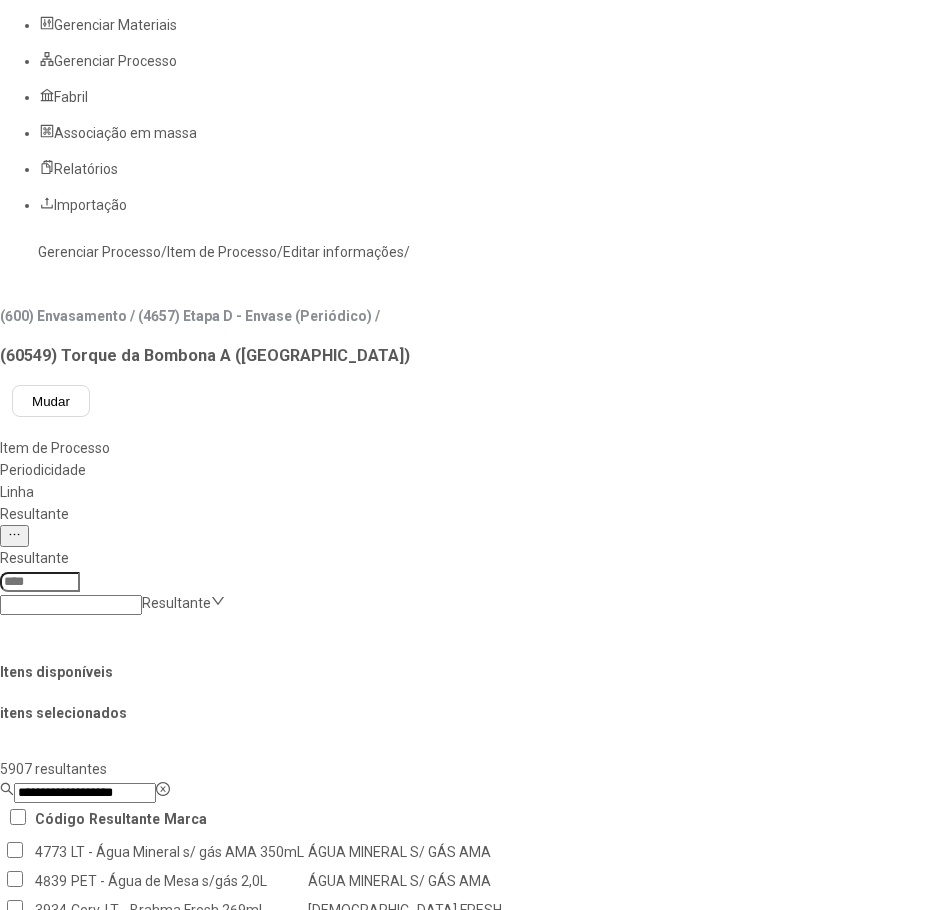 drag, startPoint x: 468, startPoint y: 388, endPoint x: 403, endPoint y: 386, distance: 65.03076 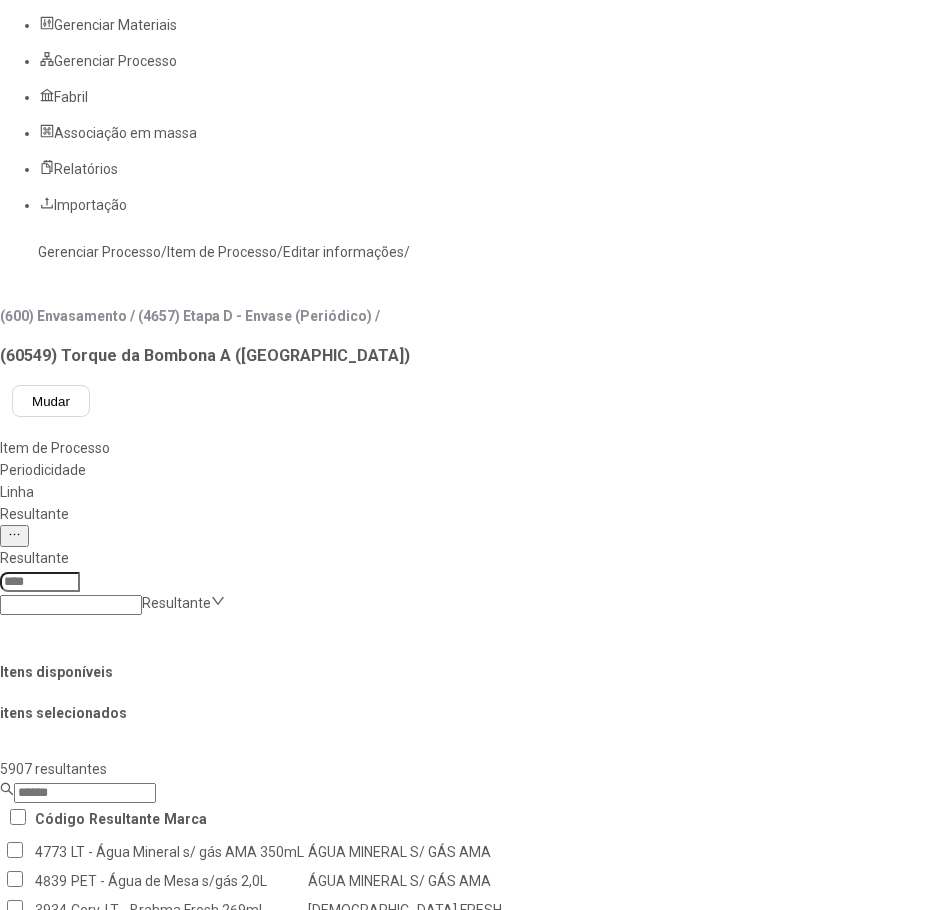 click 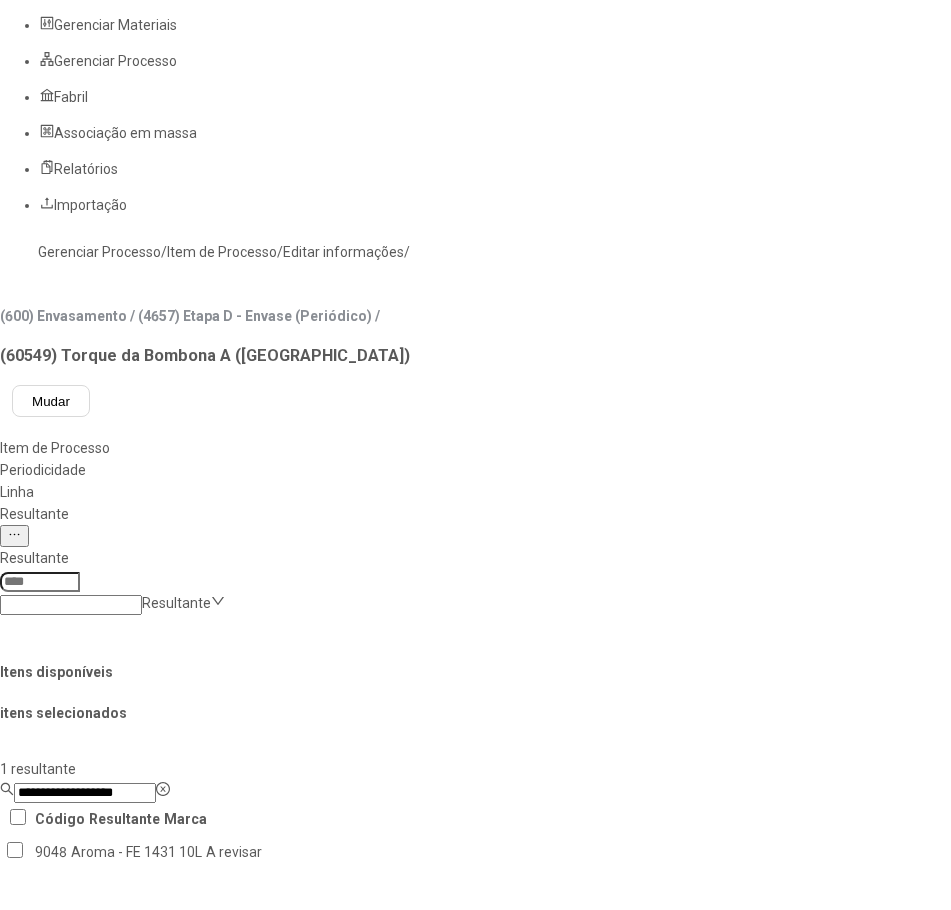 type on "**********" 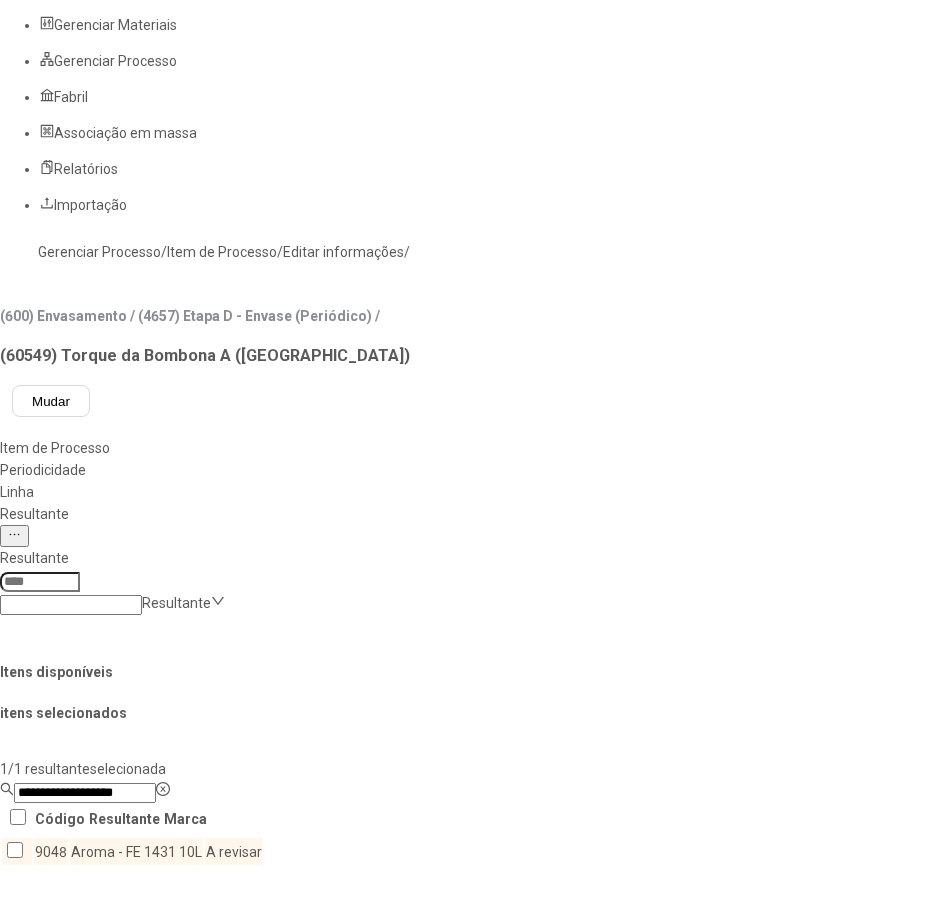 click 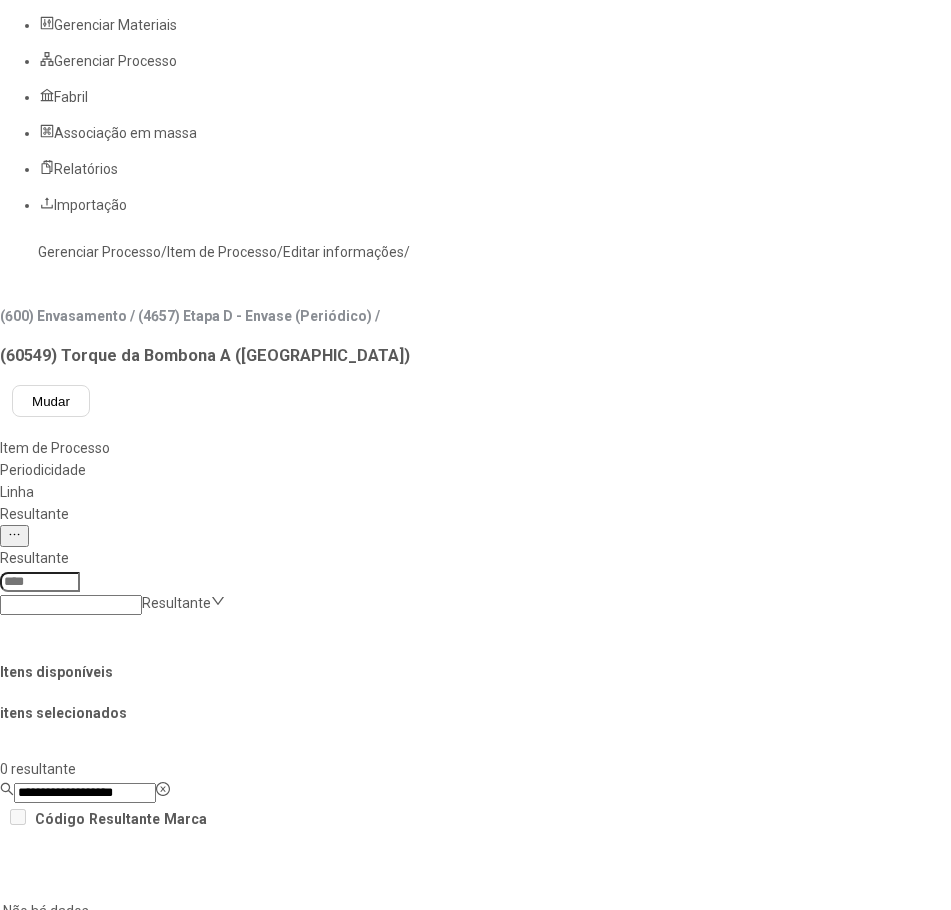 click on "Concluir associação" at bounding box center [124, 1501] 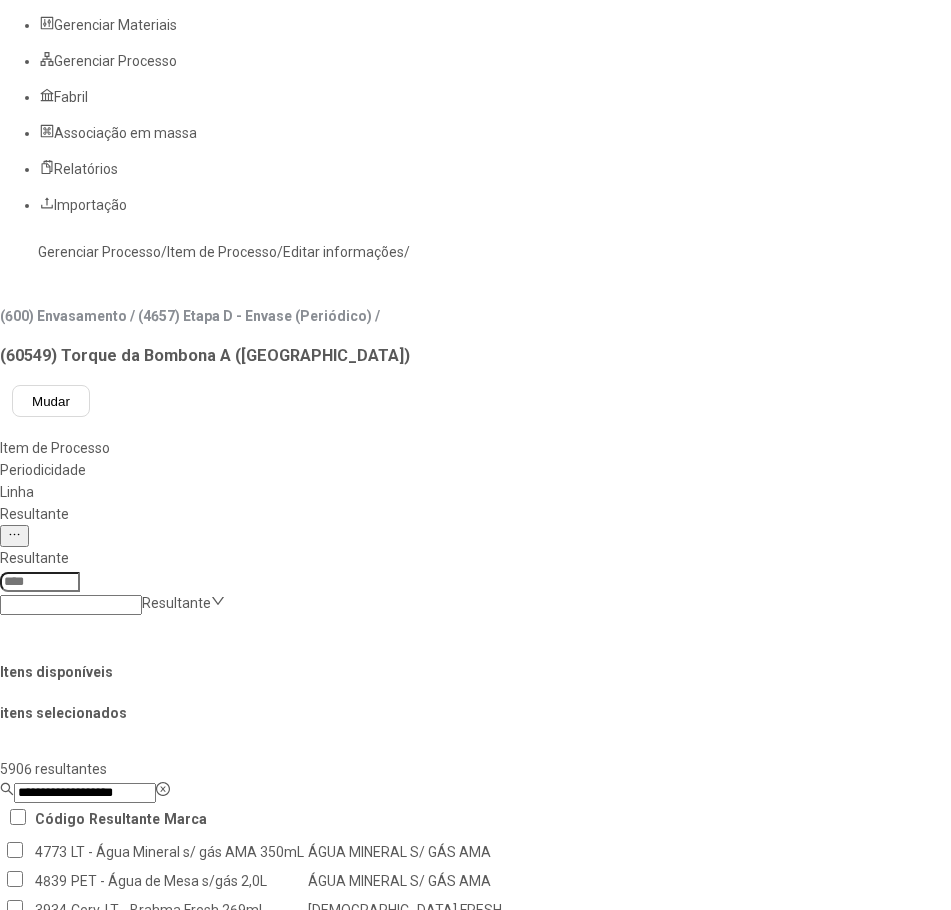 drag, startPoint x: 463, startPoint y: 389, endPoint x: 413, endPoint y: 385, distance: 50.159744 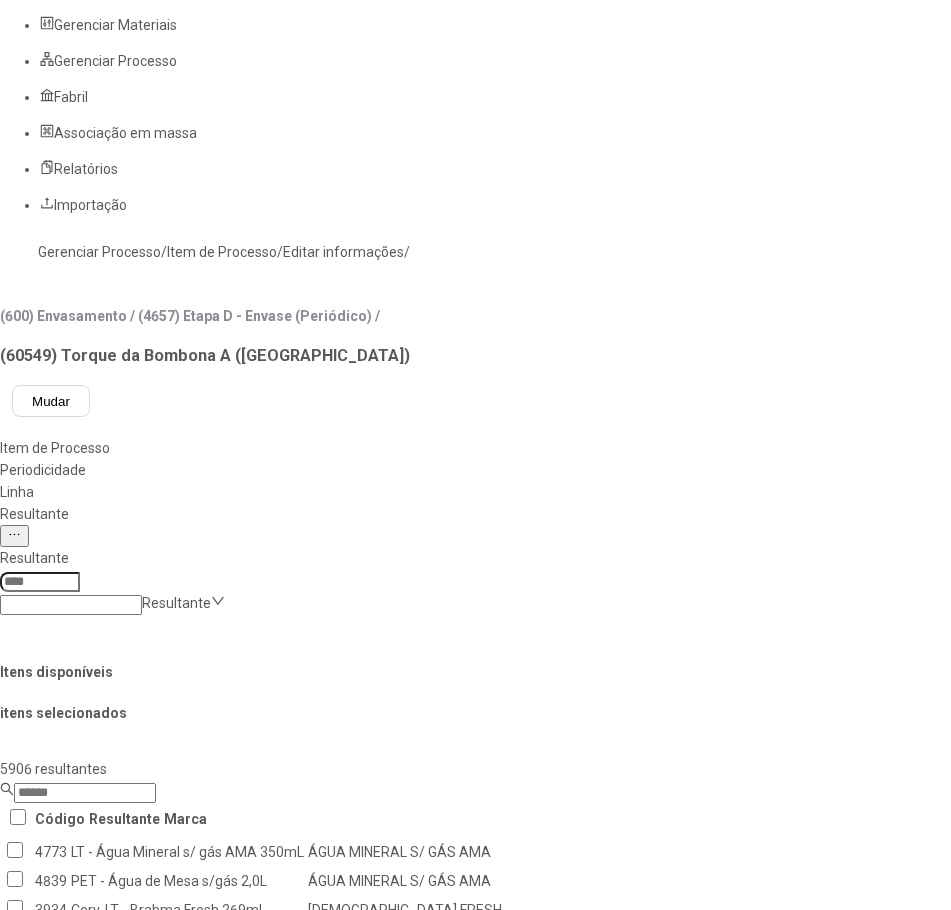 click 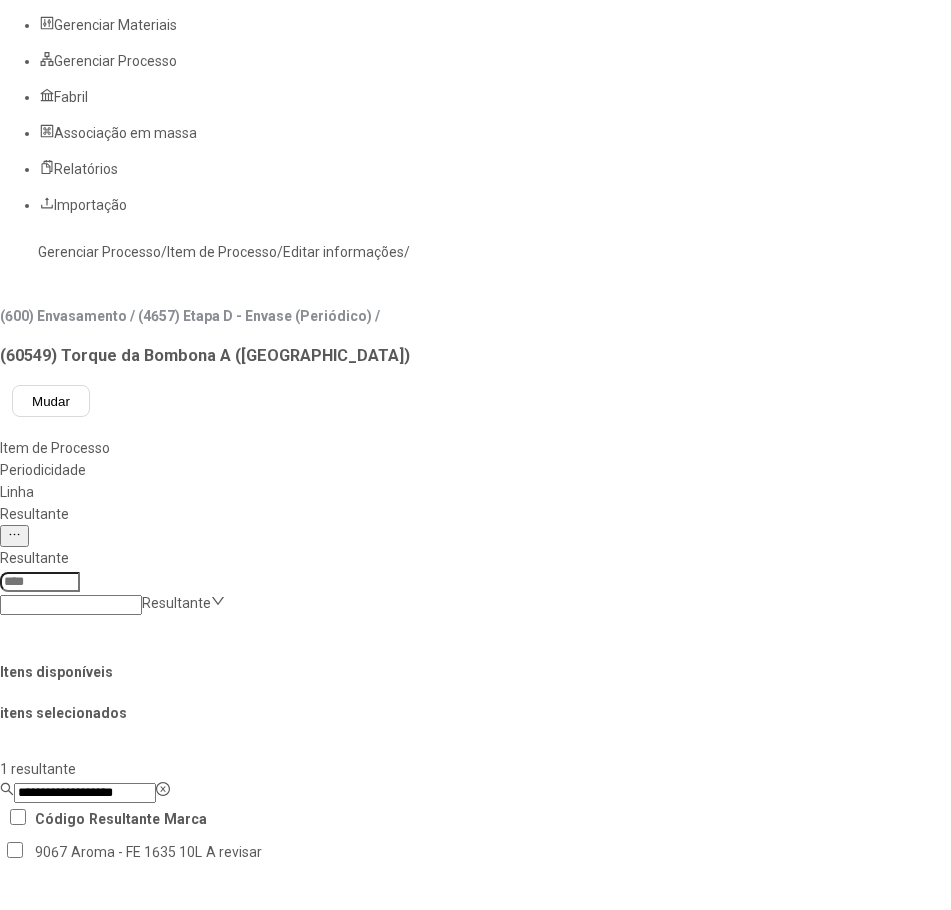 type on "**********" 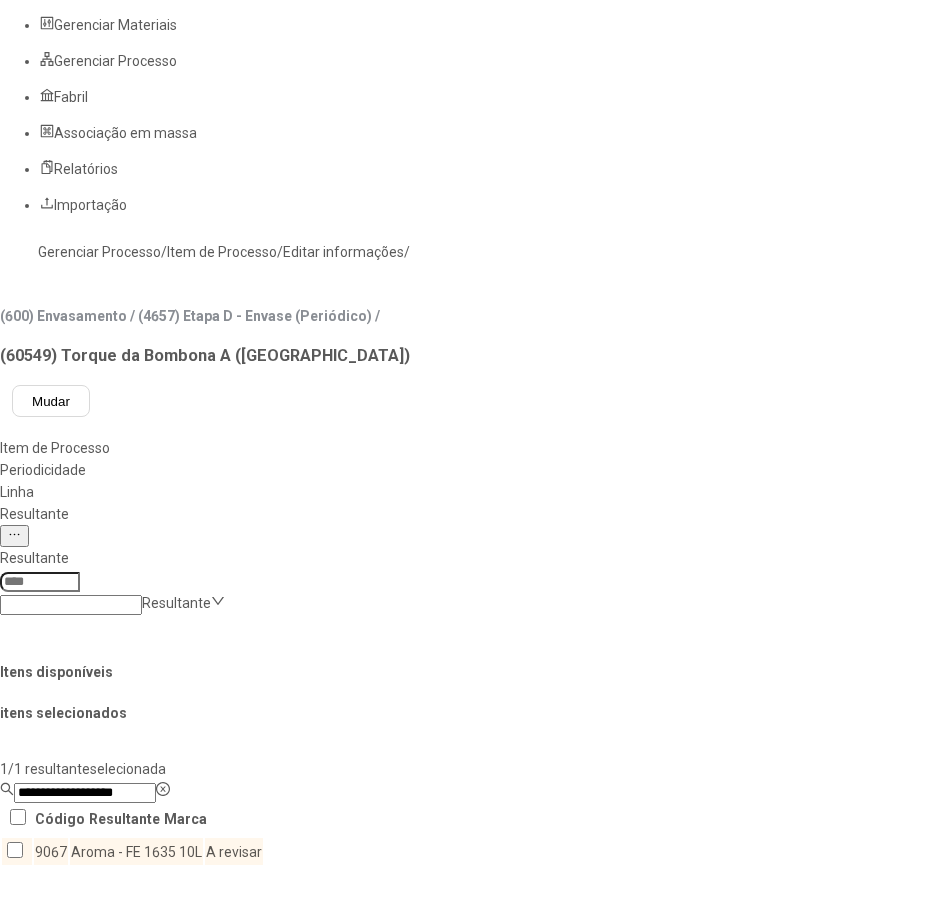click 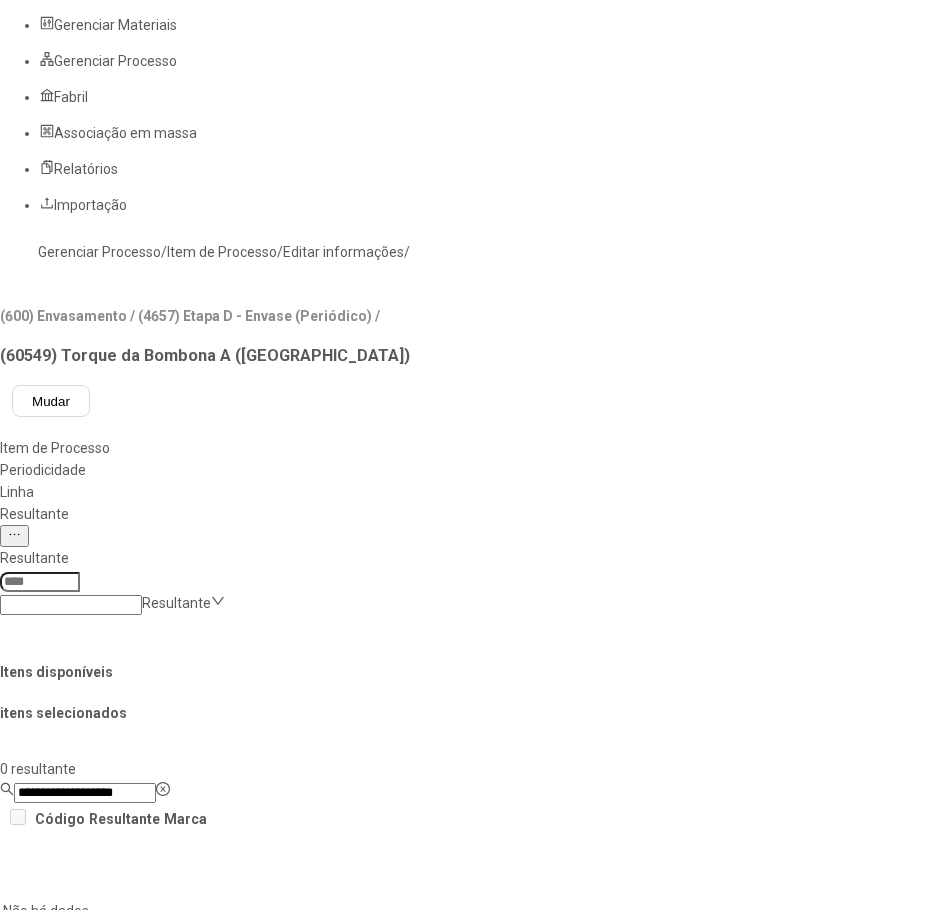 drag, startPoint x: 829, startPoint y: 839, endPoint x: 777, endPoint y: 835, distance: 52.153618 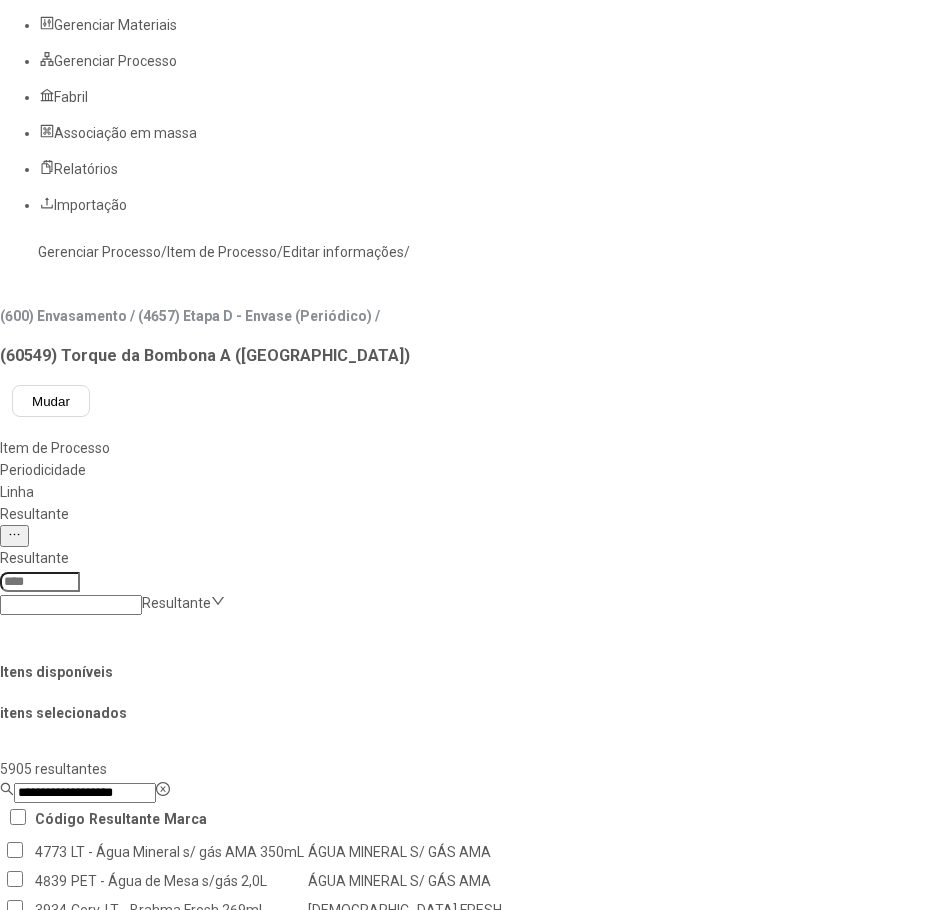click 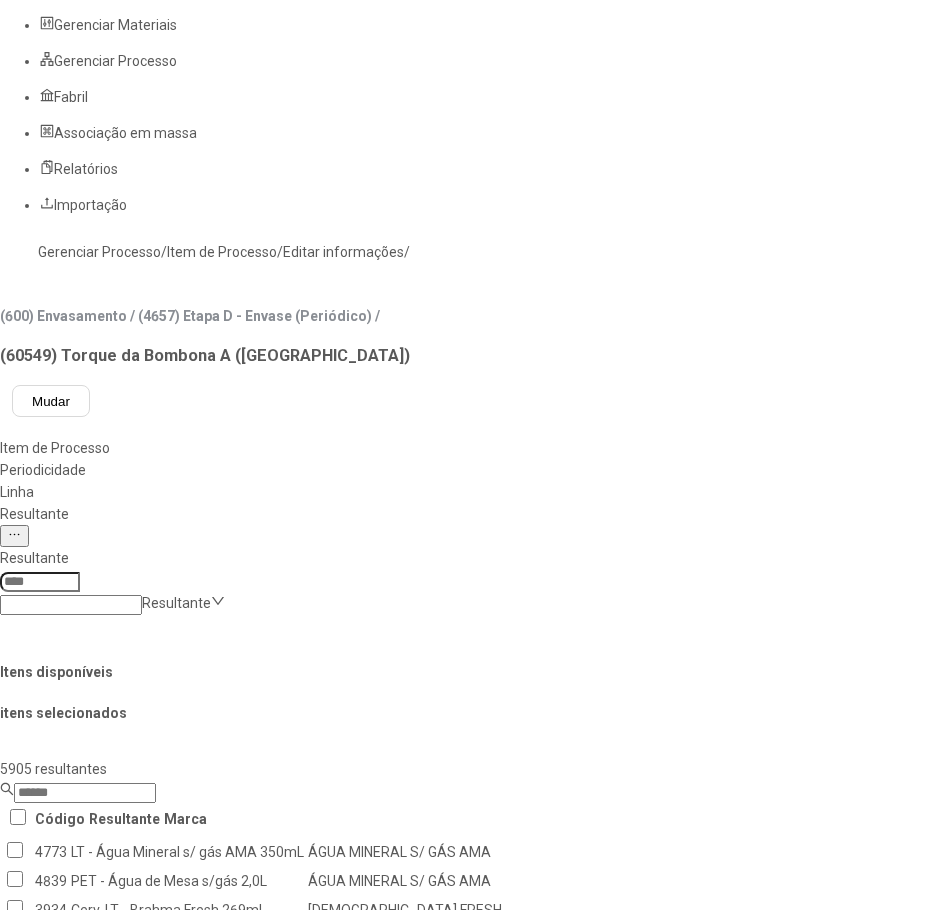 click 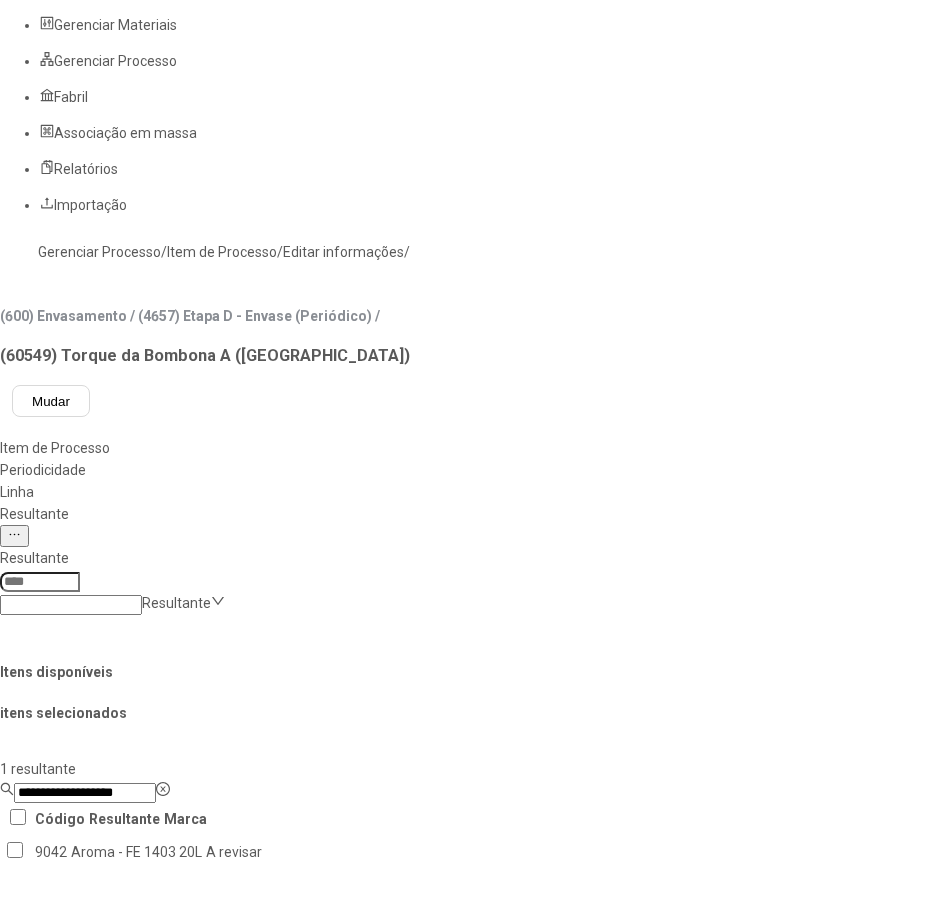 click on "Aroma - FE 1403 20L" 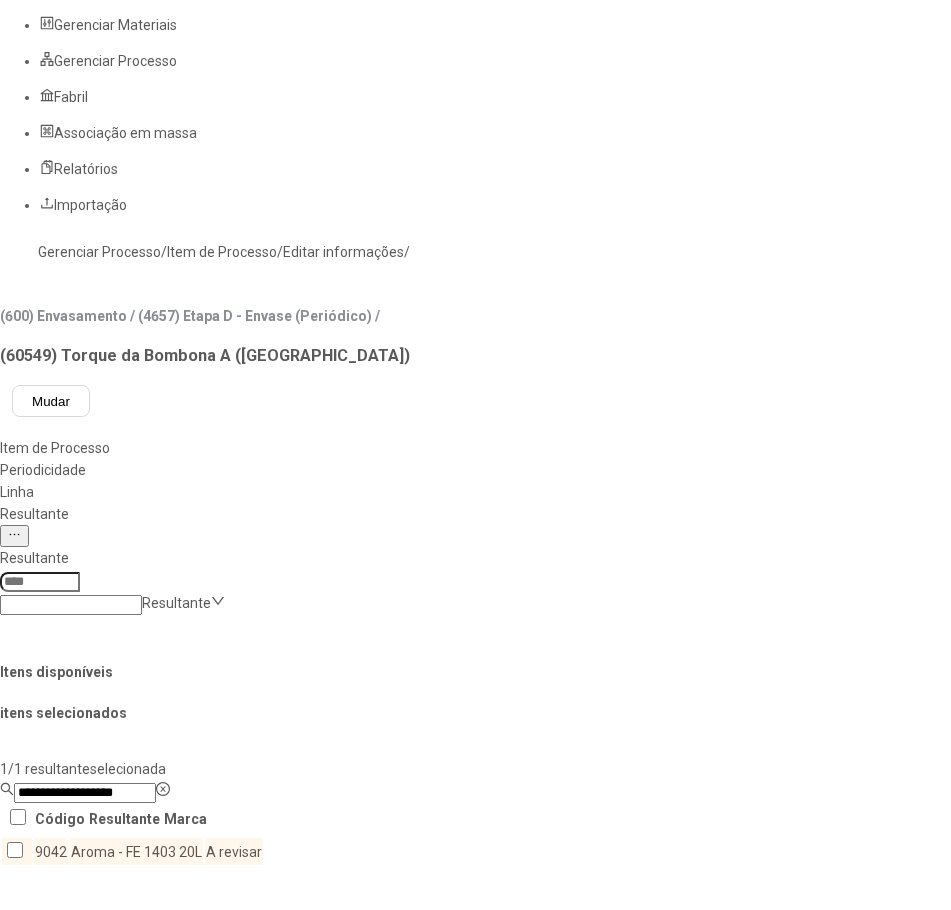 click 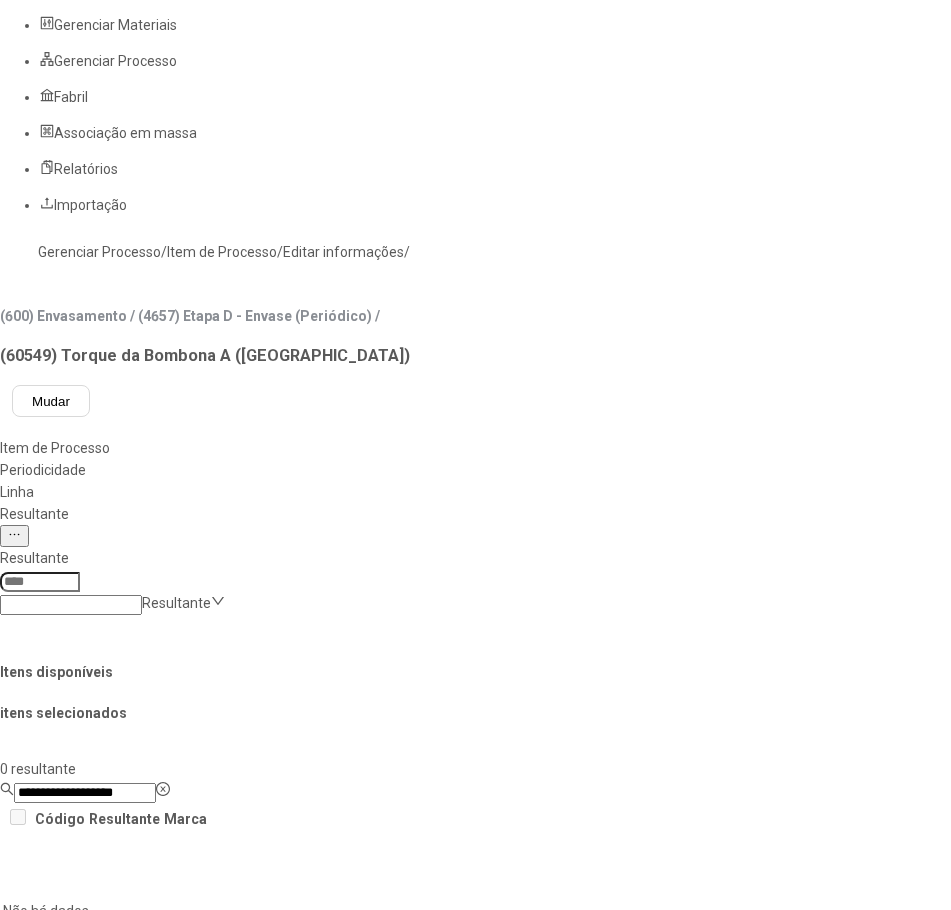 click on "Concluir associação" at bounding box center (124, 1501) 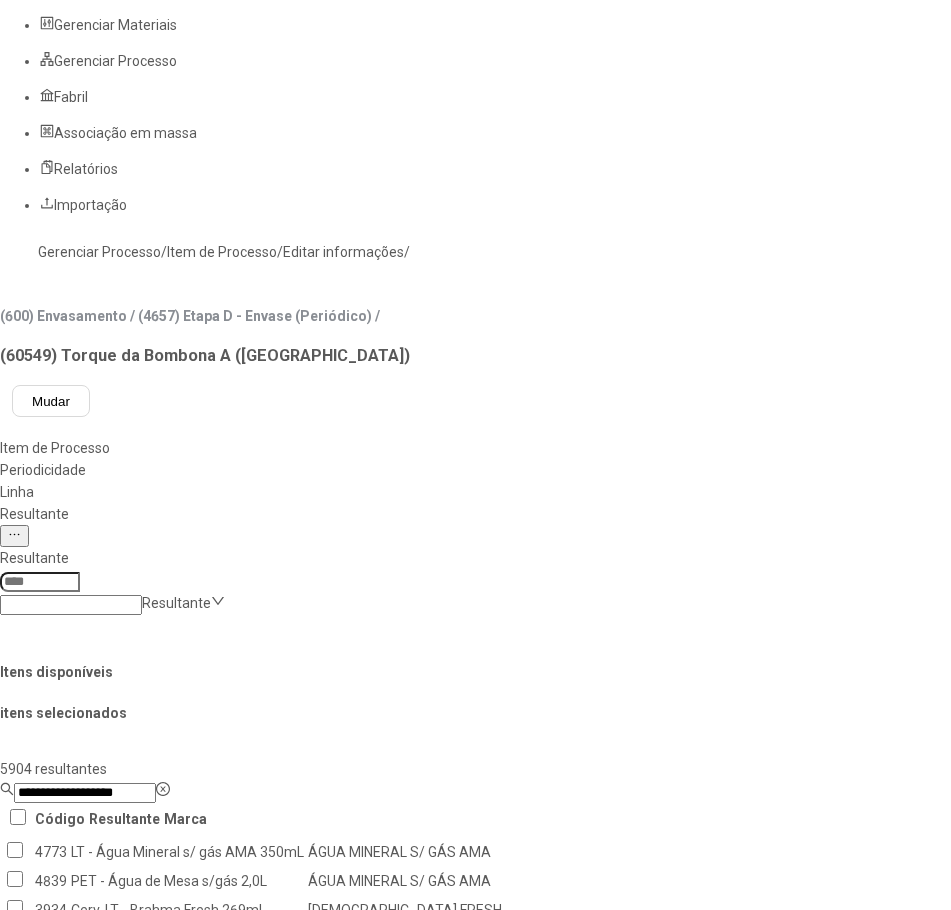 click on "**********" 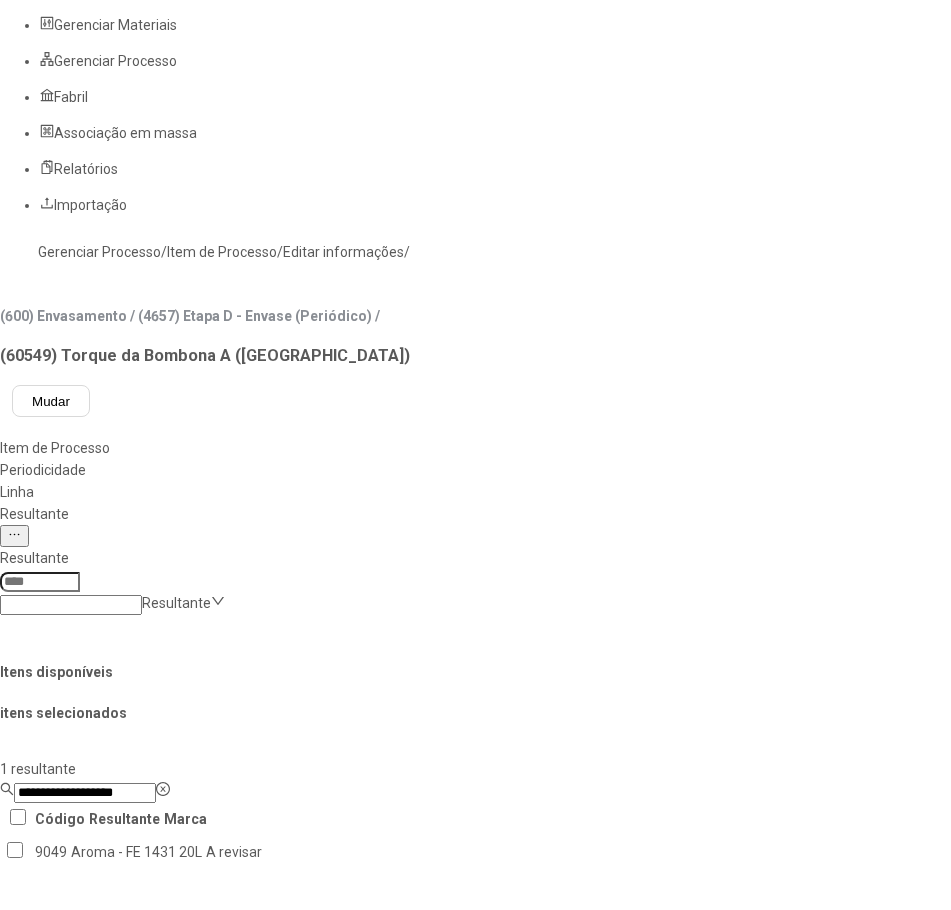 click on "Aroma - FE 1431 20L" 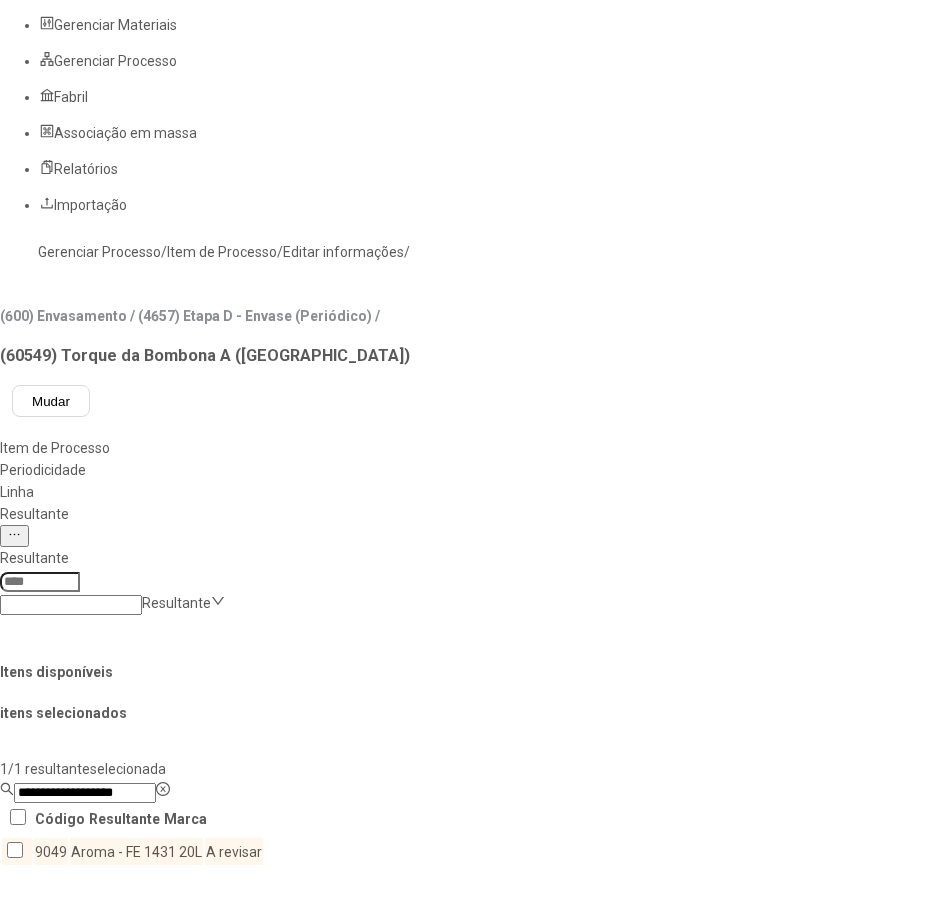 click 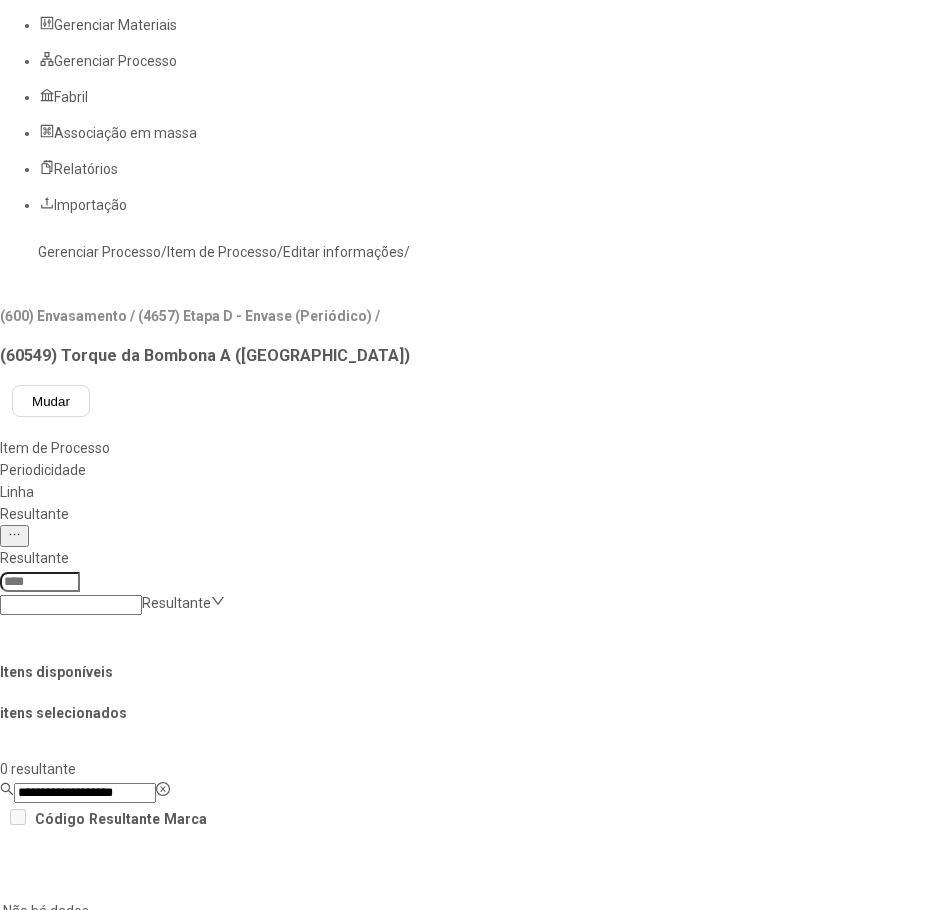 click on "Concluir associação" at bounding box center (124, 1501) 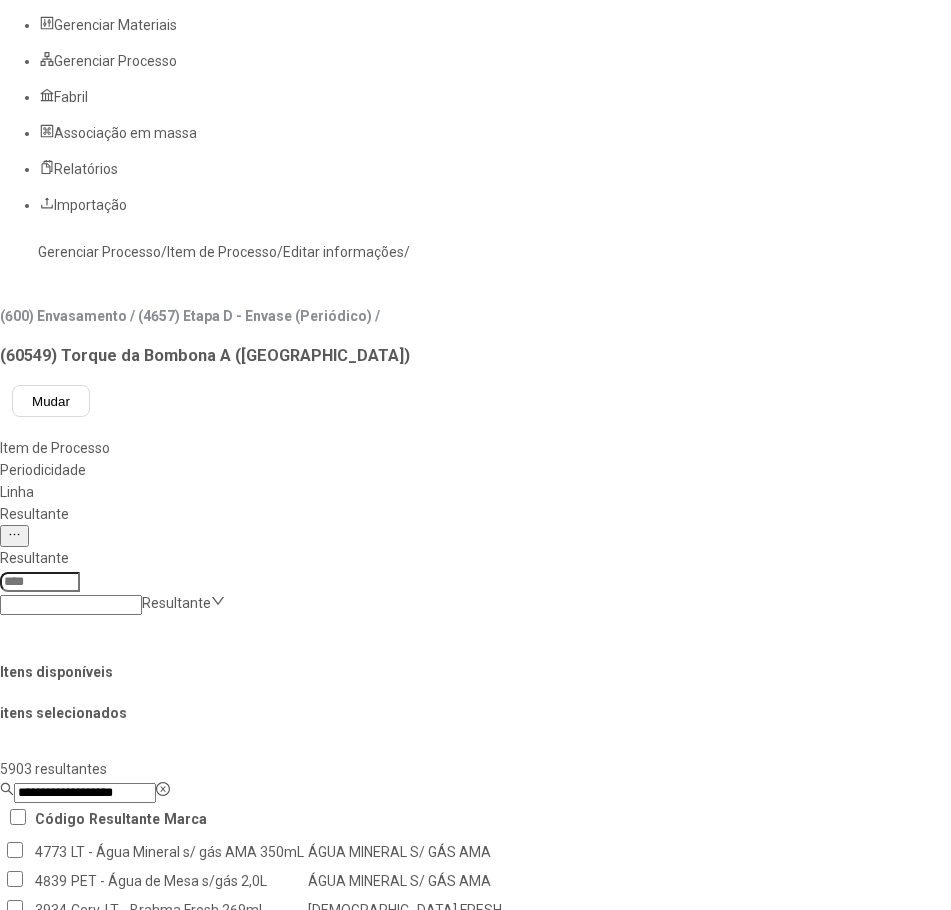 click on "**********" 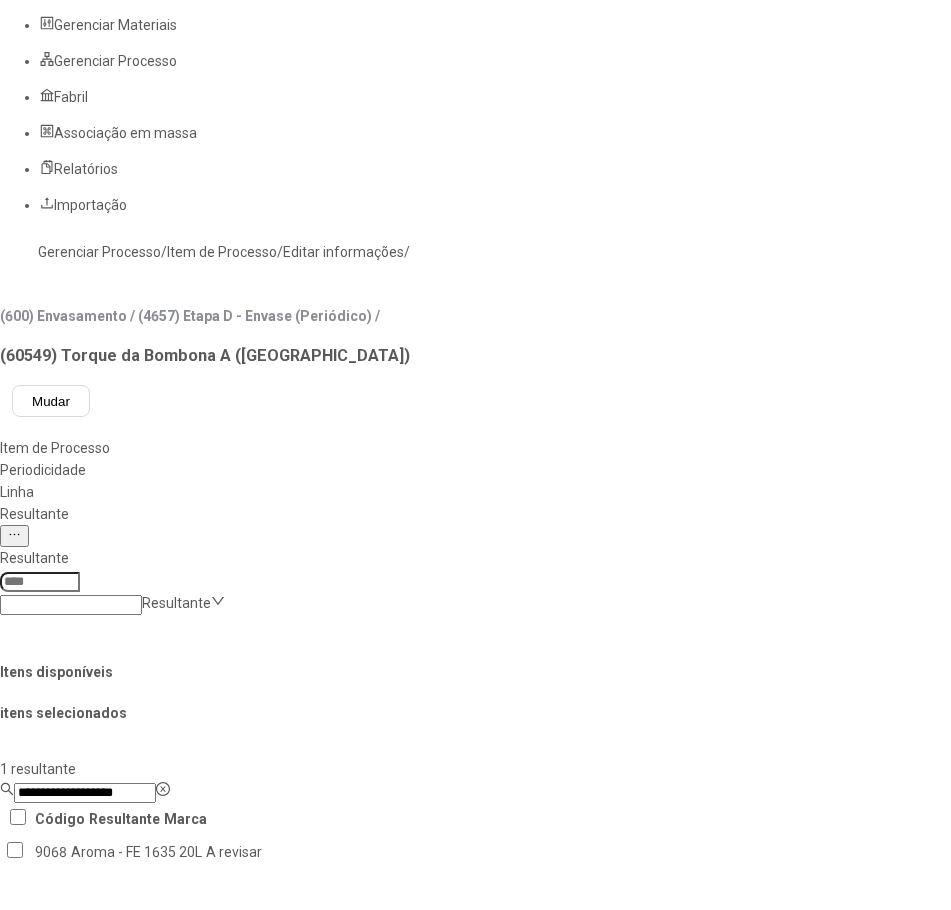 type on "**********" 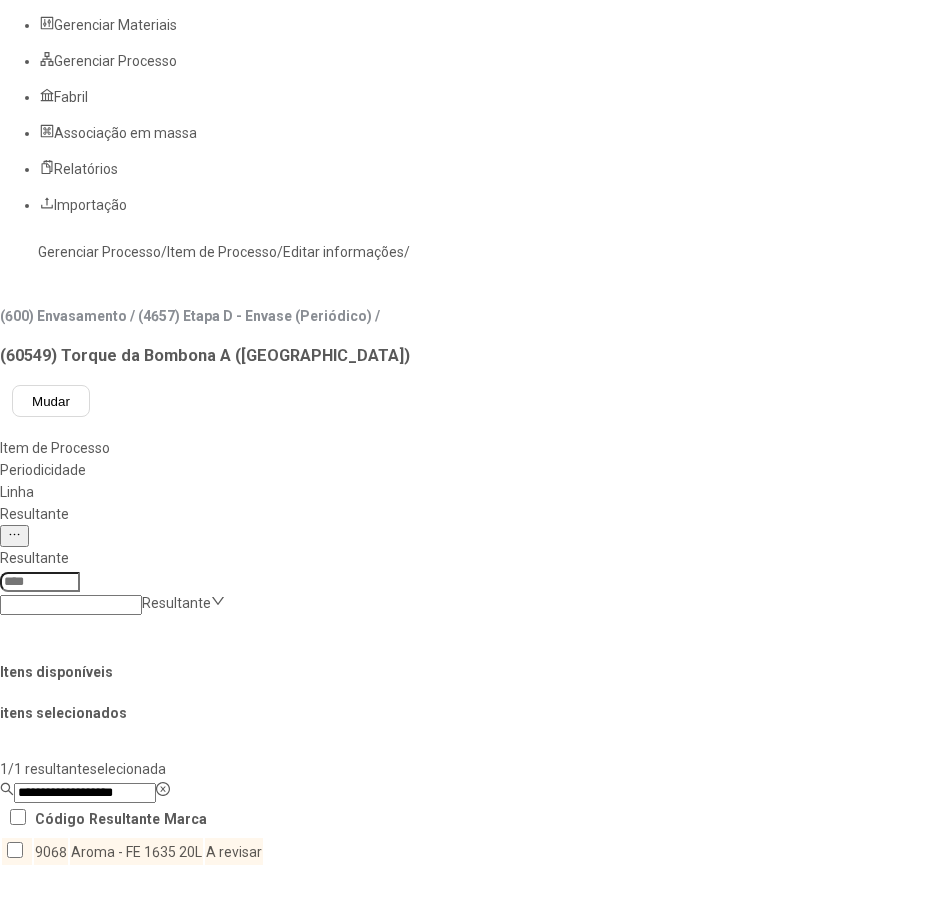 click 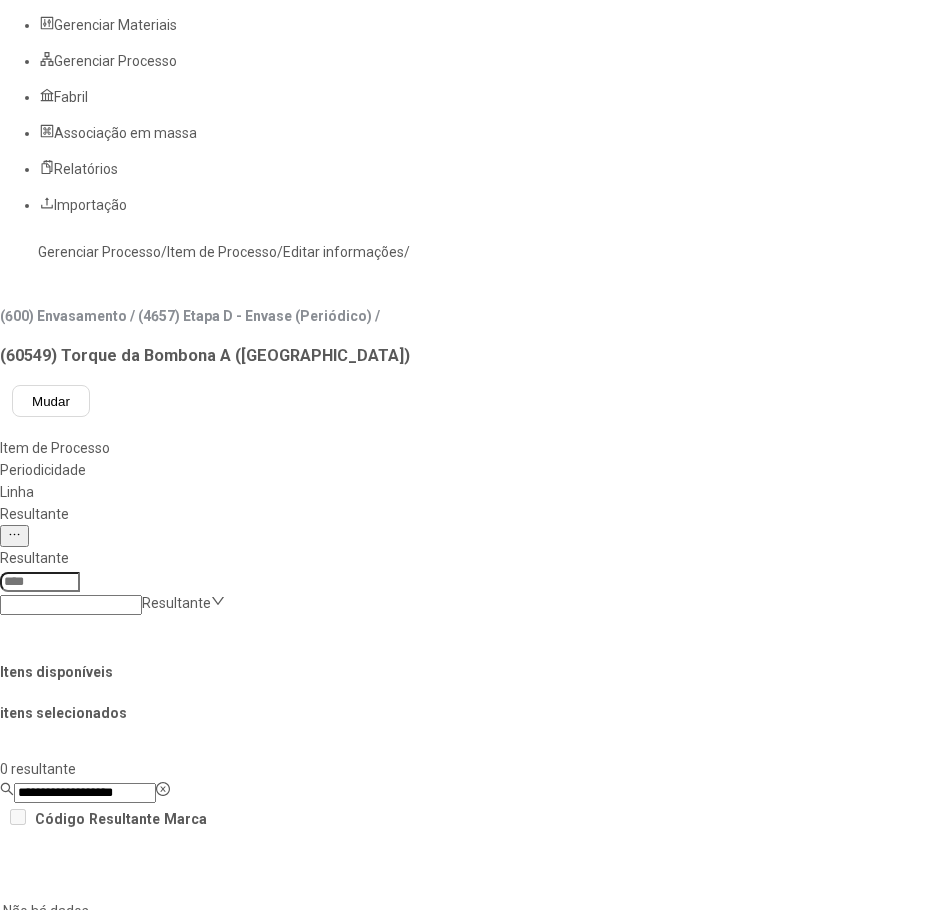 click on "Concluir associação" at bounding box center [124, 1501] 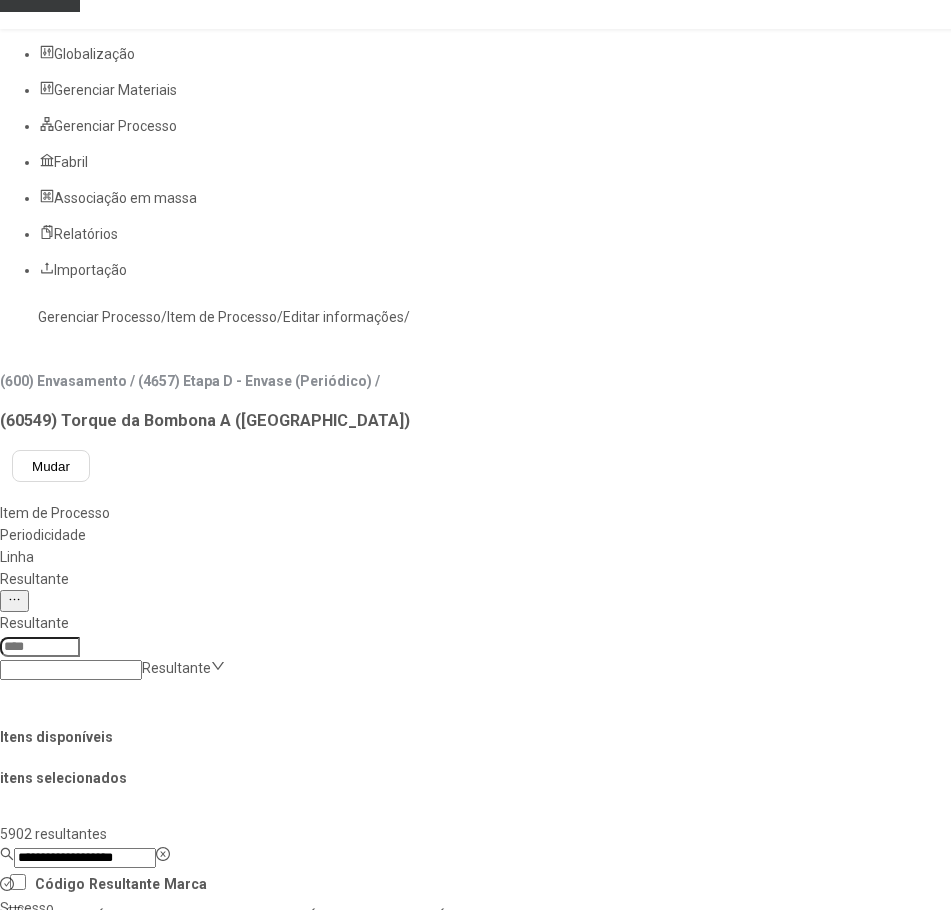 scroll, scrollTop: 0, scrollLeft: 0, axis: both 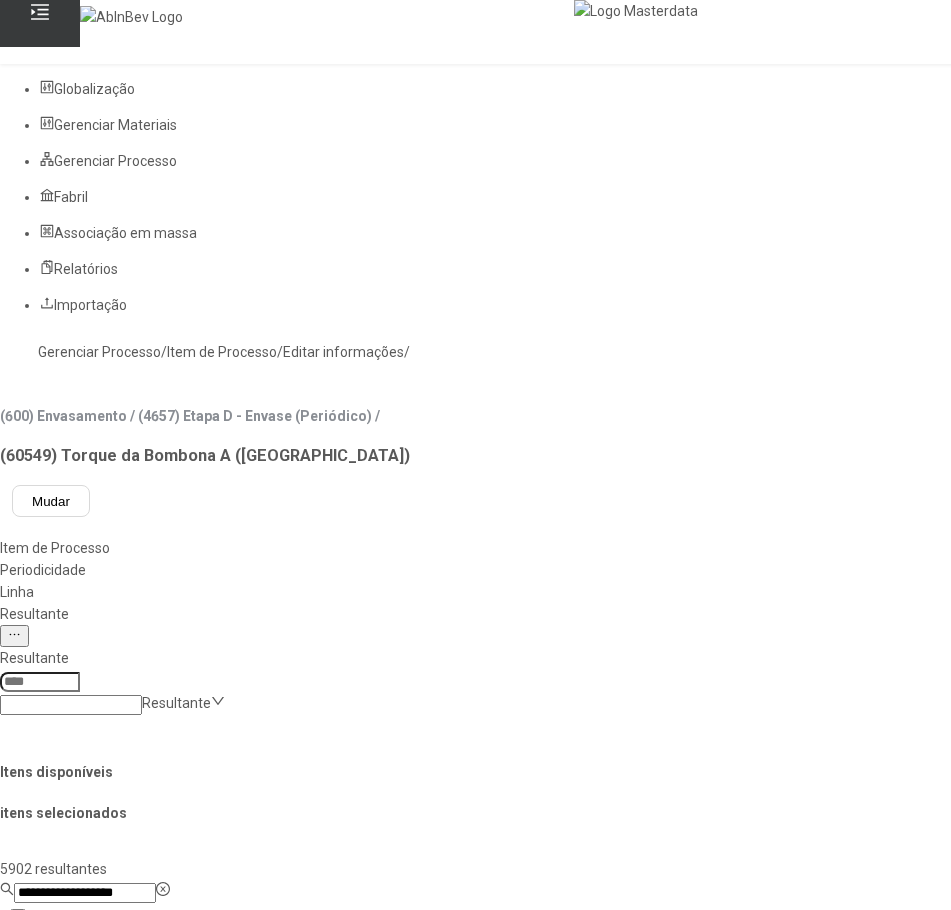click on "Gerenciar Processo" 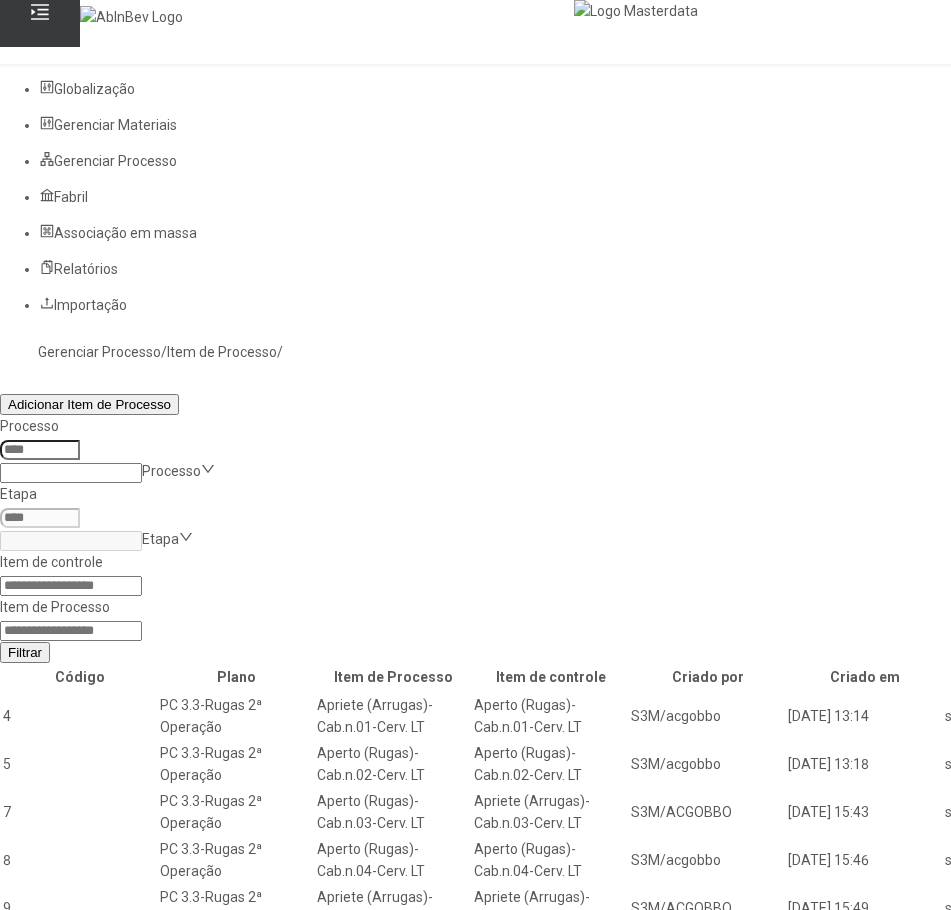 click 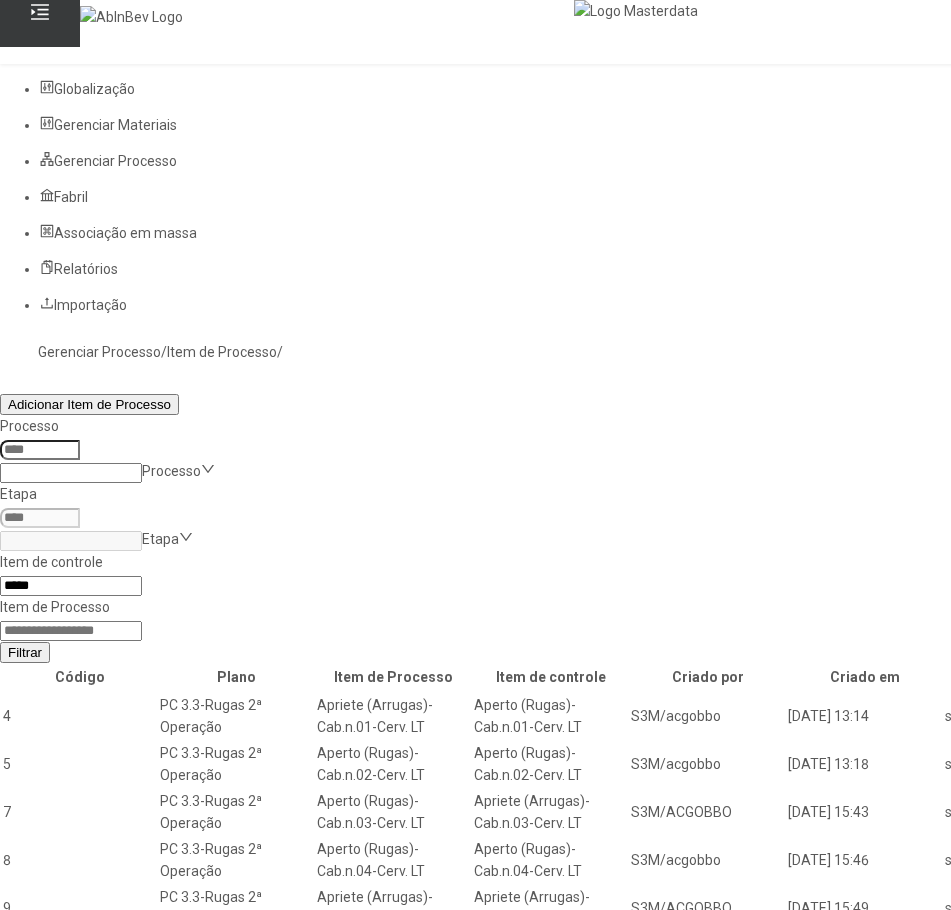 type on "*****" 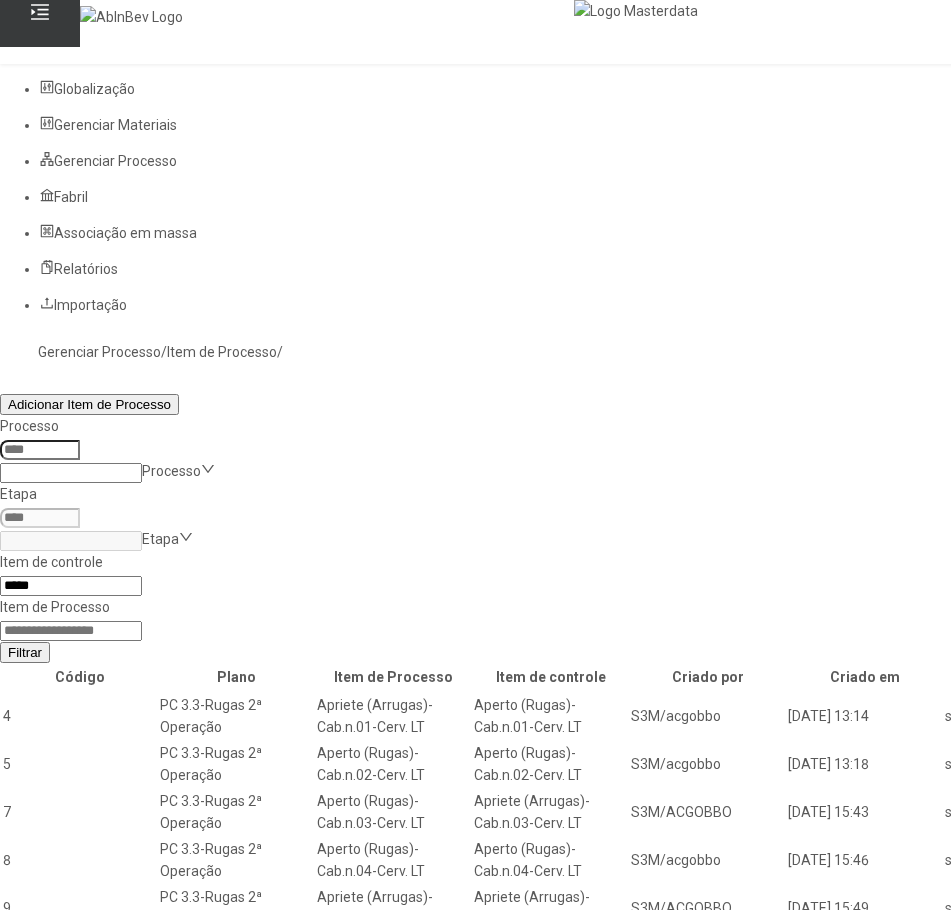 click on "Filtrar" 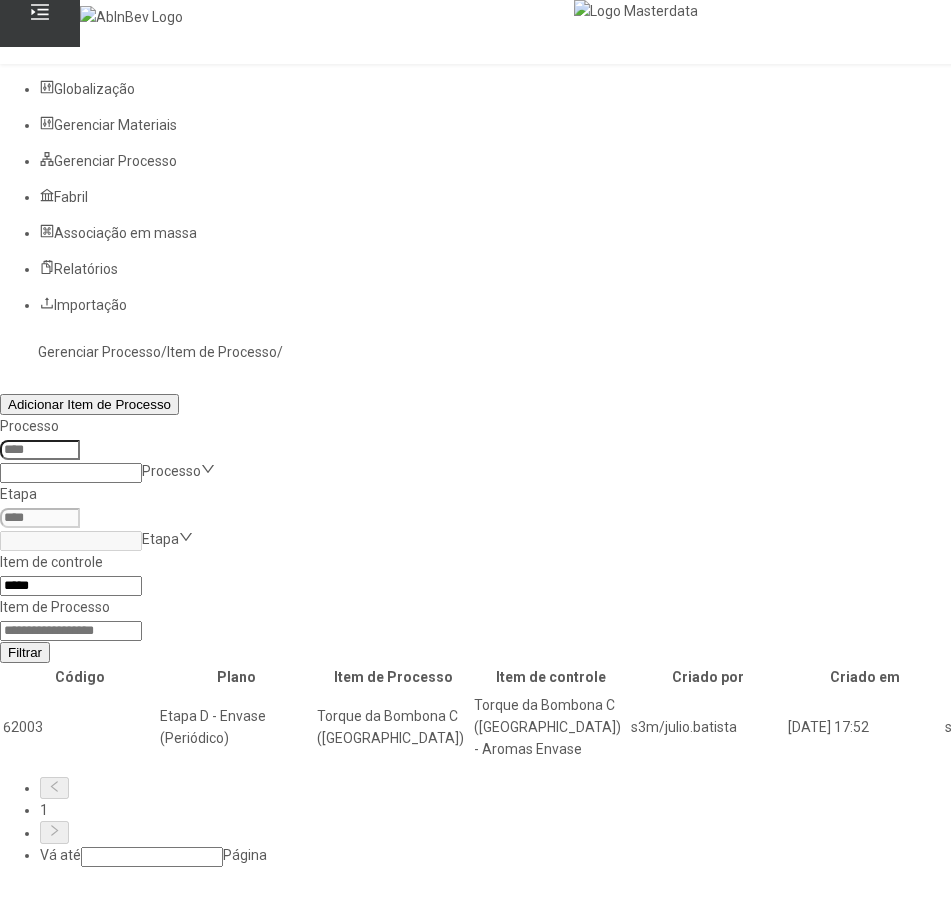 click 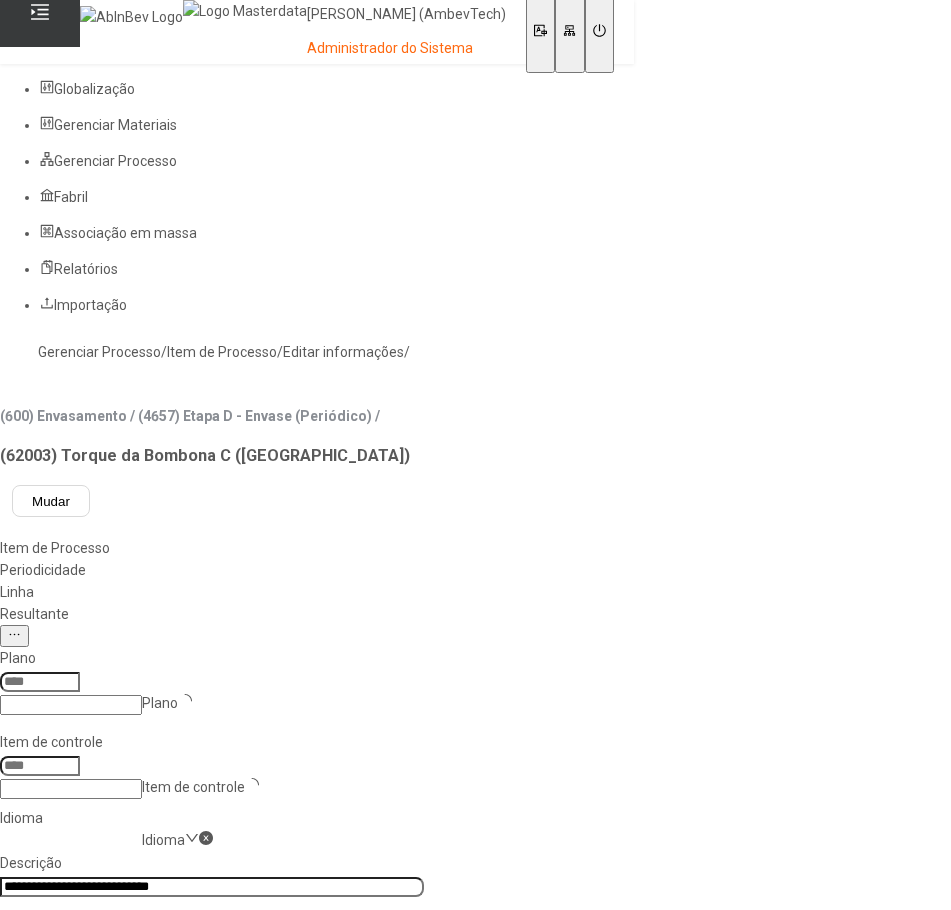 type on "****" 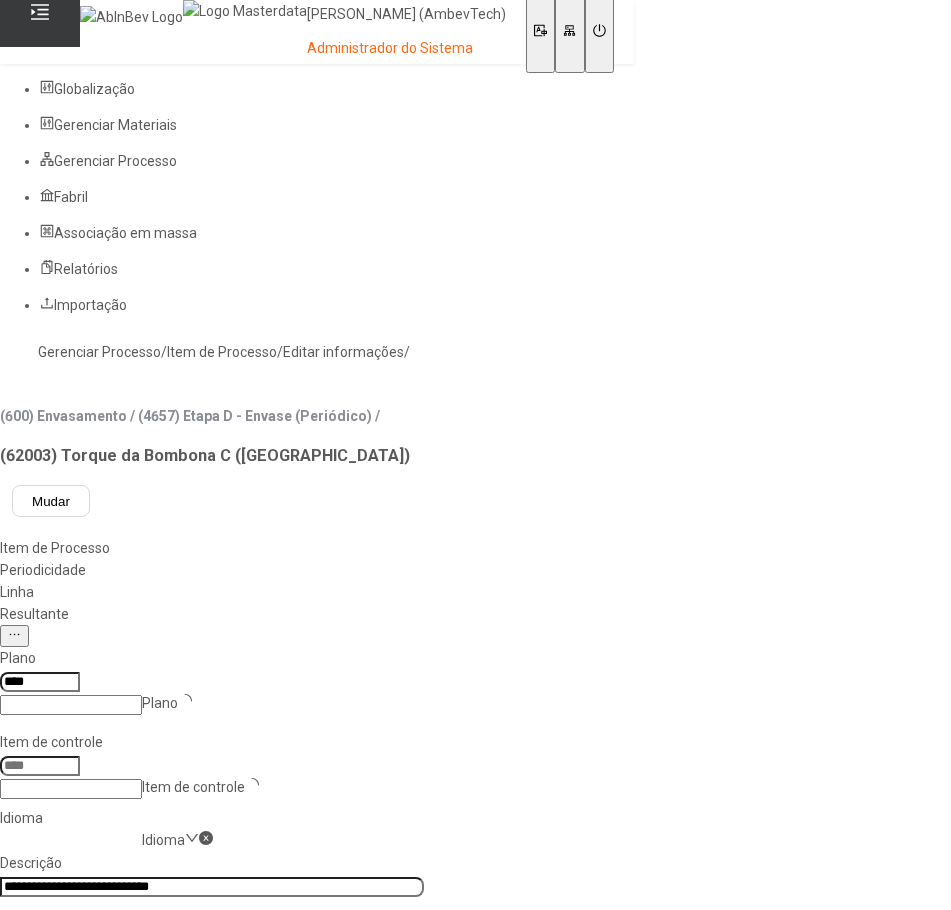 type on "*****" 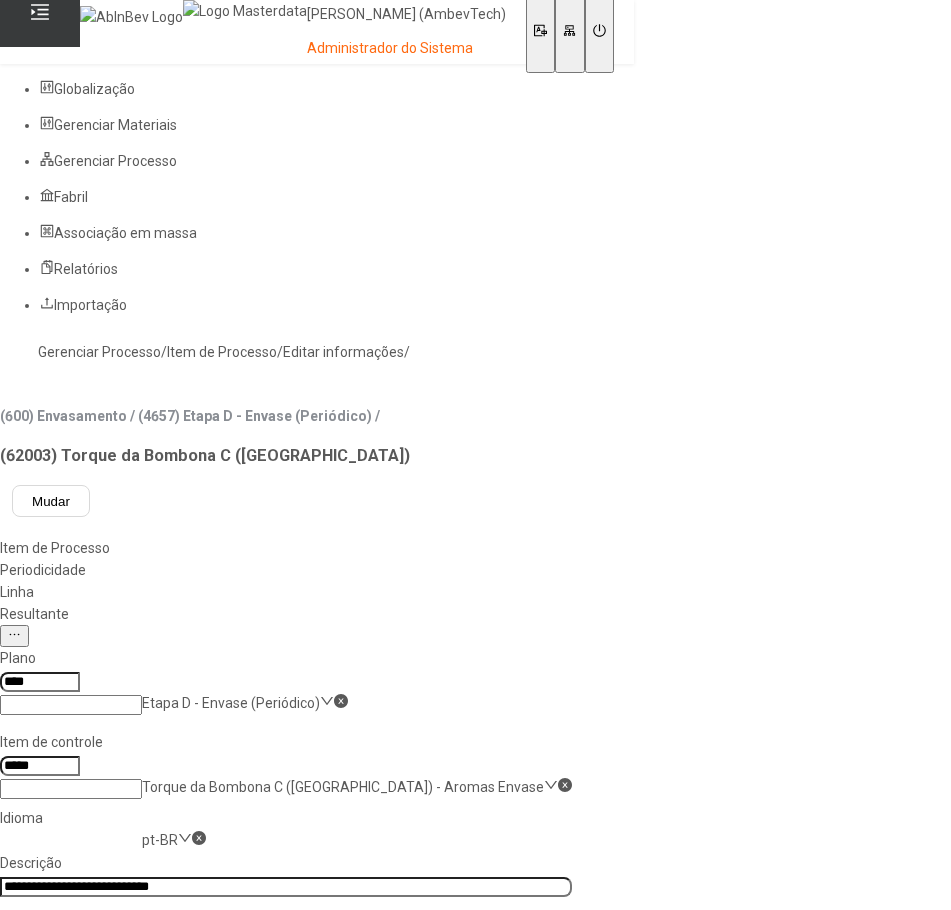 click on "Resultante" 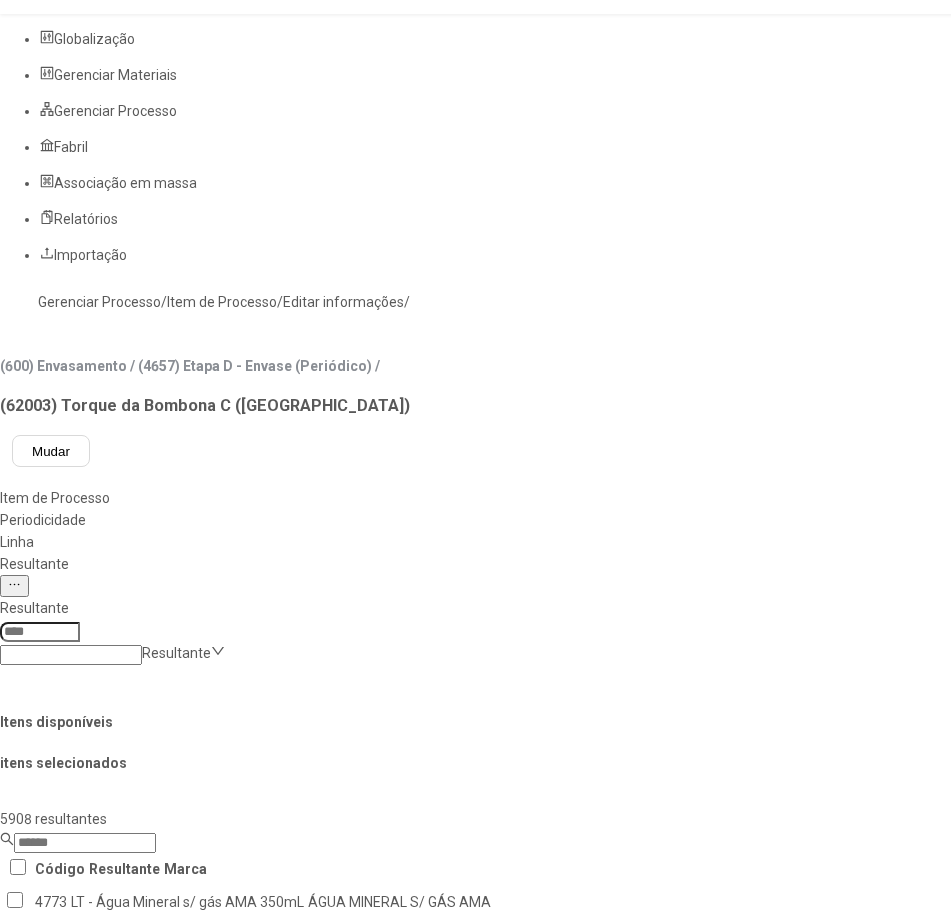 scroll, scrollTop: 0, scrollLeft: 0, axis: both 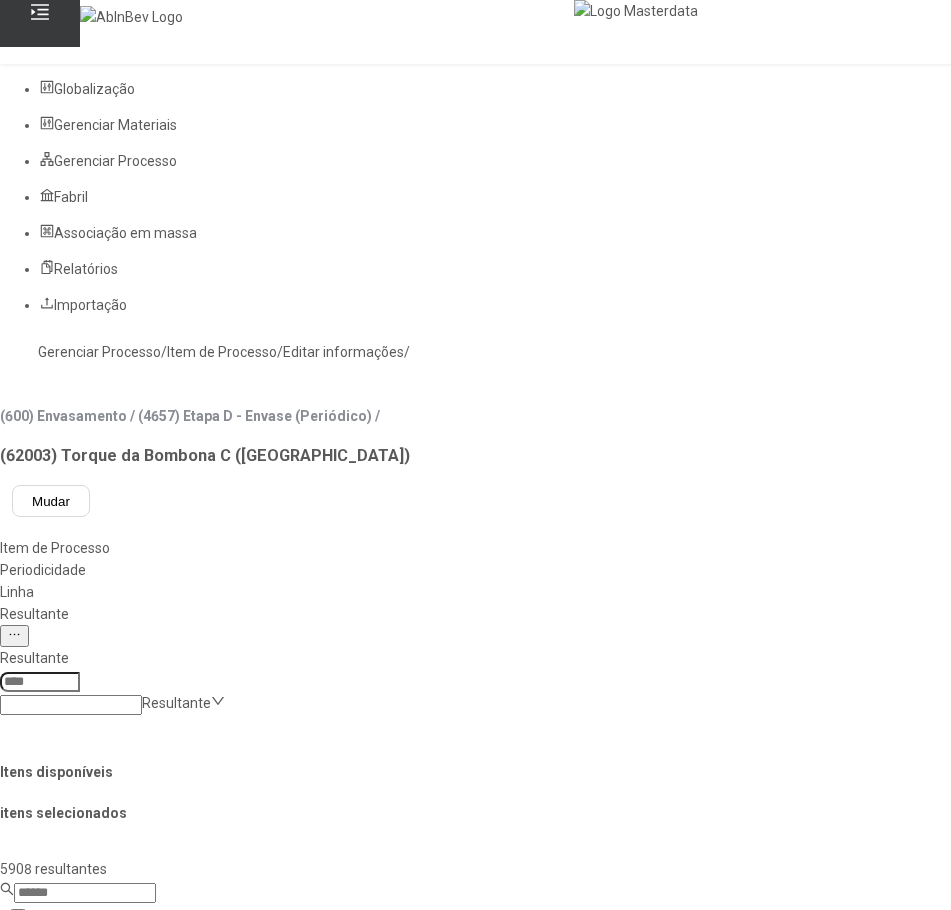 drag, startPoint x: 220, startPoint y: 467, endPoint x: 208, endPoint y: 480, distance: 17.691807 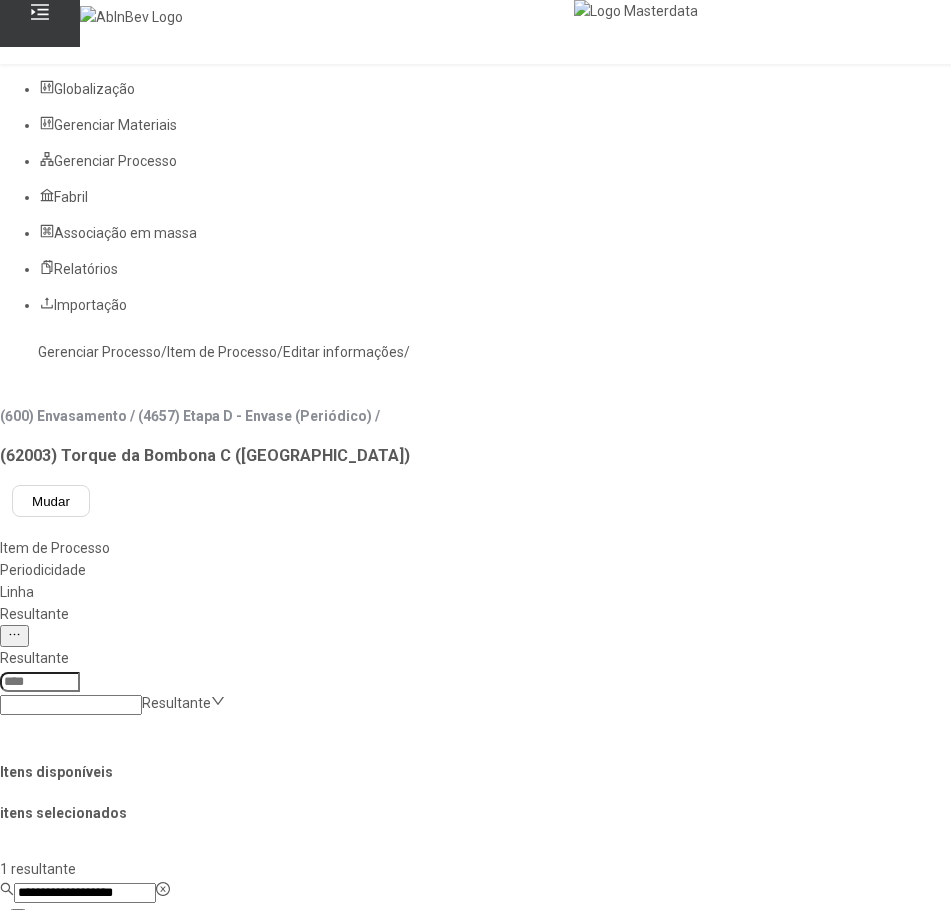 type on "**********" 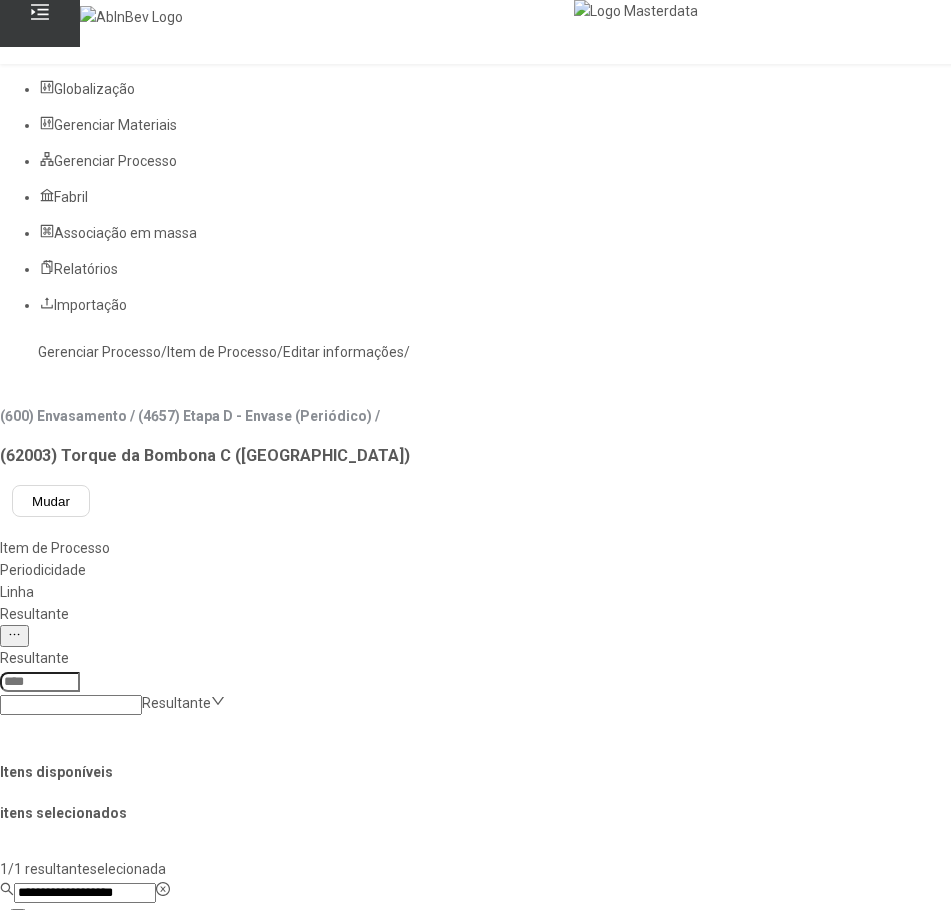 click 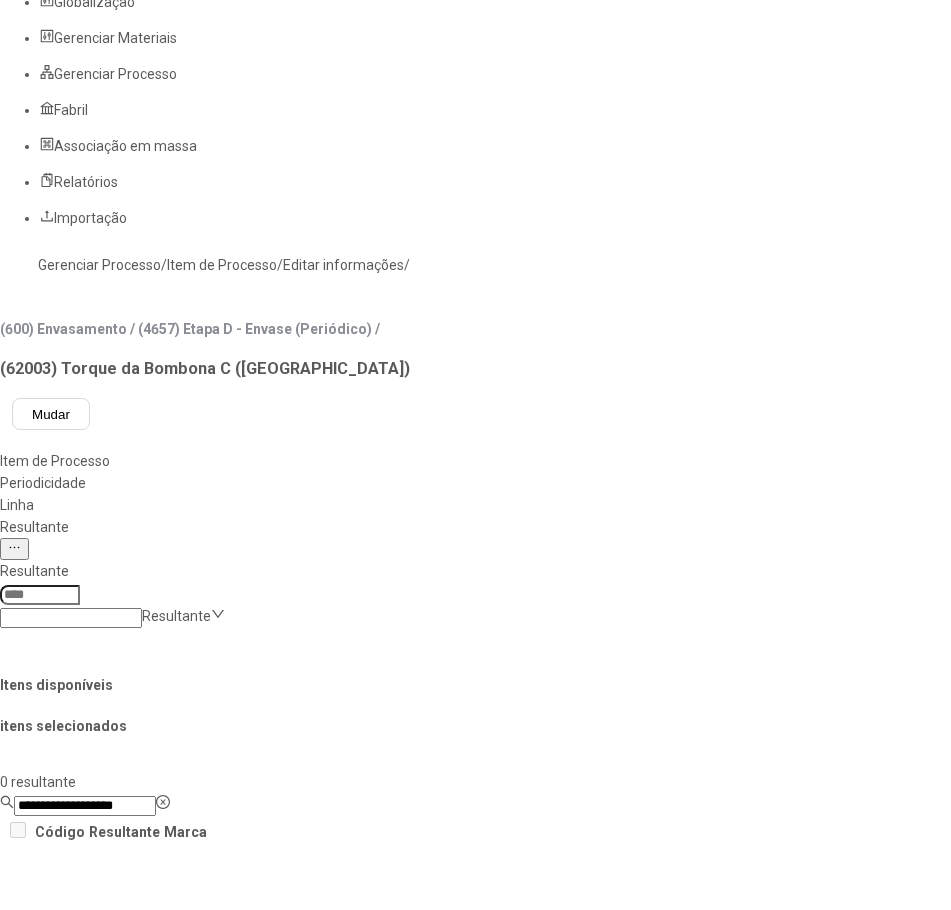 scroll, scrollTop: 200, scrollLeft: 0, axis: vertical 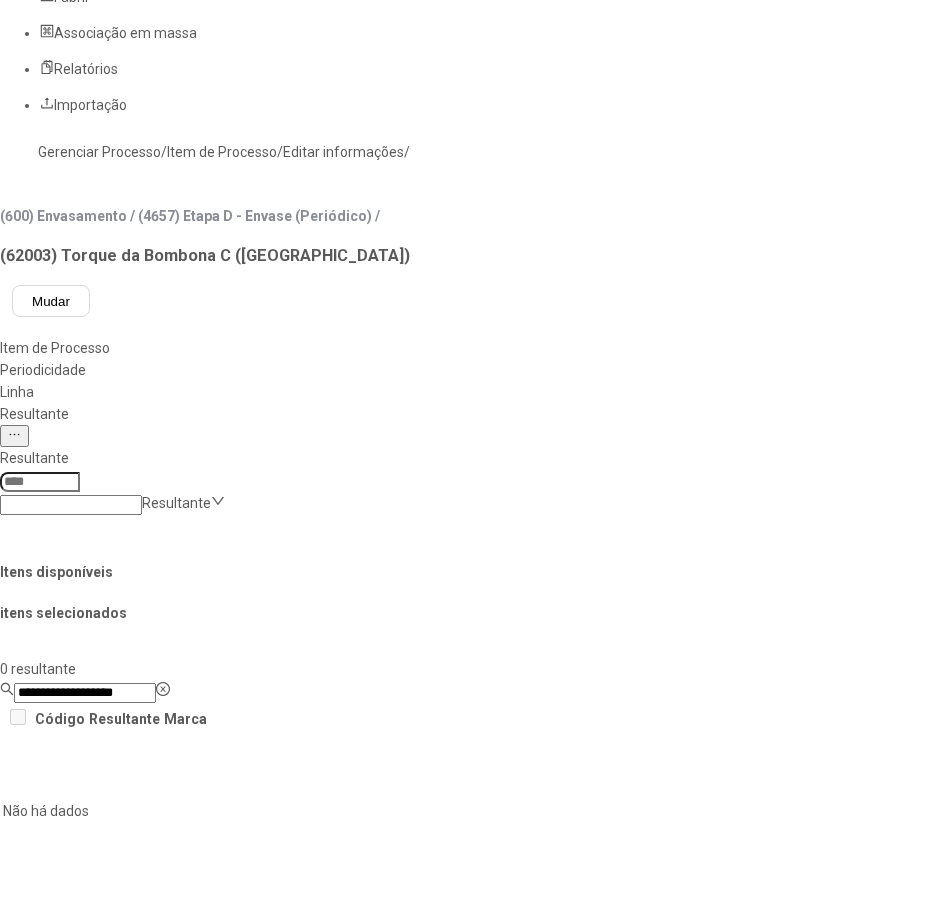click on "Concluir associação" at bounding box center (124, 1401) 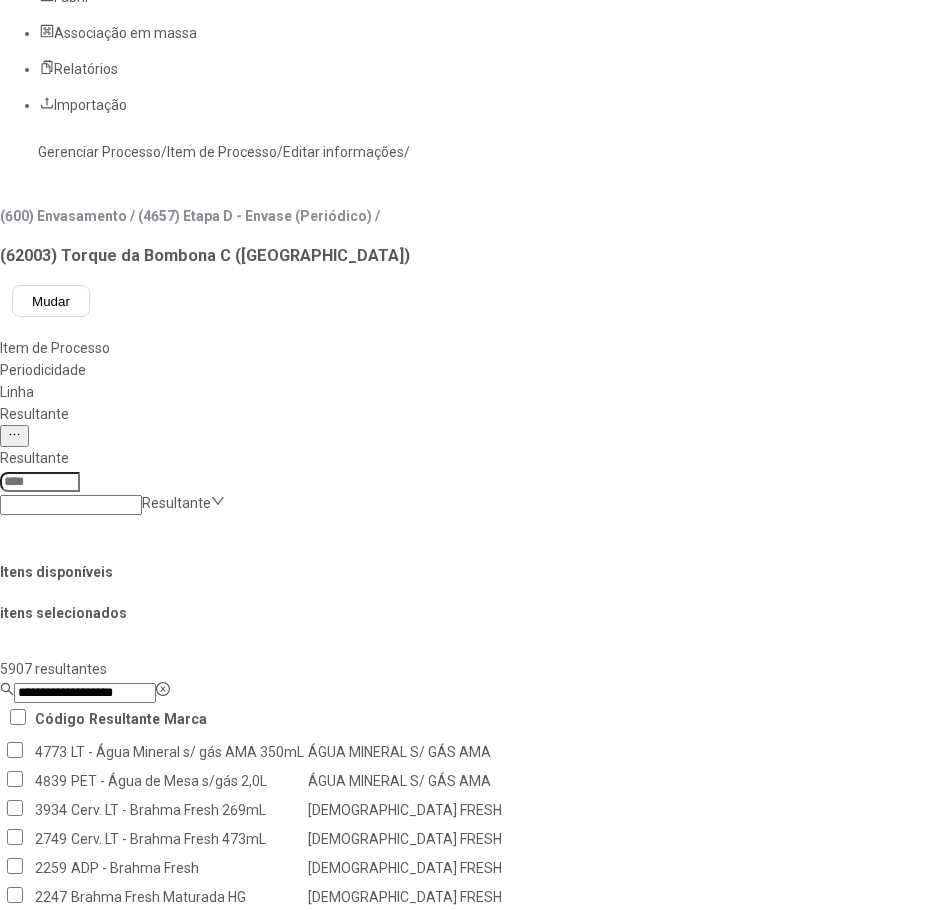 click 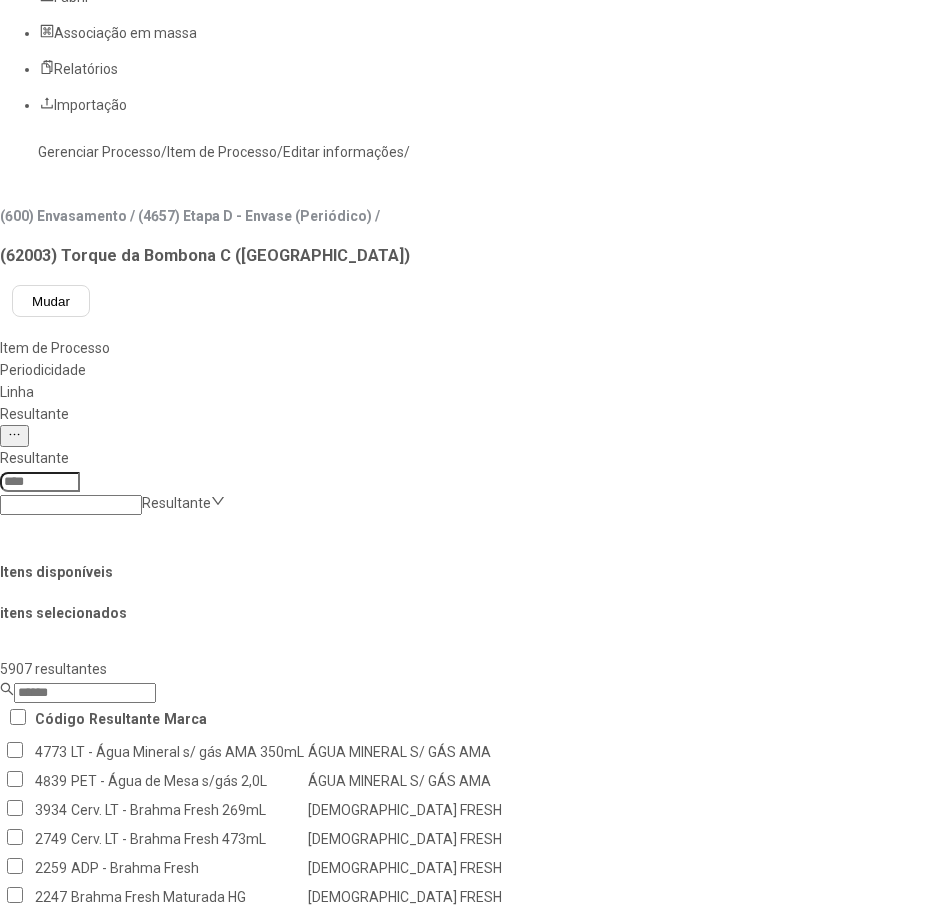 click 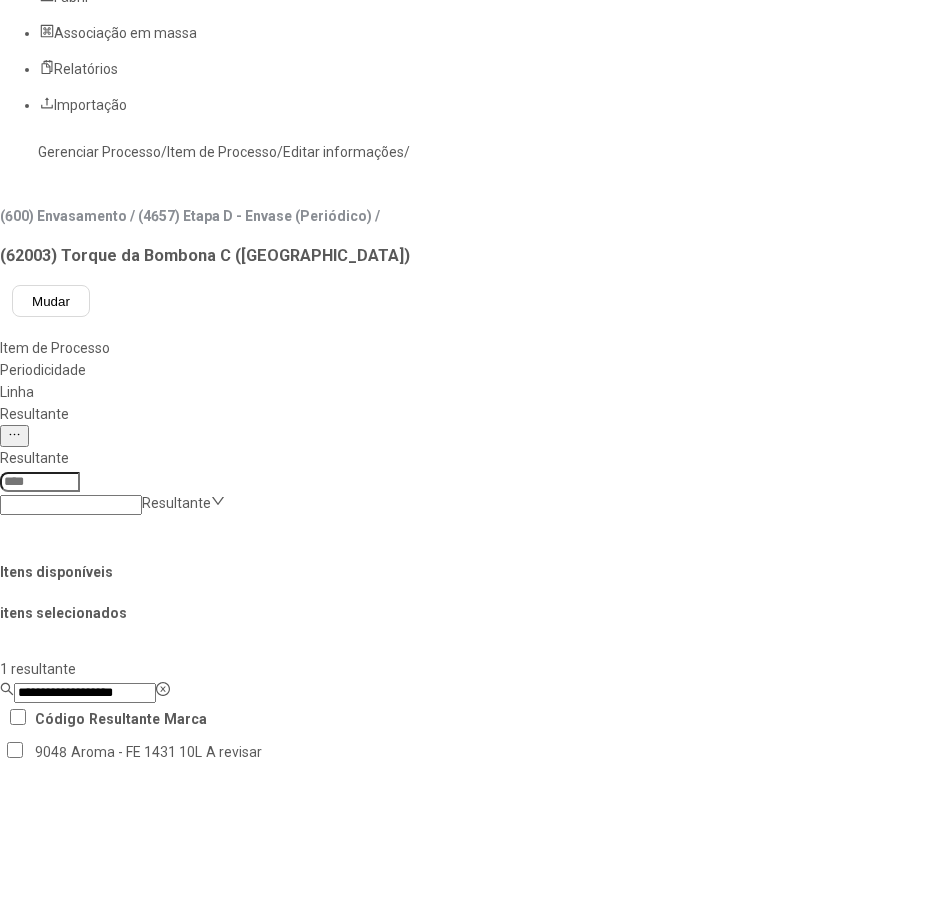 type on "**********" 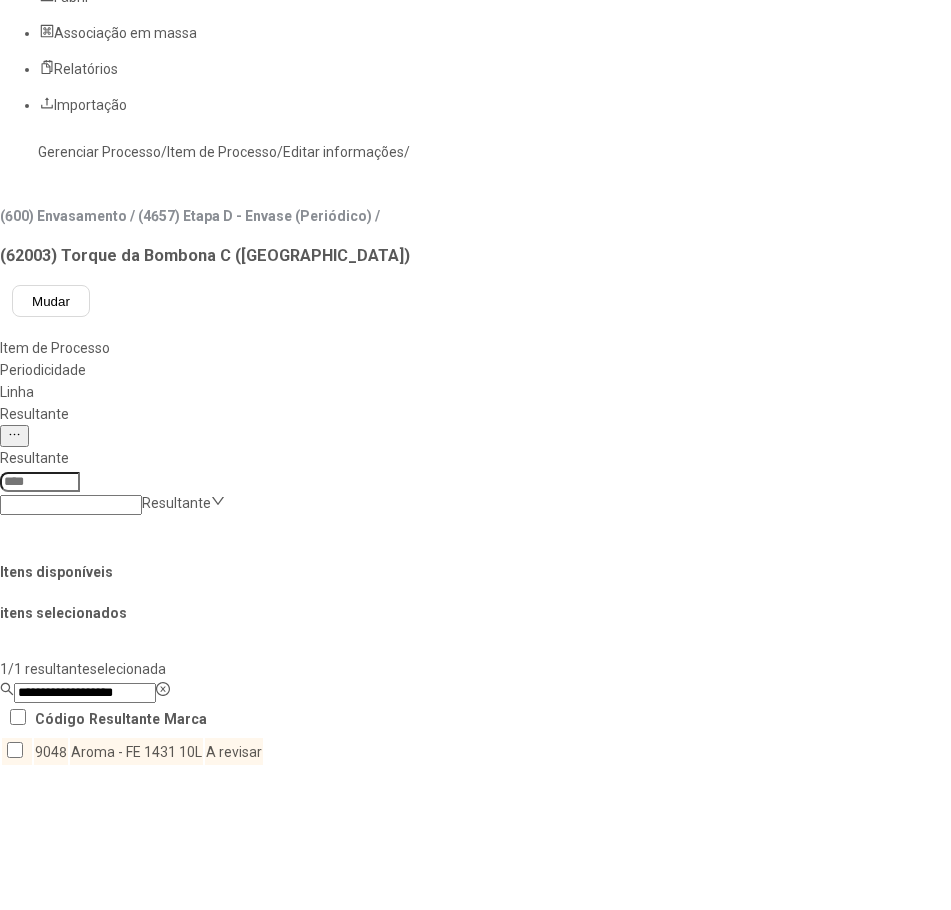 click 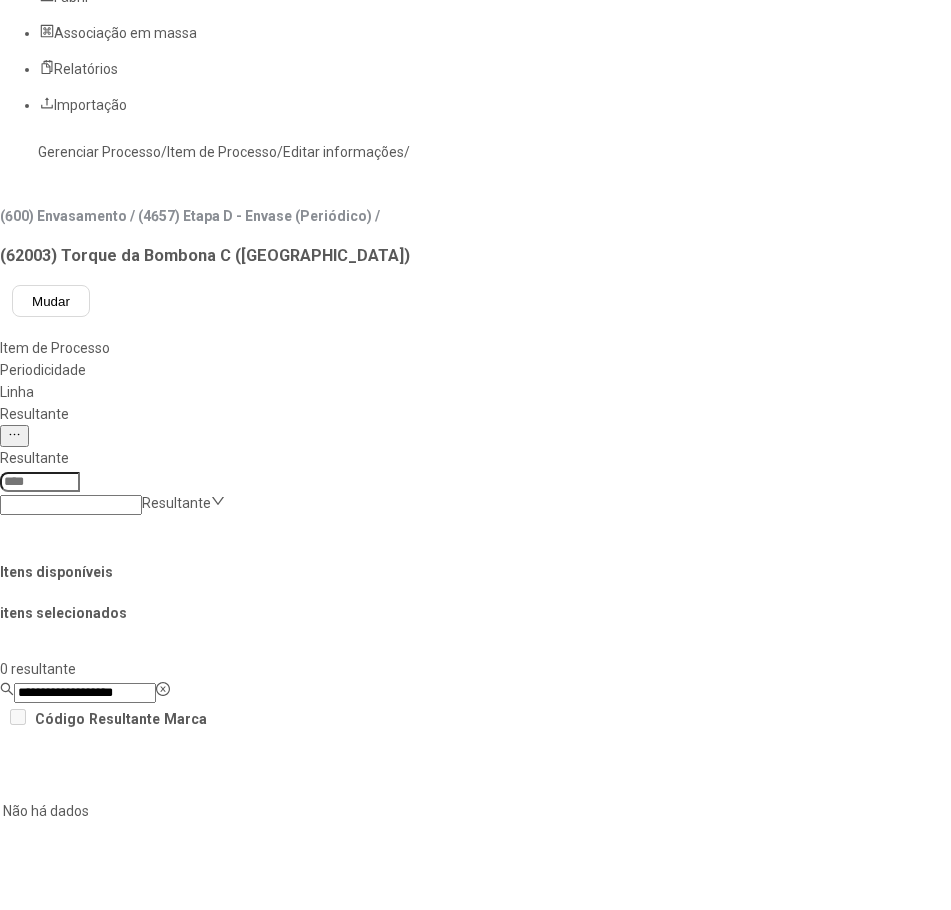 click on "Concluir associação" at bounding box center [124, 1401] 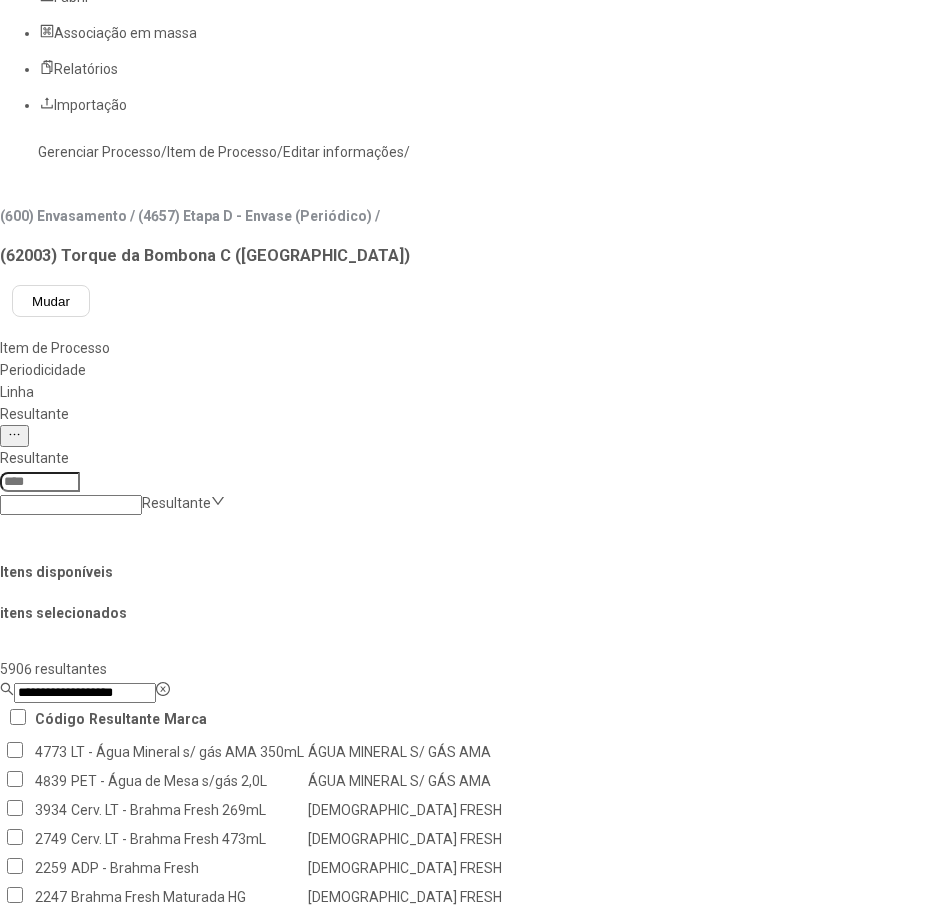 drag, startPoint x: 465, startPoint y: 288, endPoint x: 342, endPoint y: 295, distance: 123.19903 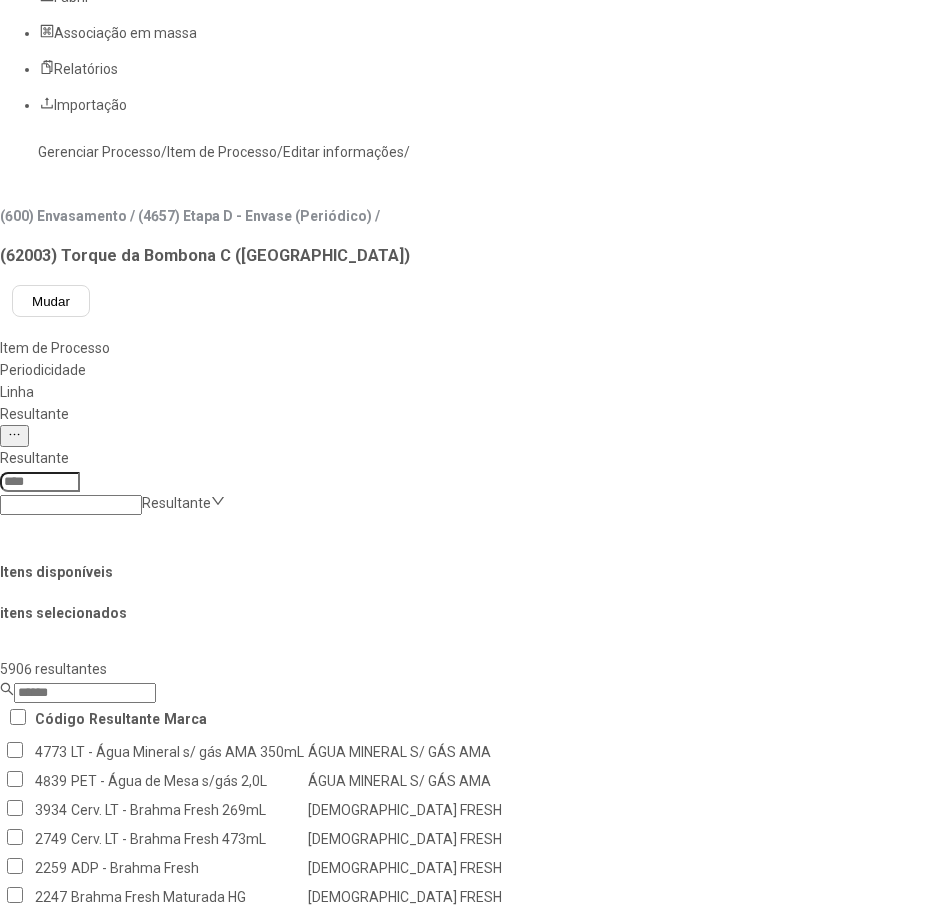 click 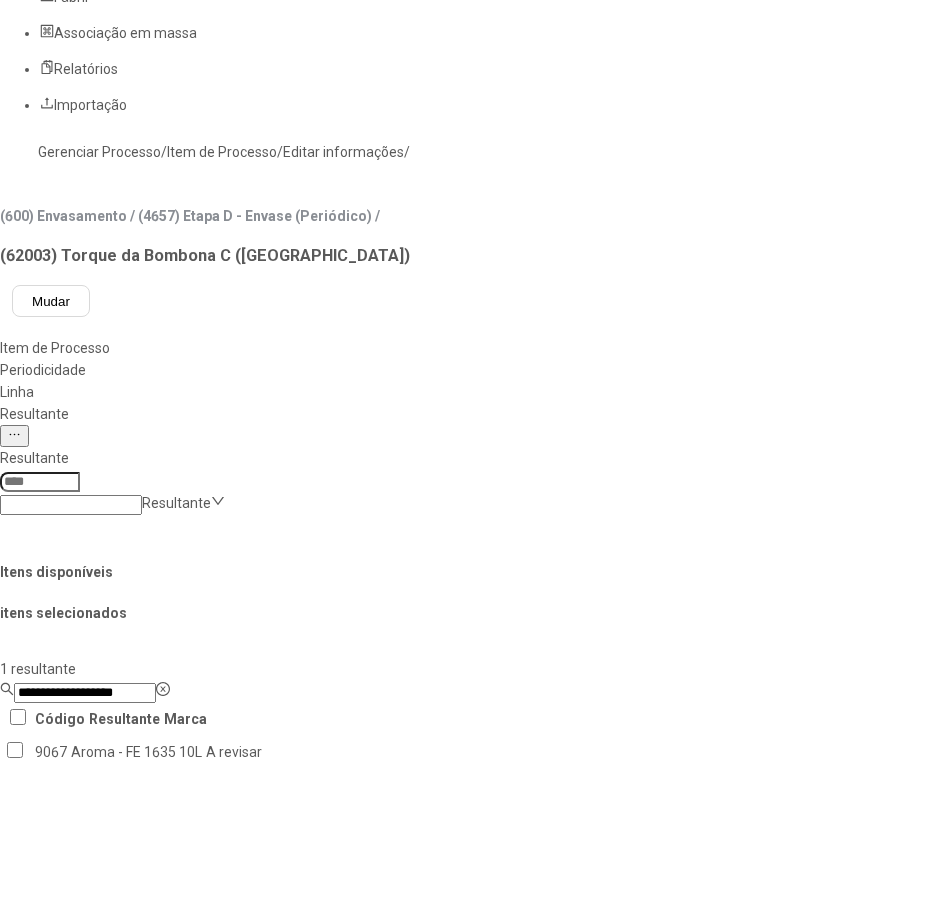 type on "**********" 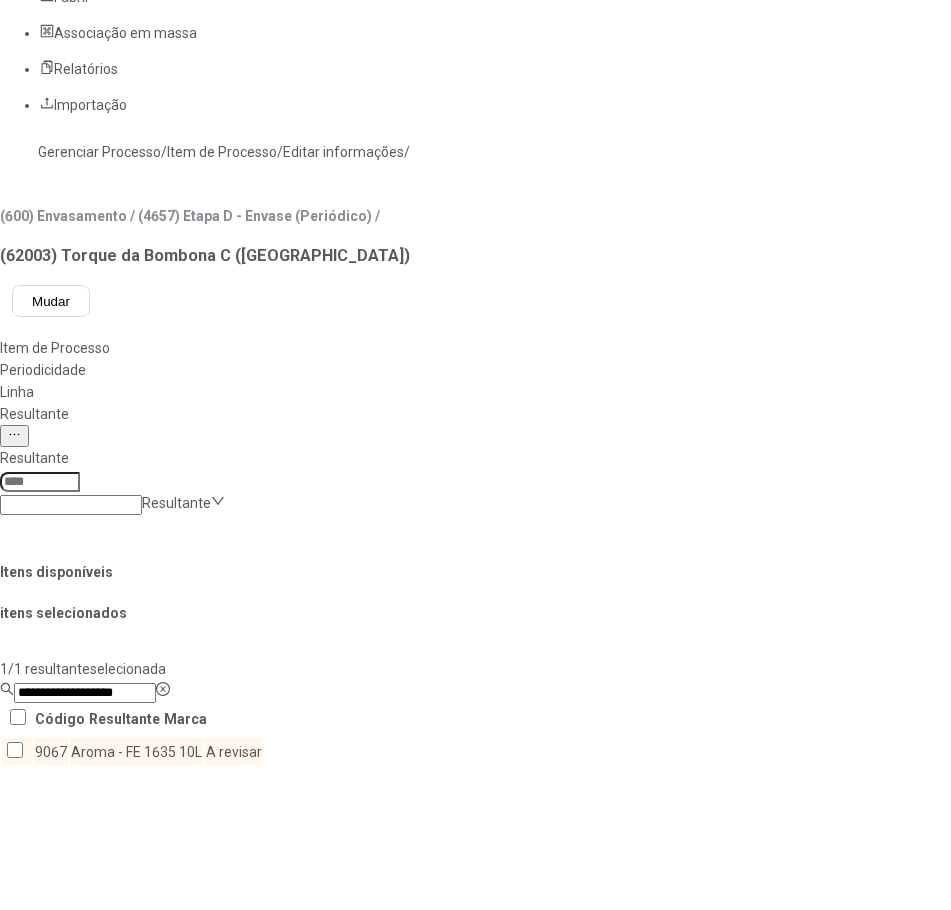 click 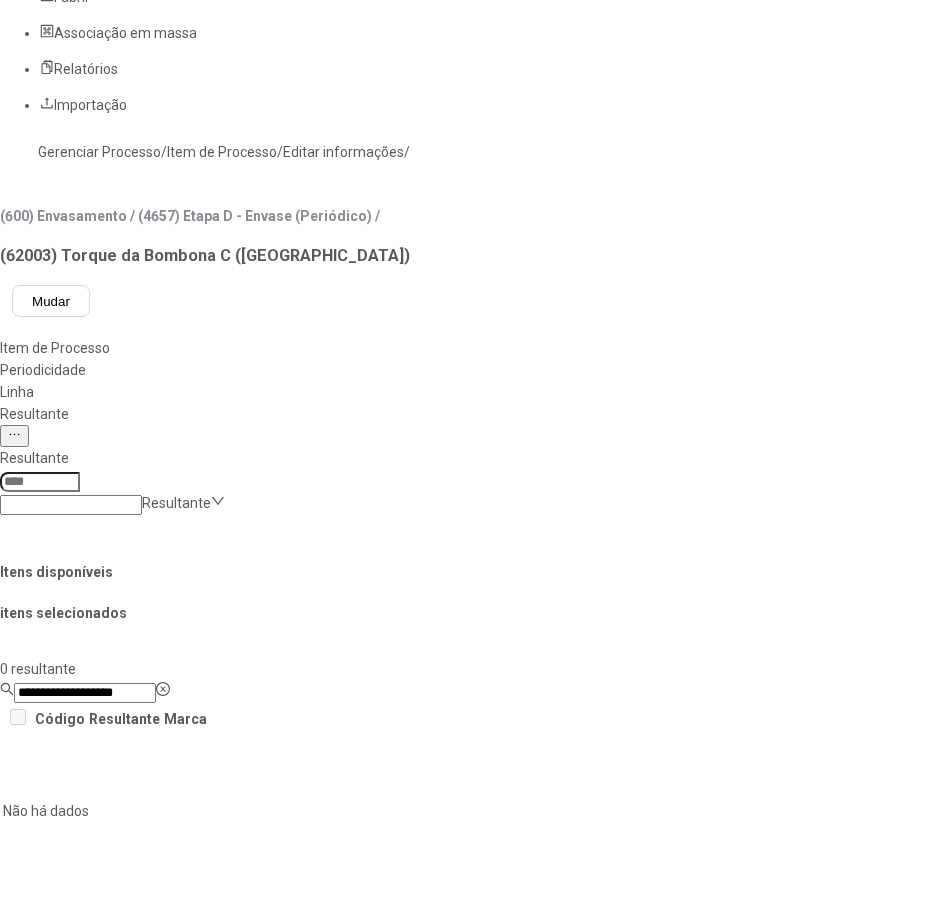 click on "Concluir associação" at bounding box center (124, 1401) 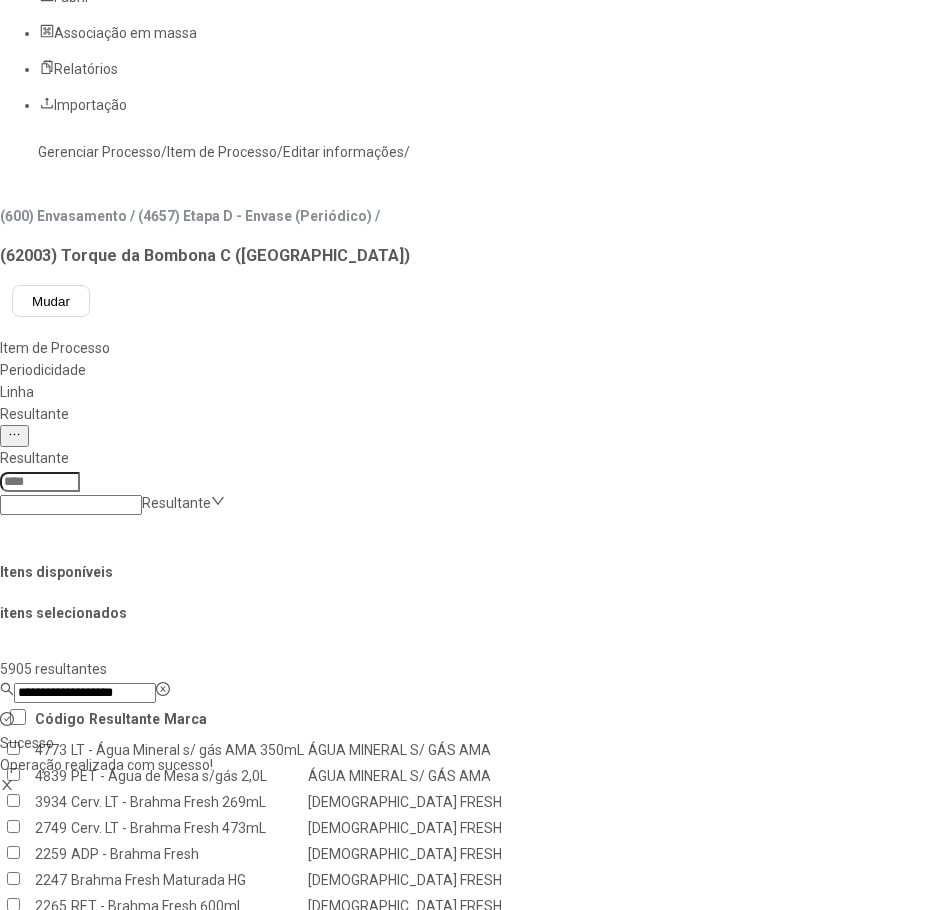 scroll, scrollTop: 0, scrollLeft: 0, axis: both 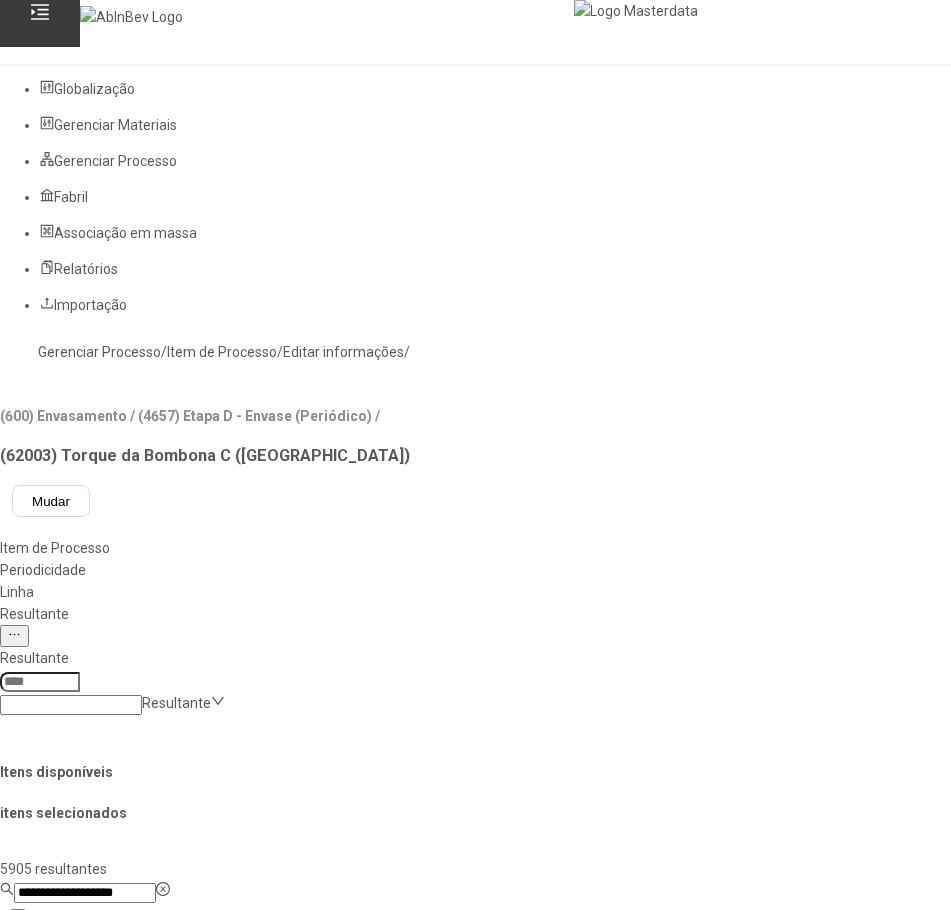 click 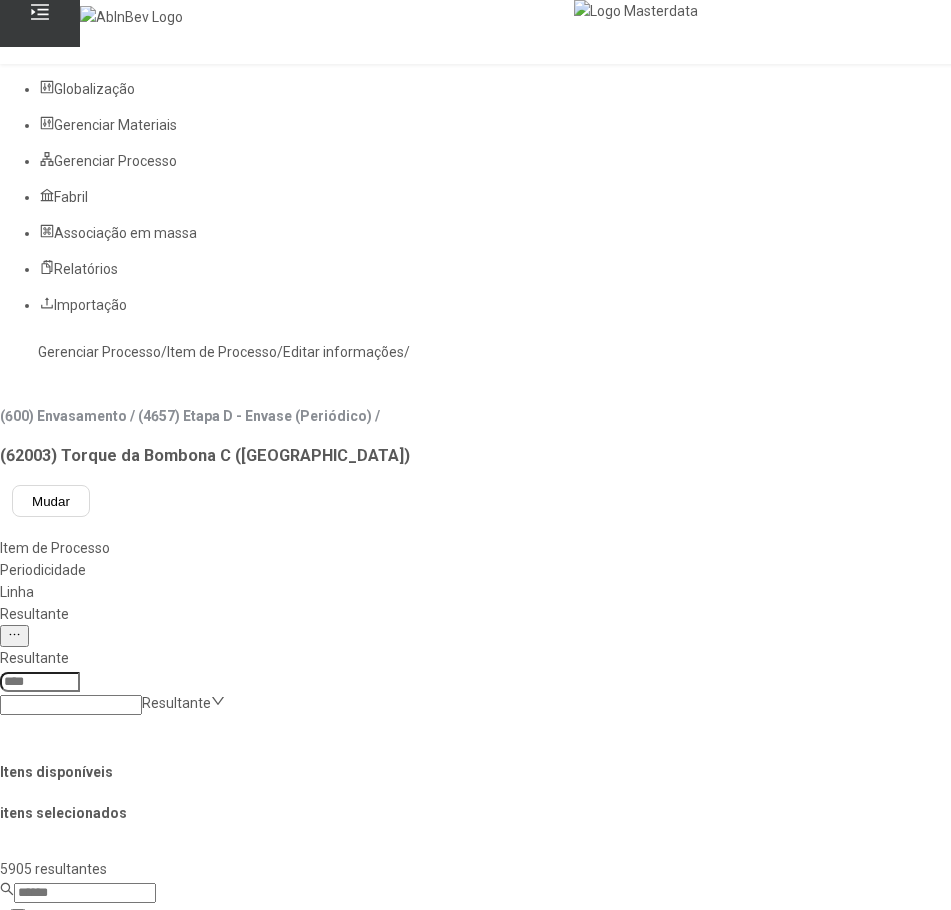 click 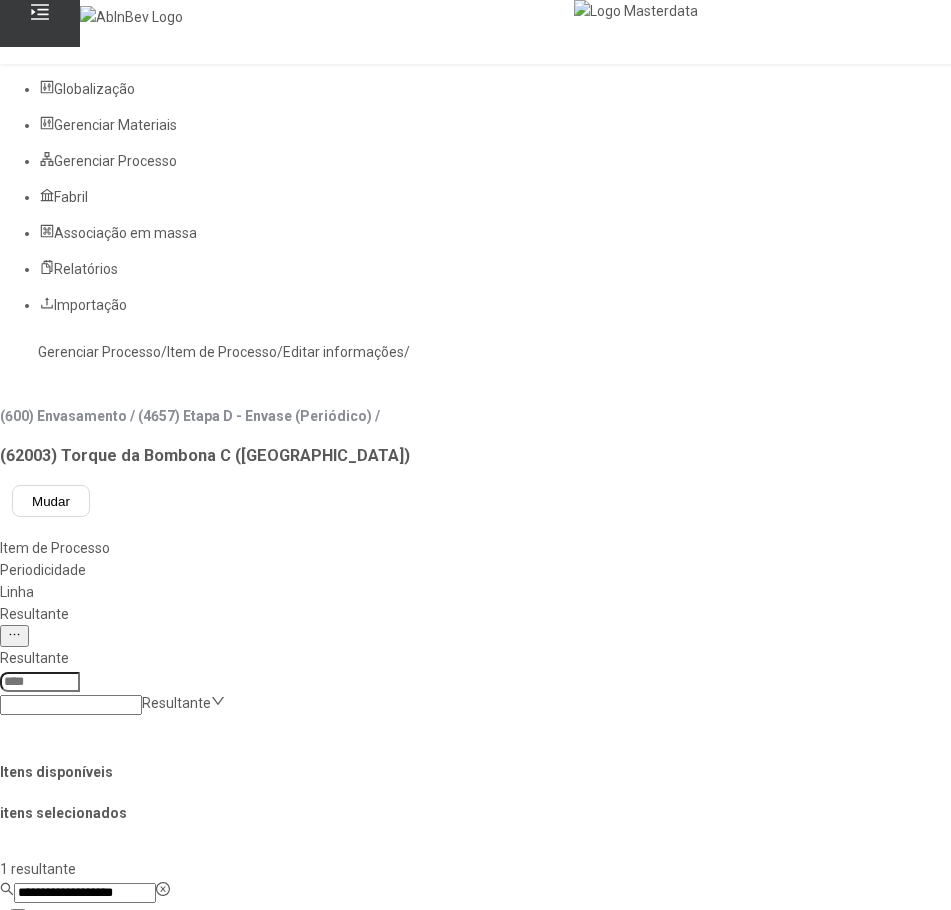 type on "**********" 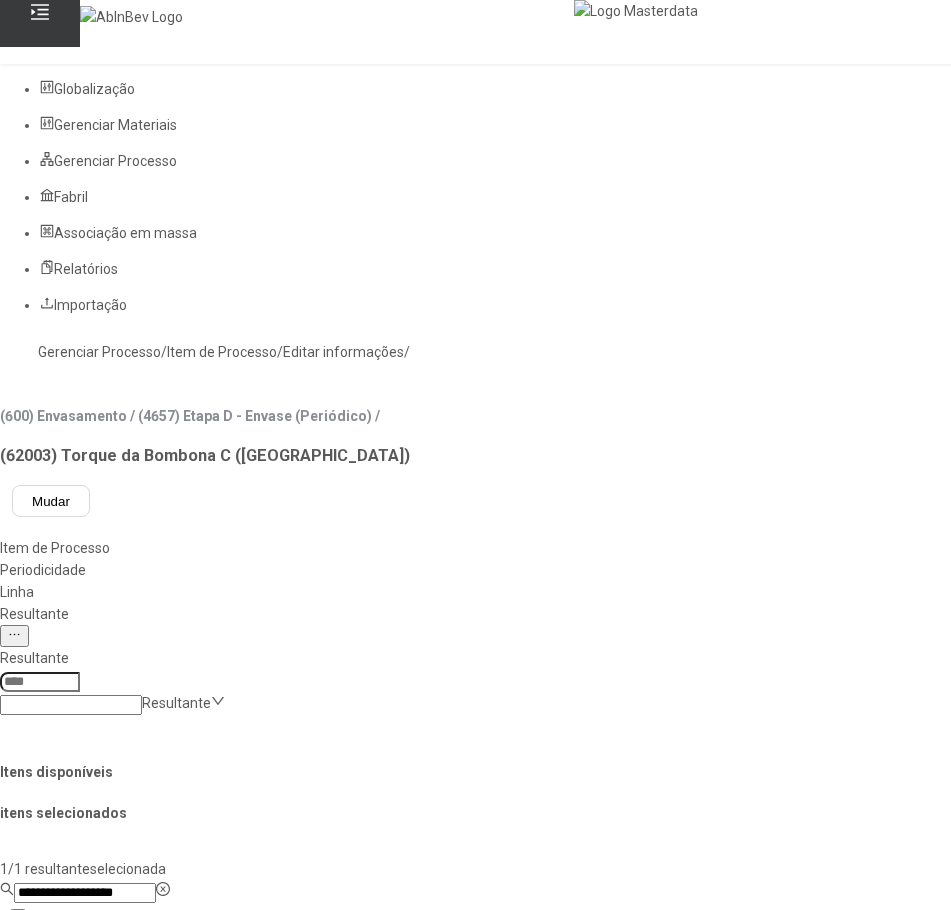 click 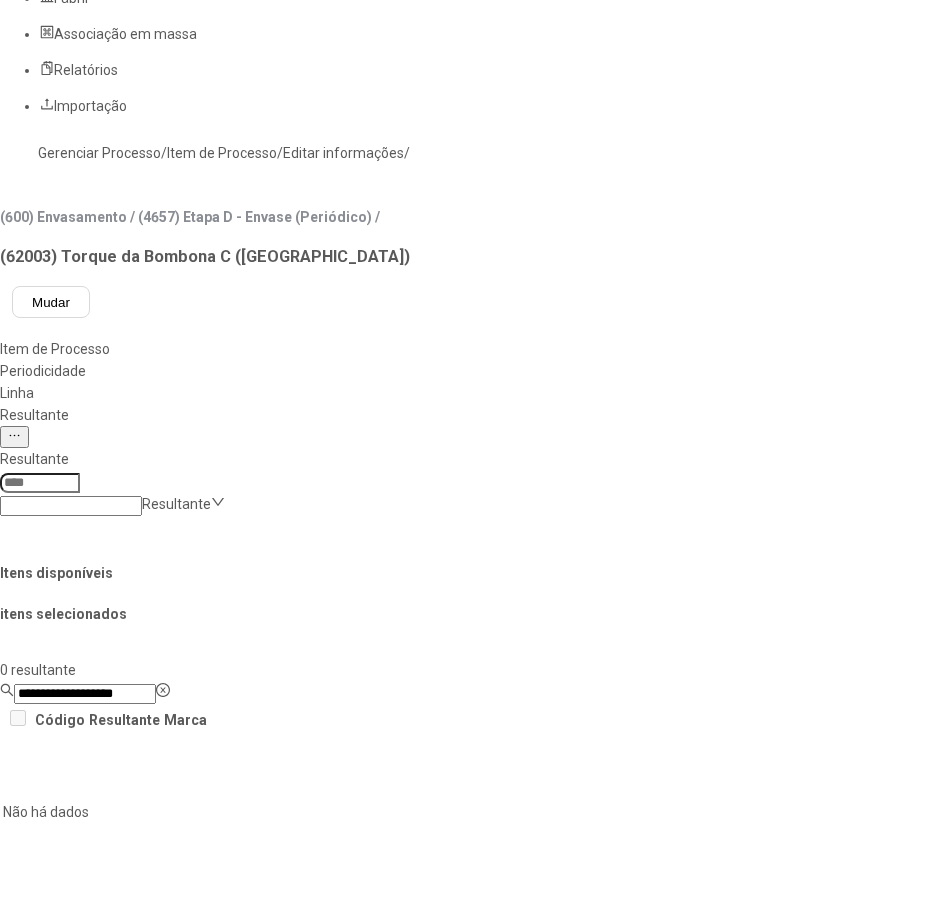 scroll, scrollTop: 200, scrollLeft: 0, axis: vertical 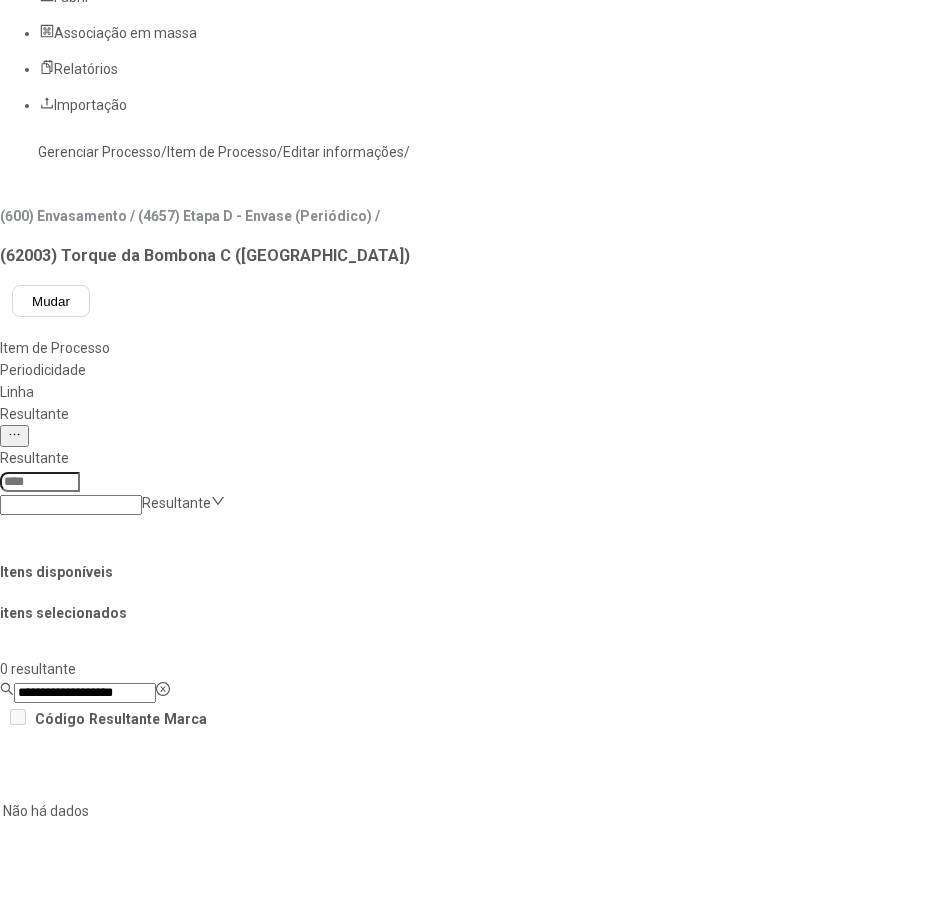 drag, startPoint x: 464, startPoint y: 285, endPoint x: 358, endPoint y: 291, distance: 106.16968 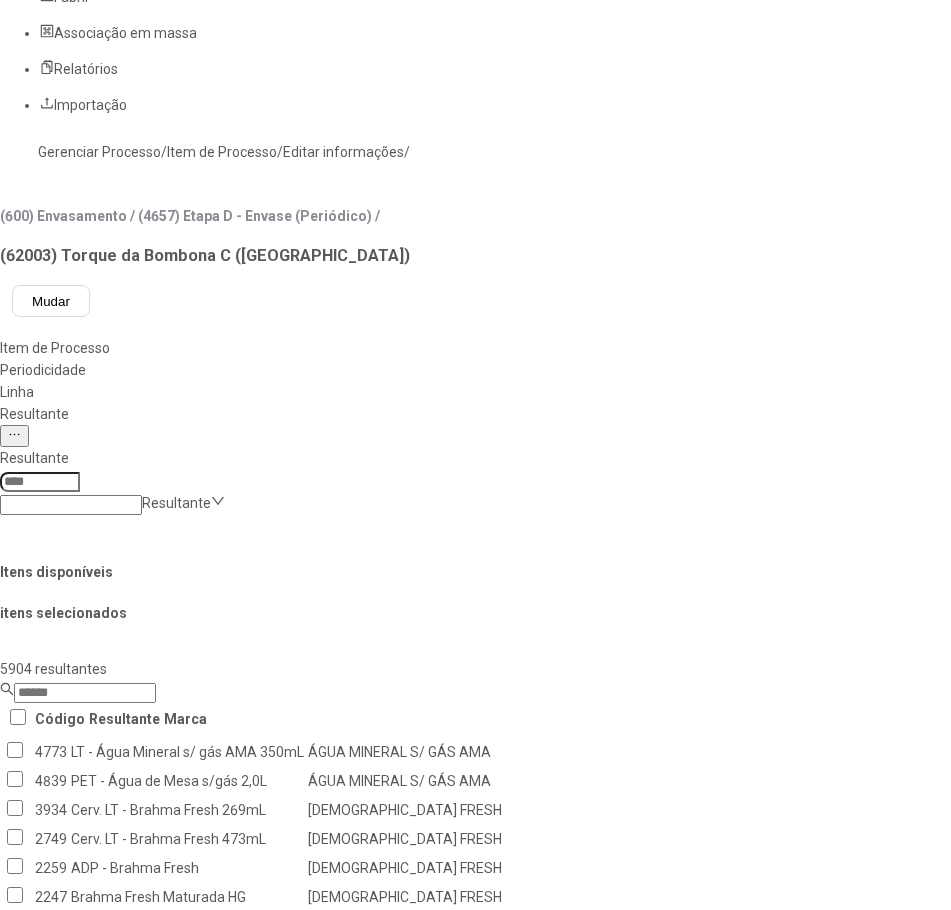 click 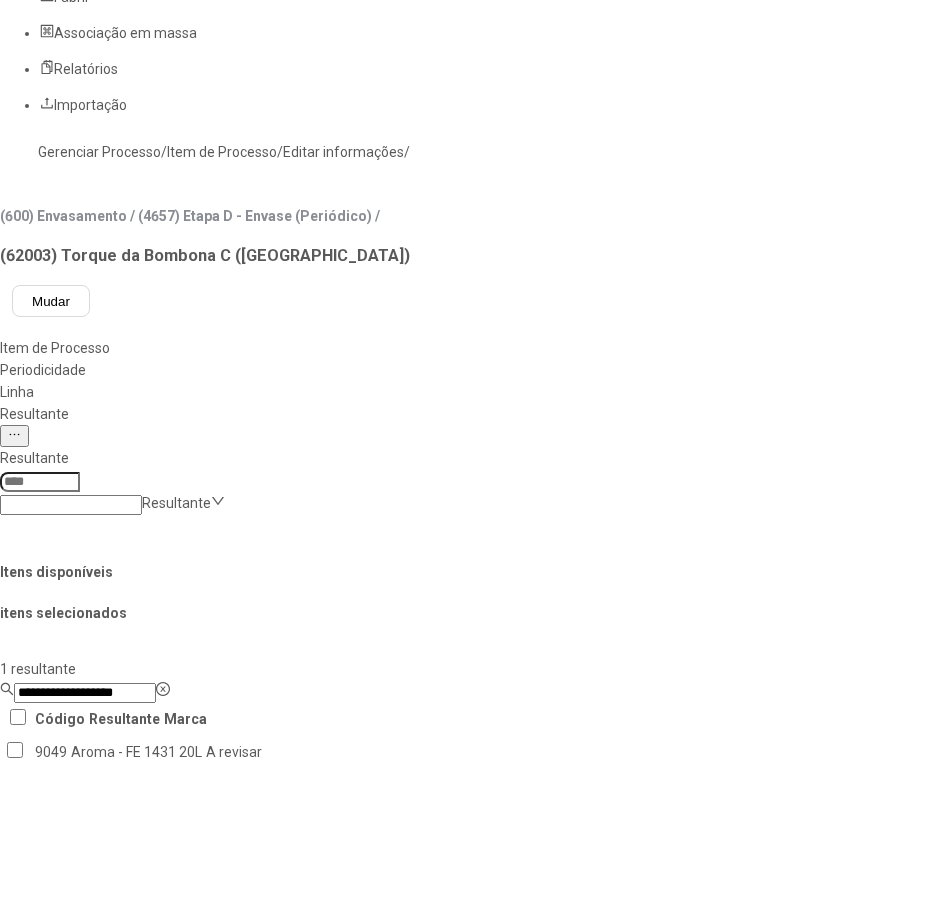 type on "**********" 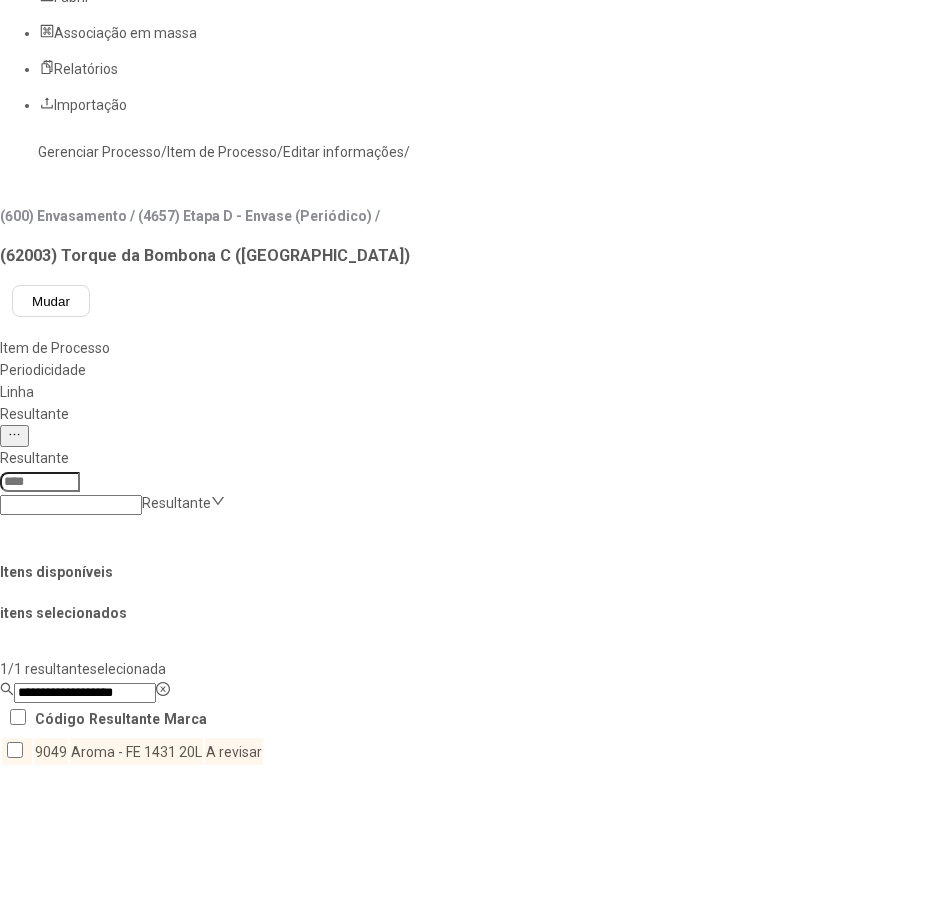 click 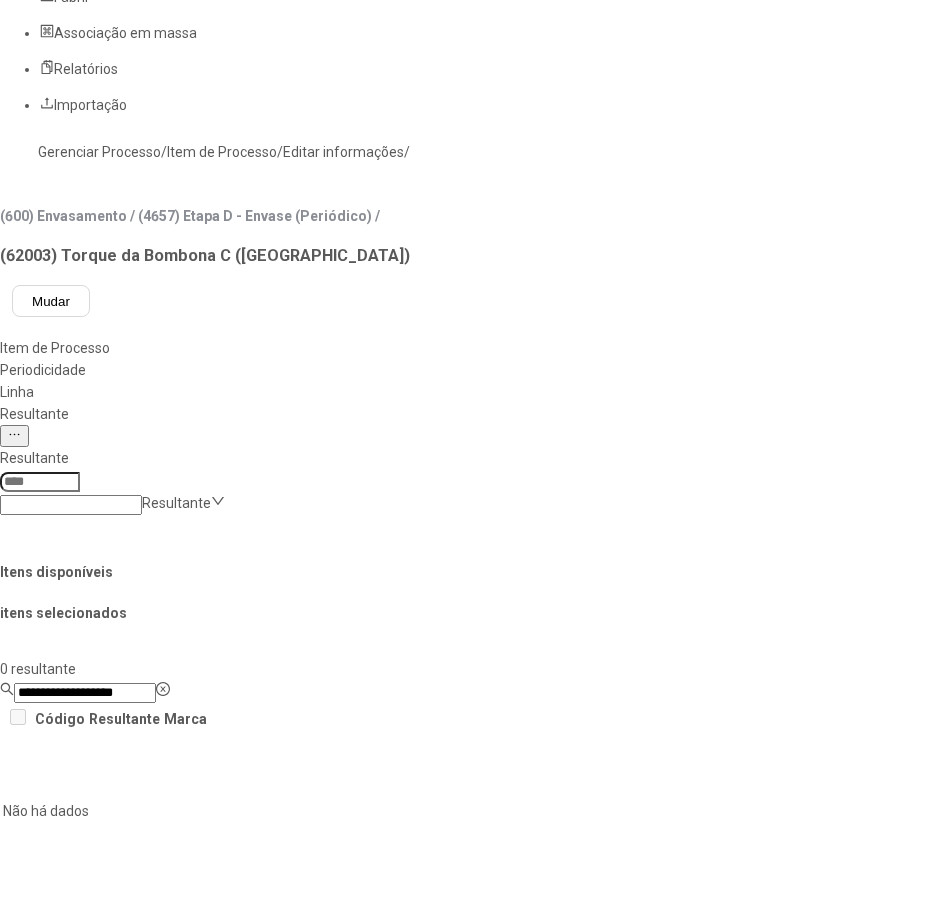 drag, startPoint x: 462, startPoint y: 284, endPoint x: 392, endPoint y: 284, distance: 70 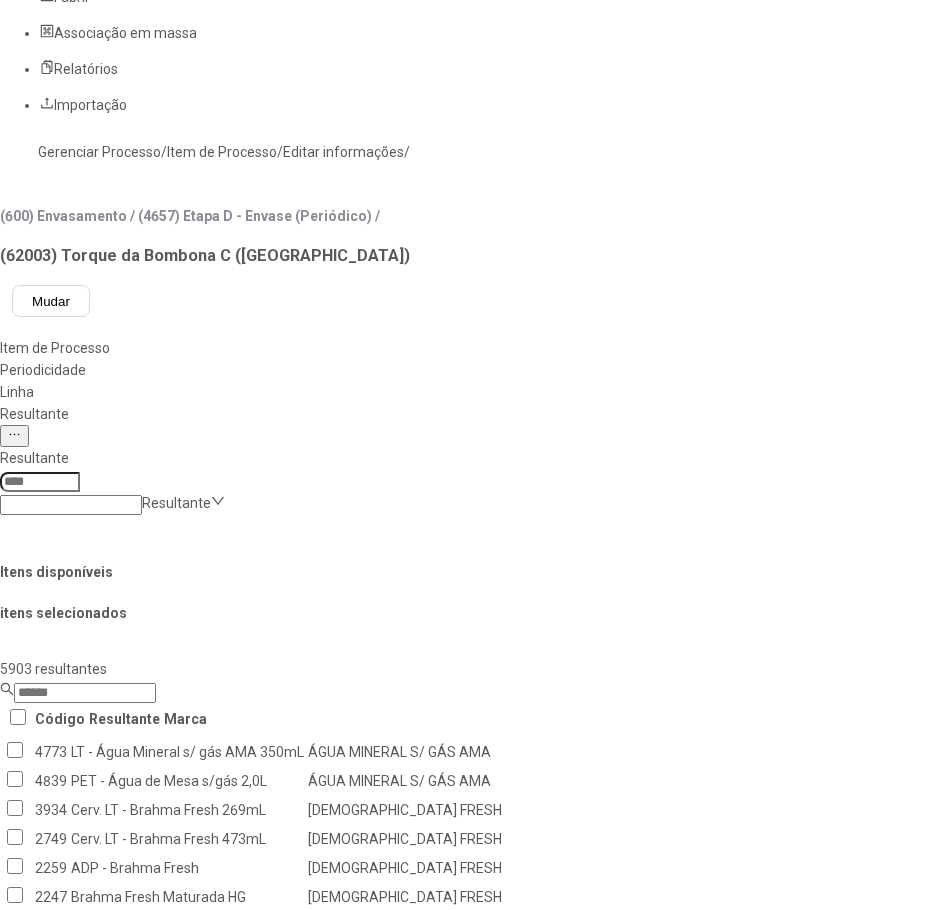 click 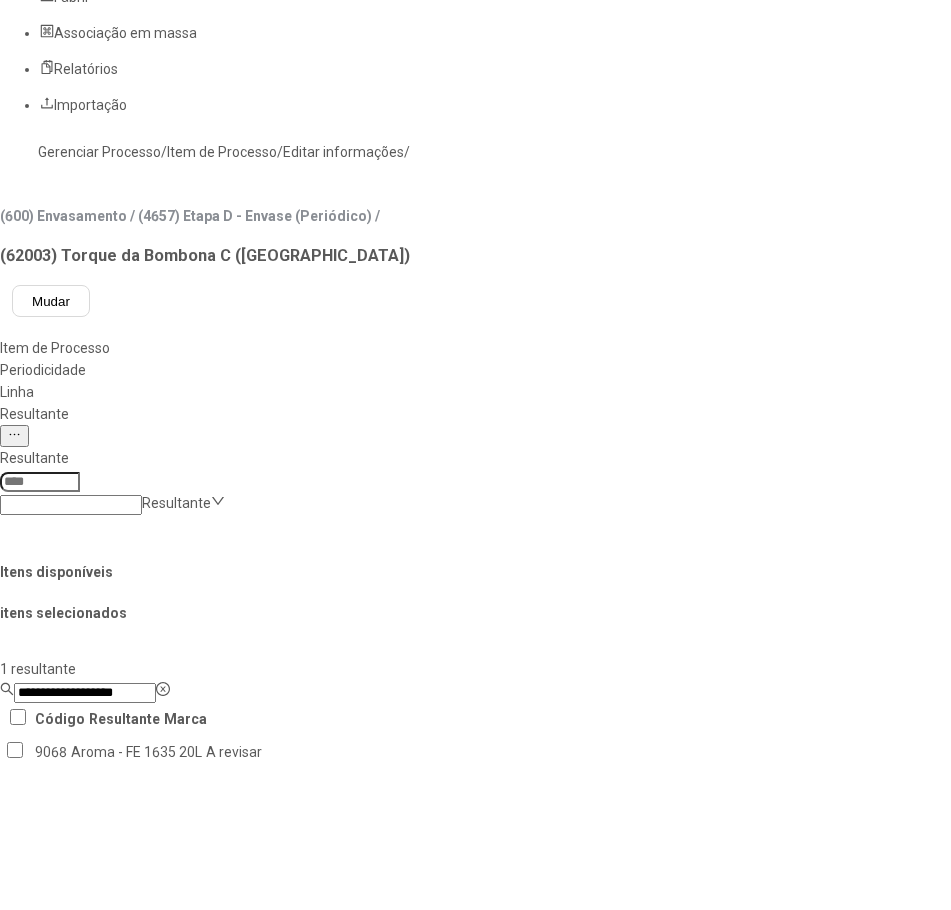 type on "**********" 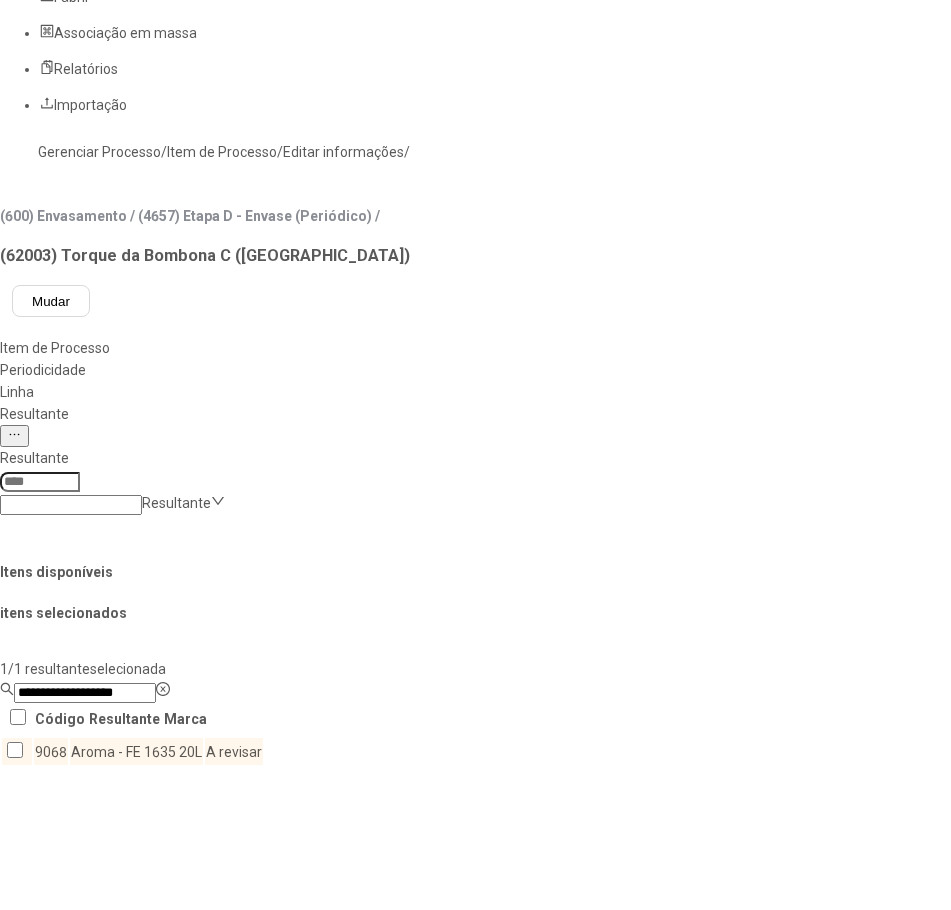 click 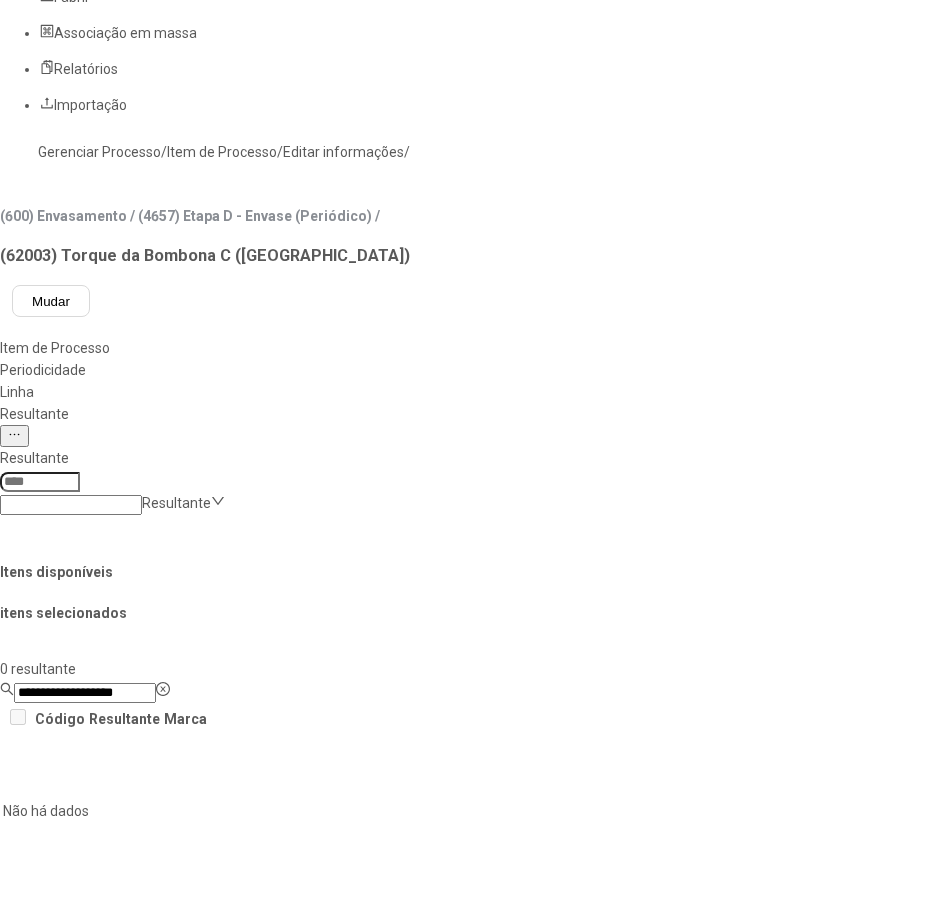 click on "Concluir associação" at bounding box center [124, 1401] 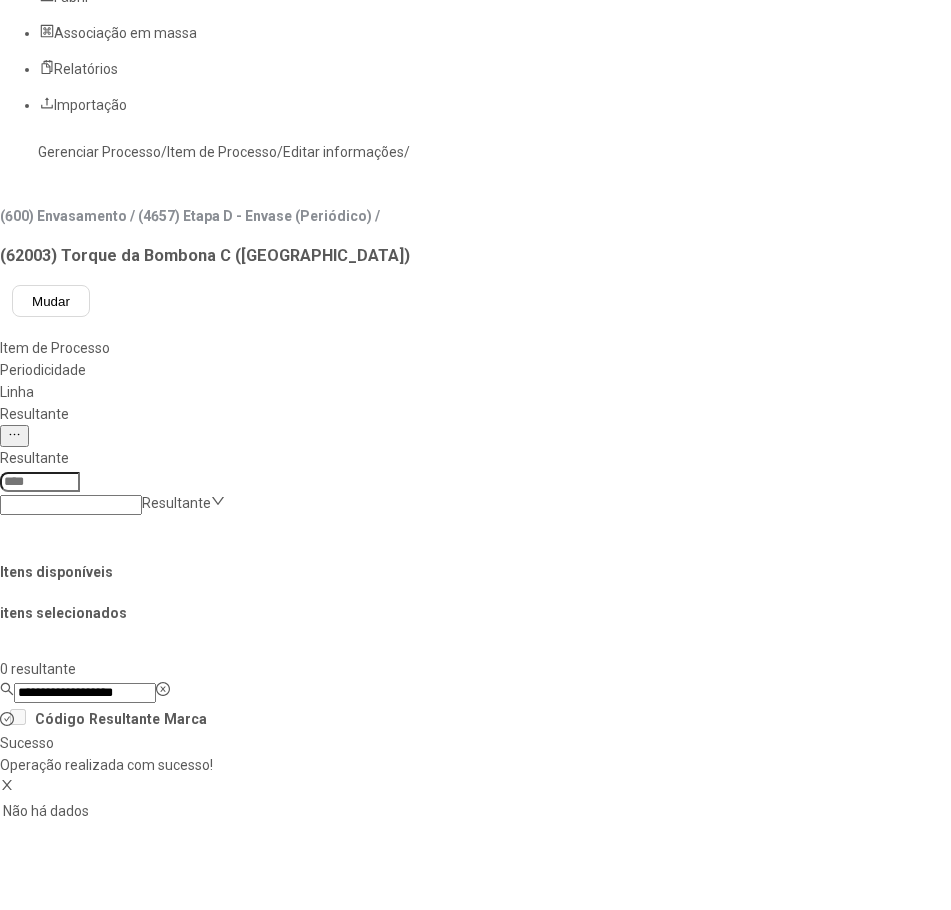 scroll, scrollTop: 0, scrollLeft: 0, axis: both 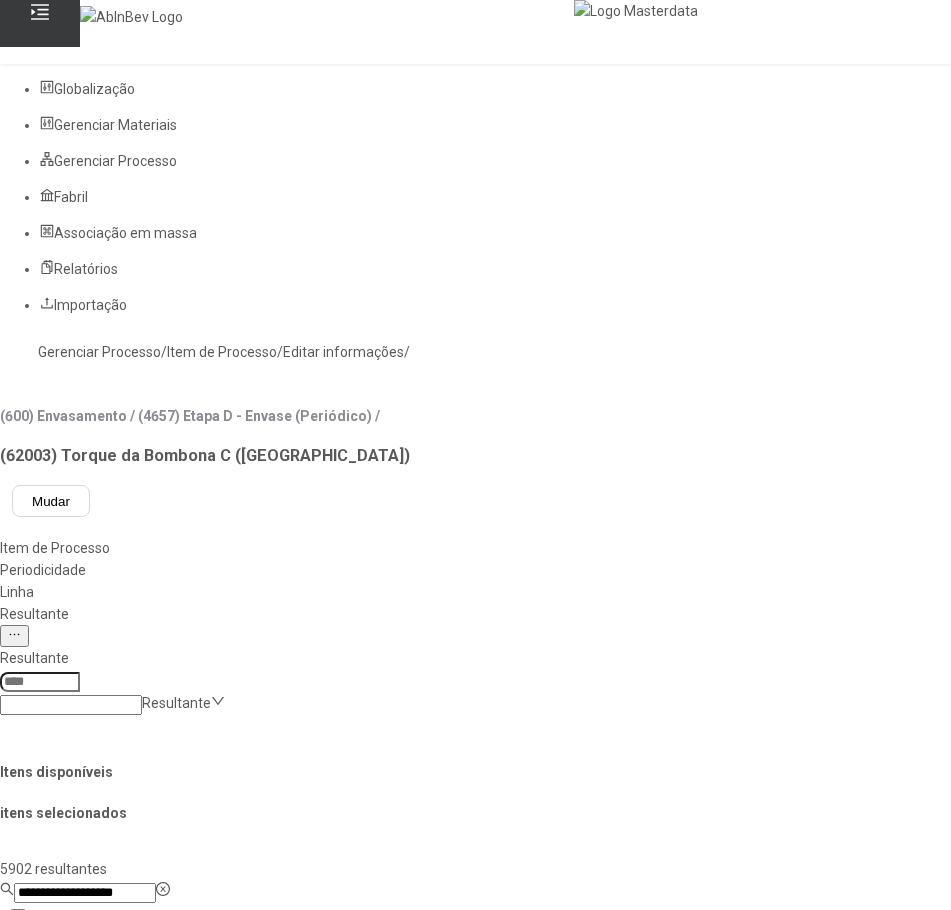 drag, startPoint x: 200, startPoint y: 108, endPoint x: 206, endPoint y: 132, distance: 24.738634 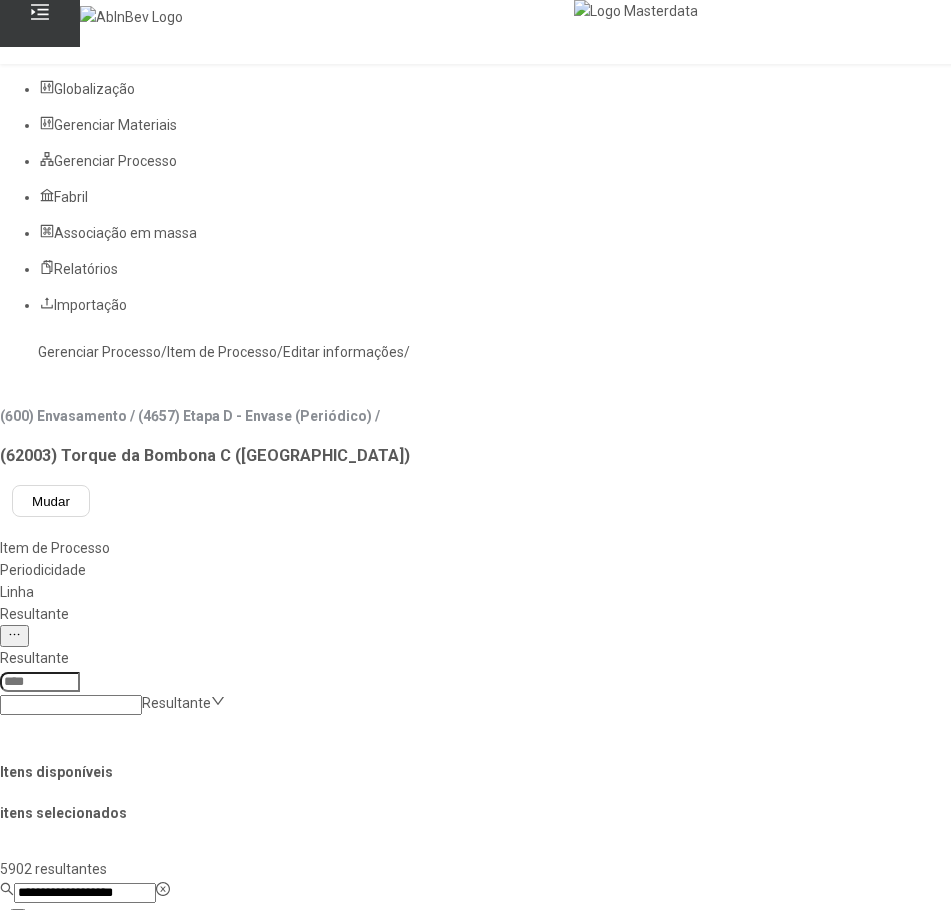 click on "Gerenciar Processo" 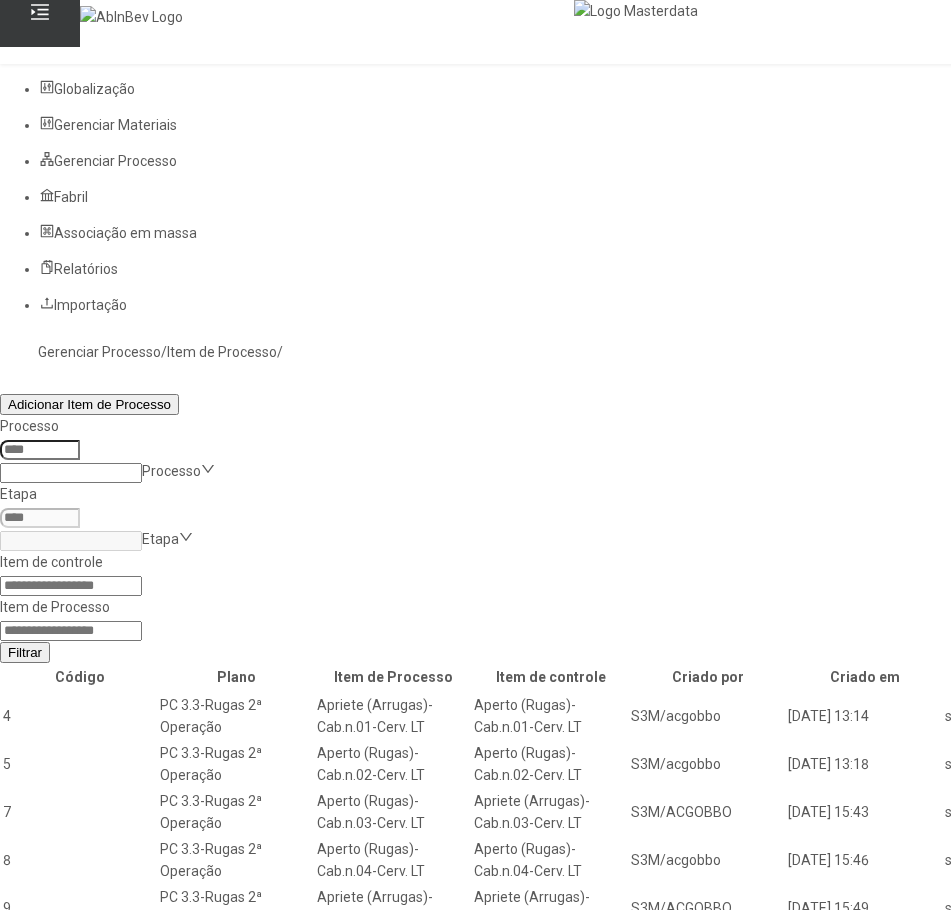 click 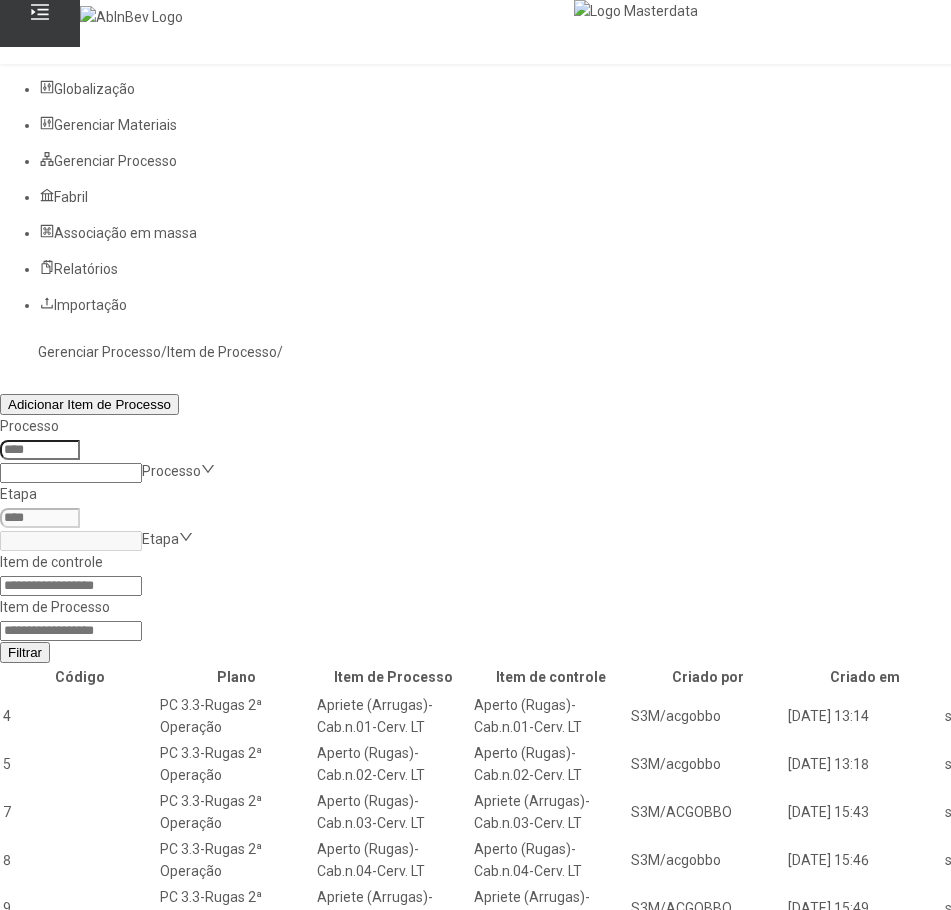 paste on "*****" 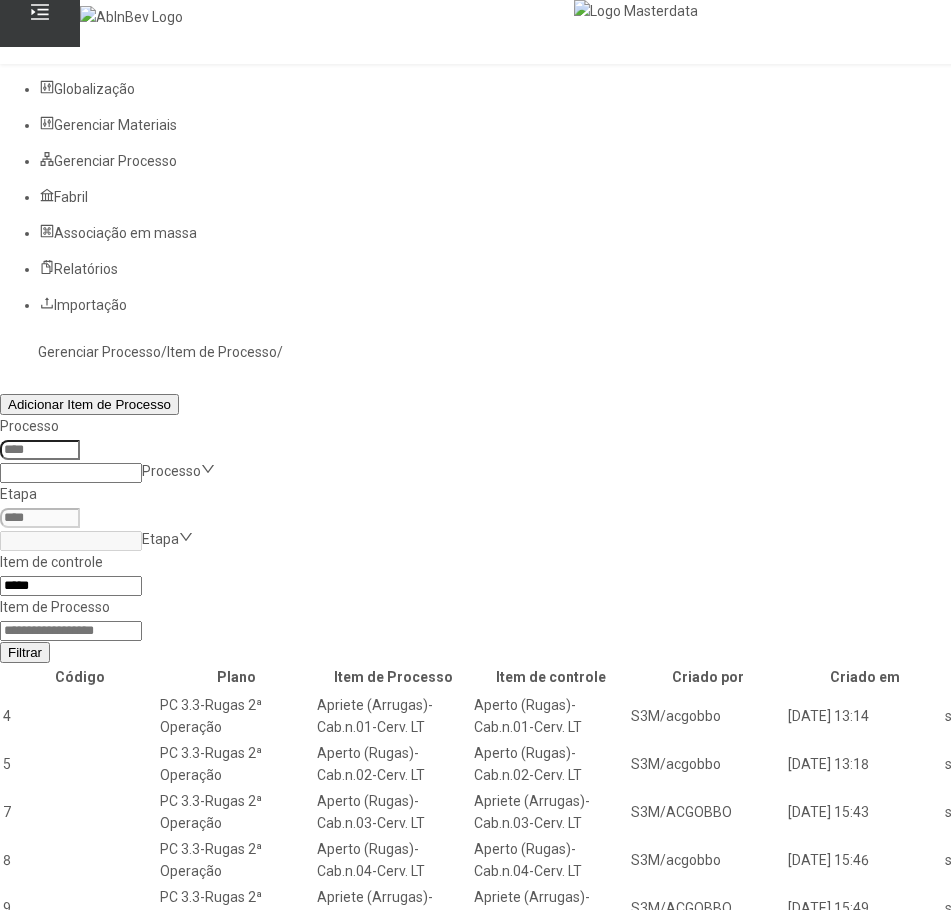 type on "*****" 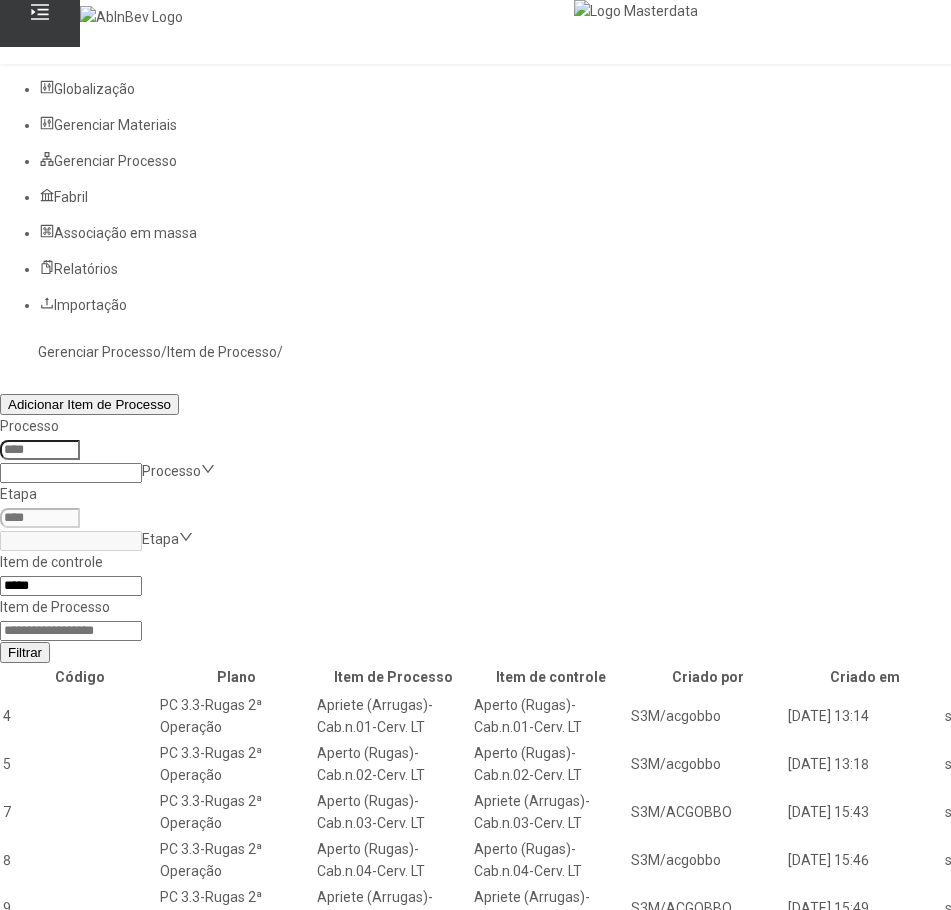 click on "Filtrar" 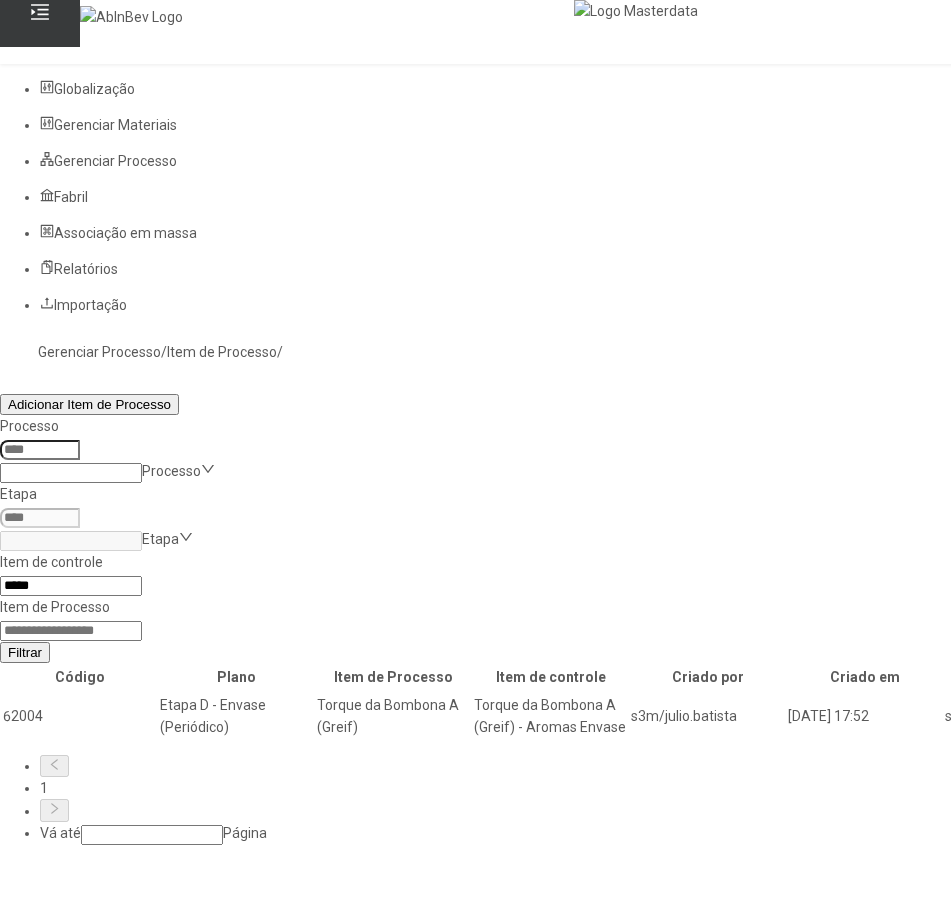 click 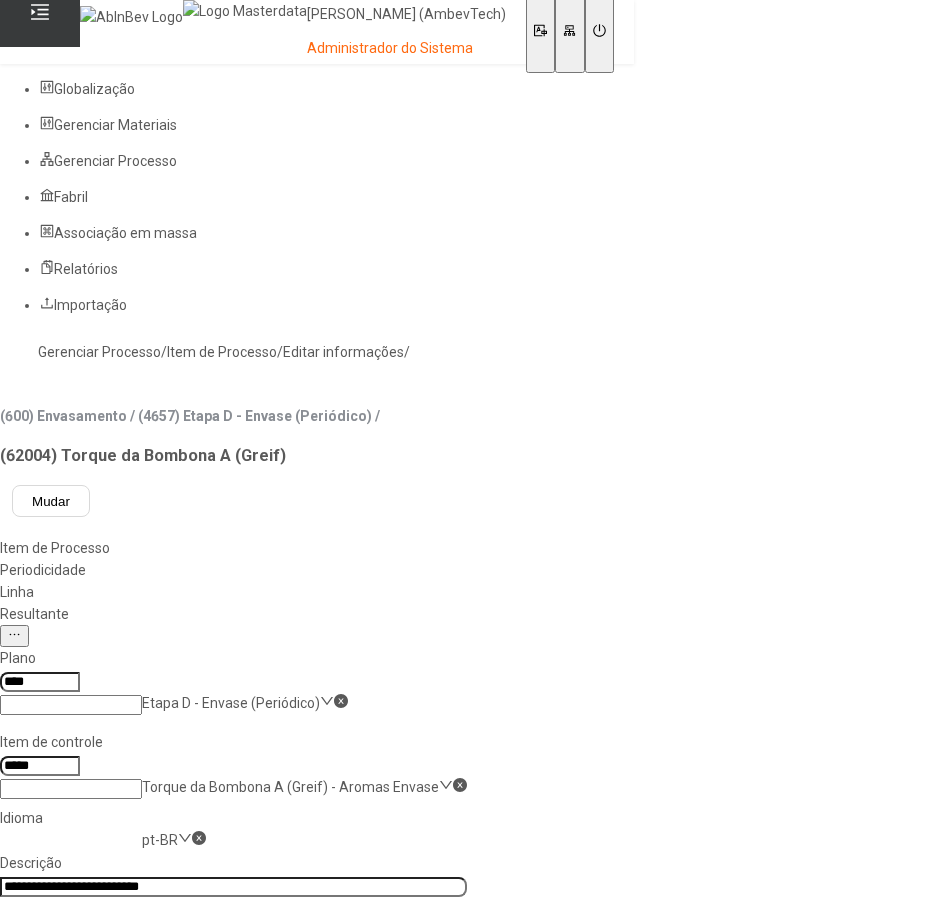 click on "Resultante" 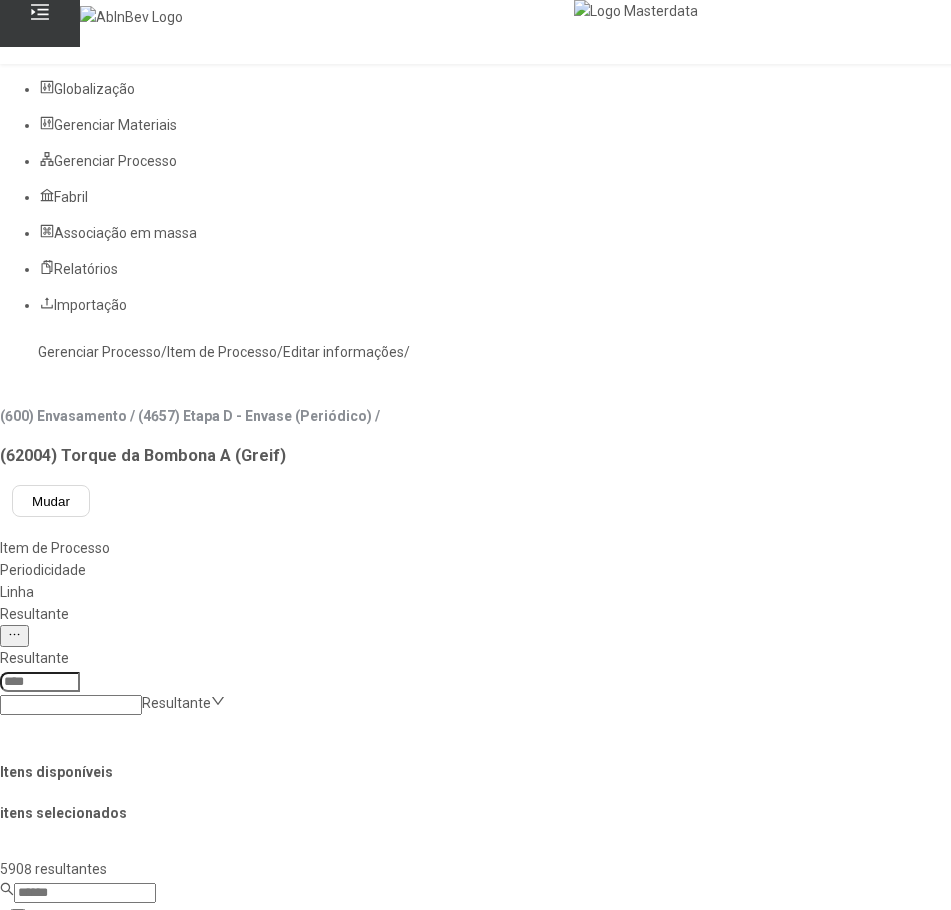 click 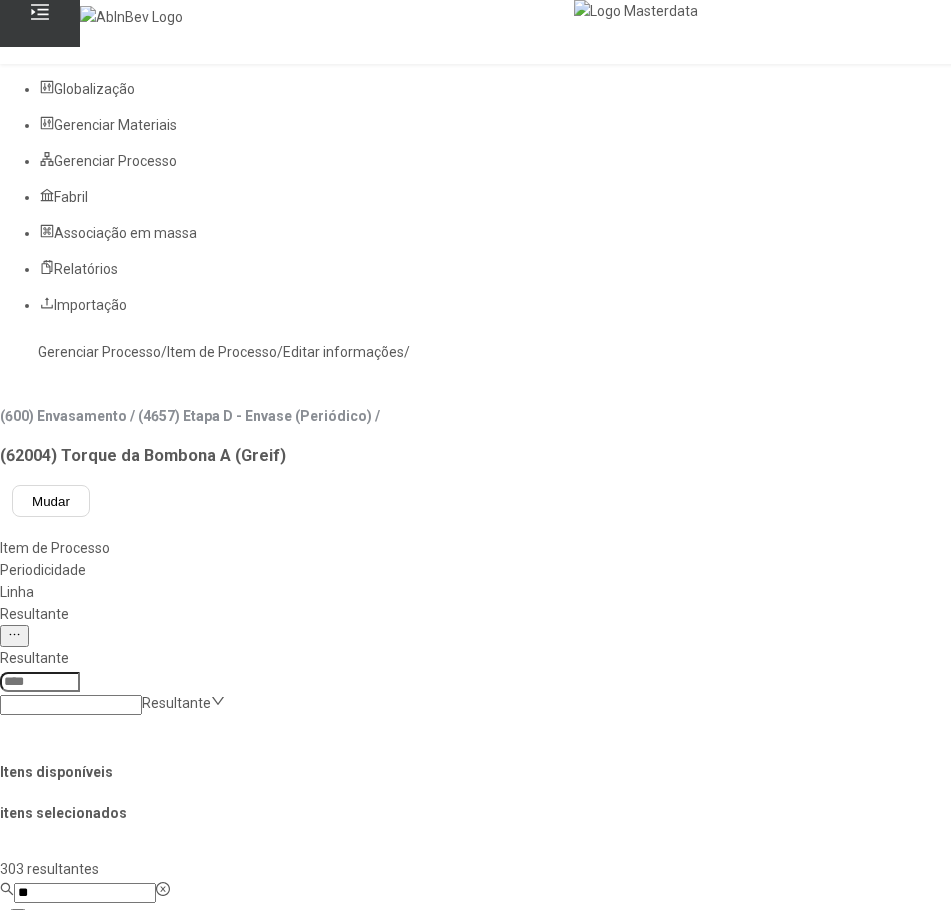 type on "**" 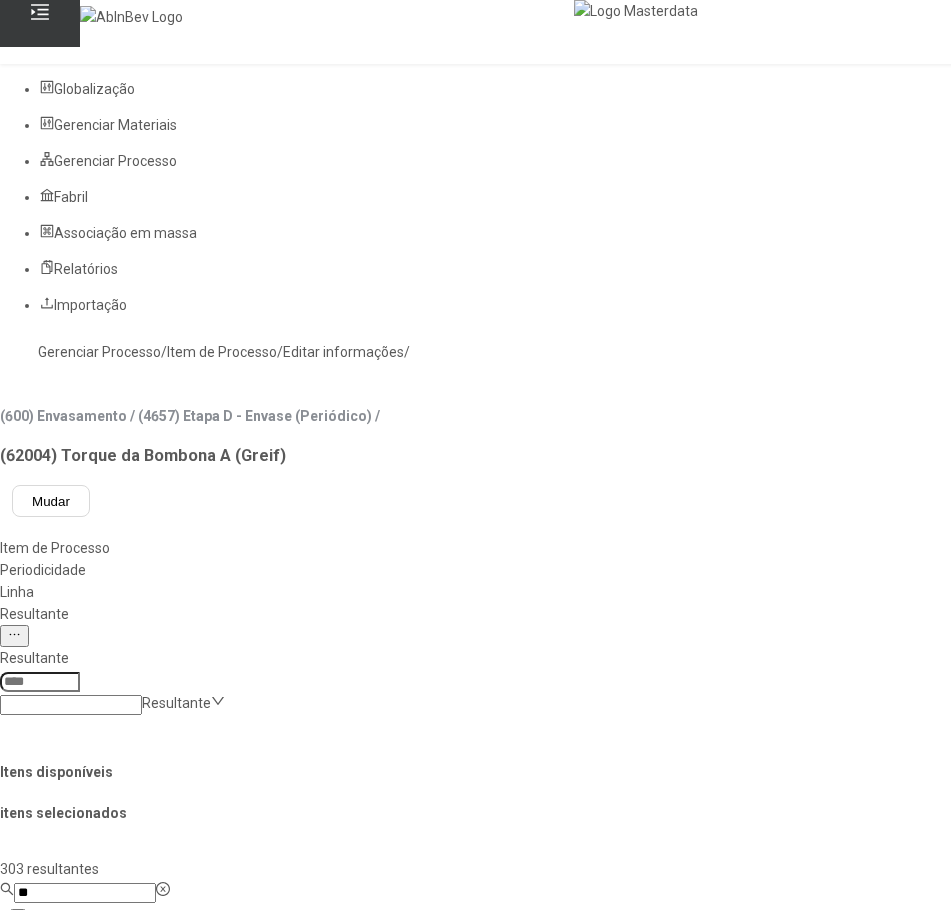 click 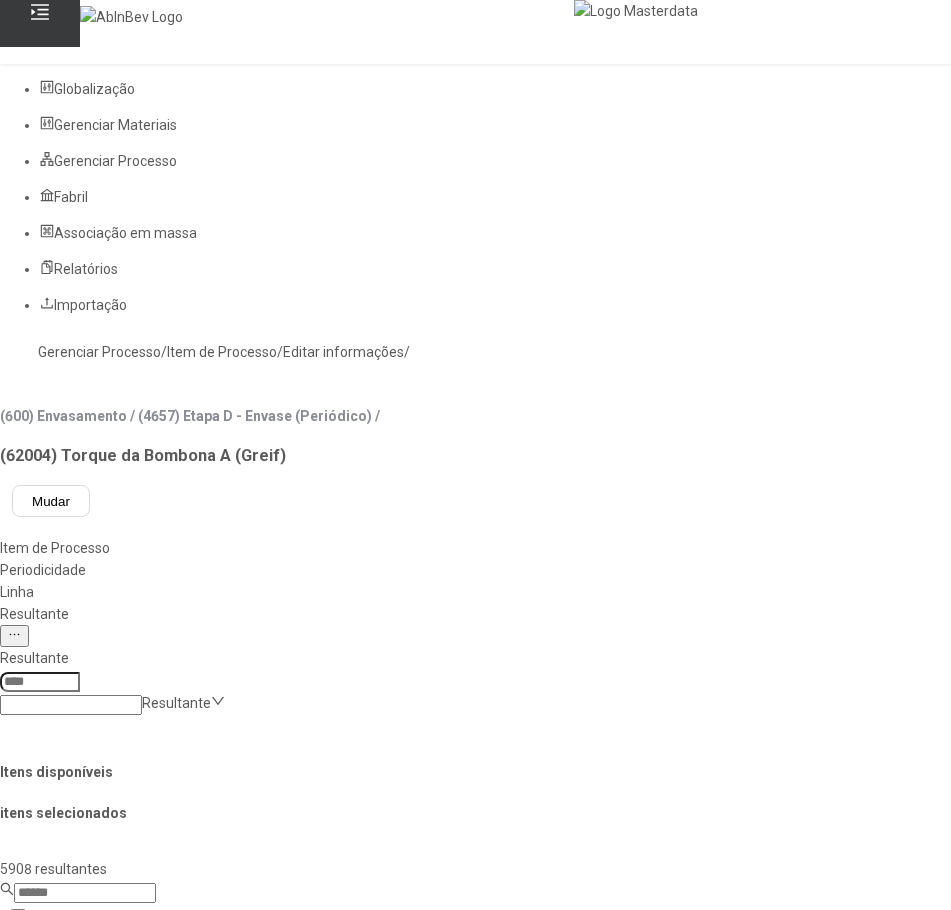 click 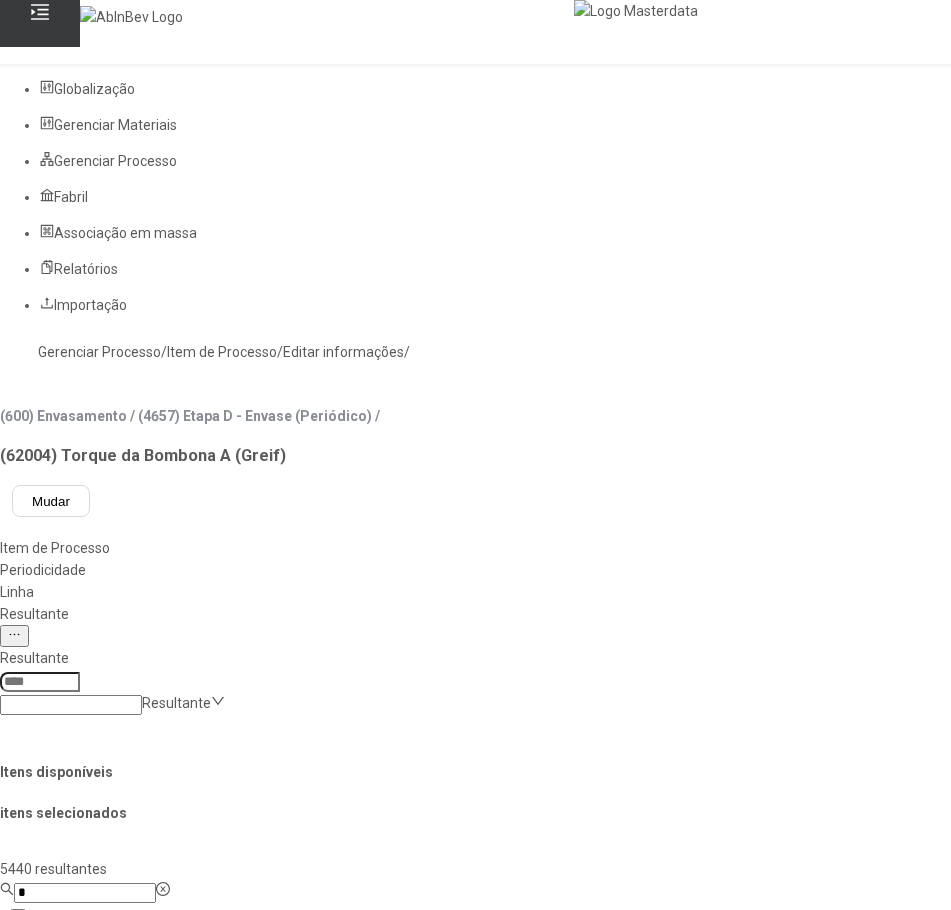 type on "*" 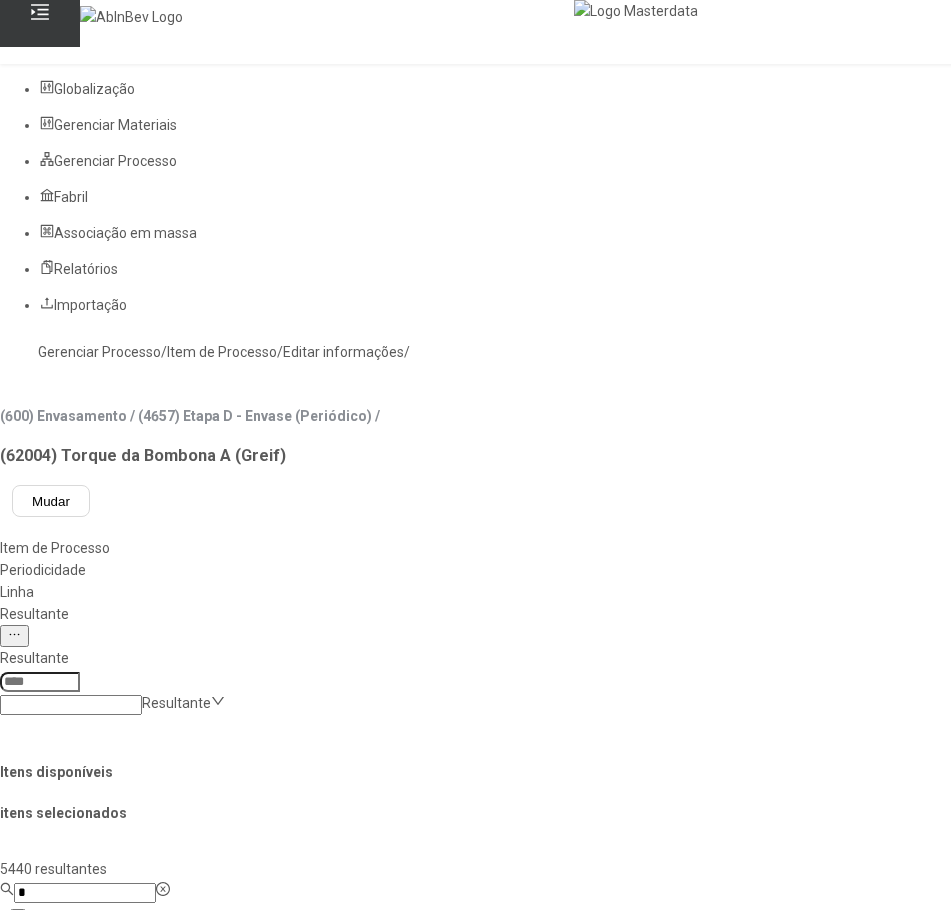click on "Gerenciar Processo" 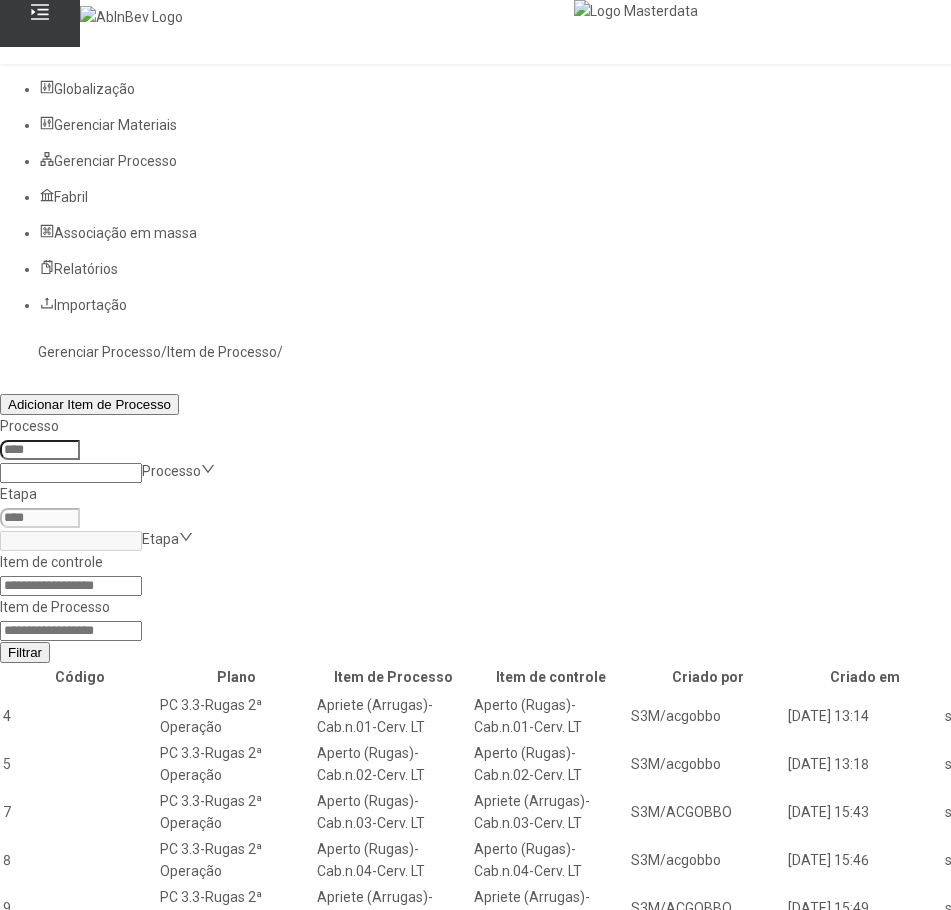 click 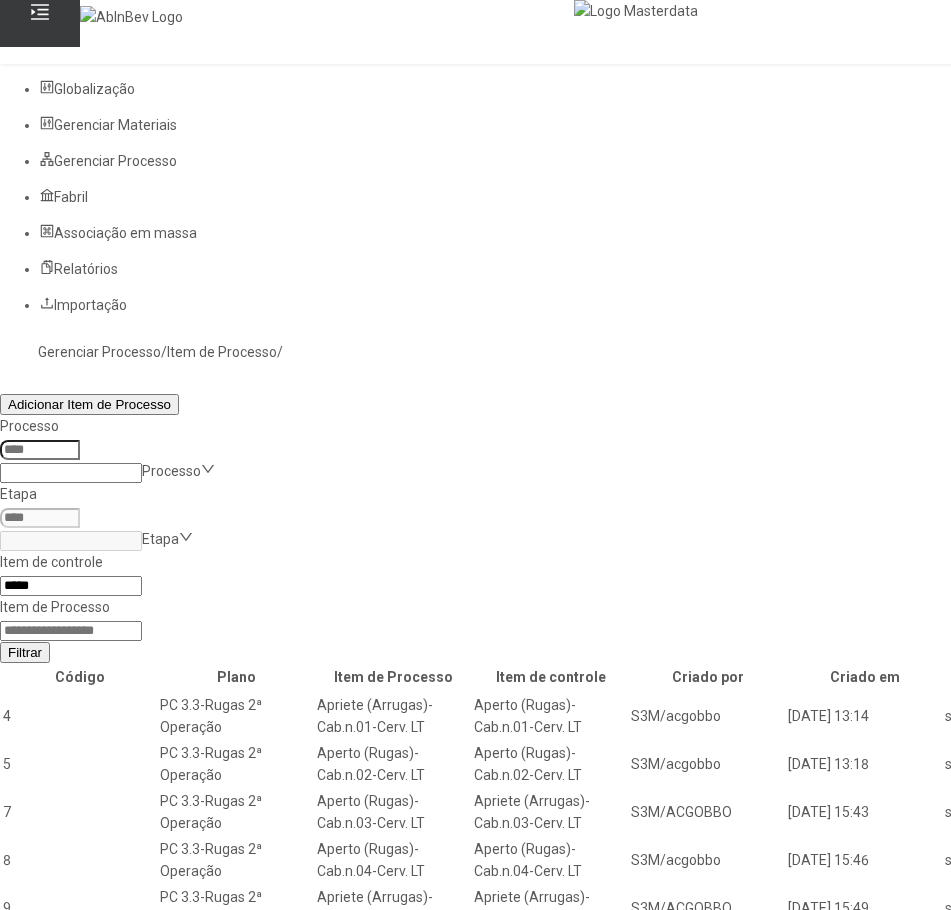 type on "*****" 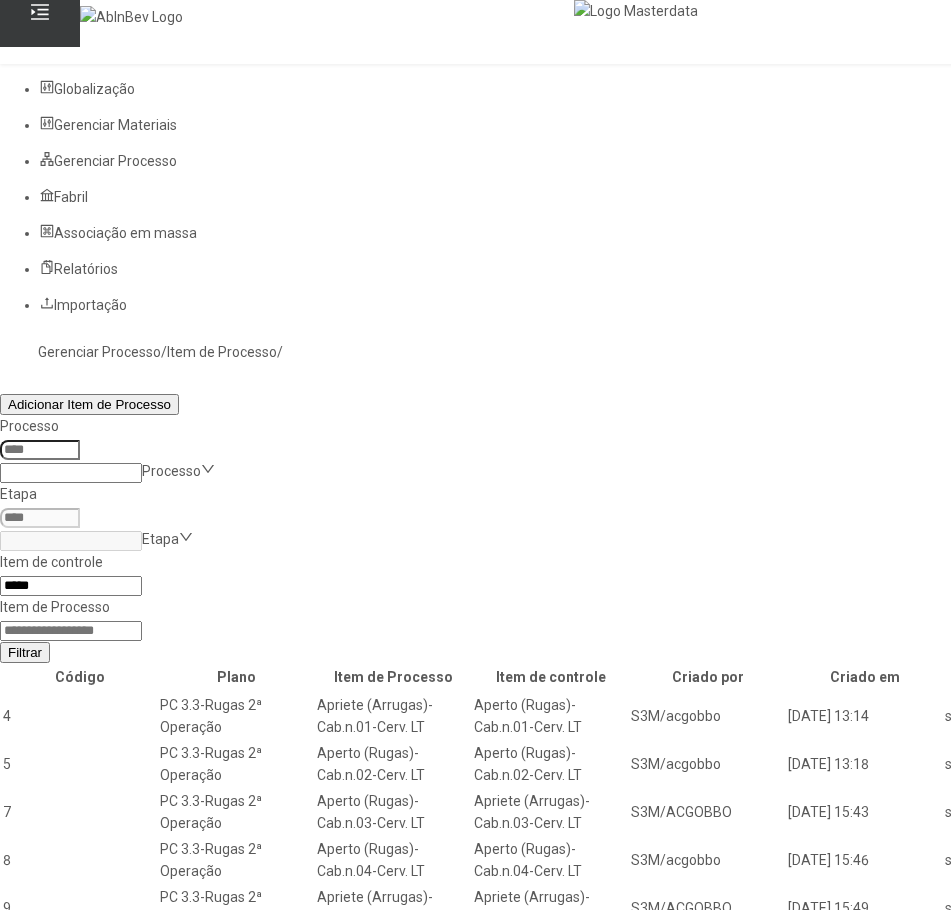 click on "Filtrar" 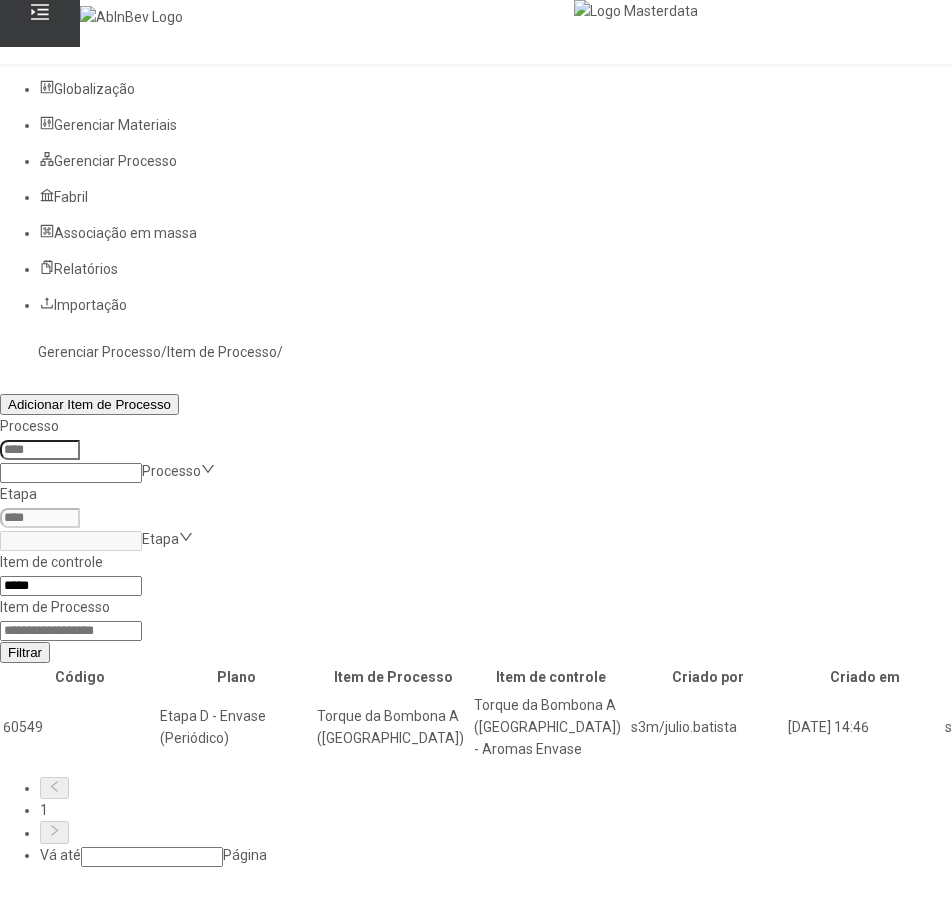 click 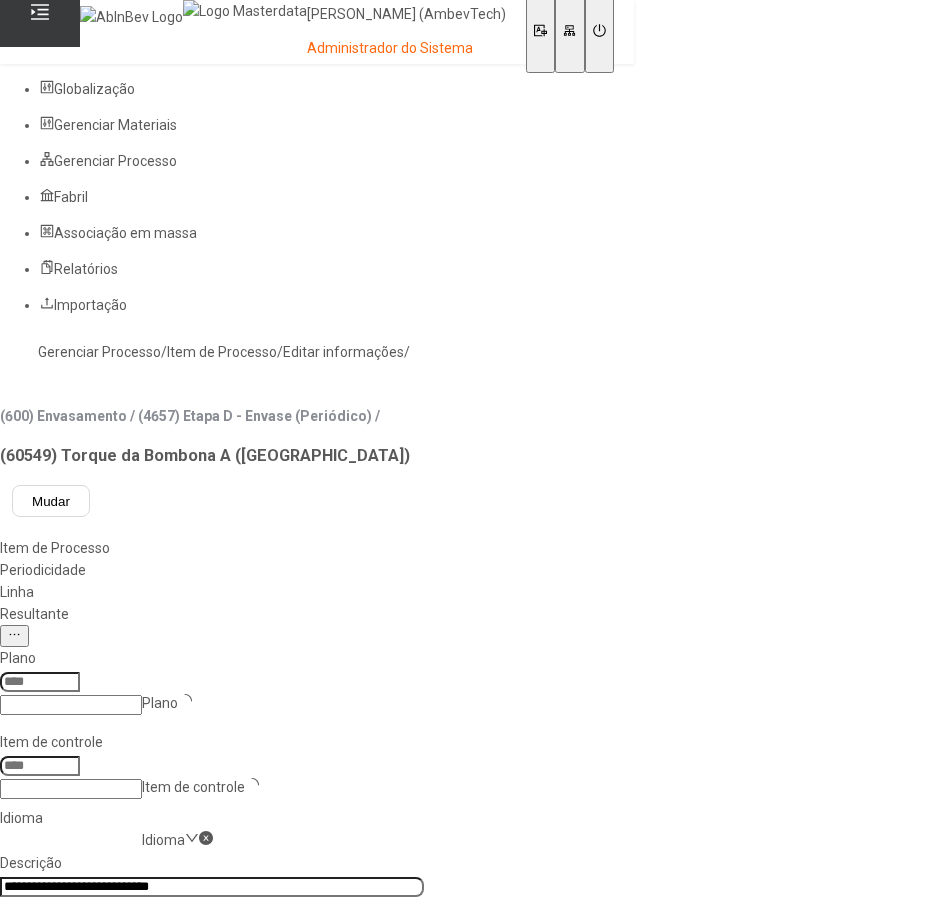 type on "*****" 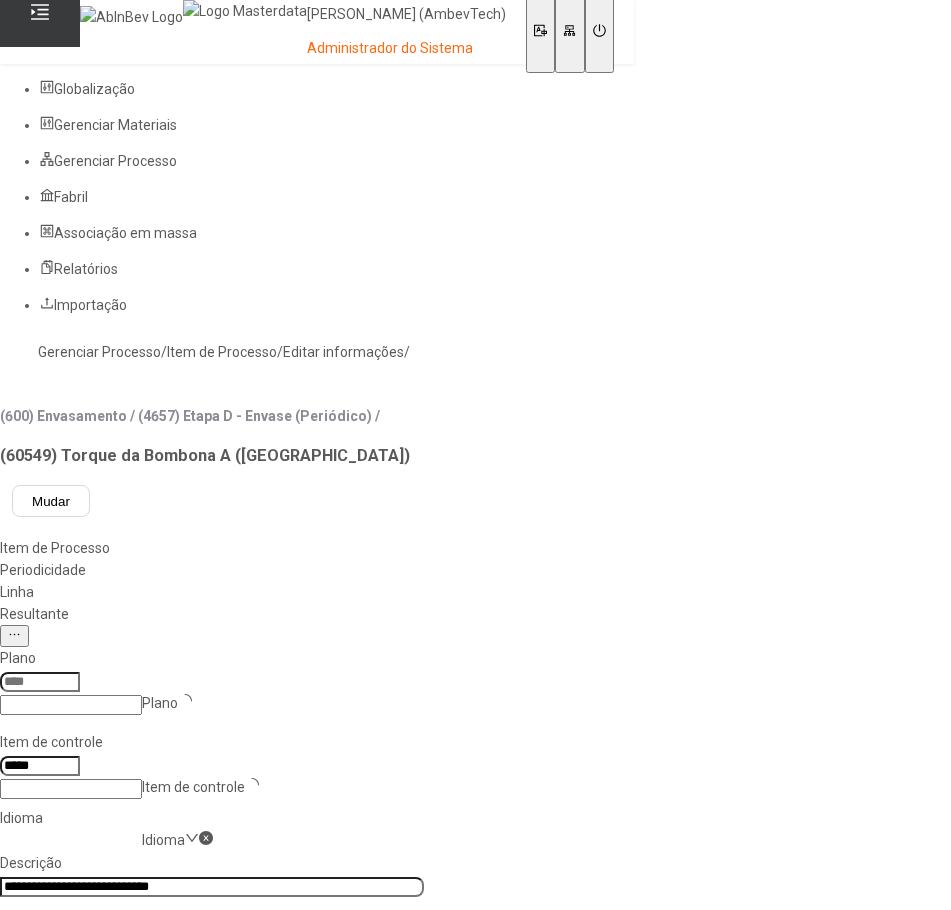 type on "****" 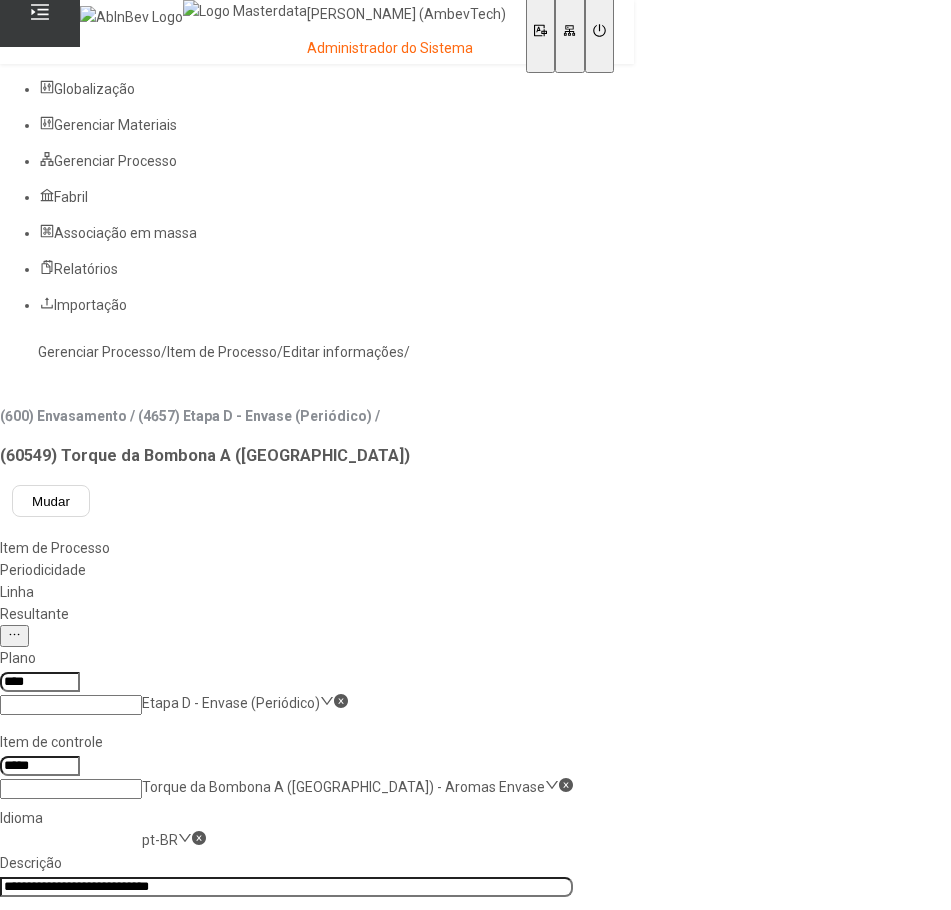click on "Gerenciar Processo" 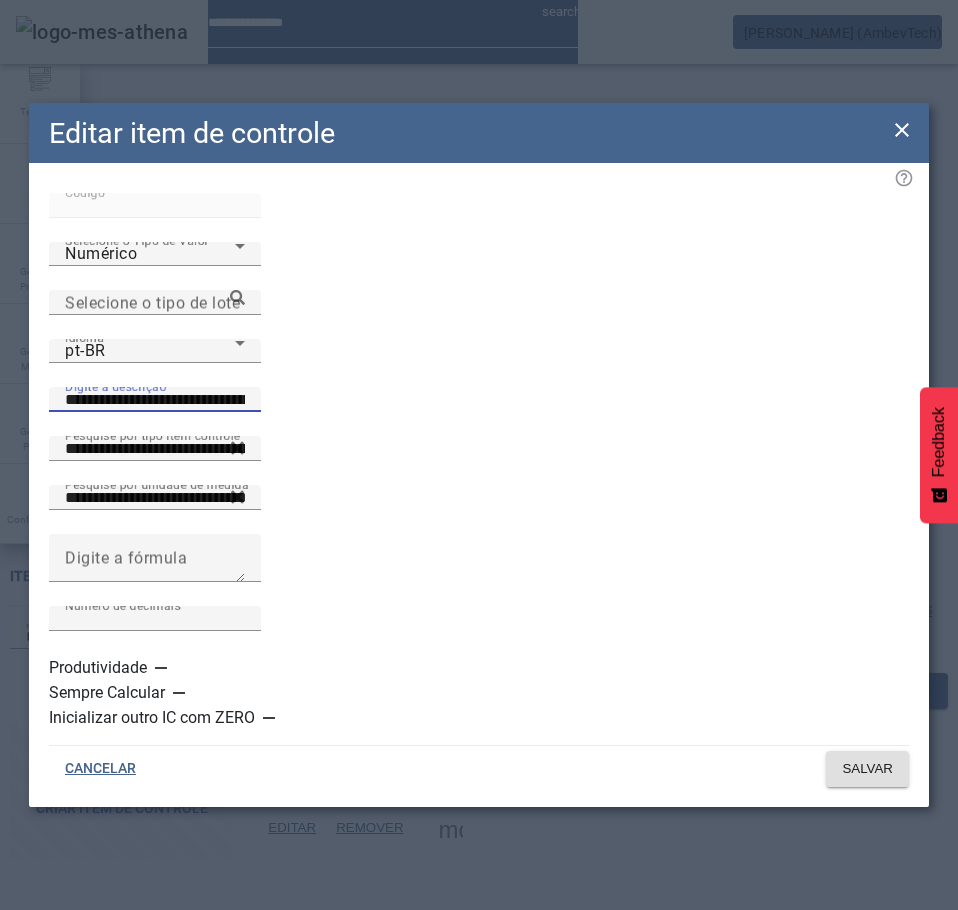 scroll, scrollTop: 0, scrollLeft: 0, axis: both 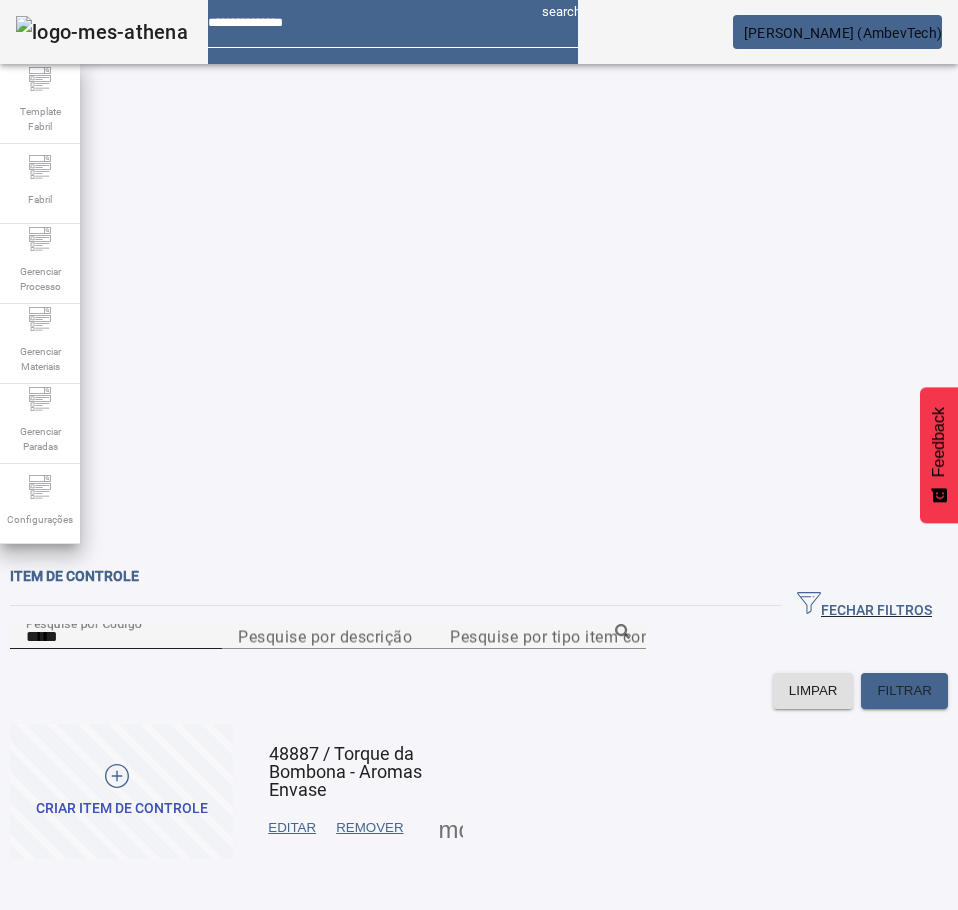 click on "*****" at bounding box center [116, 637] 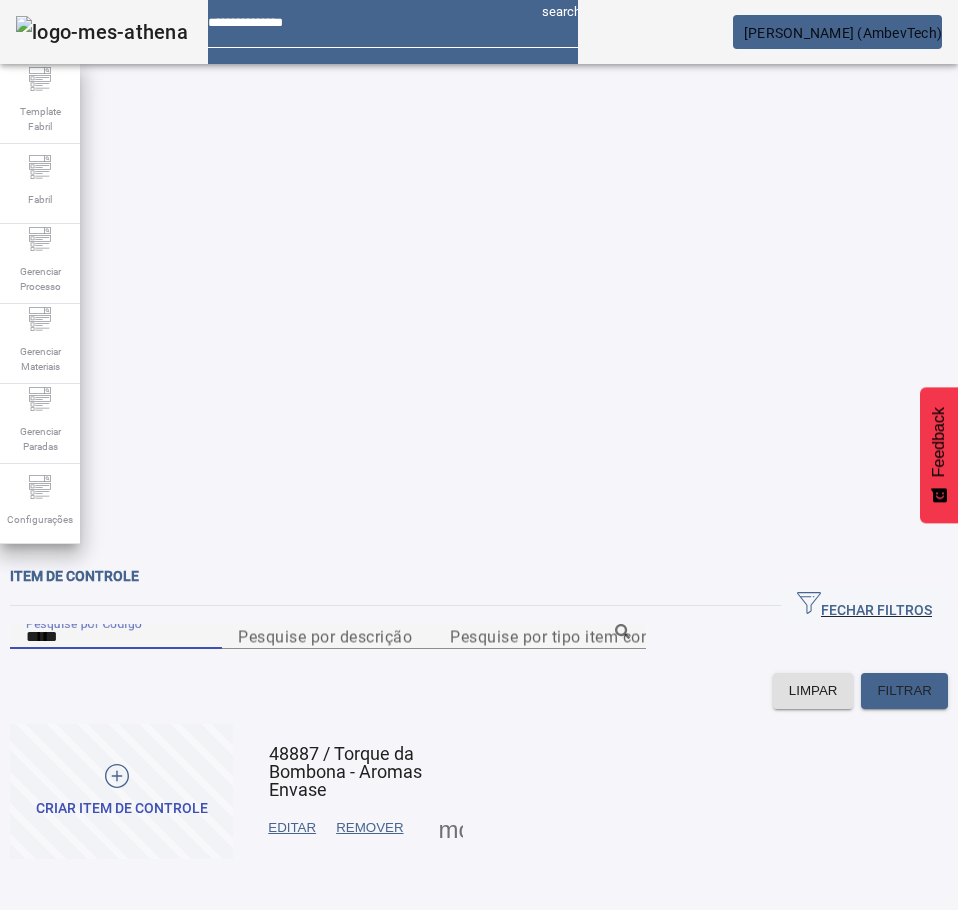 click on "*****" at bounding box center (116, 637) 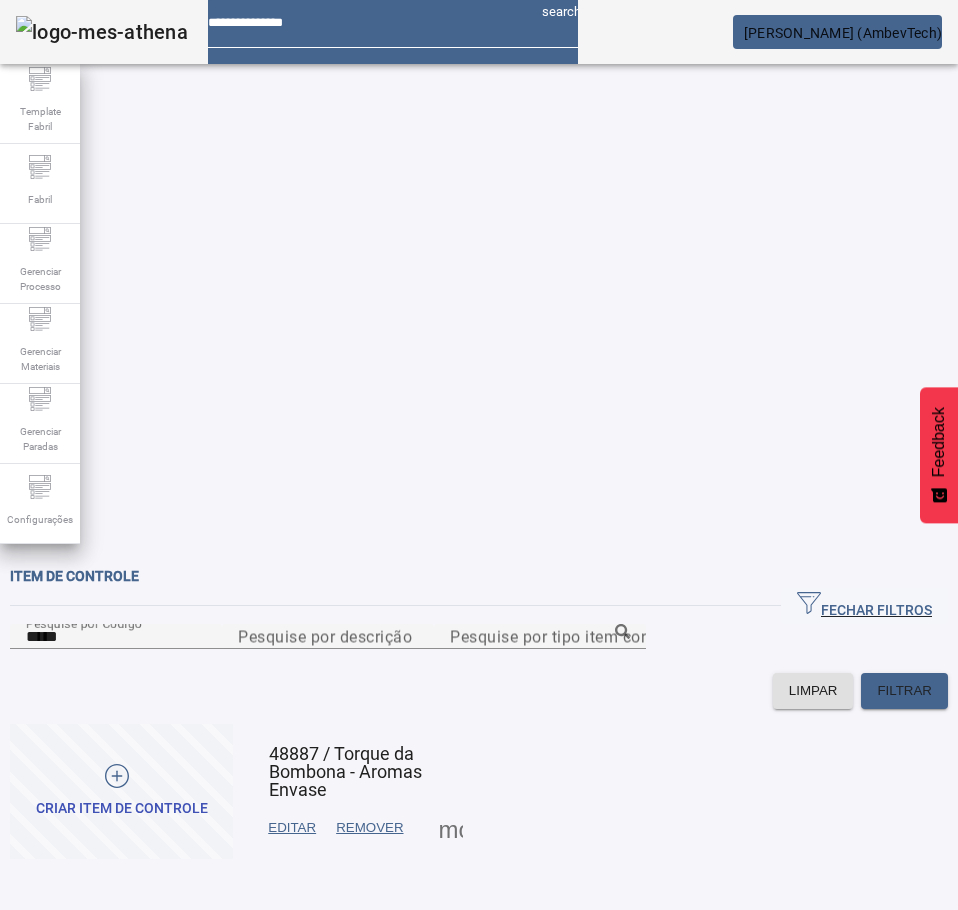 click on "EDITAR" at bounding box center (292, 828) 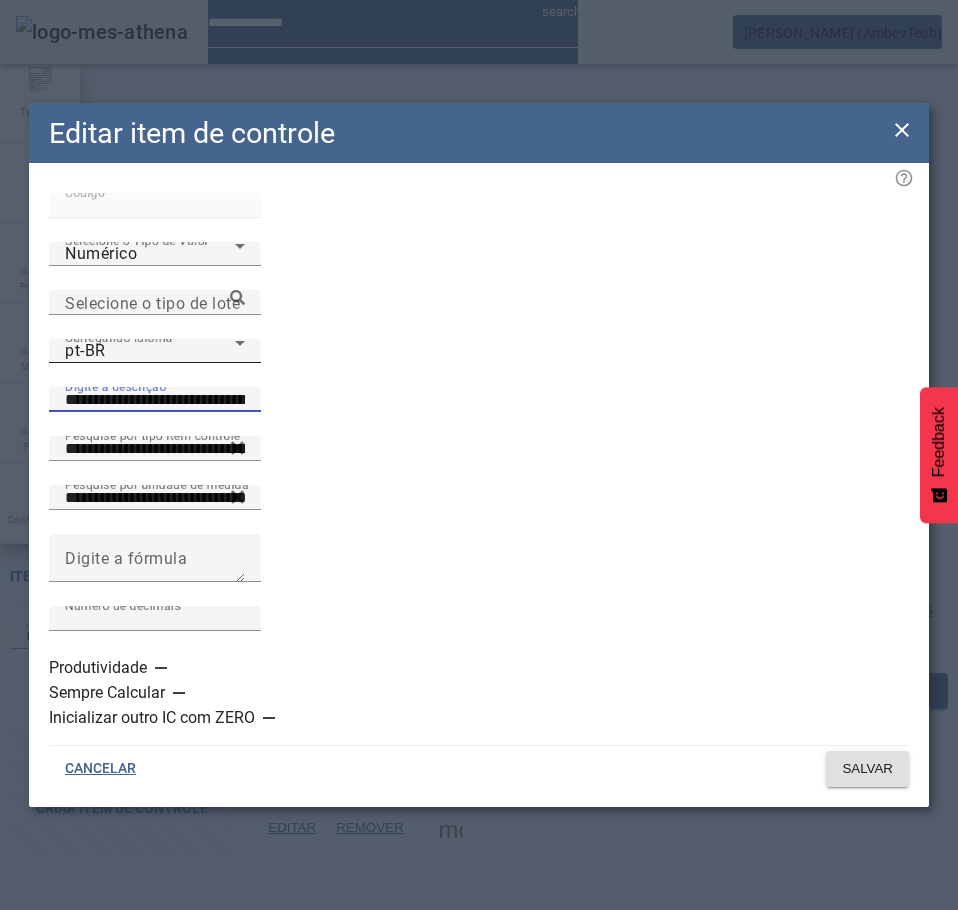 drag, startPoint x: 659, startPoint y: 393, endPoint x: 258, endPoint y: 396, distance: 401.01123 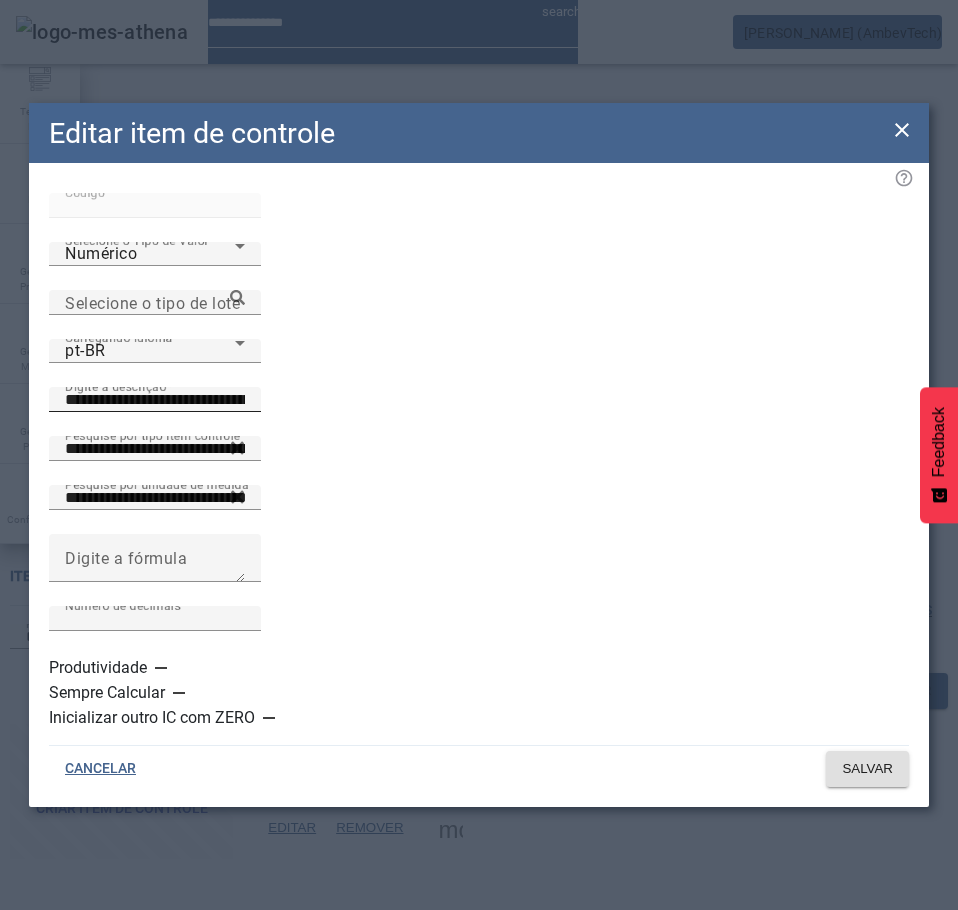 click on "**********" at bounding box center [155, 400] 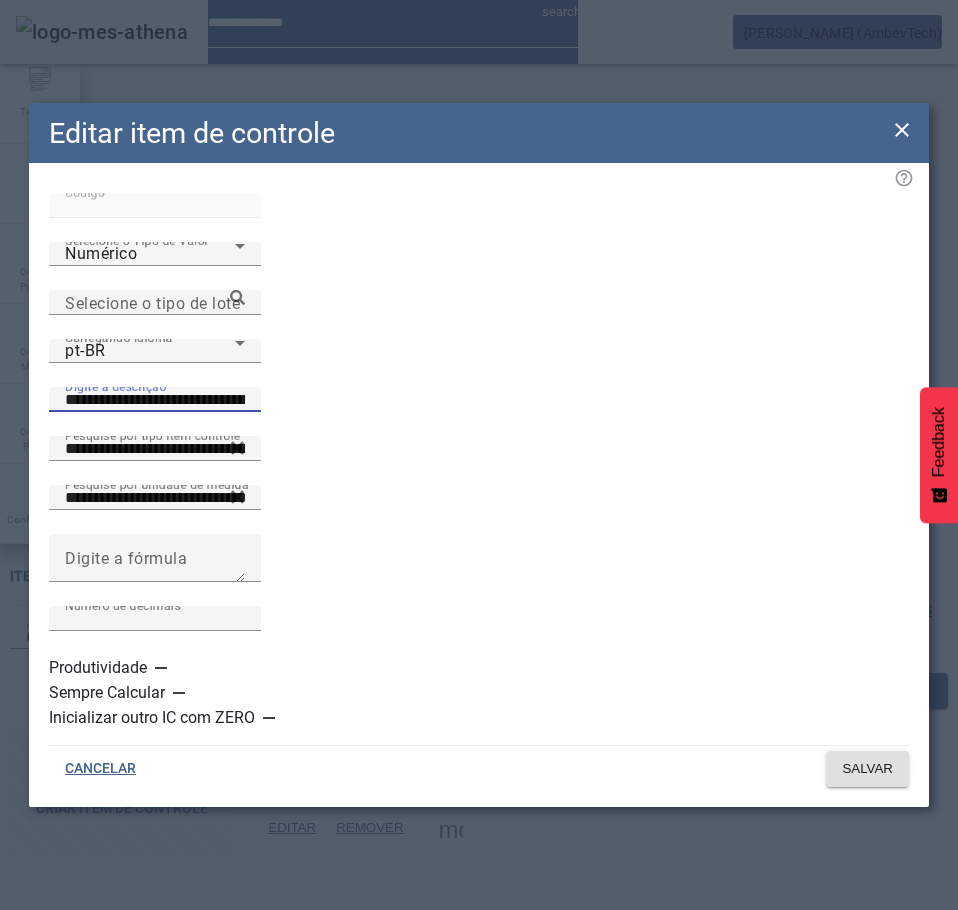 paste on "**********" 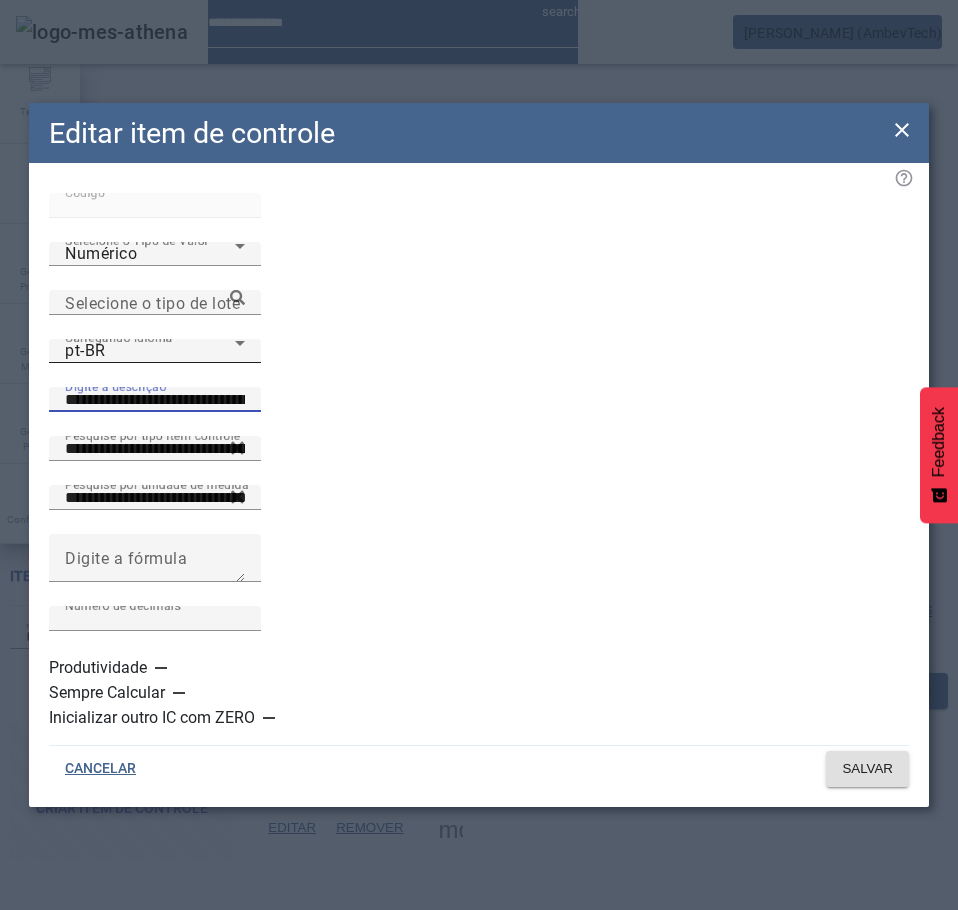 type on "**********" 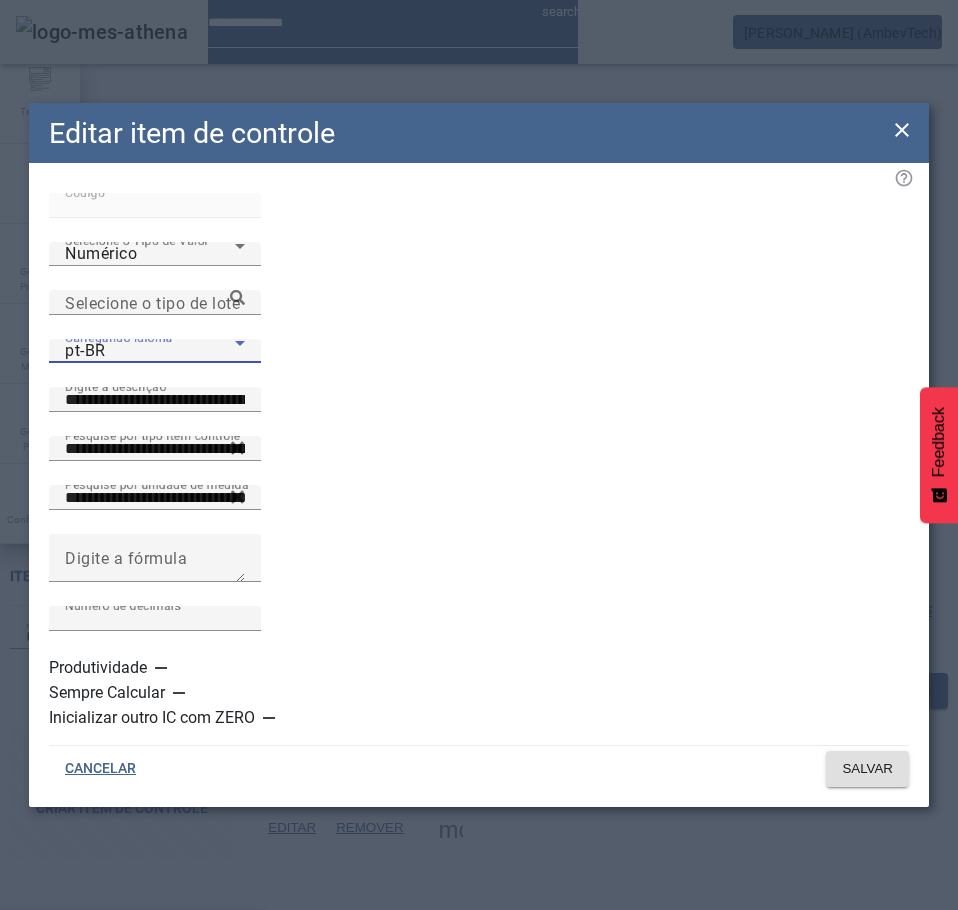 click at bounding box center [479, 910] 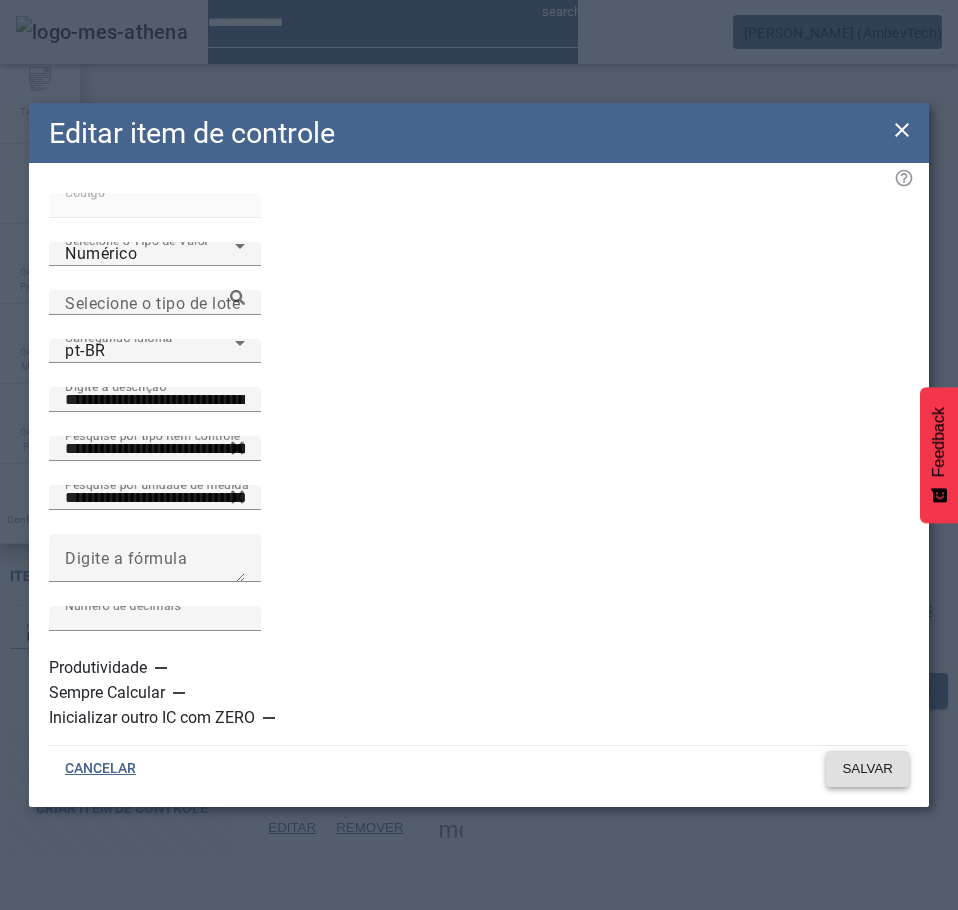 click on "SALVAR" 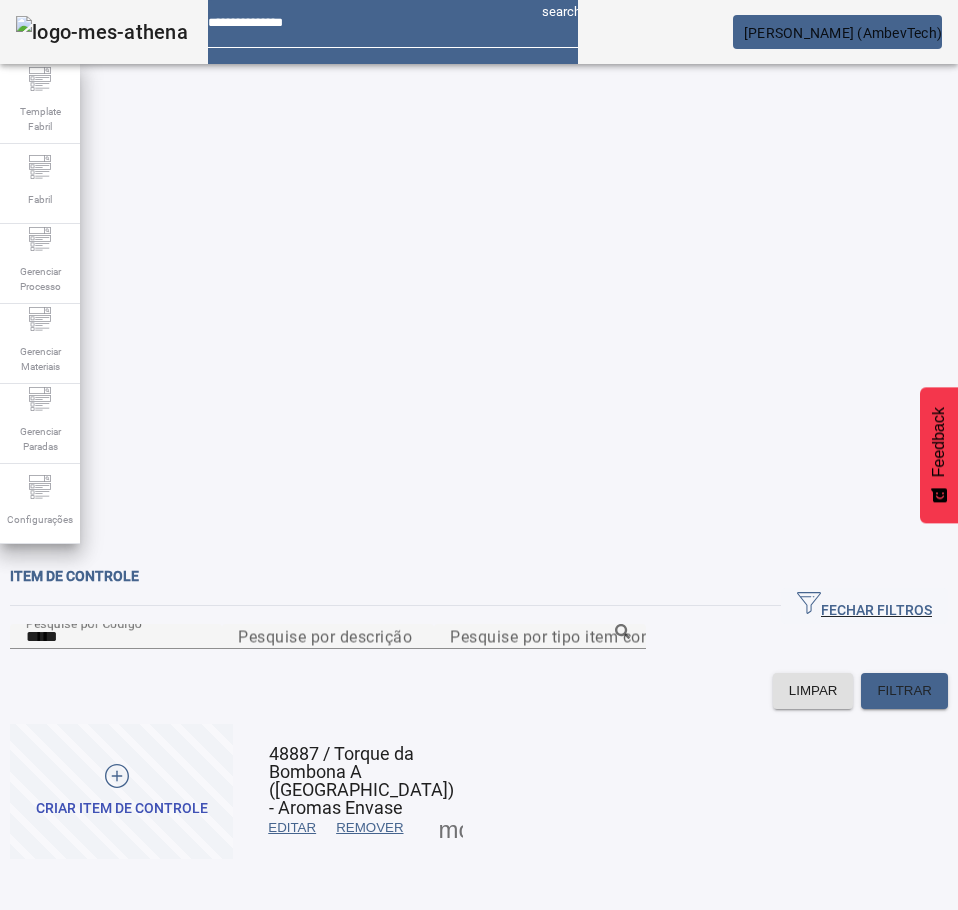 click on "EDITAR" at bounding box center (292, 828) 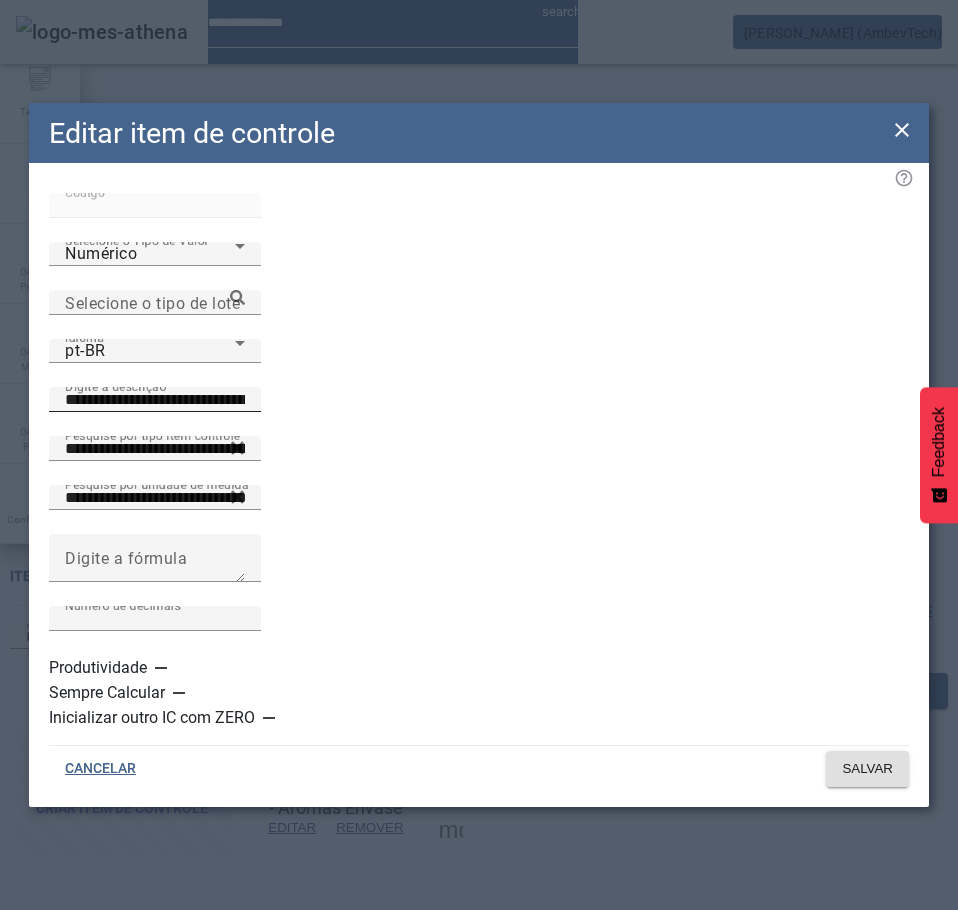 click on "**********" at bounding box center [155, 400] 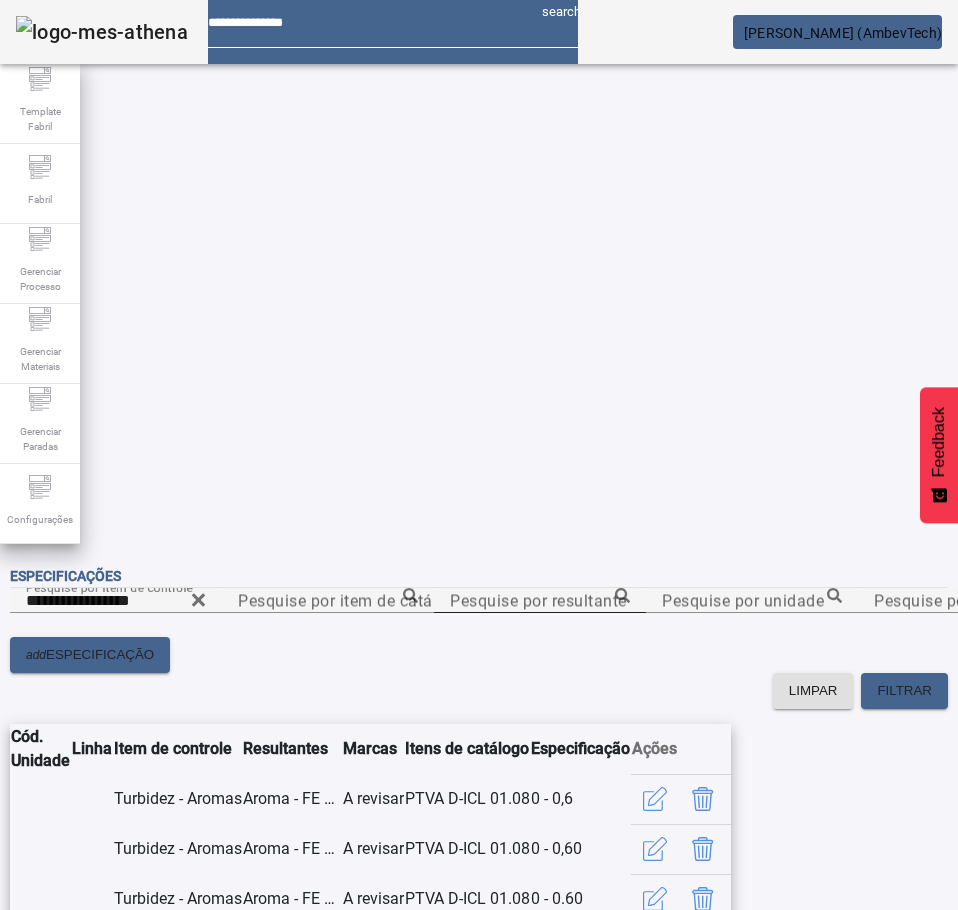 scroll, scrollTop: 0, scrollLeft: 0, axis: both 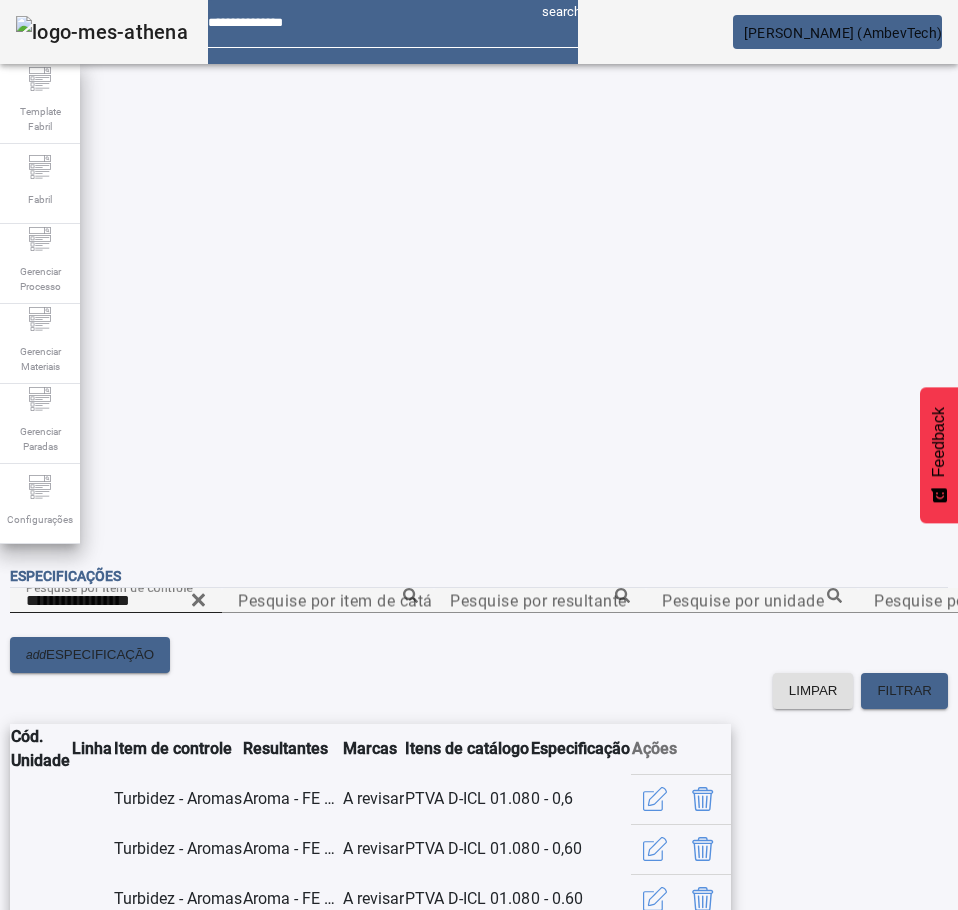 click 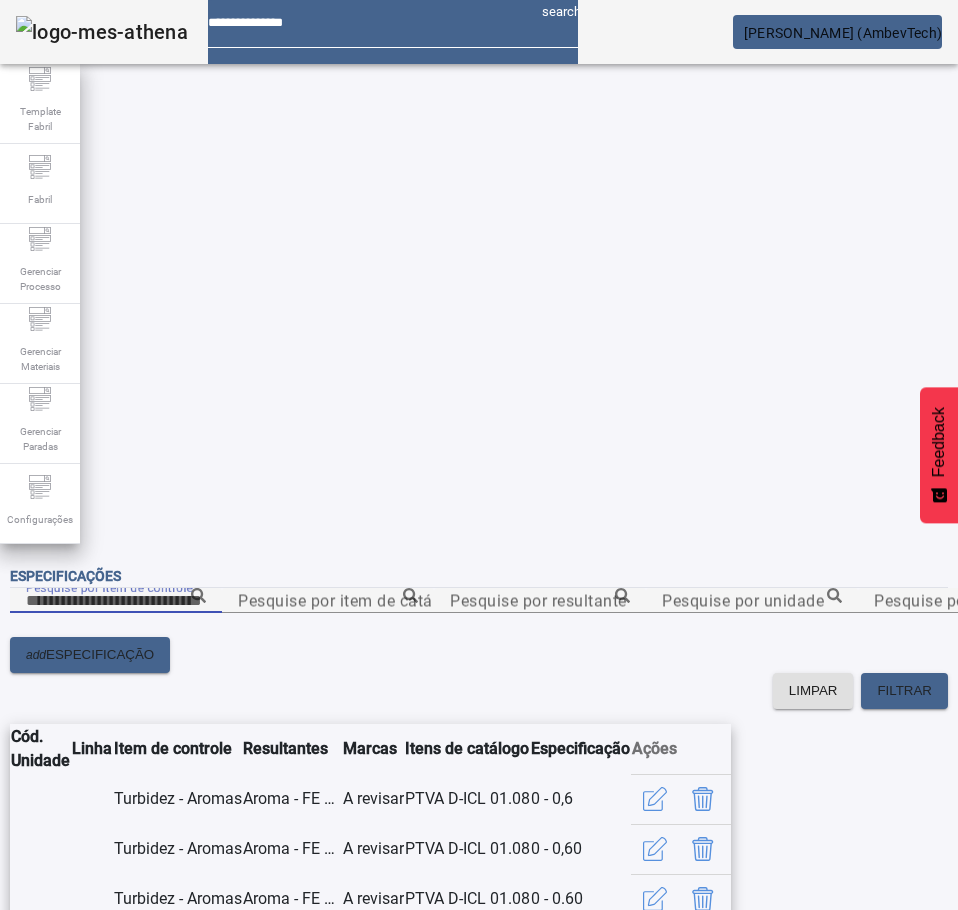 paste on "**********" 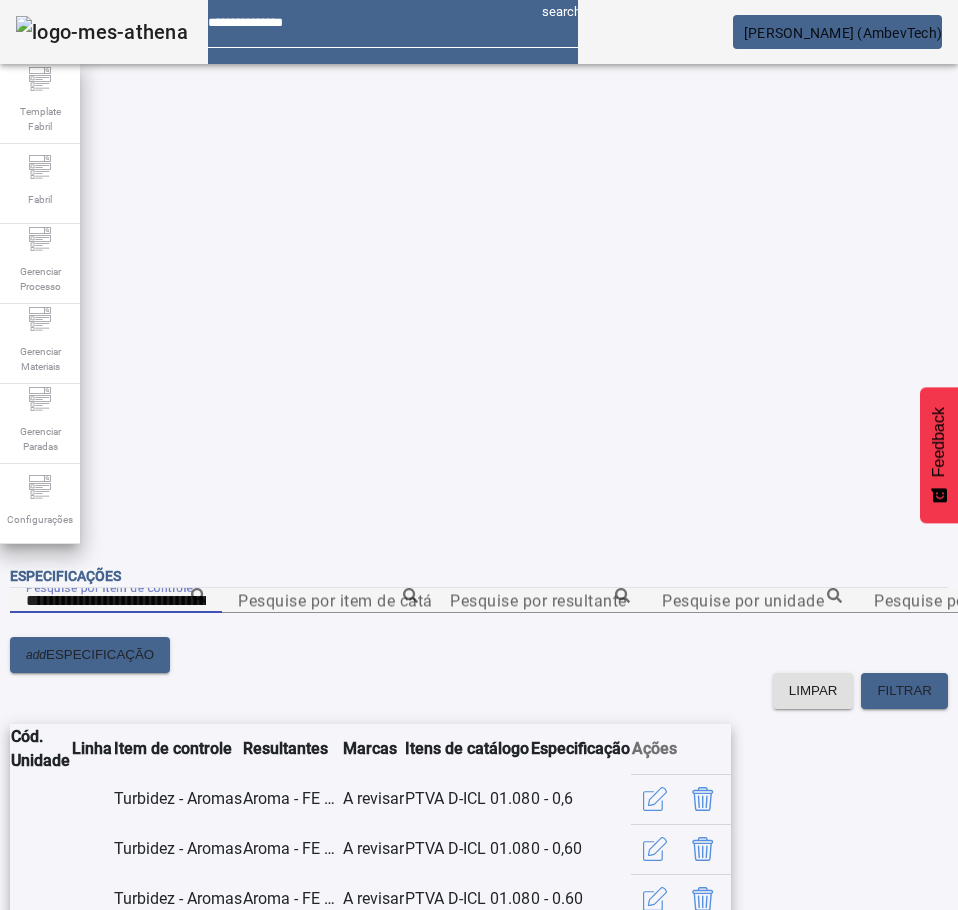 type on "**********" 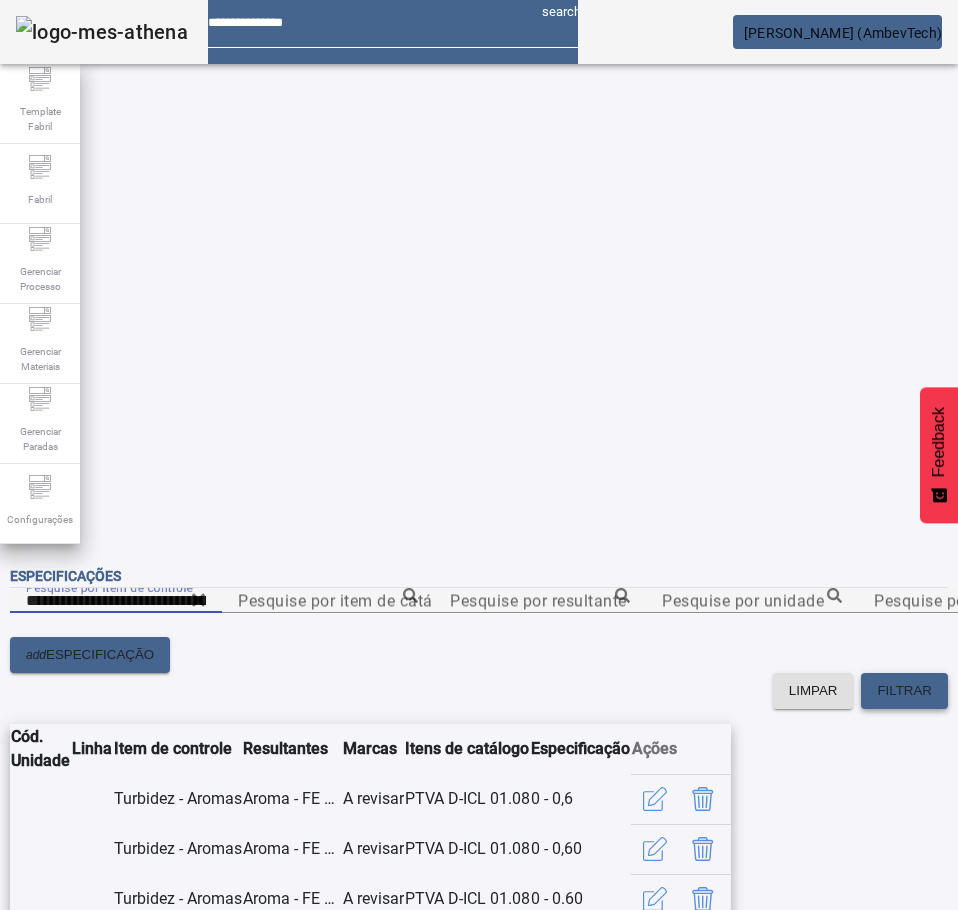 click 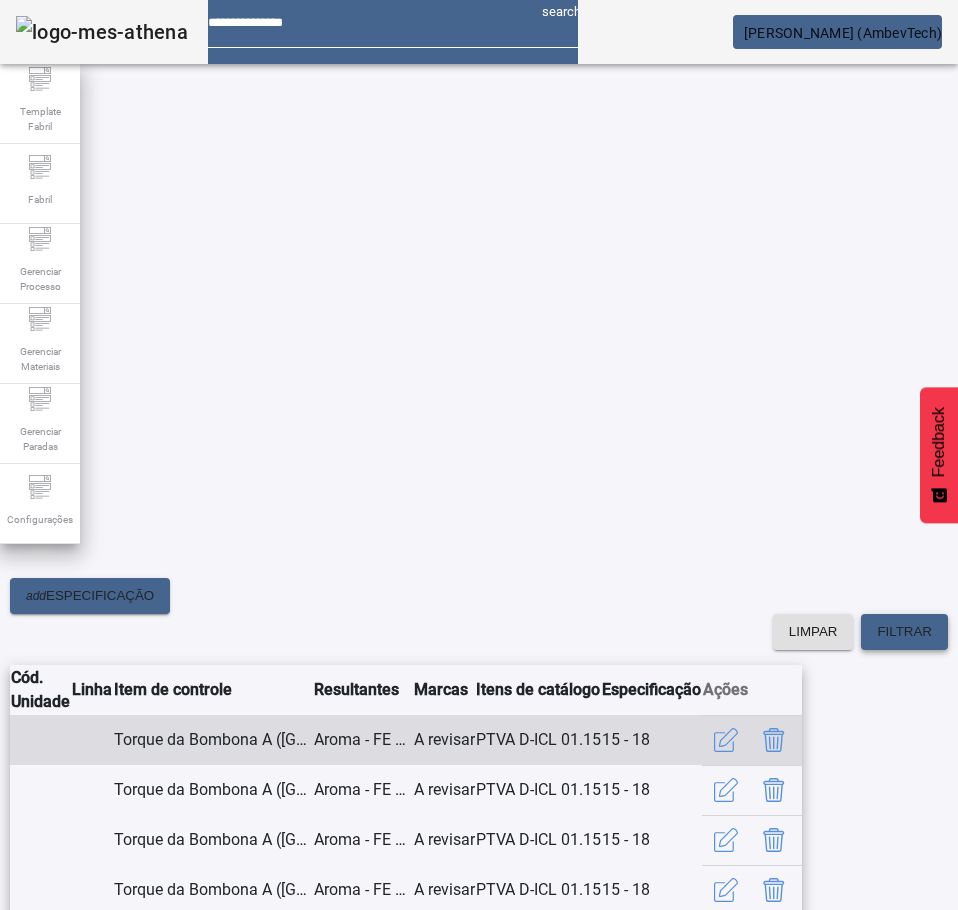 scroll, scrollTop: 200, scrollLeft: 0, axis: vertical 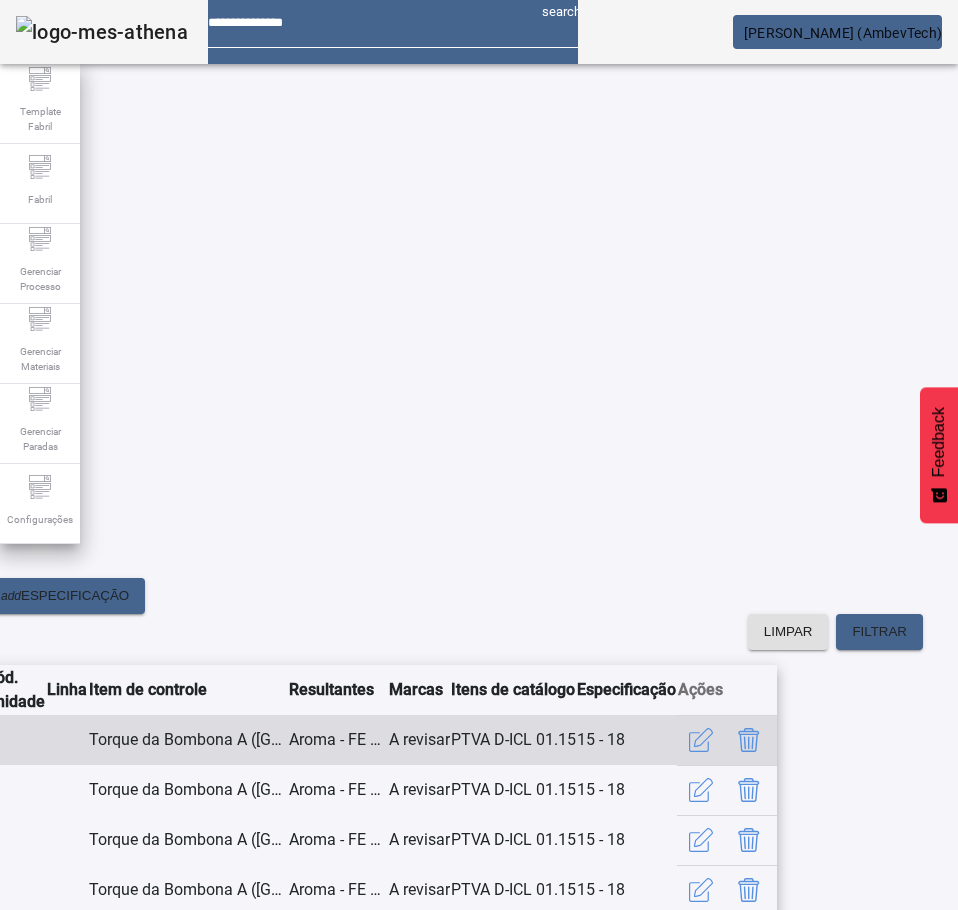 click 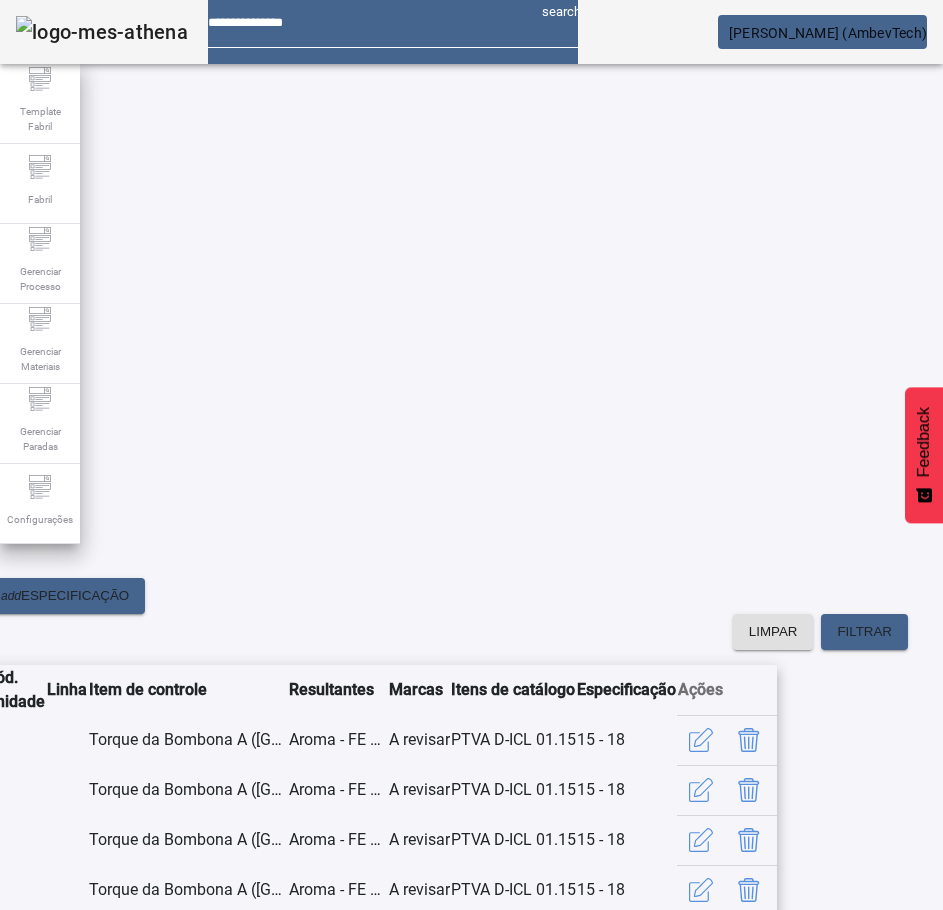 click on "SIM" at bounding box center (249, 1538) 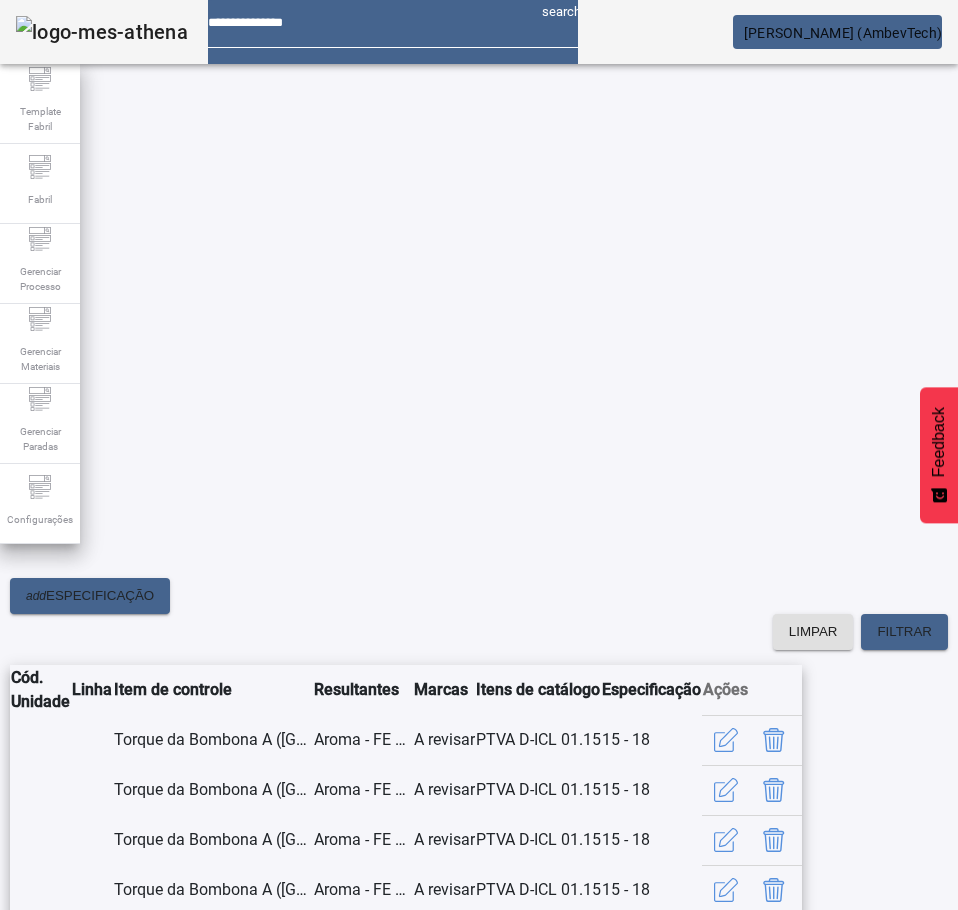 scroll, scrollTop: 361, scrollLeft: 0, axis: vertical 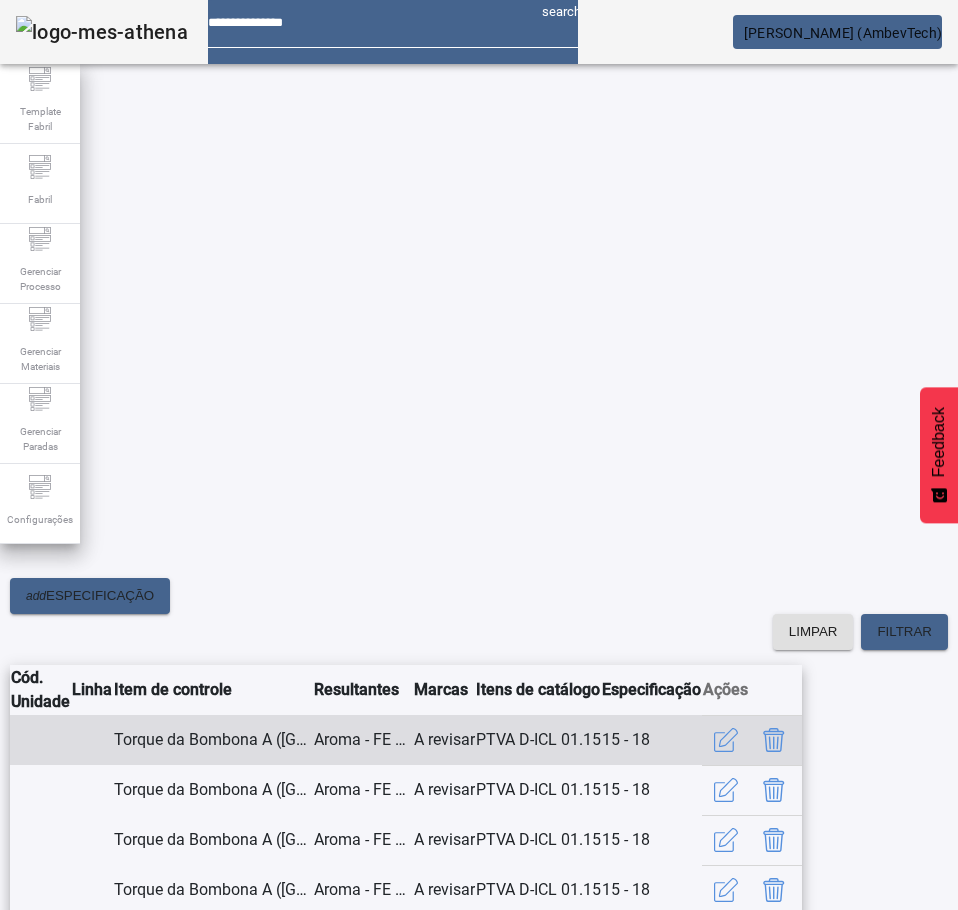 click 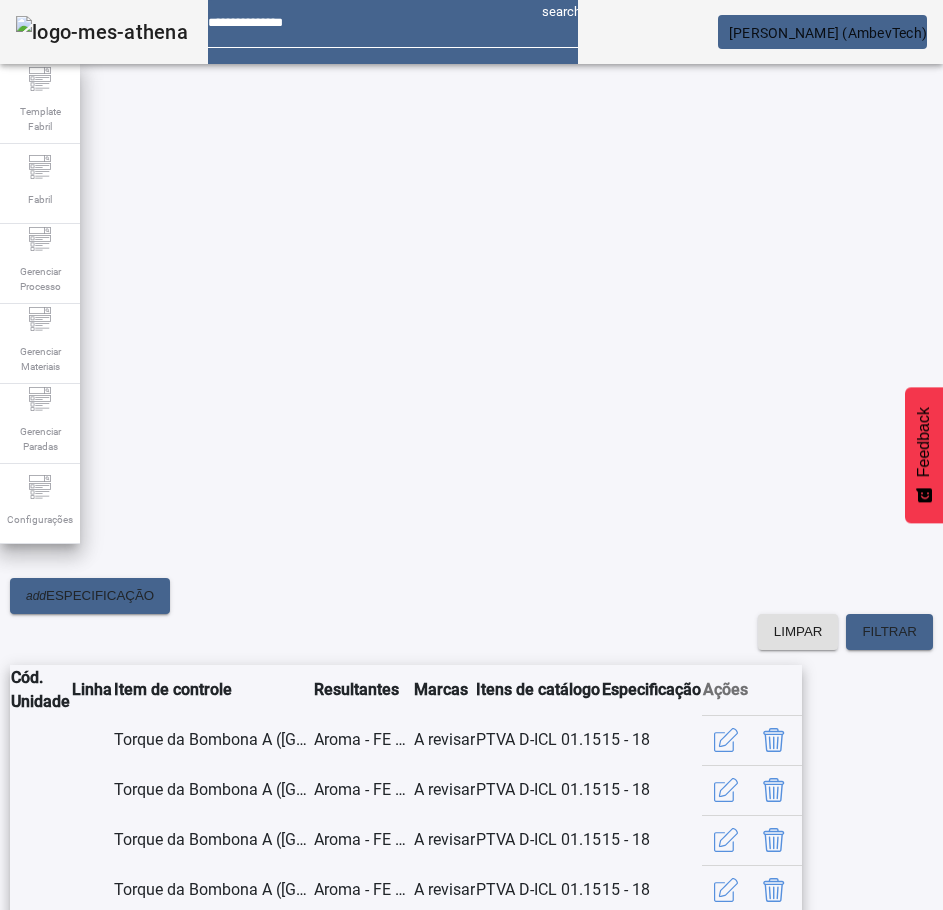 click at bounding box center (248, 1538) 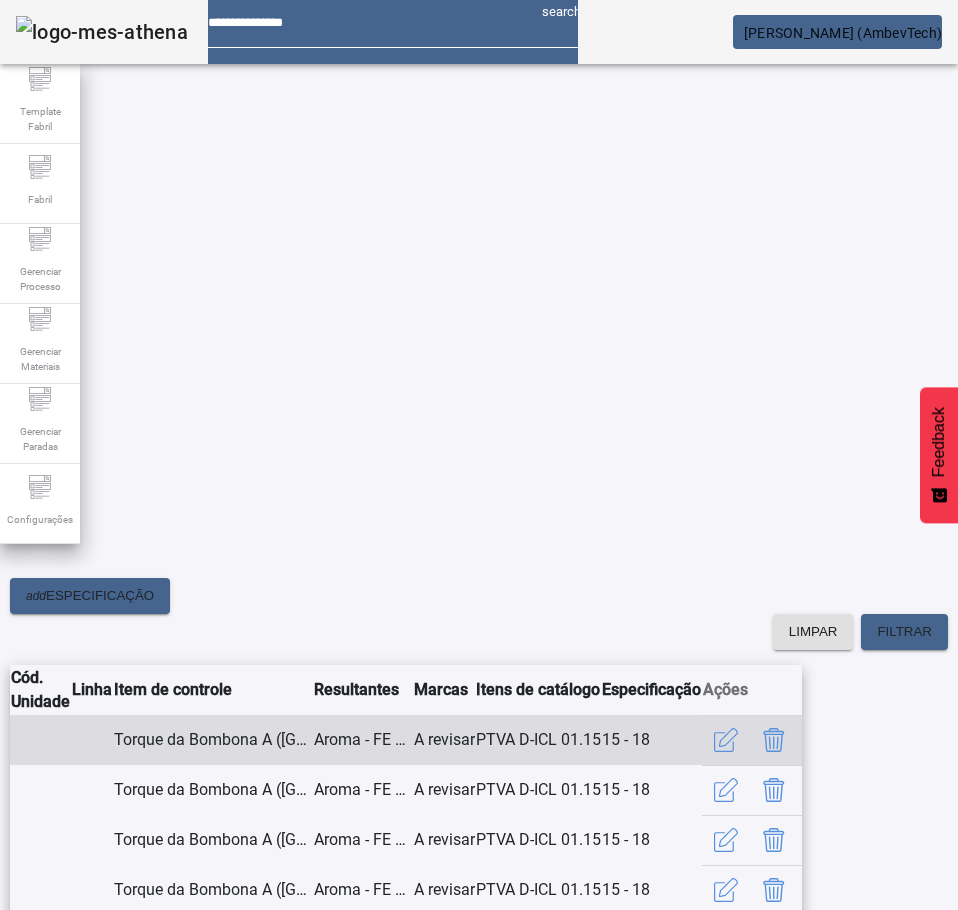 scroll, scrollTop: 361, scrollLeft: 0, axis: vertical 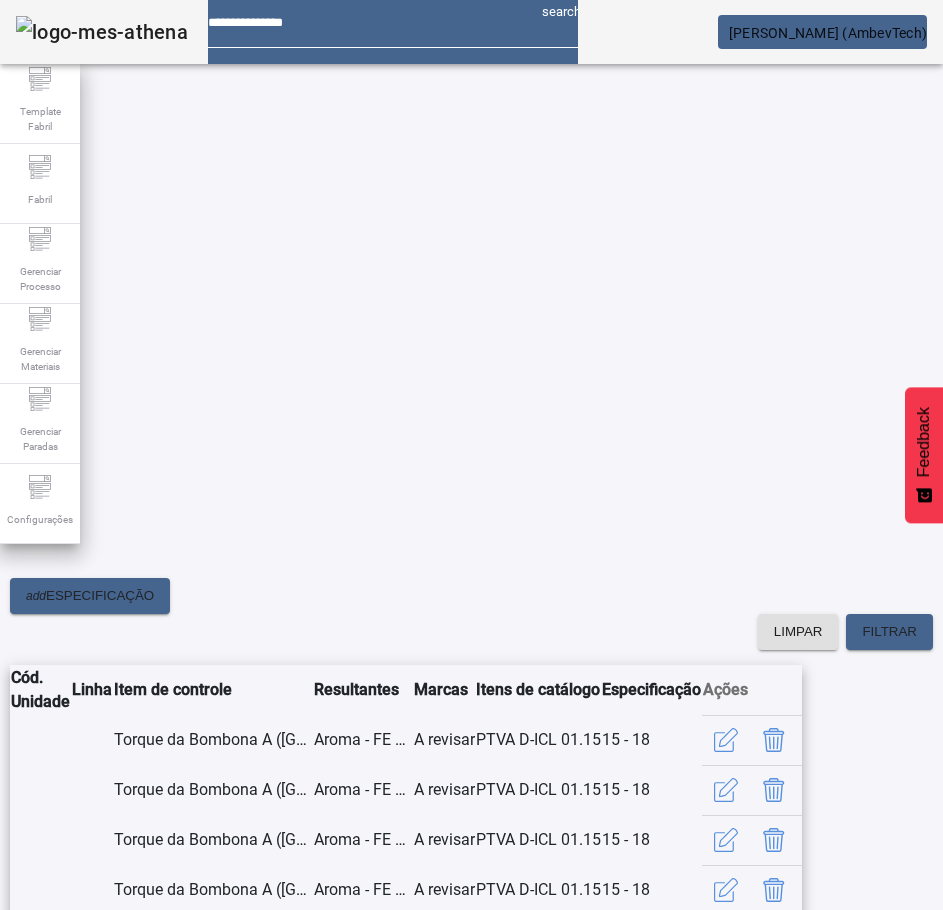 click on "SIM" at bounding box center [249, 1538] 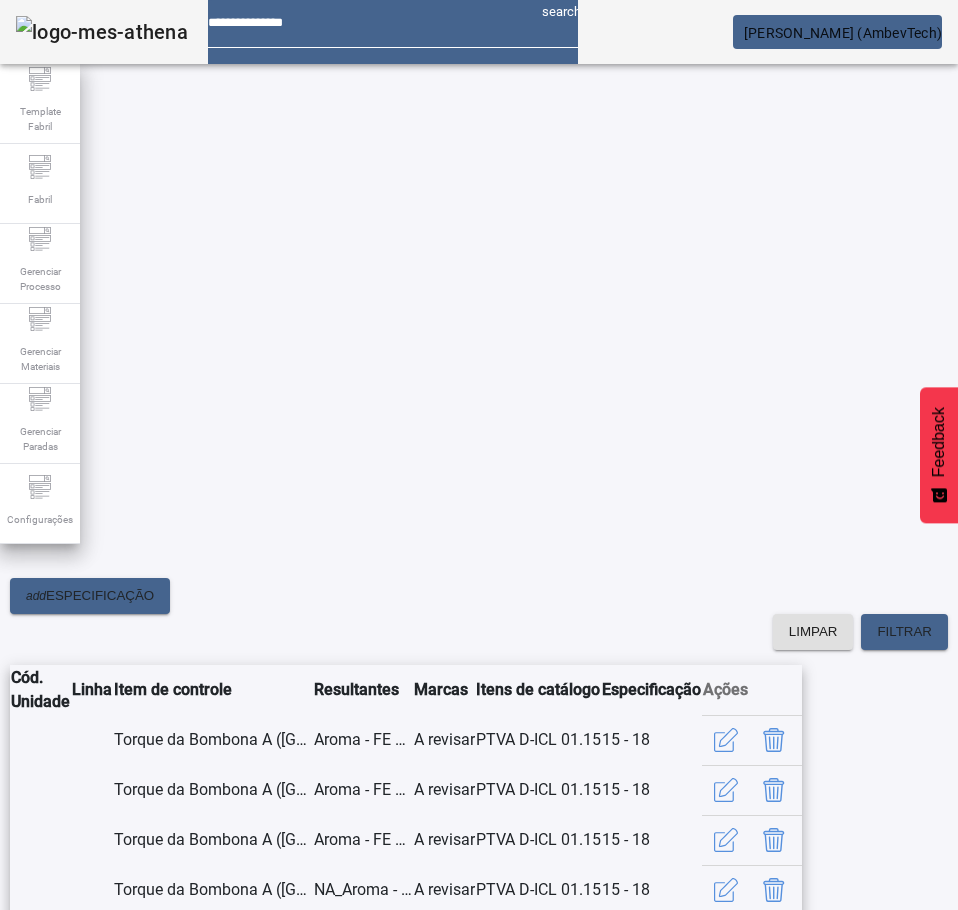 scroll, scrollTop: 361, scrollLeft: 0, axis: vertical 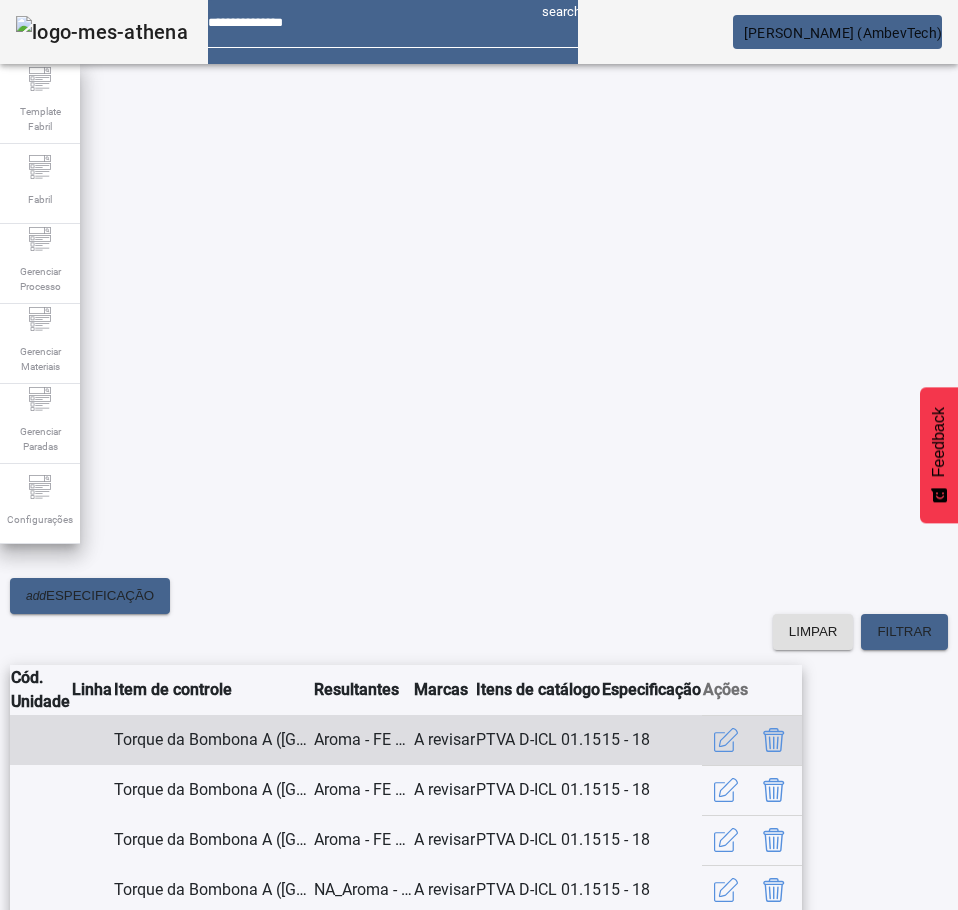 click 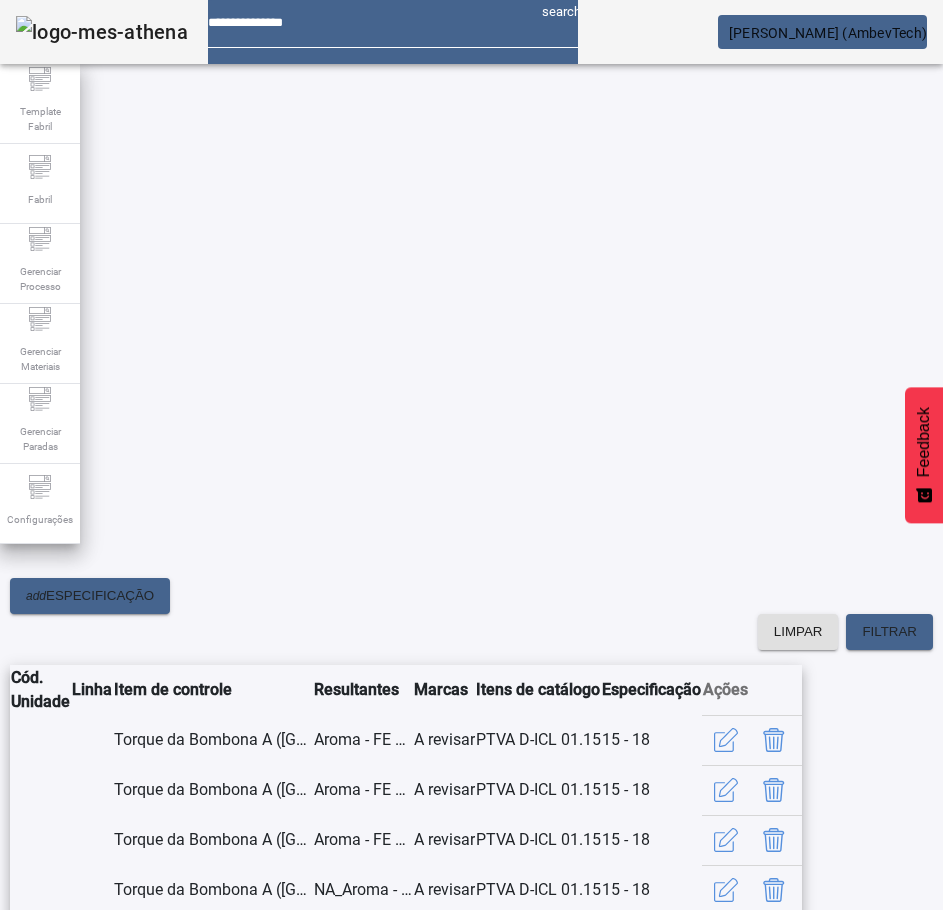 click at bounding box center [248, 1538] 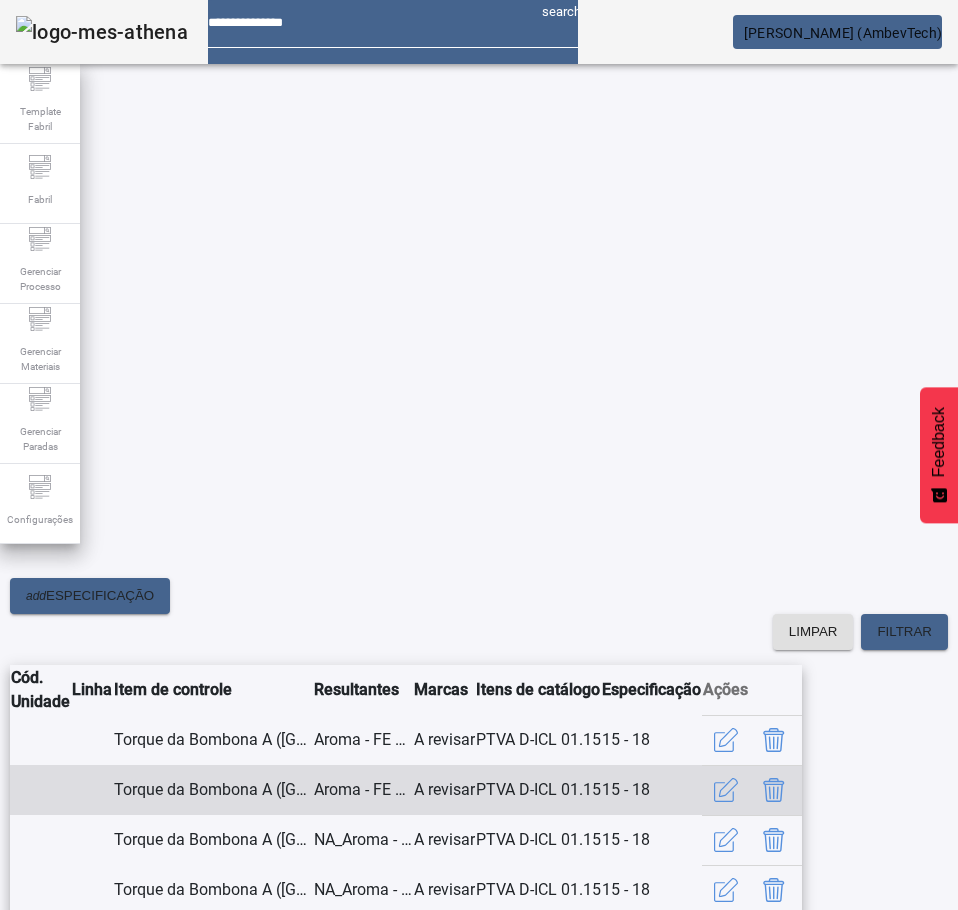 scroll, scrollTop: 361, scrollLeft: 0, axis: vertical 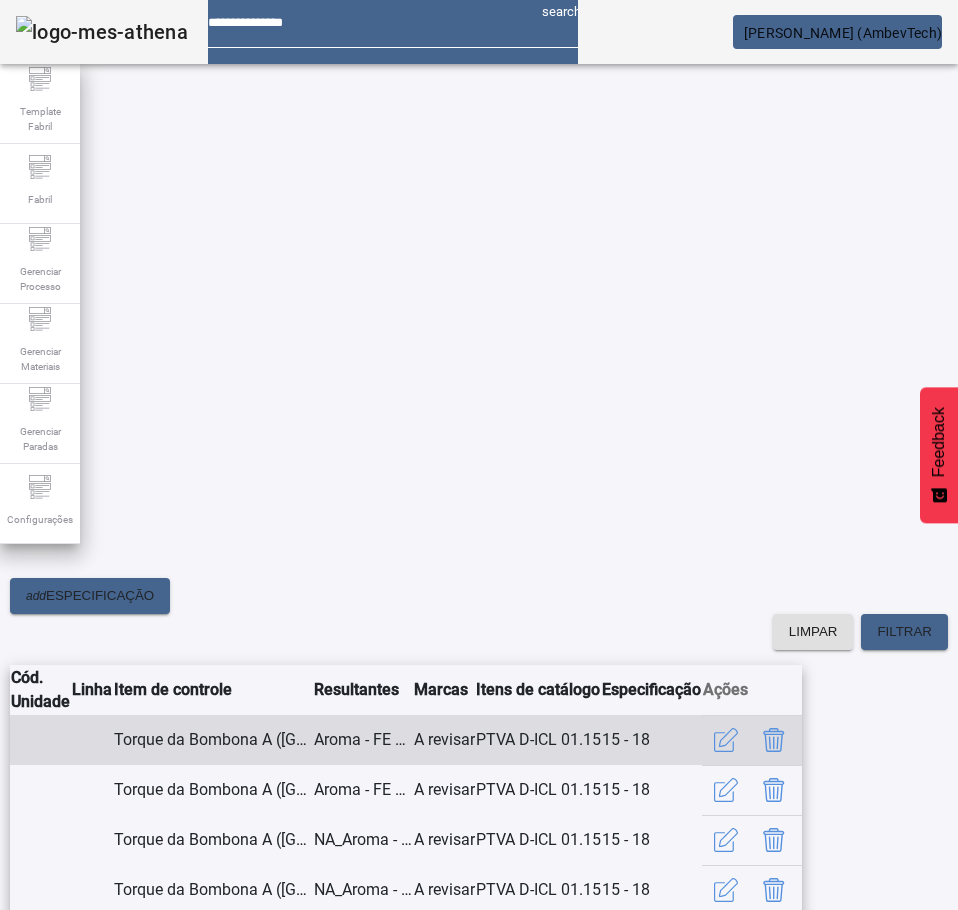 click at bounding box center [774, 740] 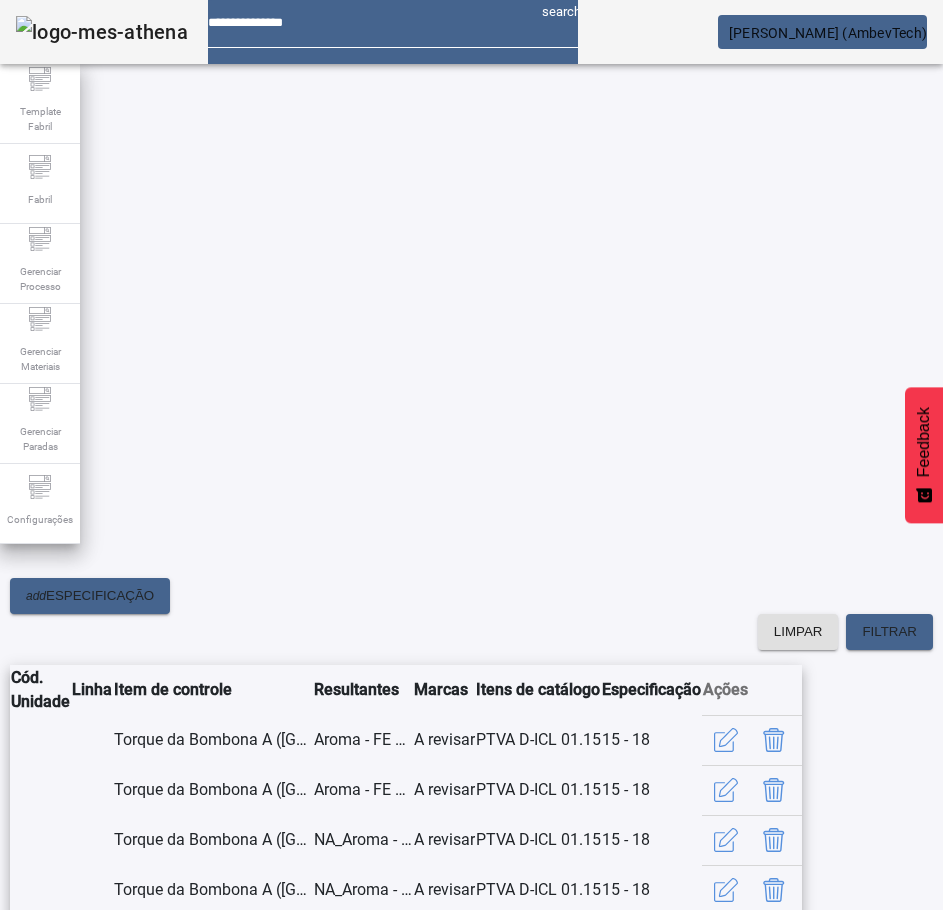 click on "SIM" at bounding box center (249, 1538) 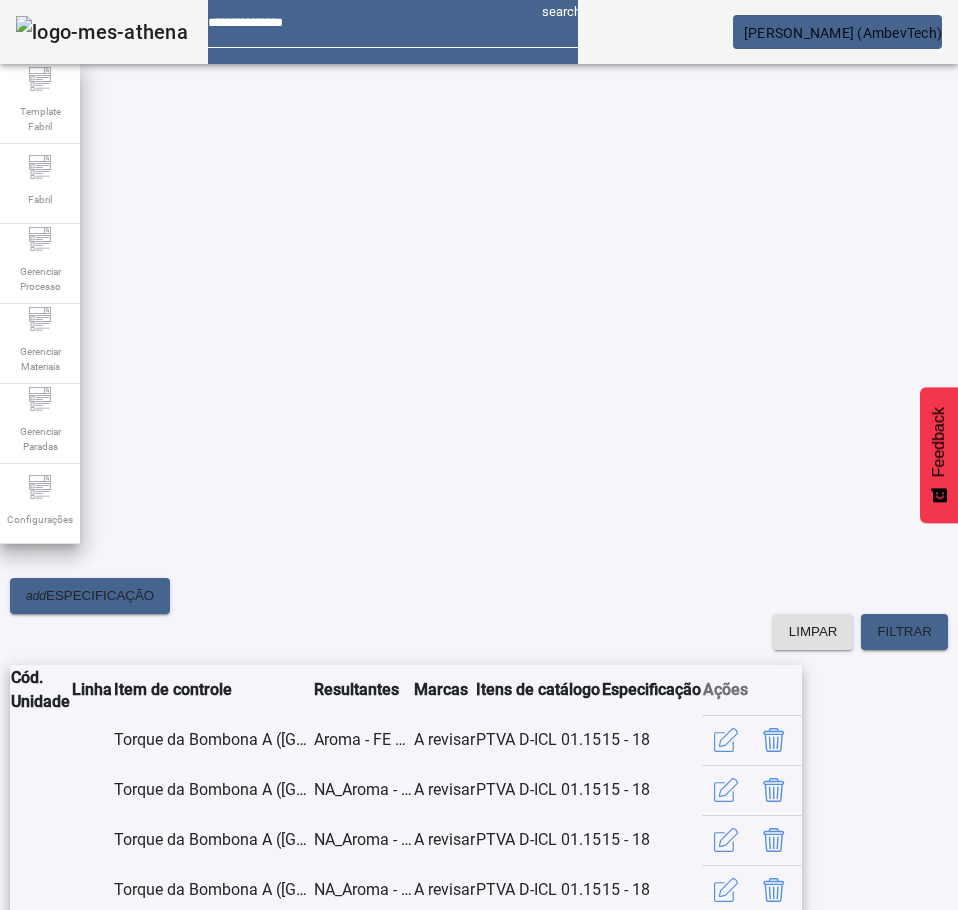 scroll, scrollTop: 361, scrollLeft: 0, axis: vertical 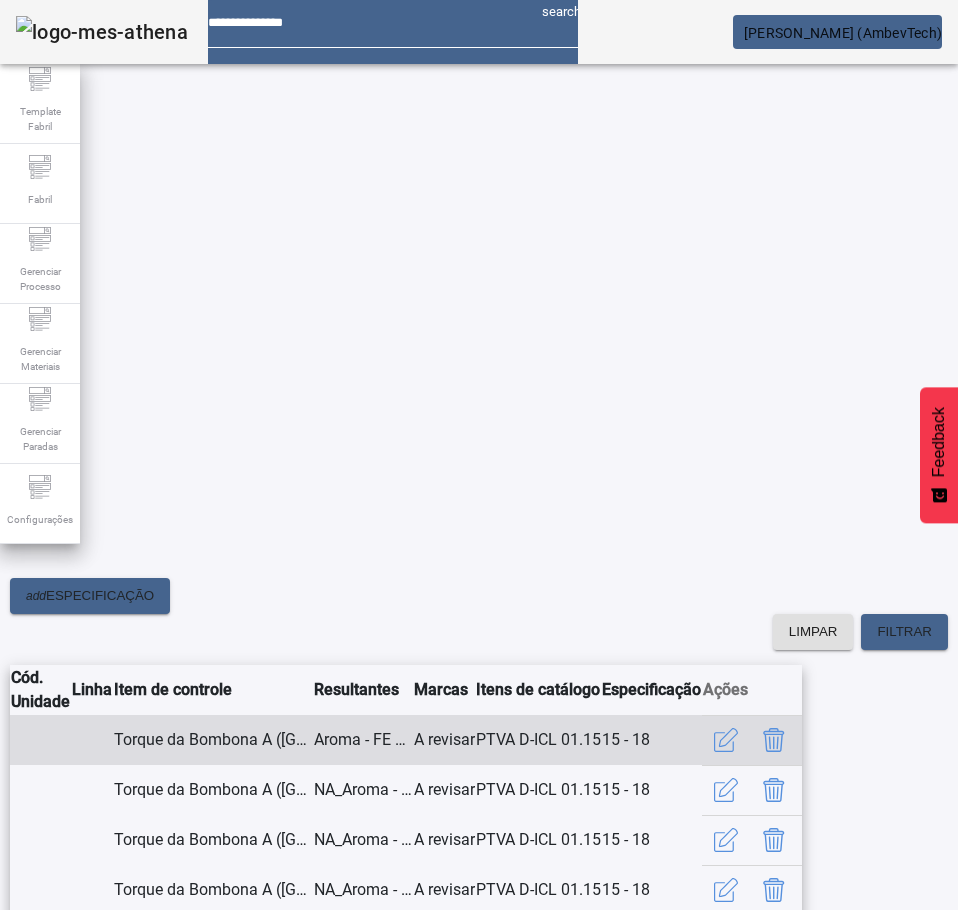 click 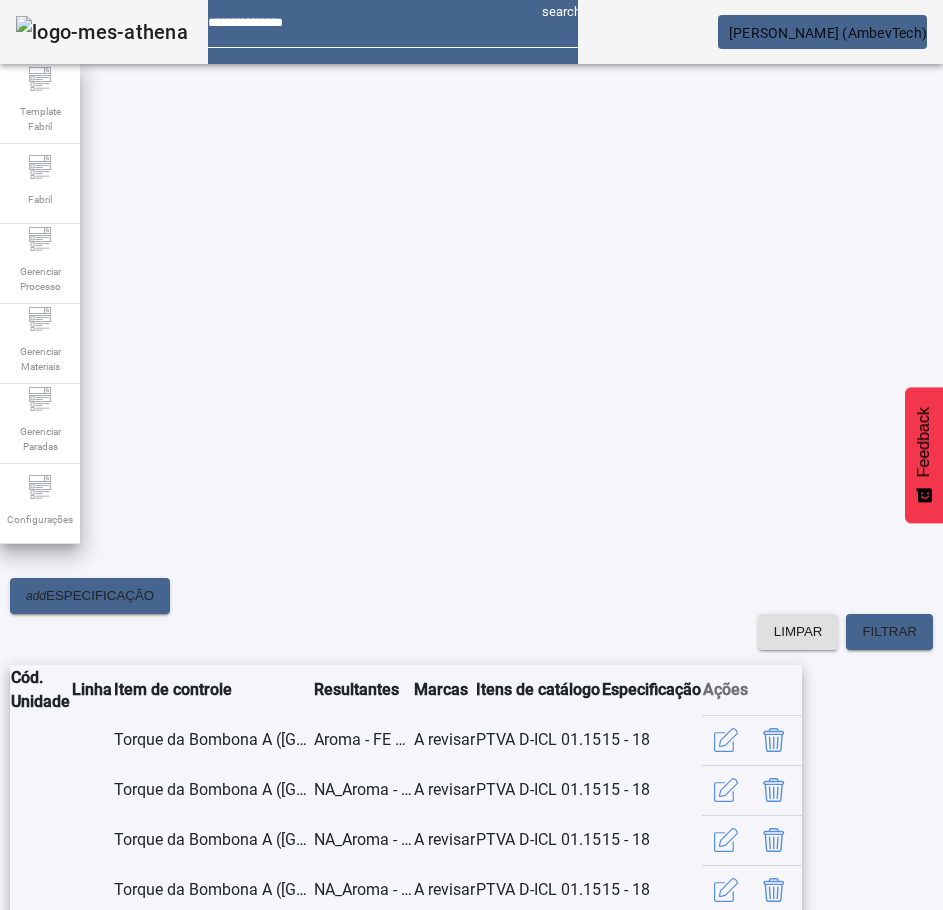 click at bounding box center (248, 1538) 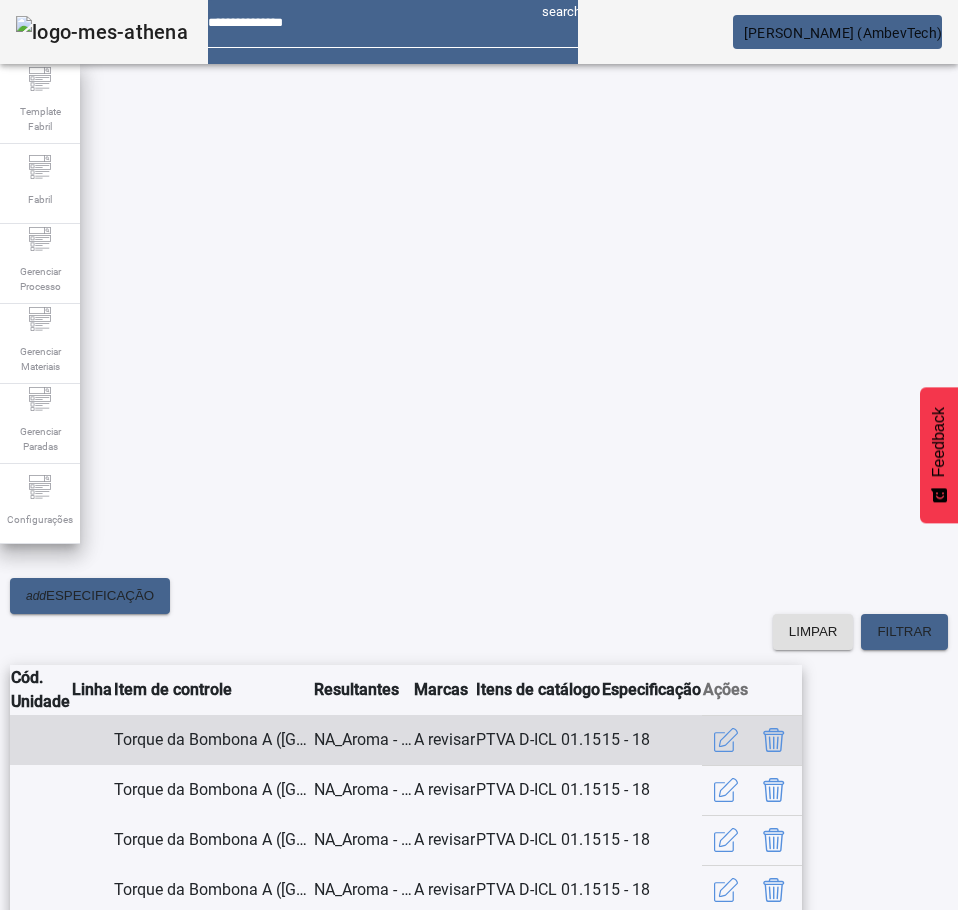scroll, scrollTop: 361, scrollLeft: 0, axis: vertical 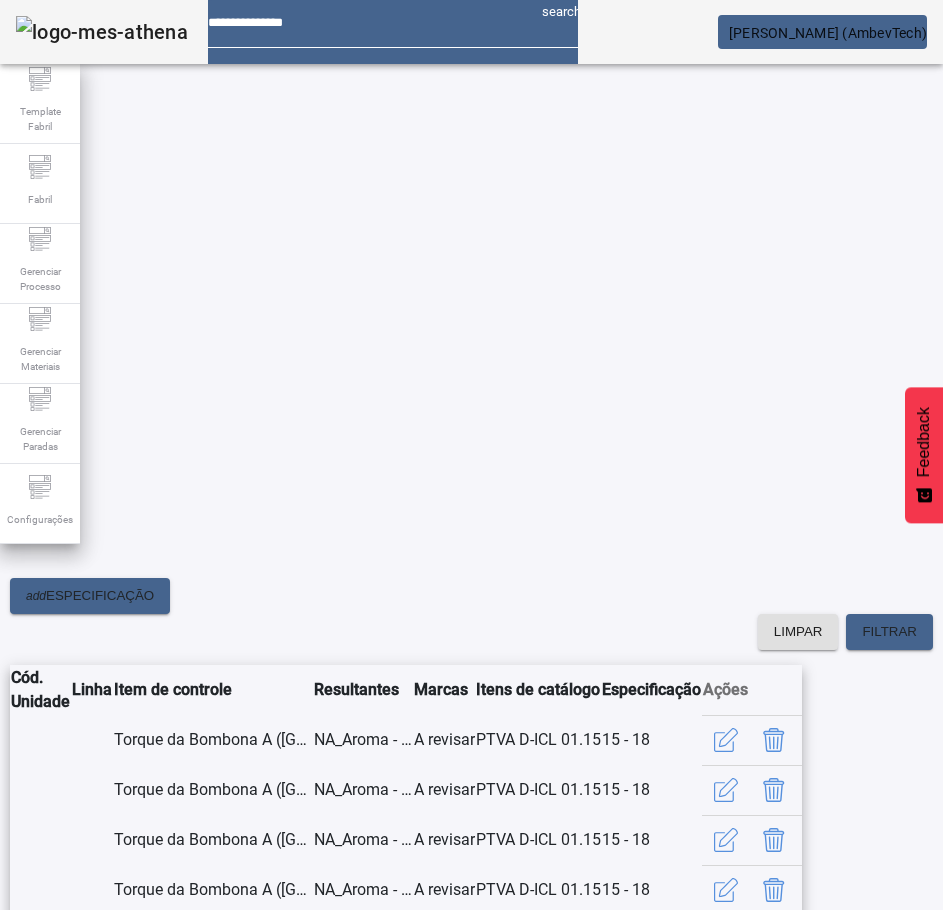 click at bounding box center (248, 1538) 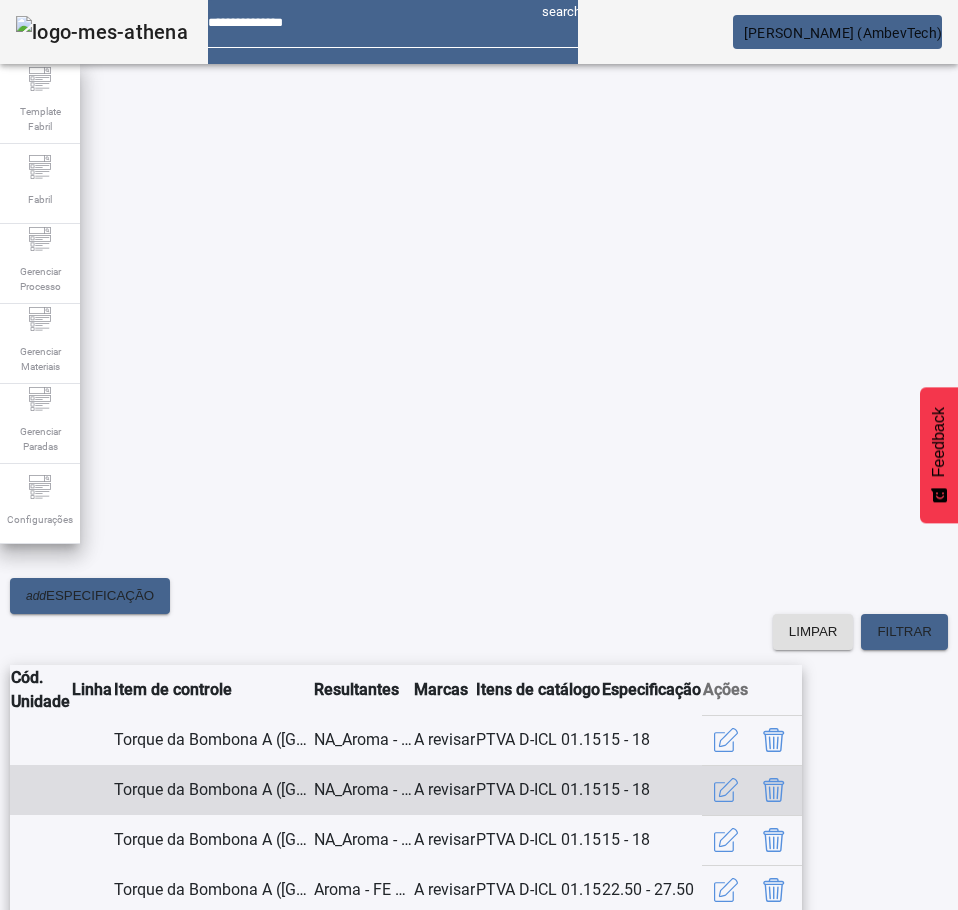 scroll, scrollTop: 361, scrollLeft: 0, axis: vertical 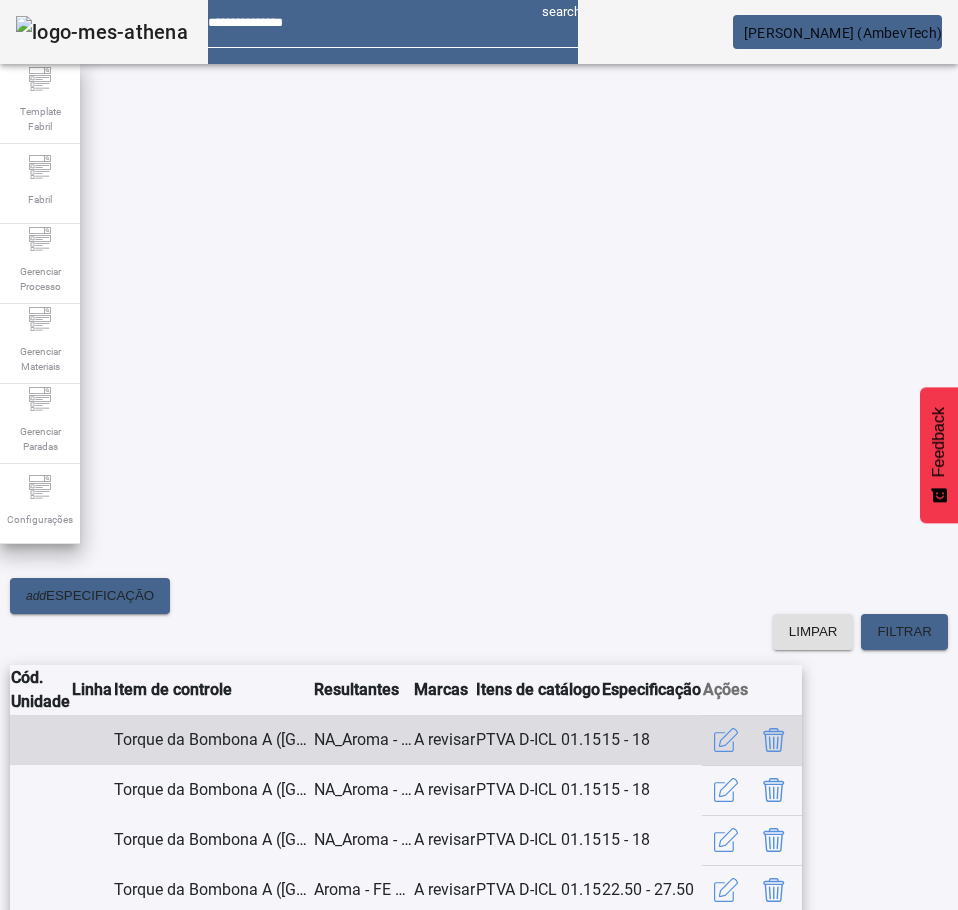 click at bounding box center [774, 740] 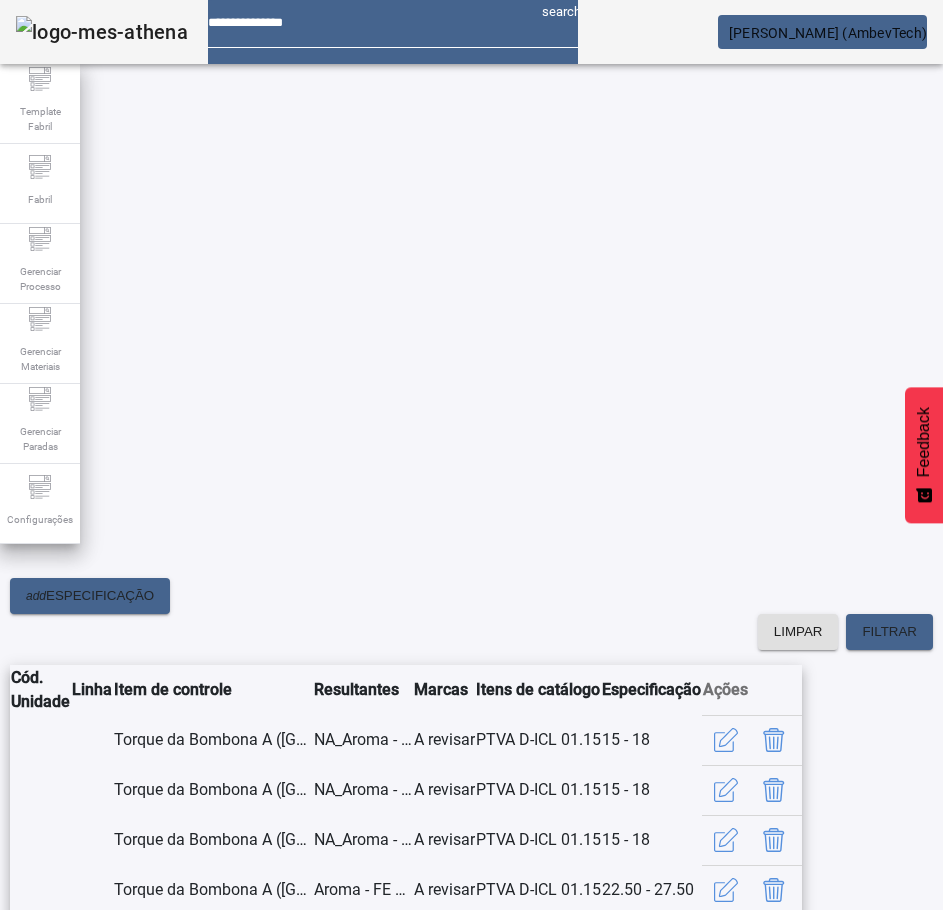 click on "SIM" at bounding box center [249, 1538] 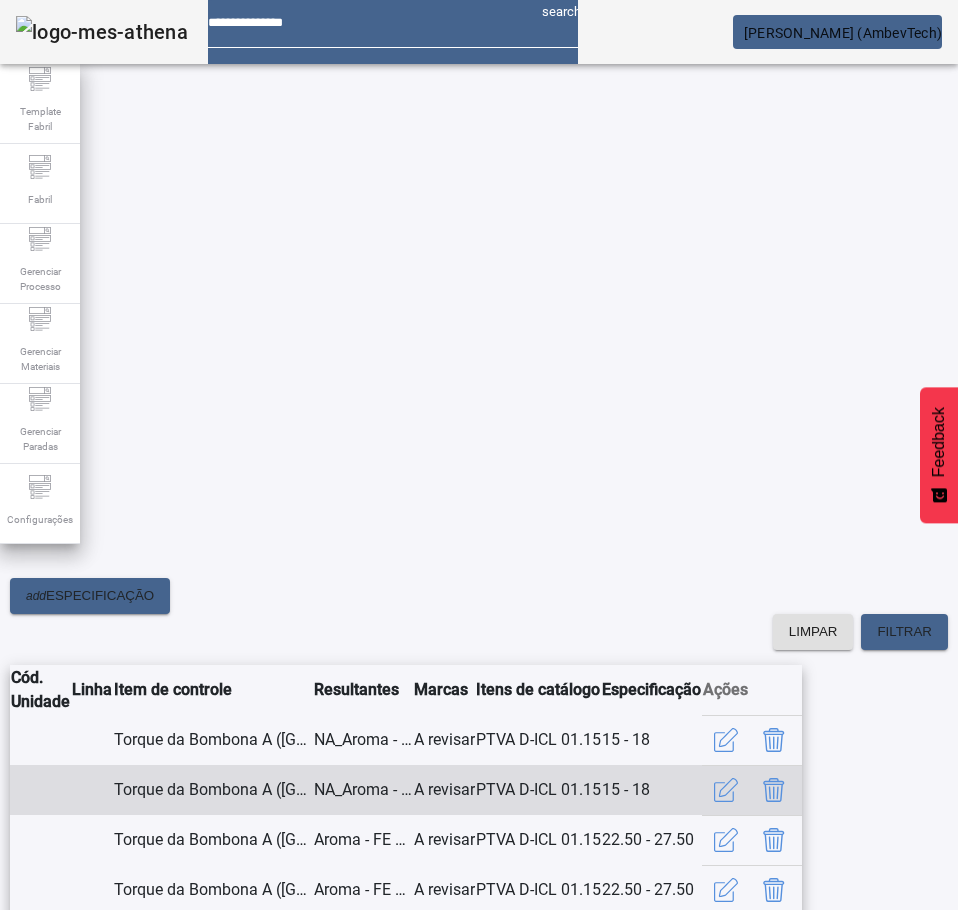 scroll, scrollTop: 361, scrollLeft: 0, axis: vertical 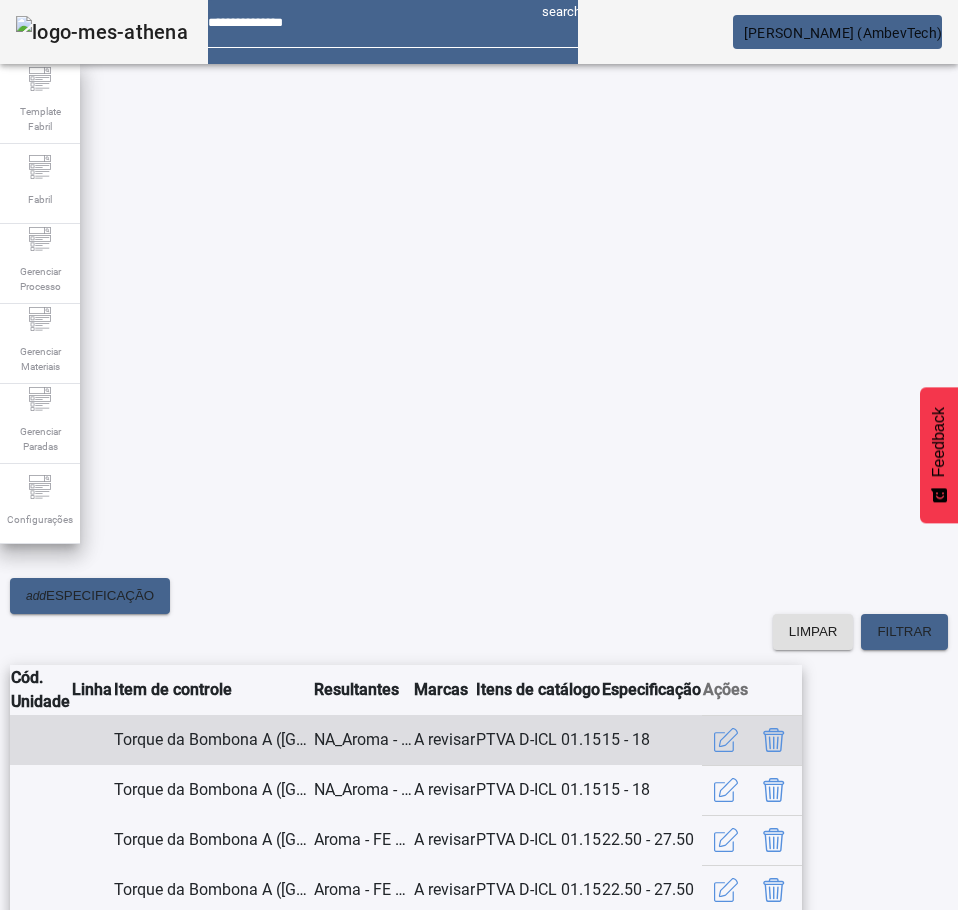 click 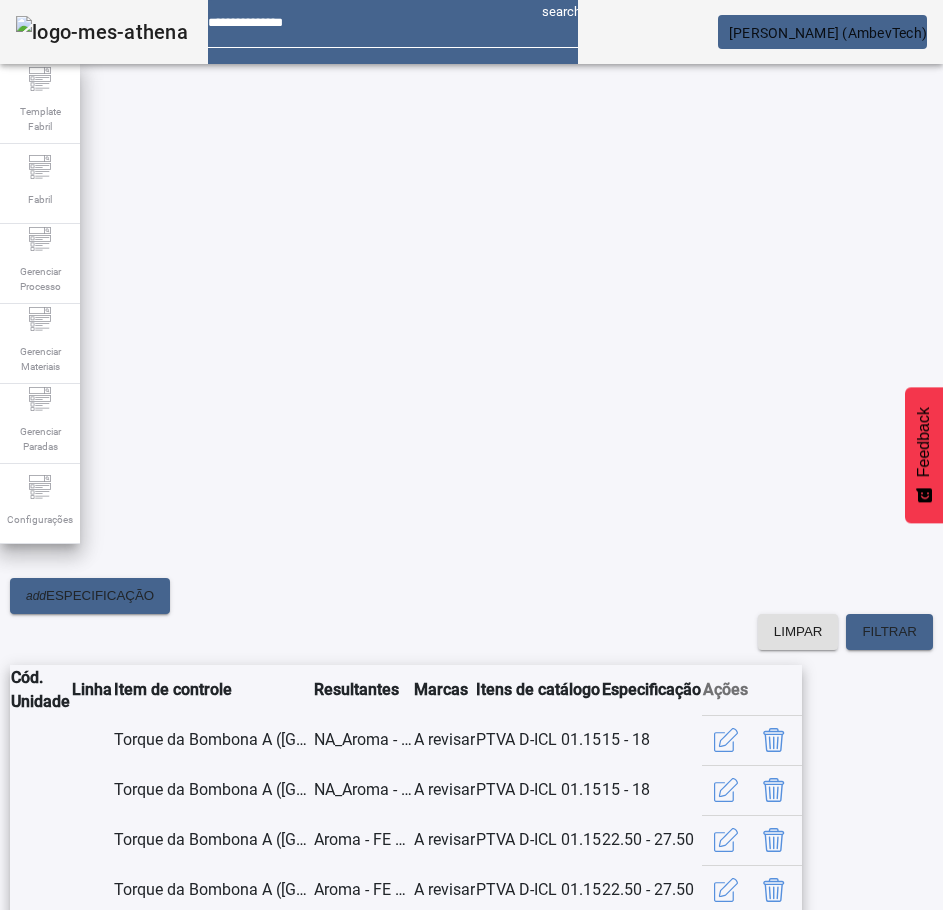 click at bounding box center (248, 1538) 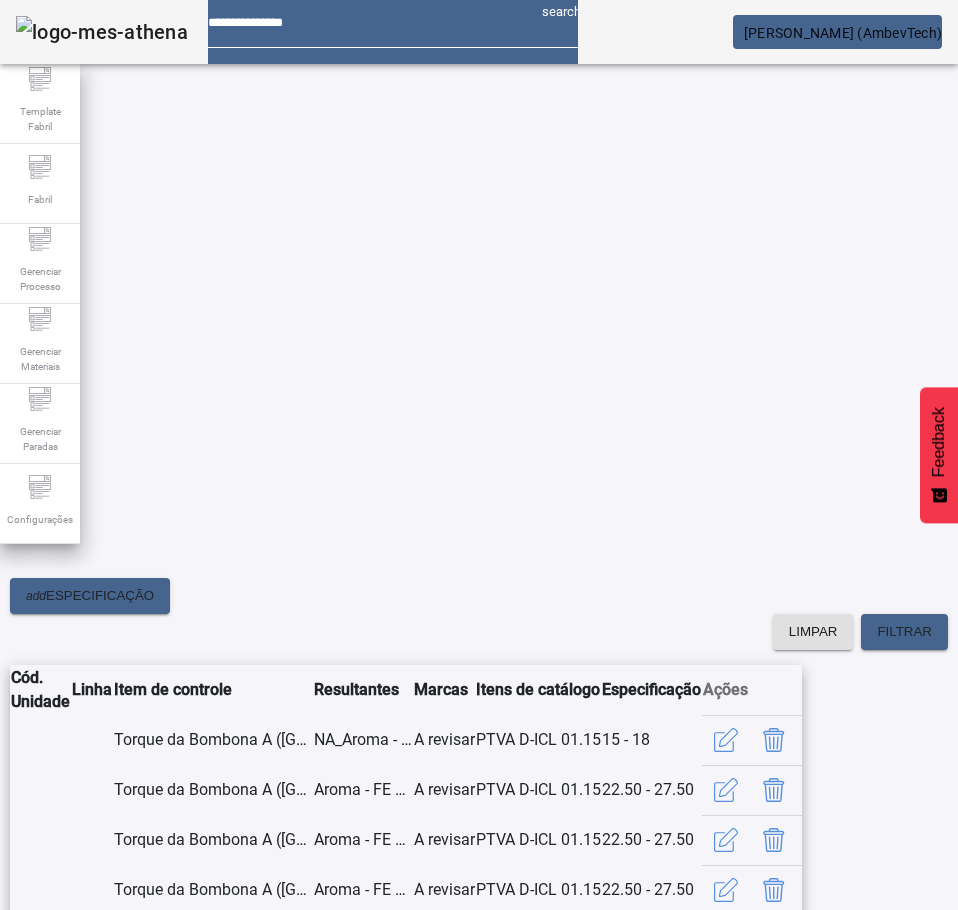 scroll, scrollTop: 0, scrollLeft: 0, axis: both 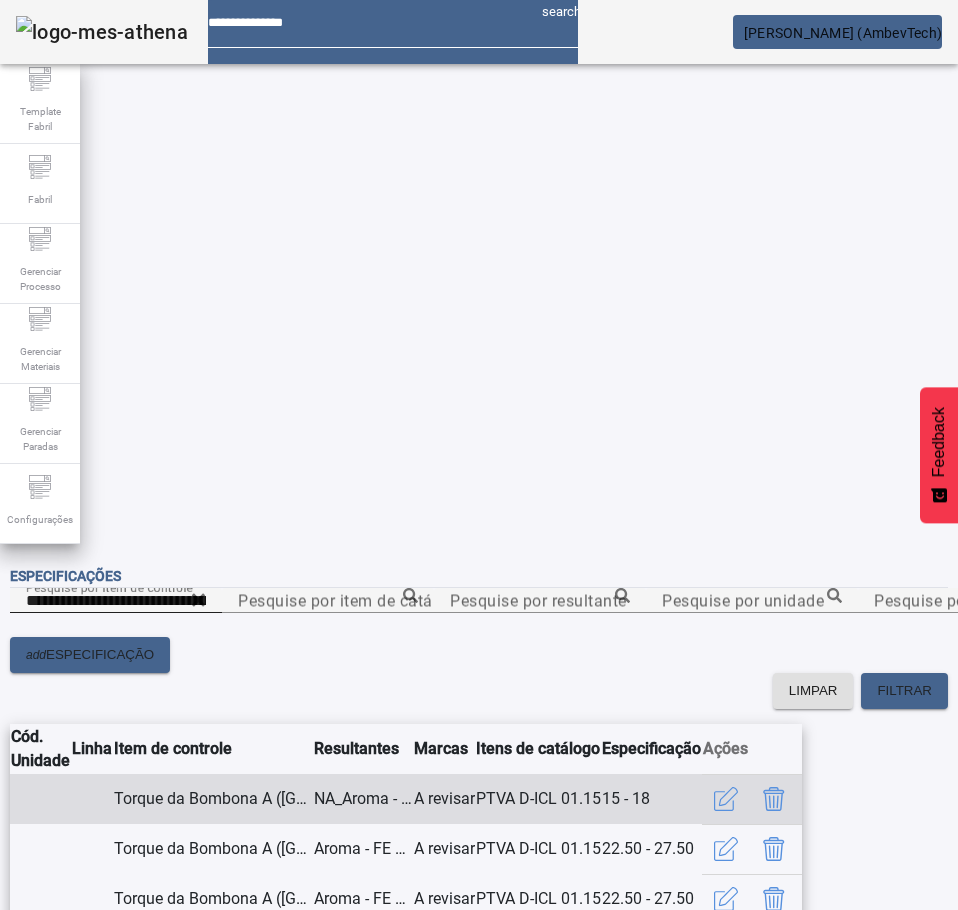 click 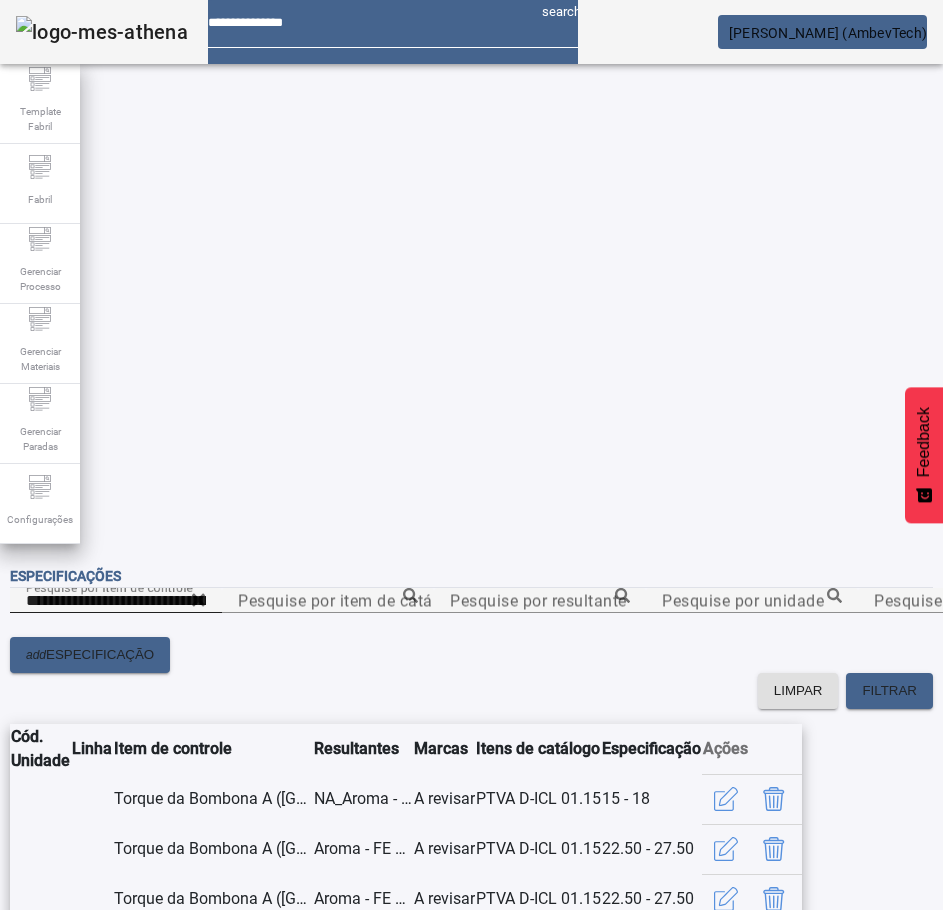 click at bounding box center [248, 1538] 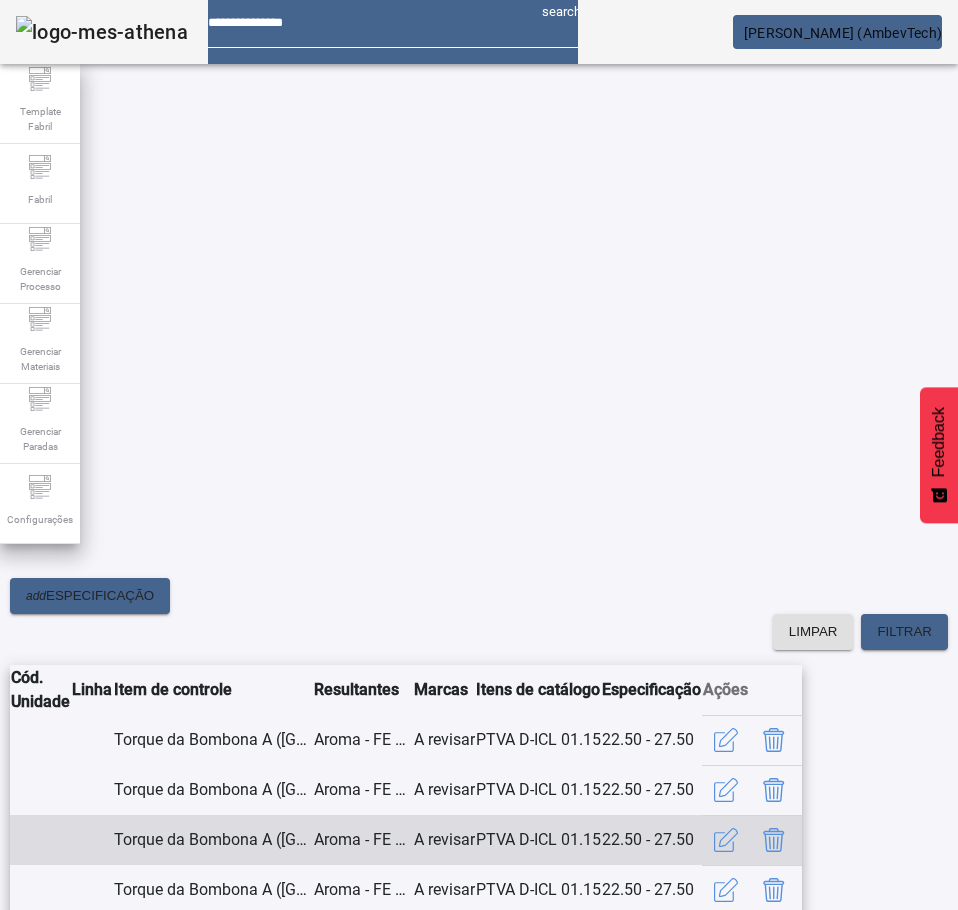 scroll, scrollTop: 361, scrollLeft: 0, axis: vertical 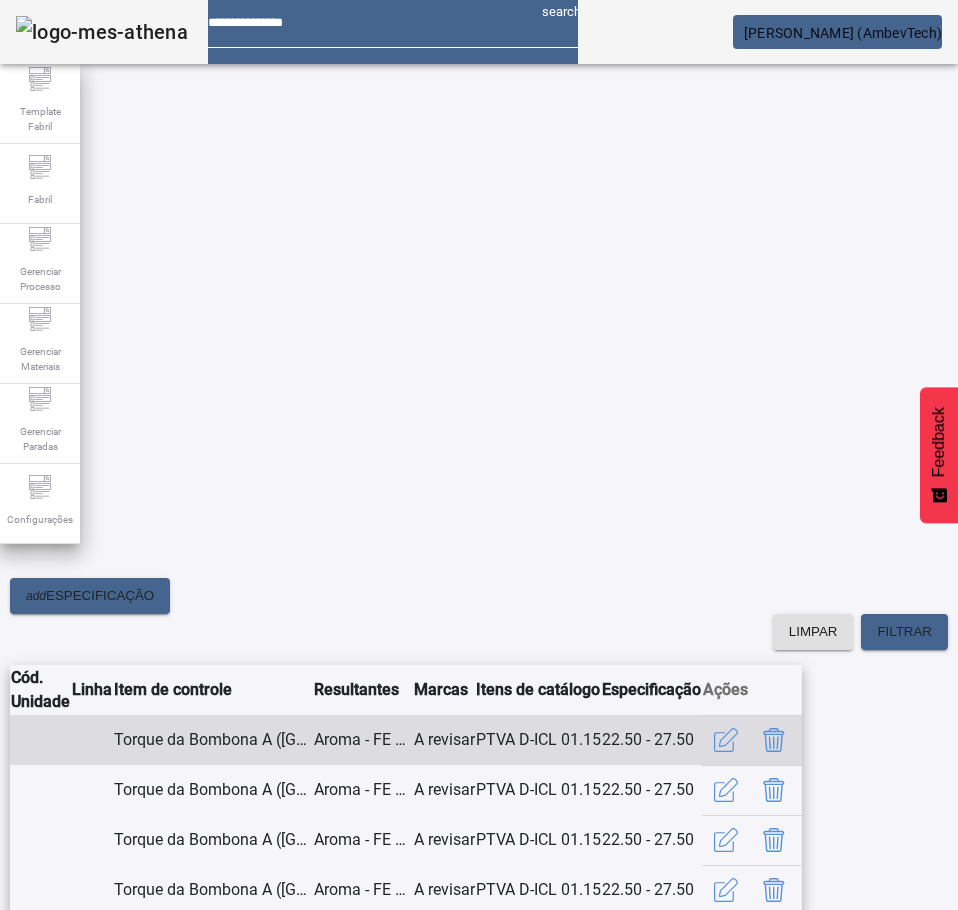 click 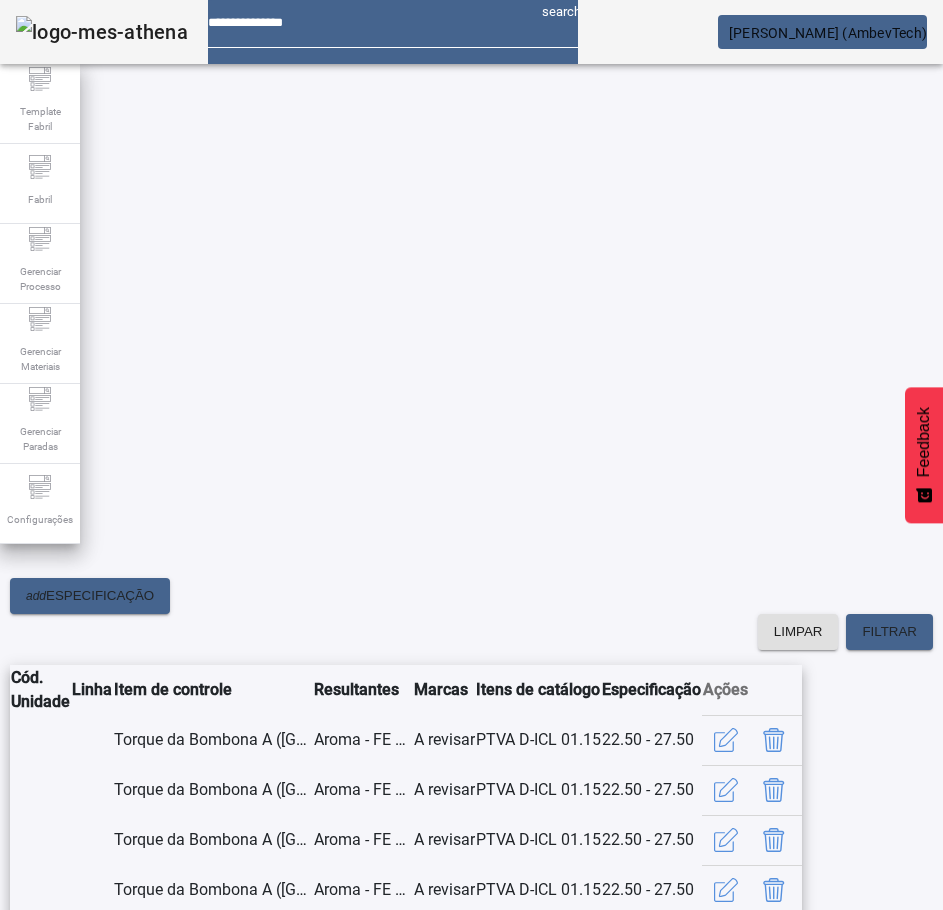 click on "SIM" at bounding box center (249, 1514) 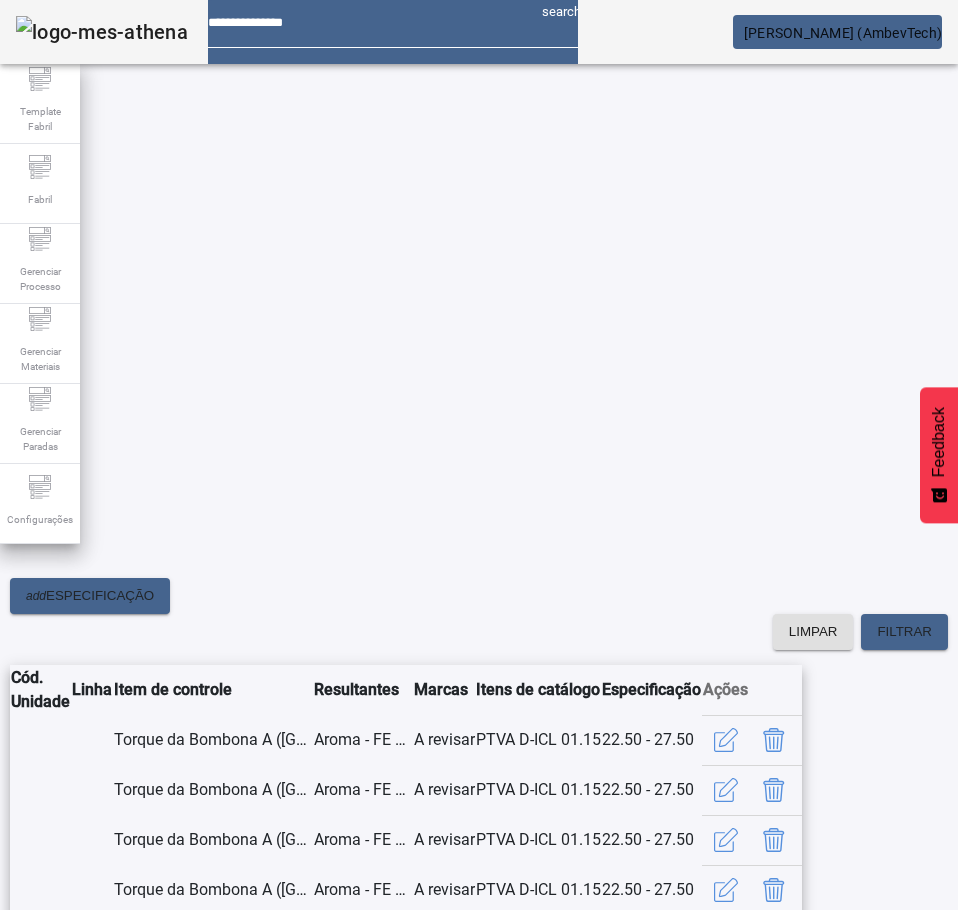scroll, scrollTop: 361, scrollLeft: 0, axis: vertical 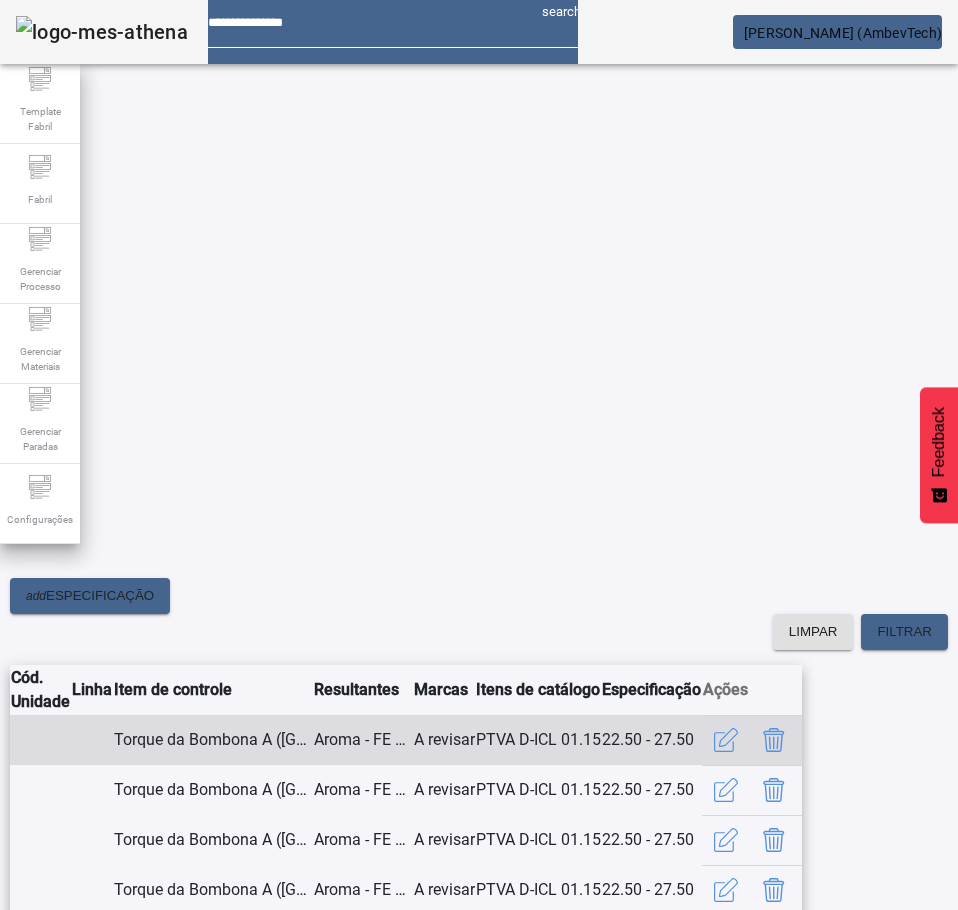 click at bounding box center [774, 740] 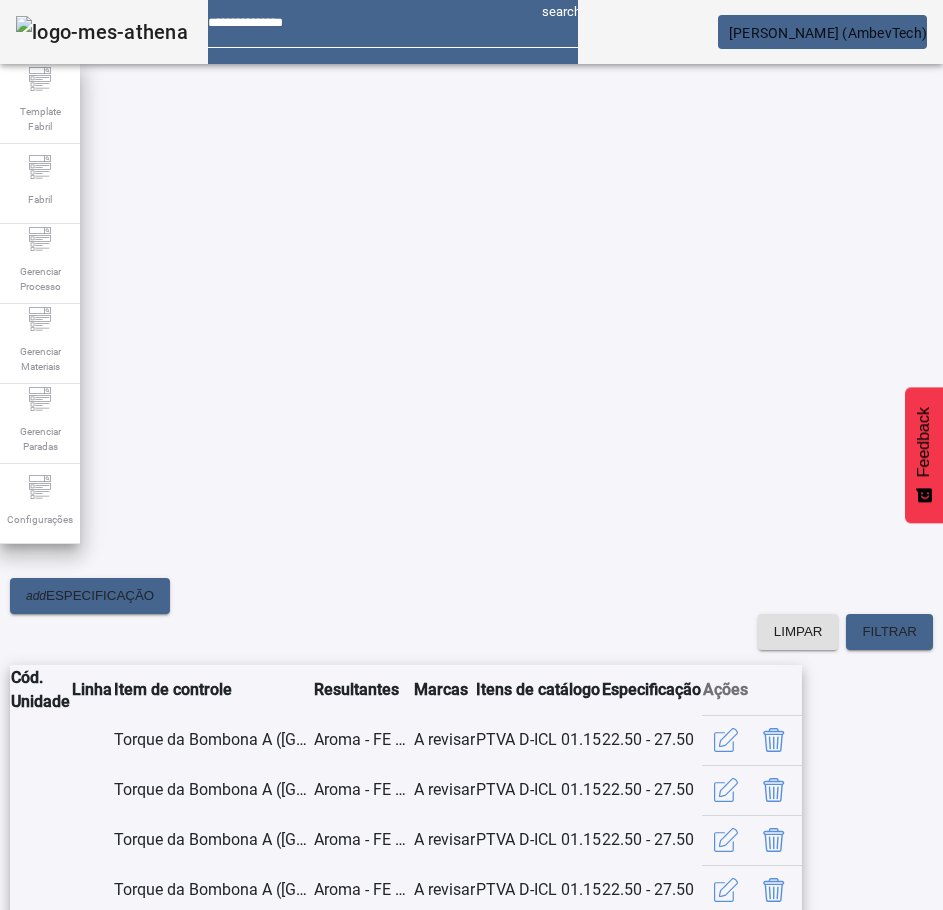 click at bounding box center [248, 1514] 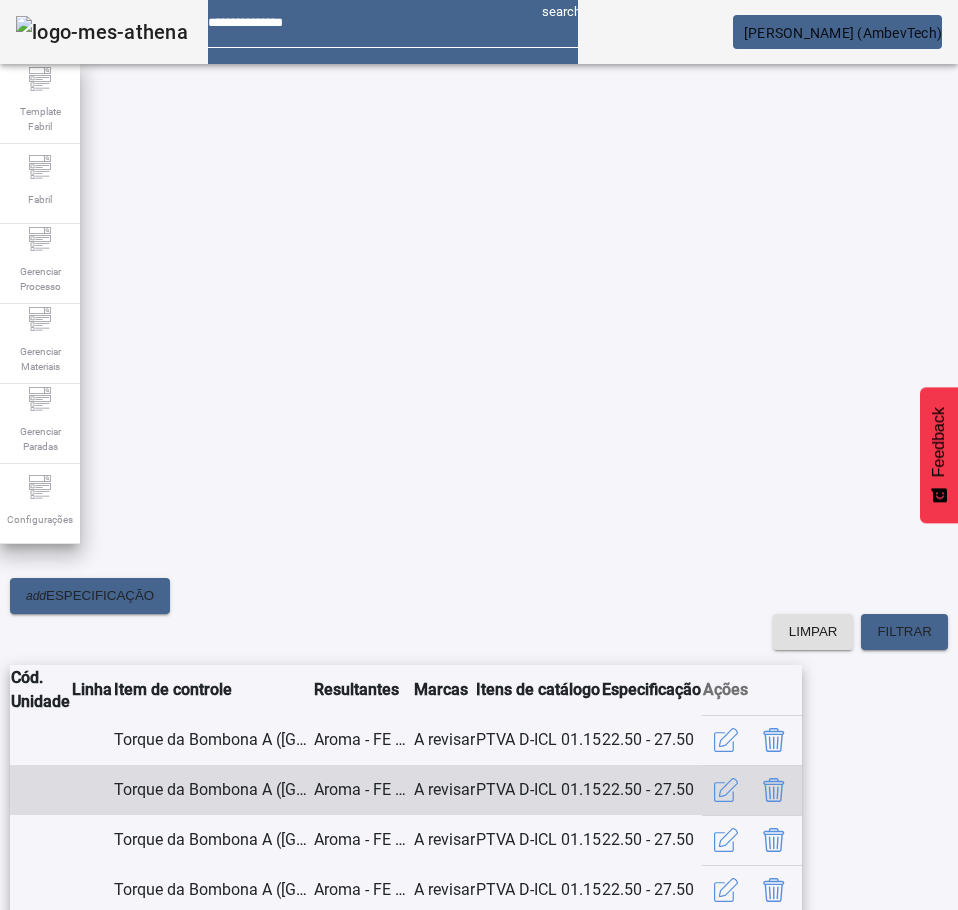 scroll, scrollTop: 361, scrollLeft: 0, axis: vertical 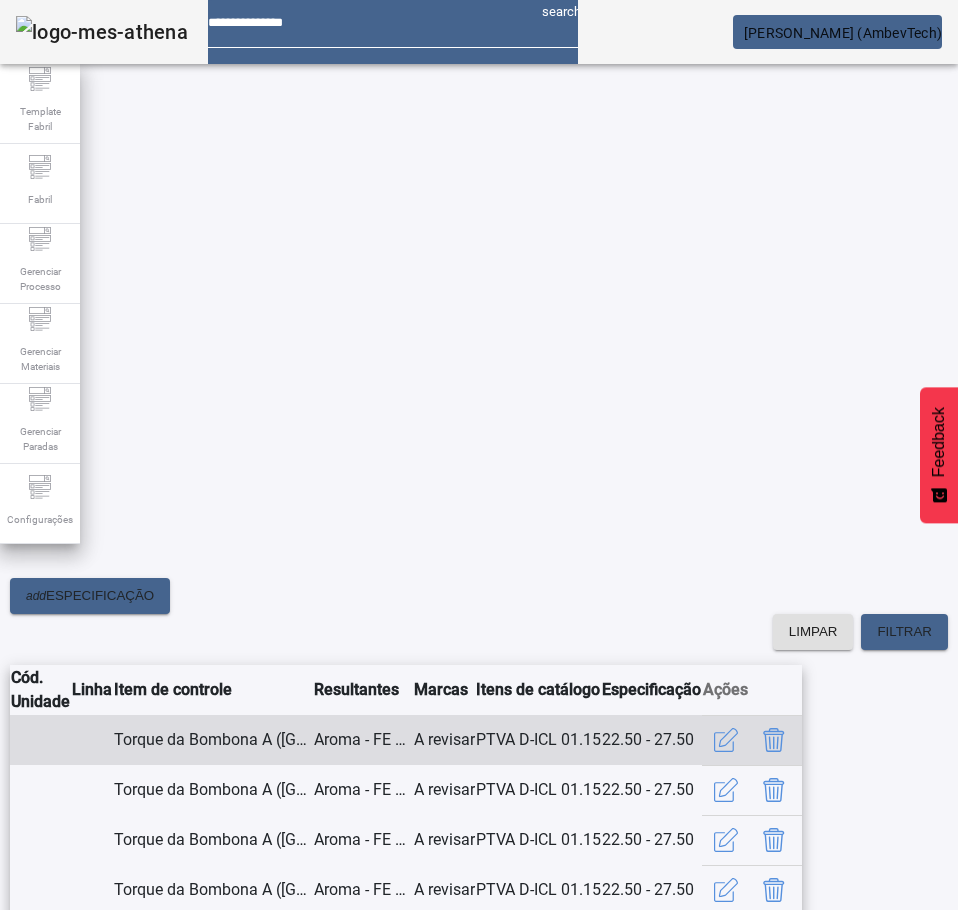 click at bounding box center [774, 740] 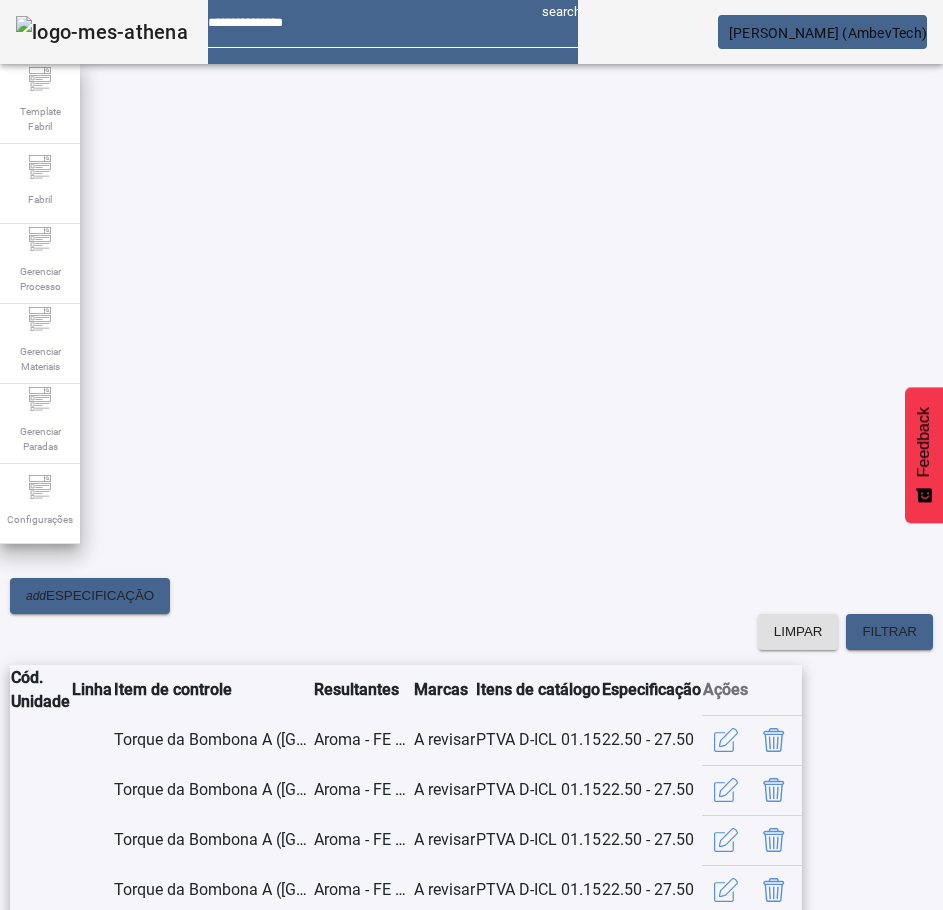 click at bounding box center [248, 1514] 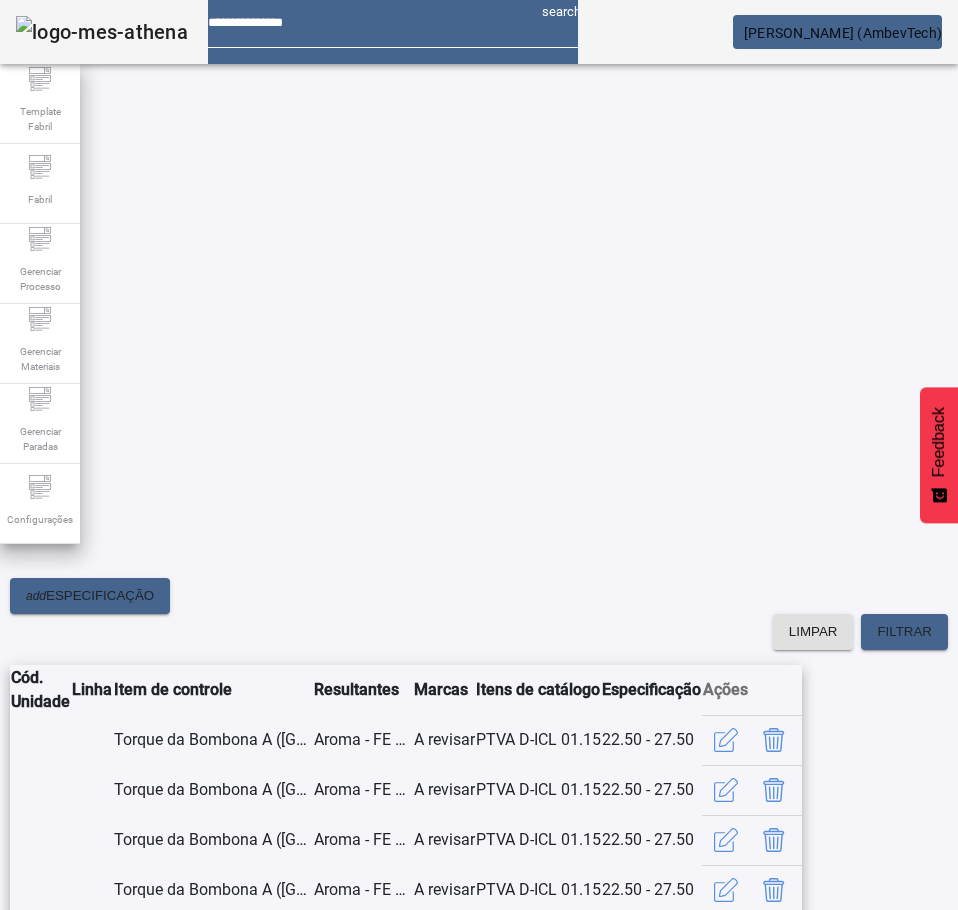 scroll, scrollTop: 361, scrollLeft: 0, axis: vertical 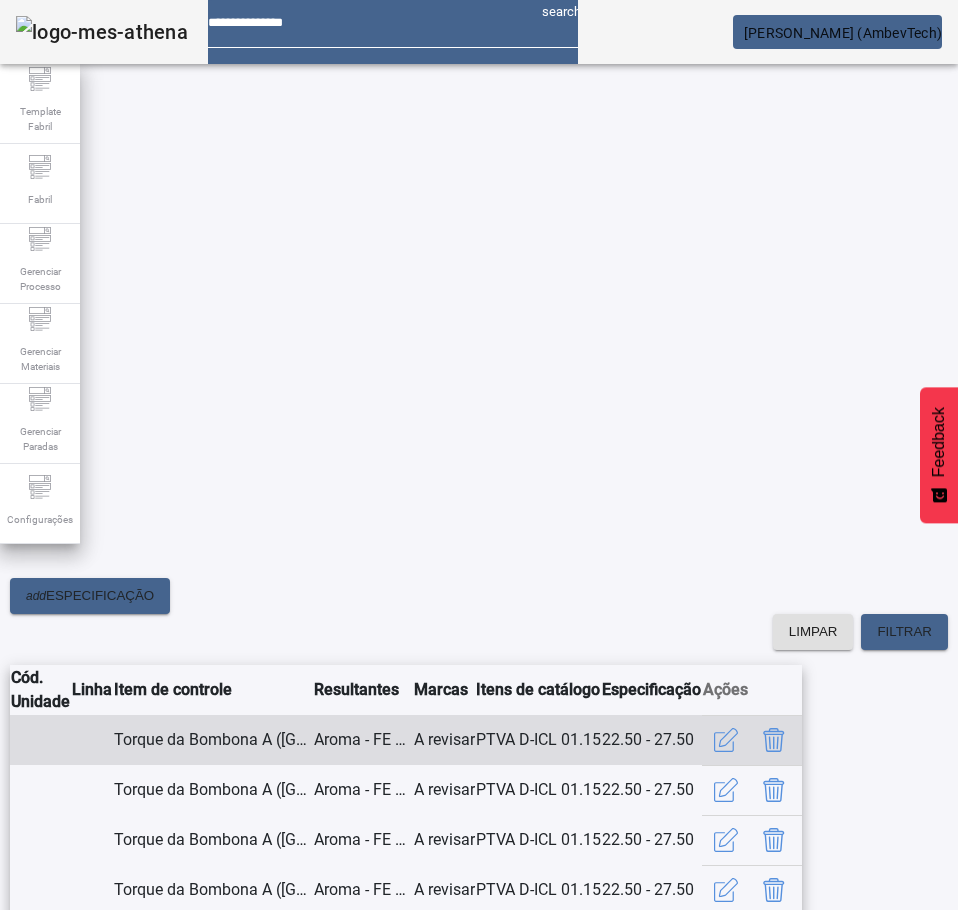 click 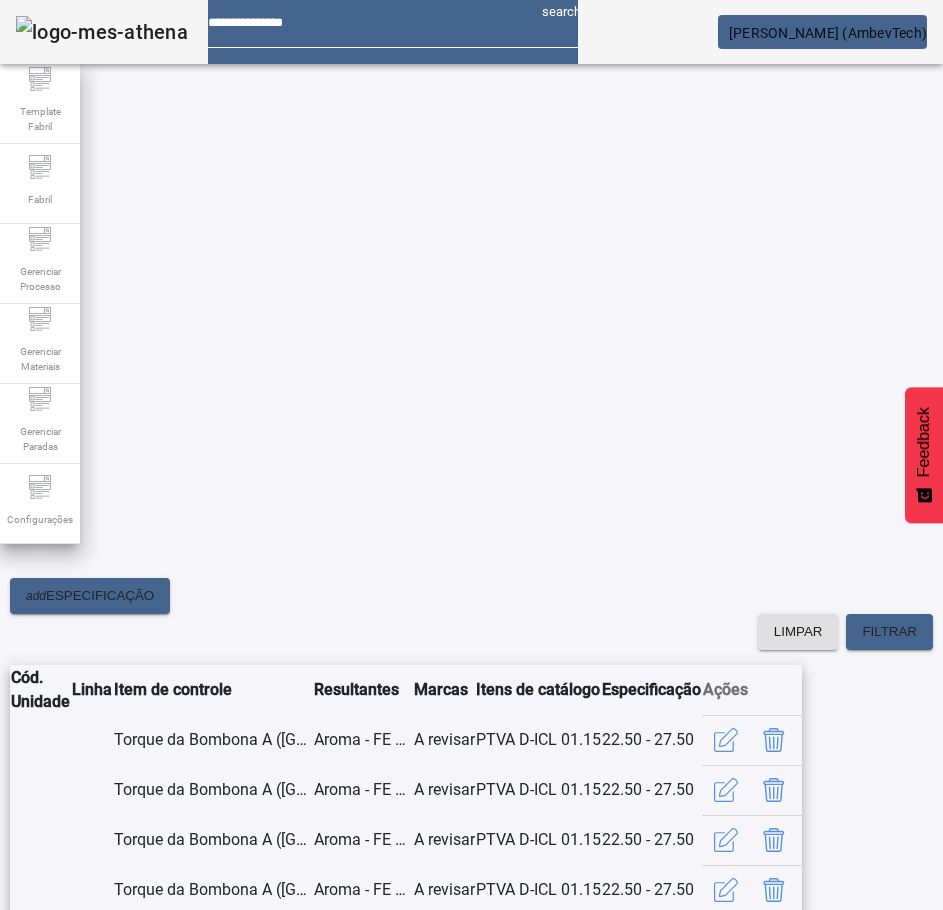 click at bounding box center (248, 1514) 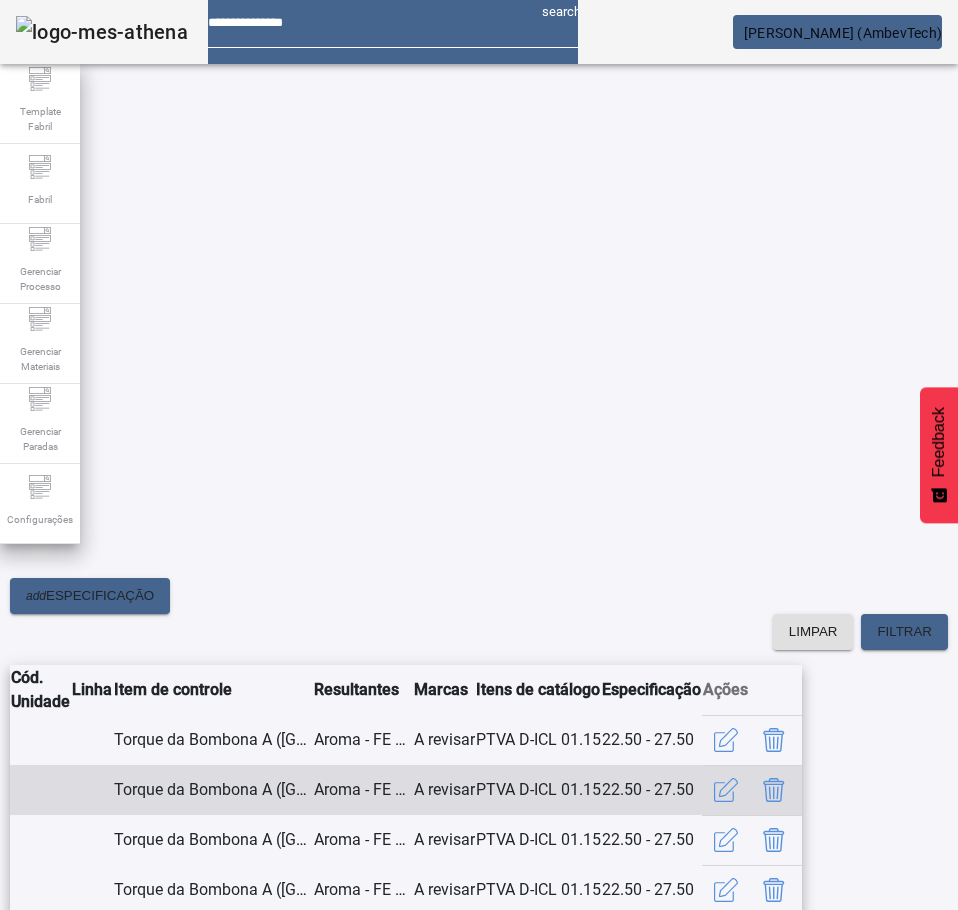 scroll, scrollTop: 361, scrollLeft: 0, axis: vertical 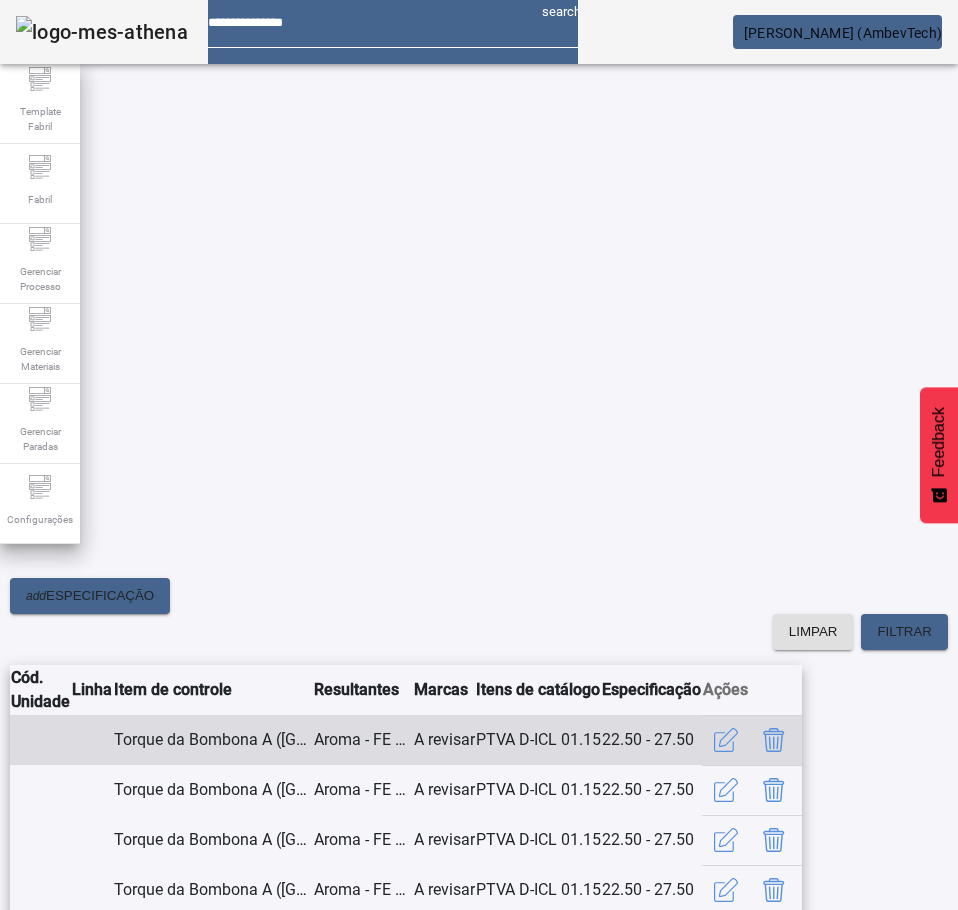 click 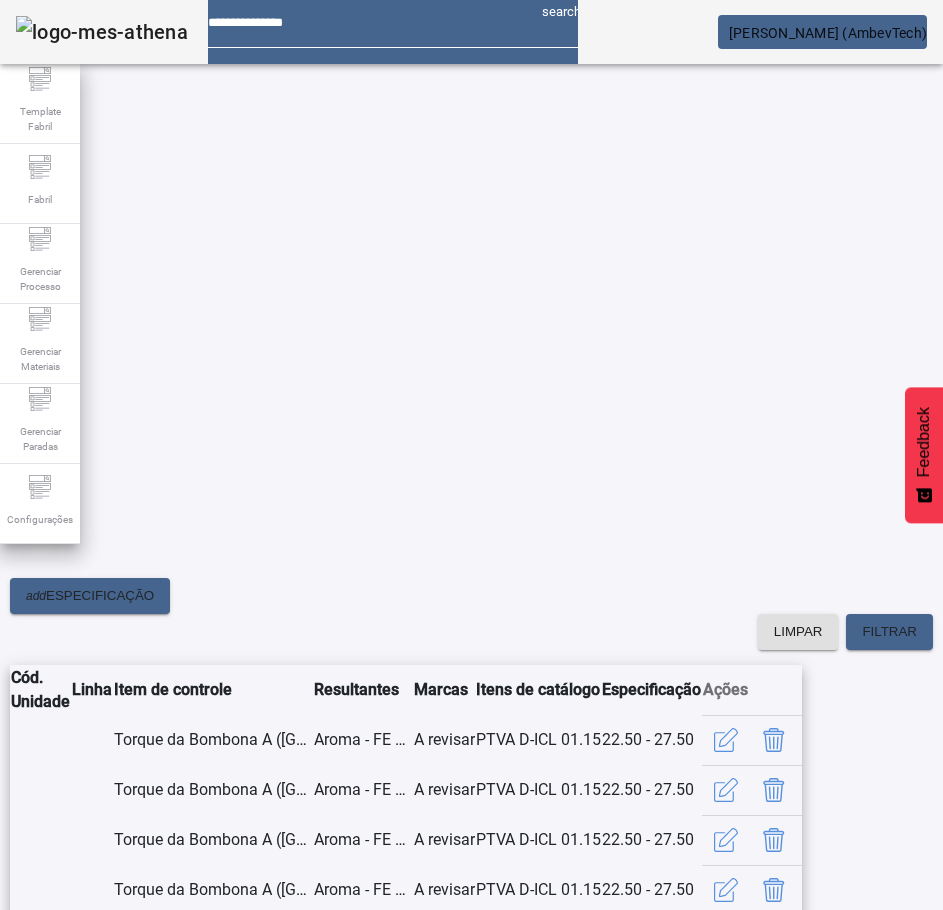 click on "SIM" at bounding box center [249, 1514] 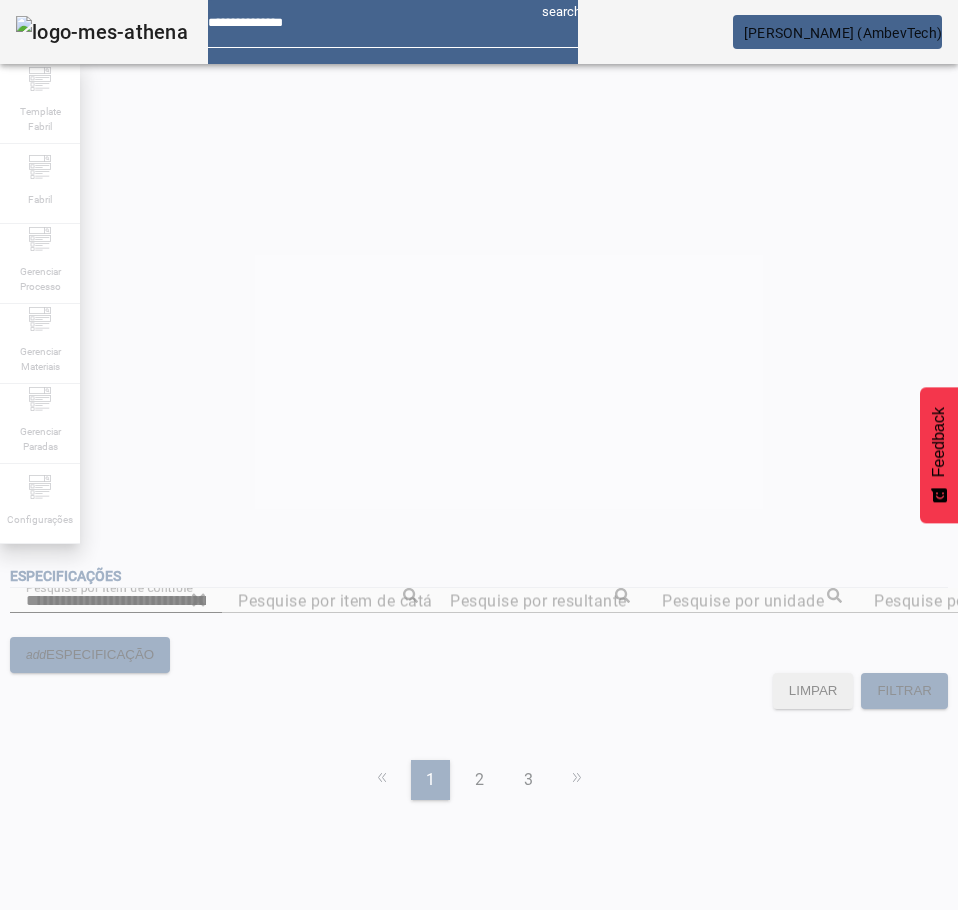 scroll 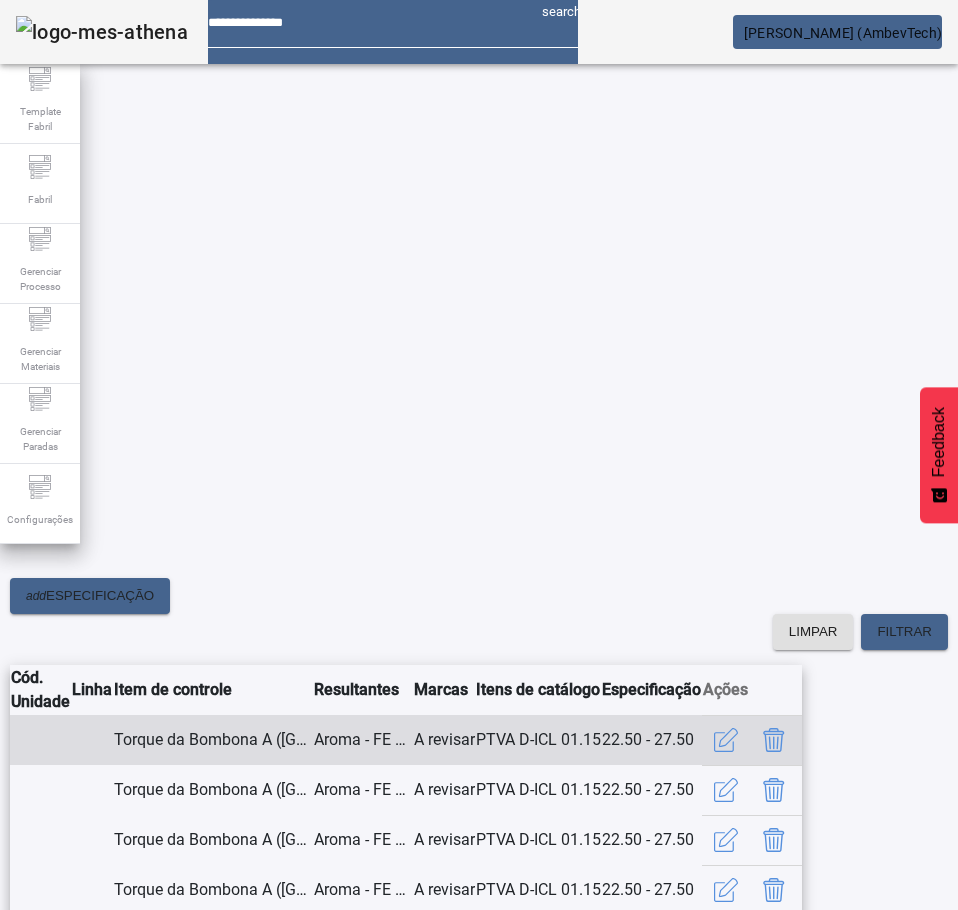click 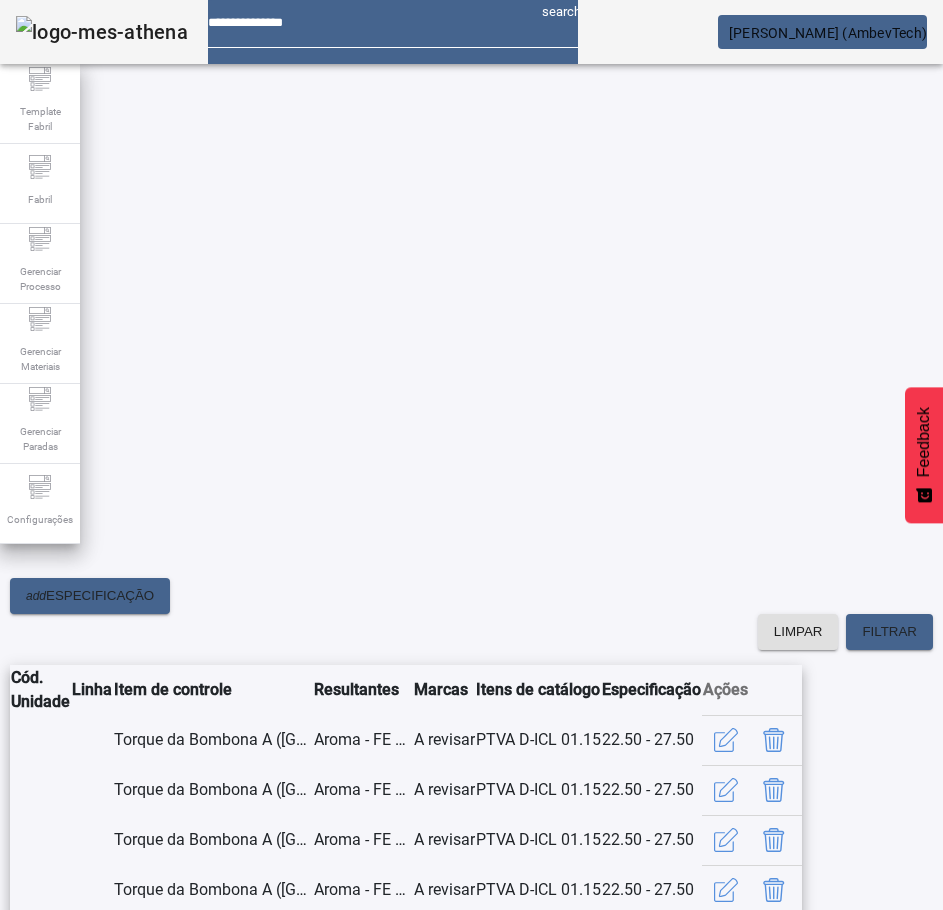 click at bounding box center (248, 1514) 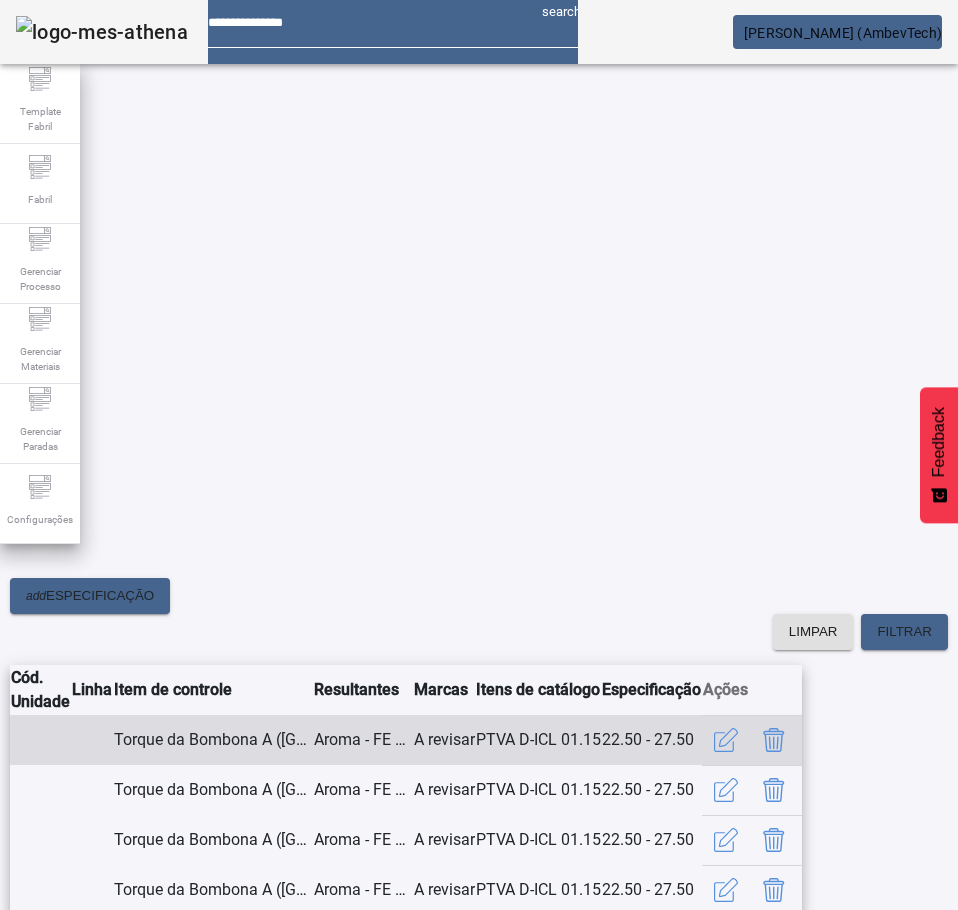 click 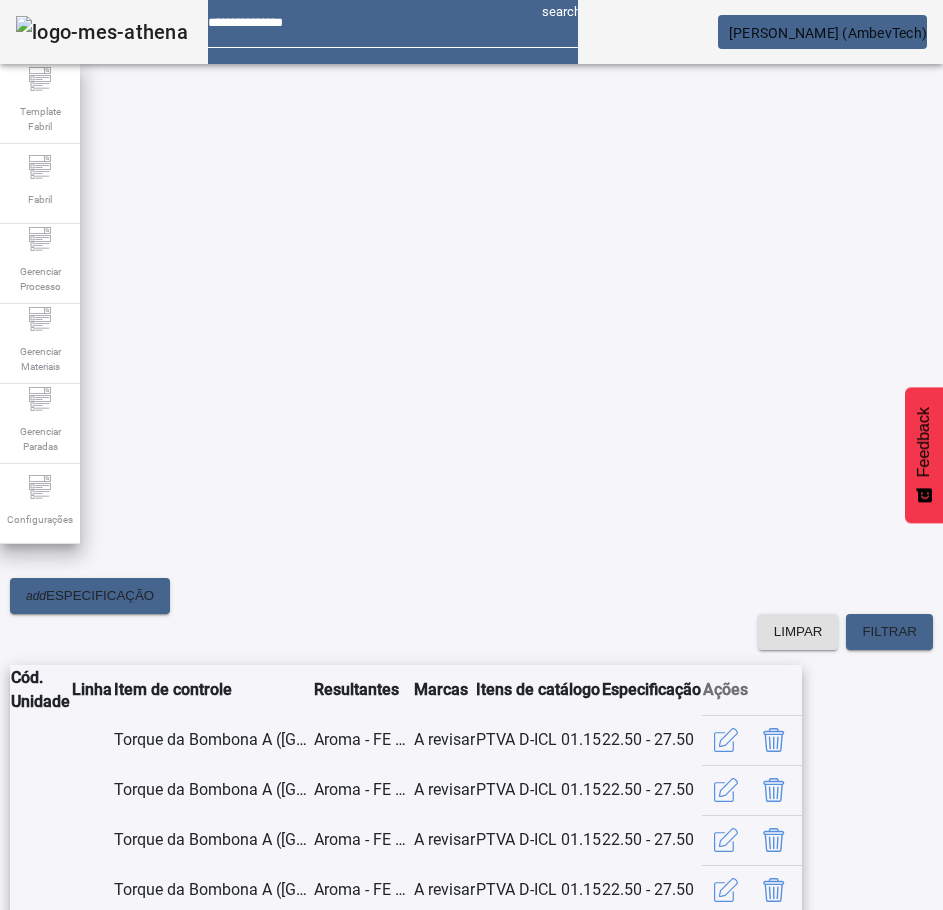 click on "SIM" at bounding box center (249, 1514) 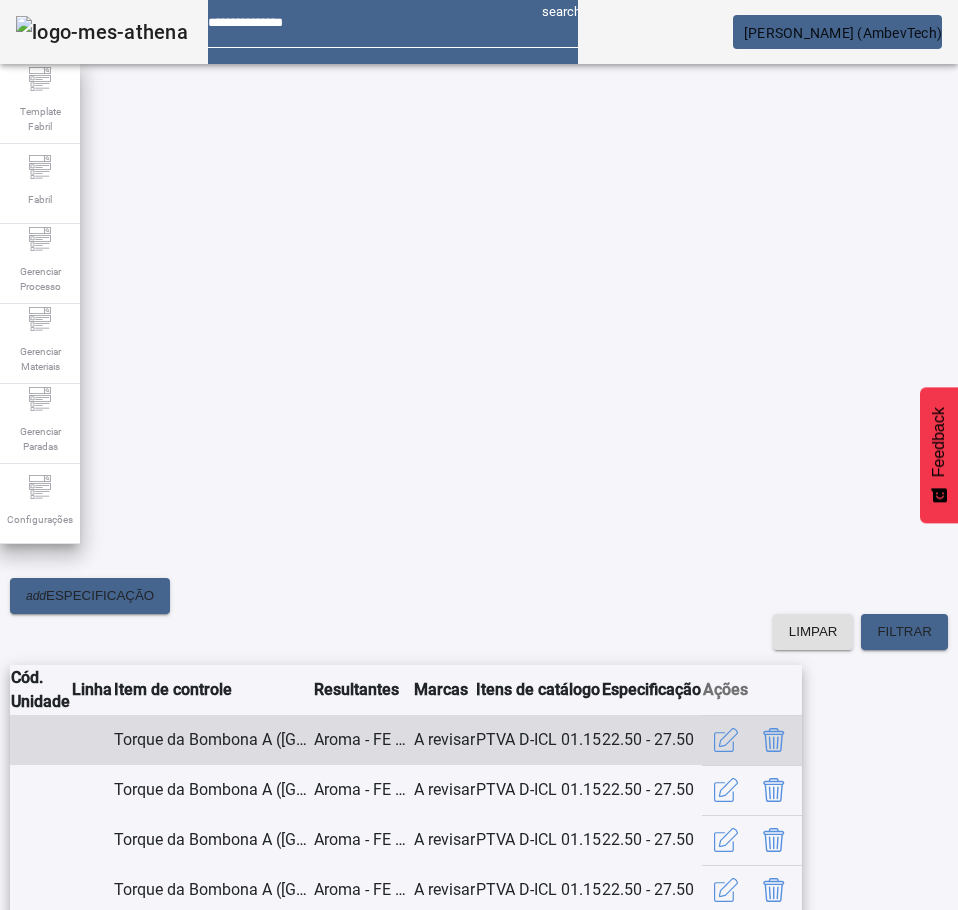 click 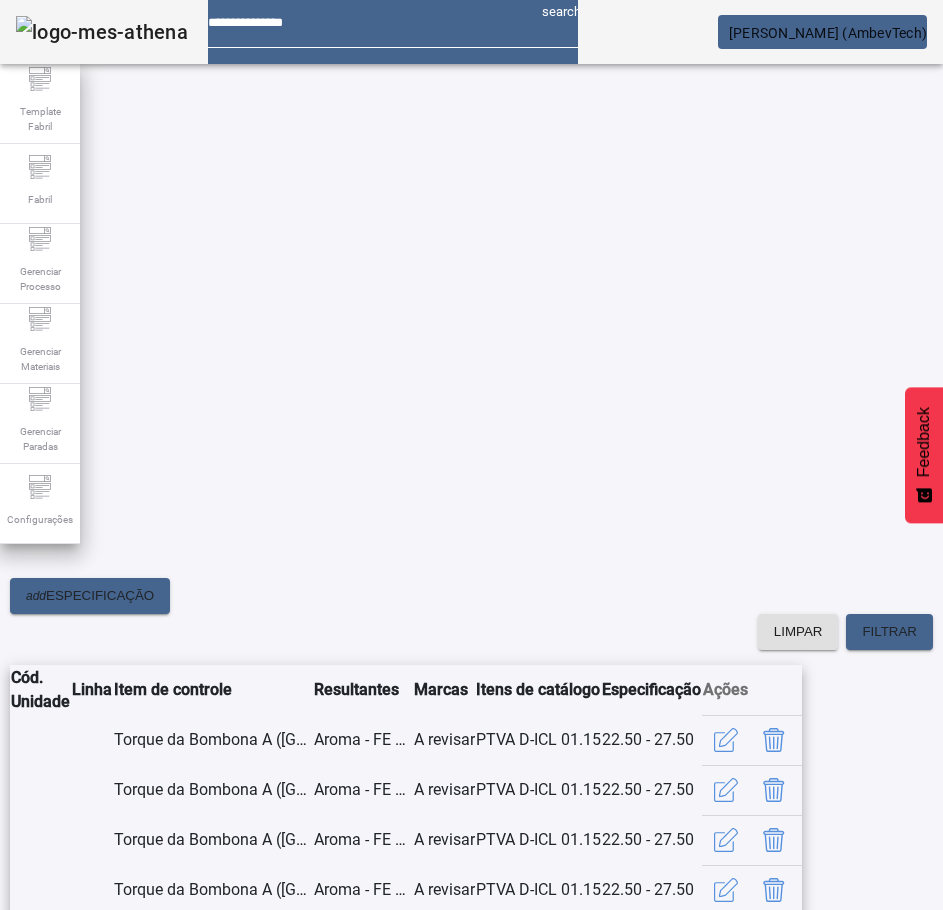 click on "SIM" at bounding box center (249, 1514) 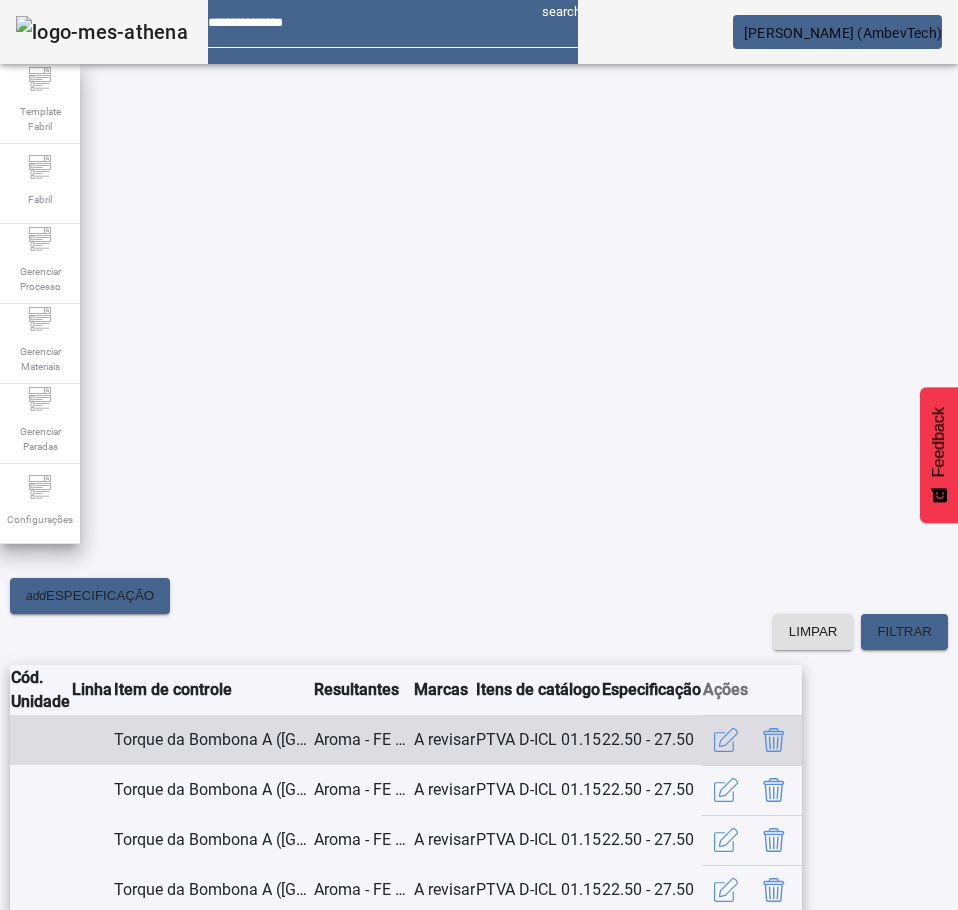 click 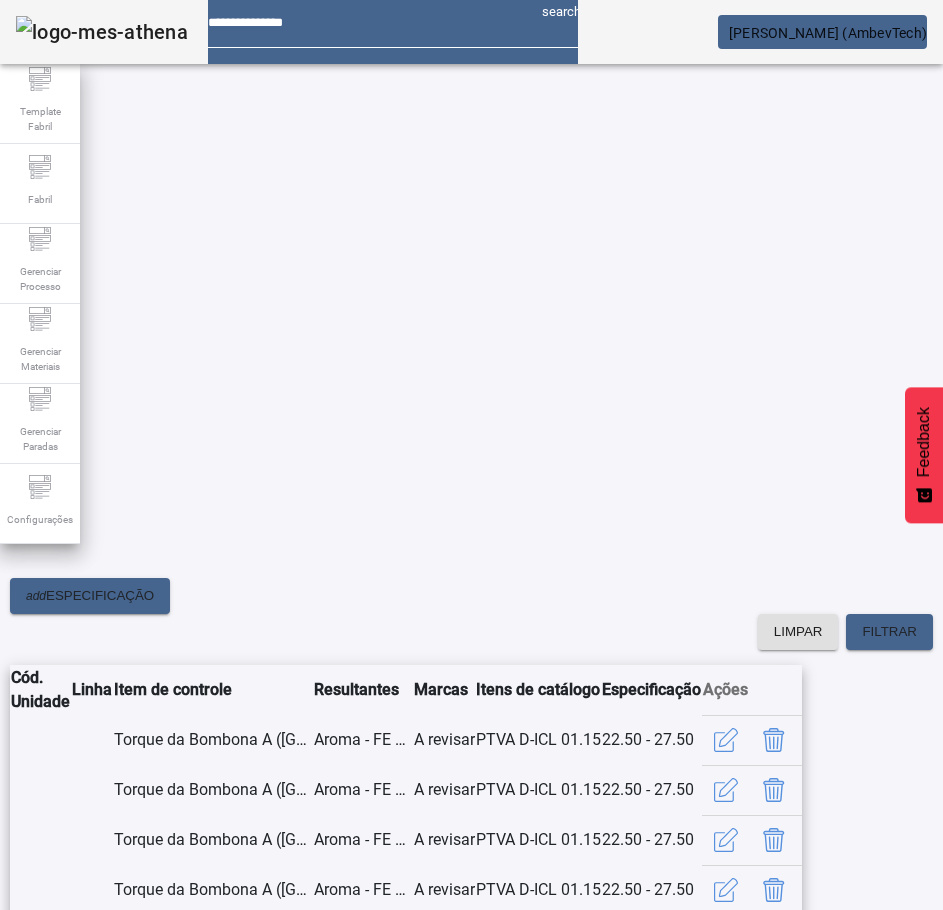 click on "SIM" at bounding box center [249, 1514] 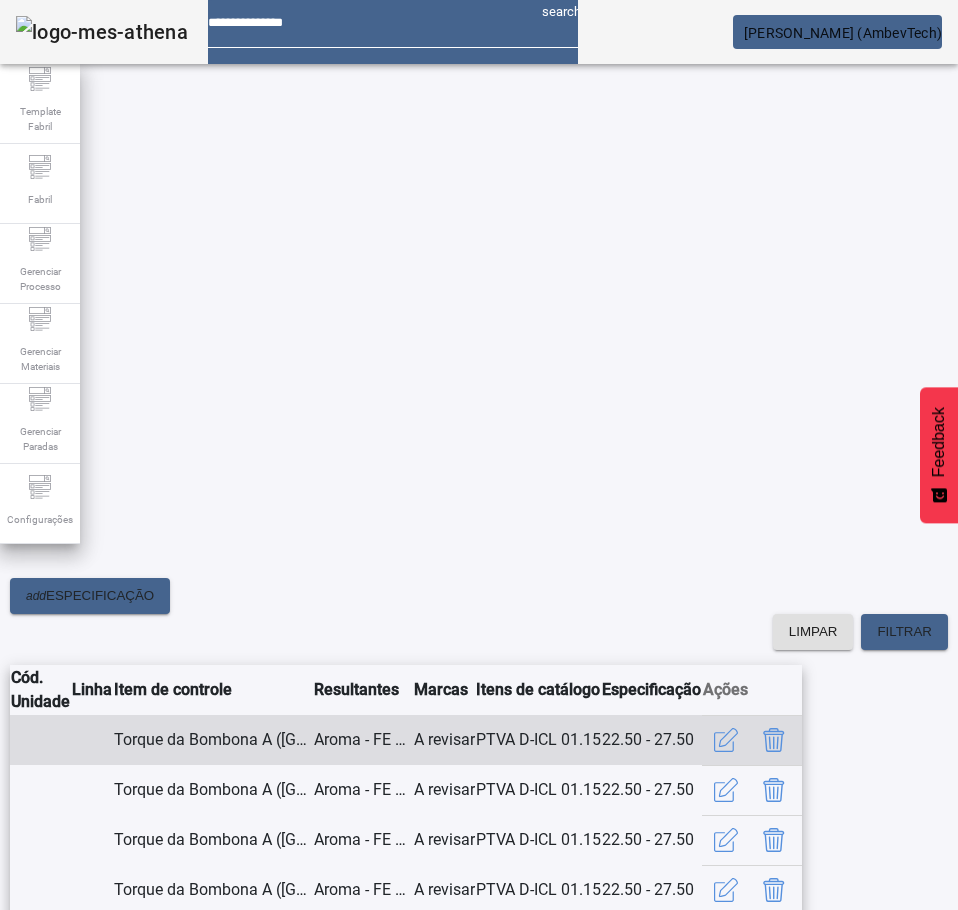 click at bounding box center (774, 740) 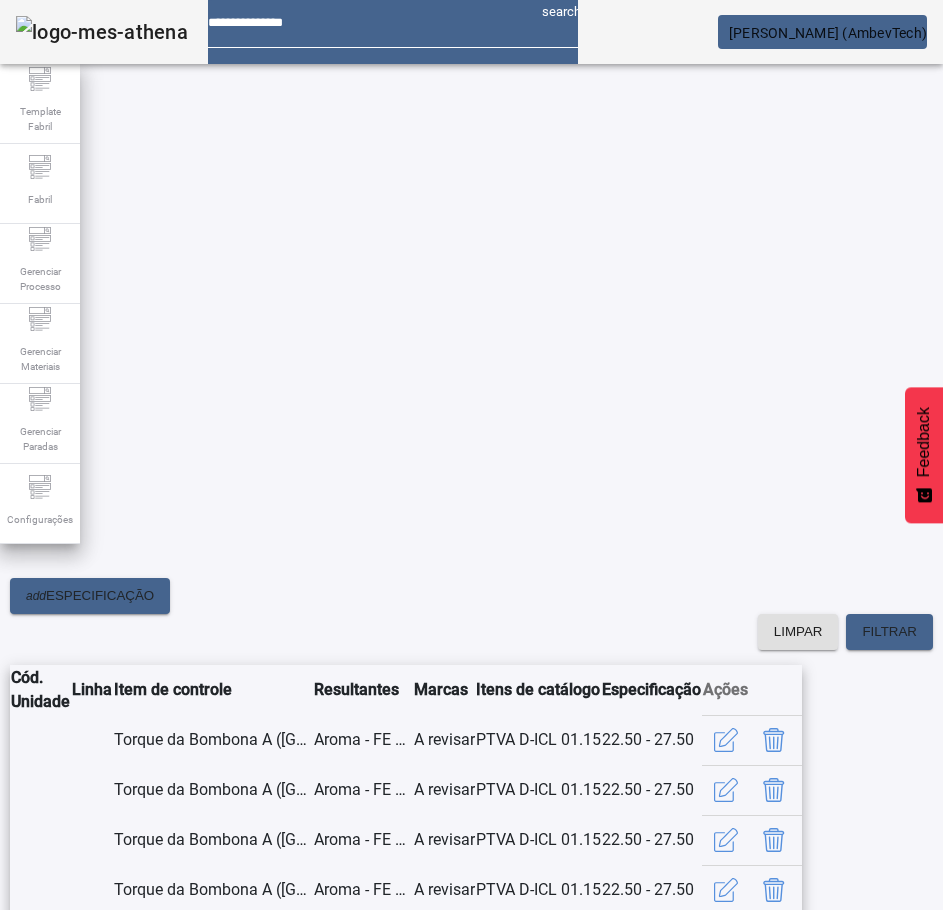 click at bounding box center (248, 1514) 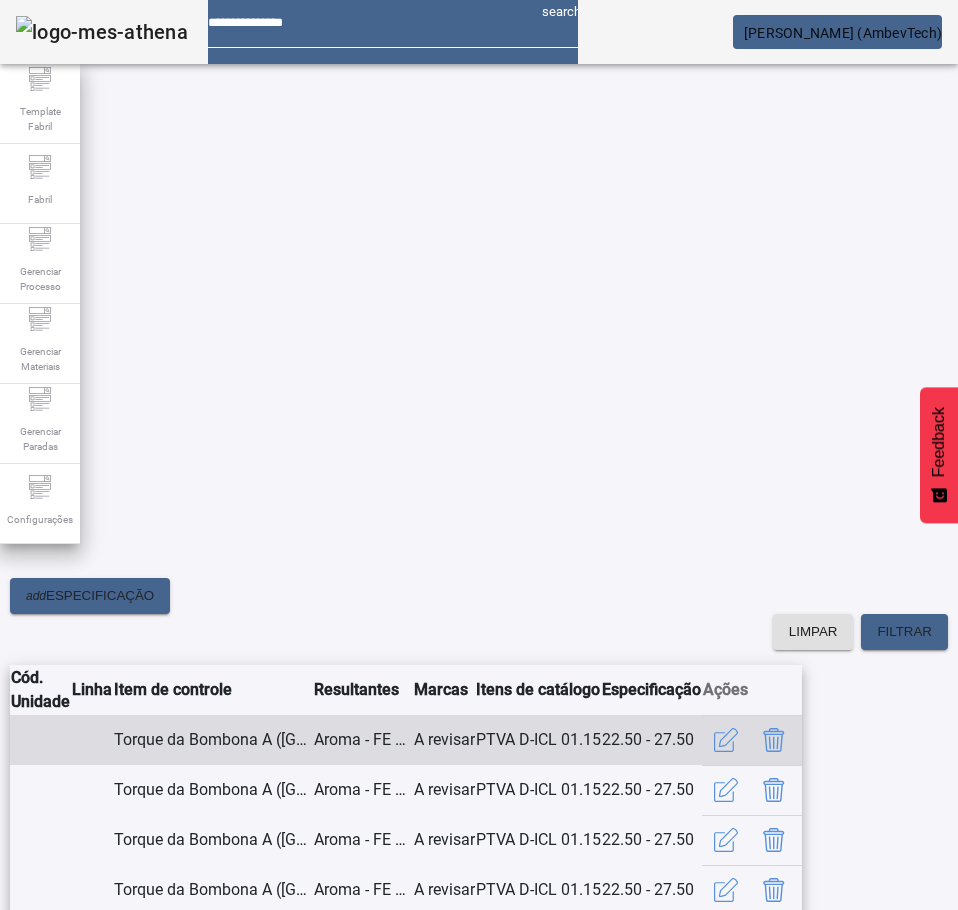 click 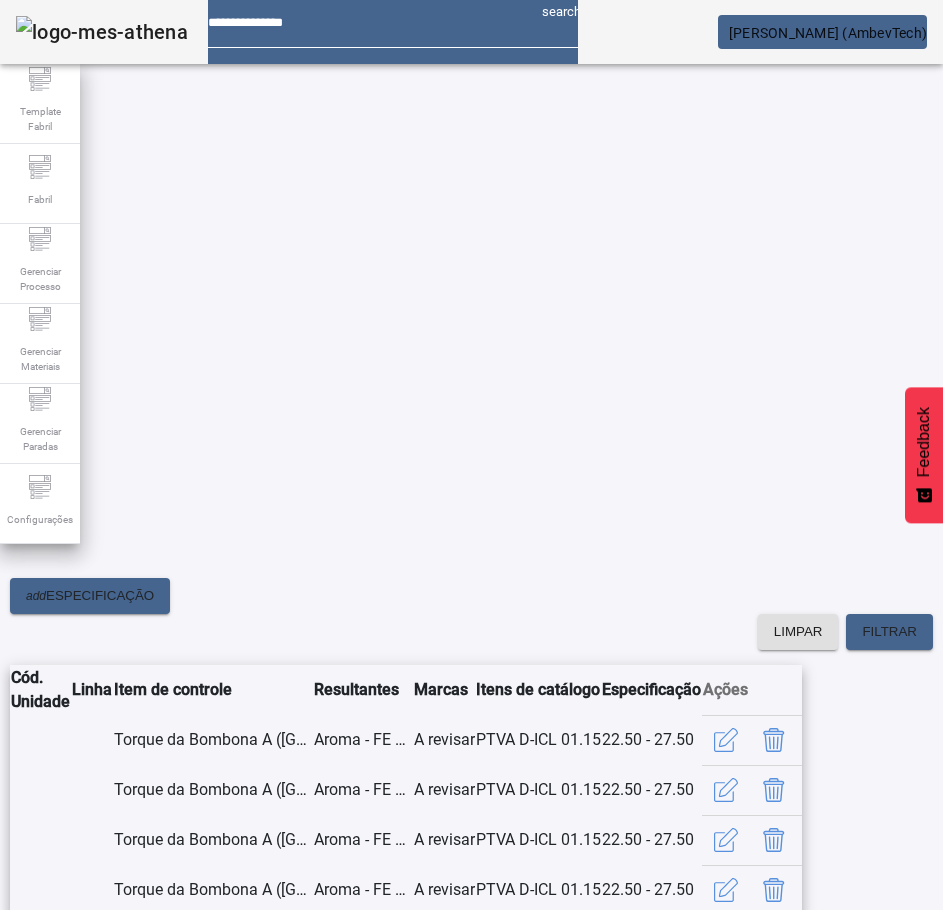 click at bounding box center [248, 1514] 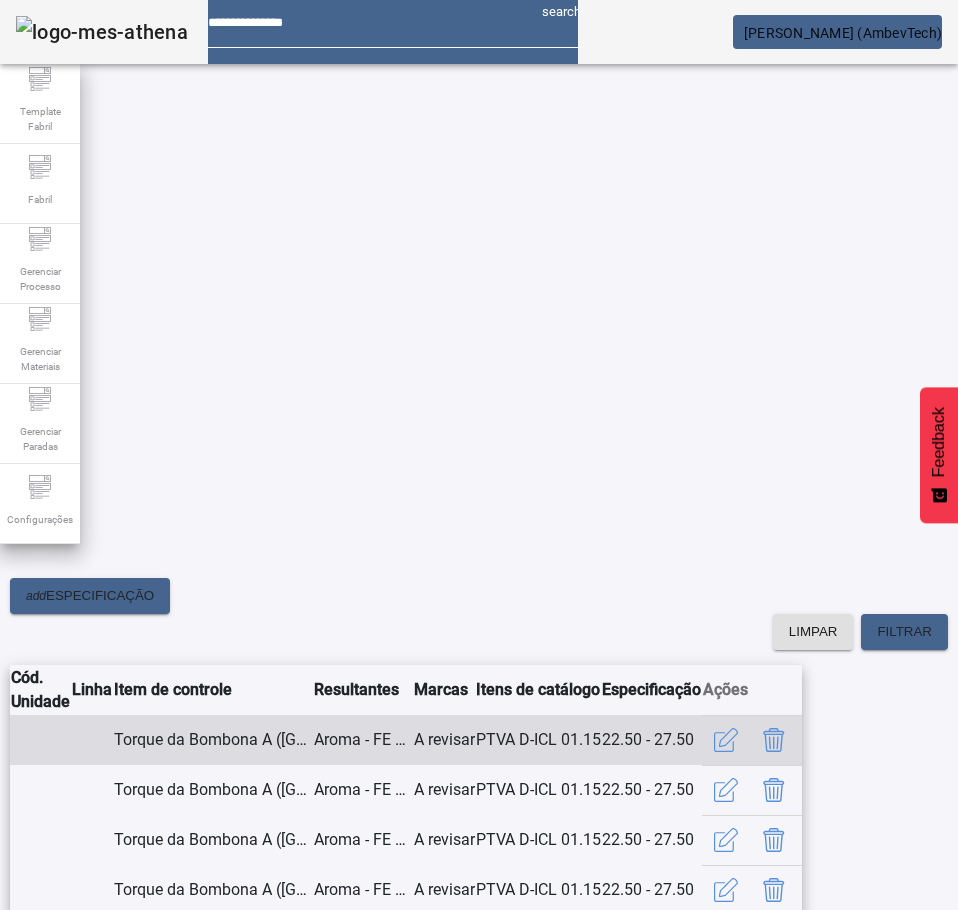 click 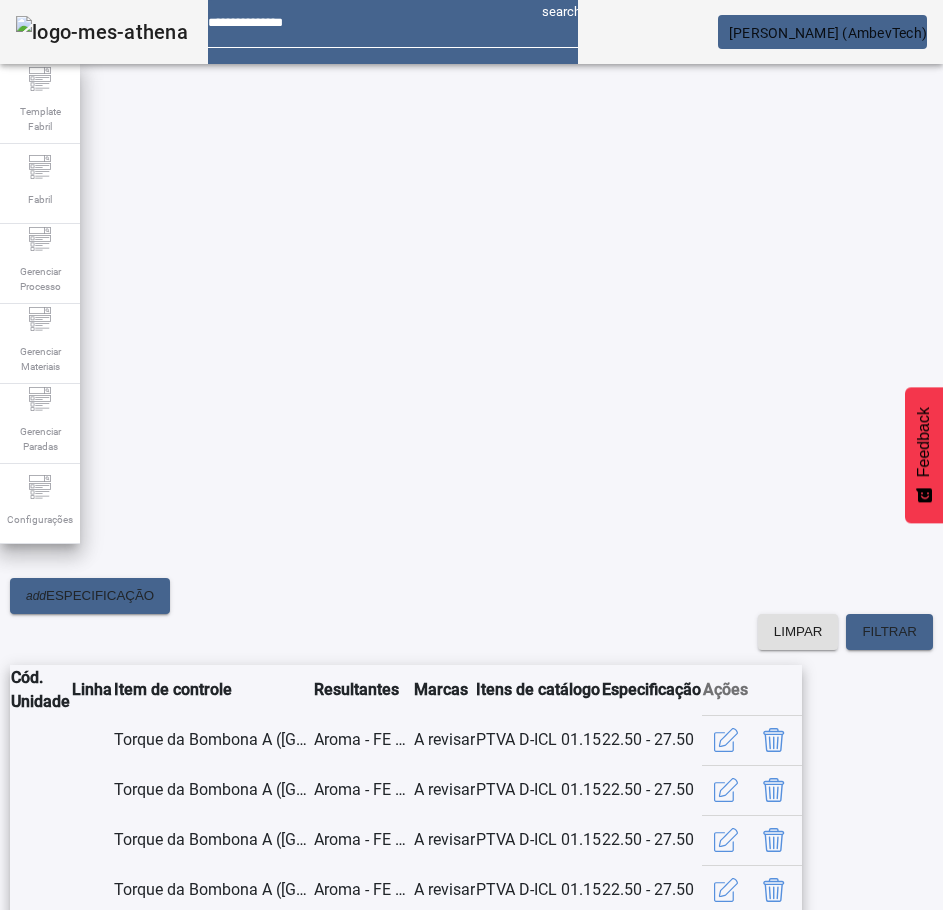 click at bounding box center [248, 1514] 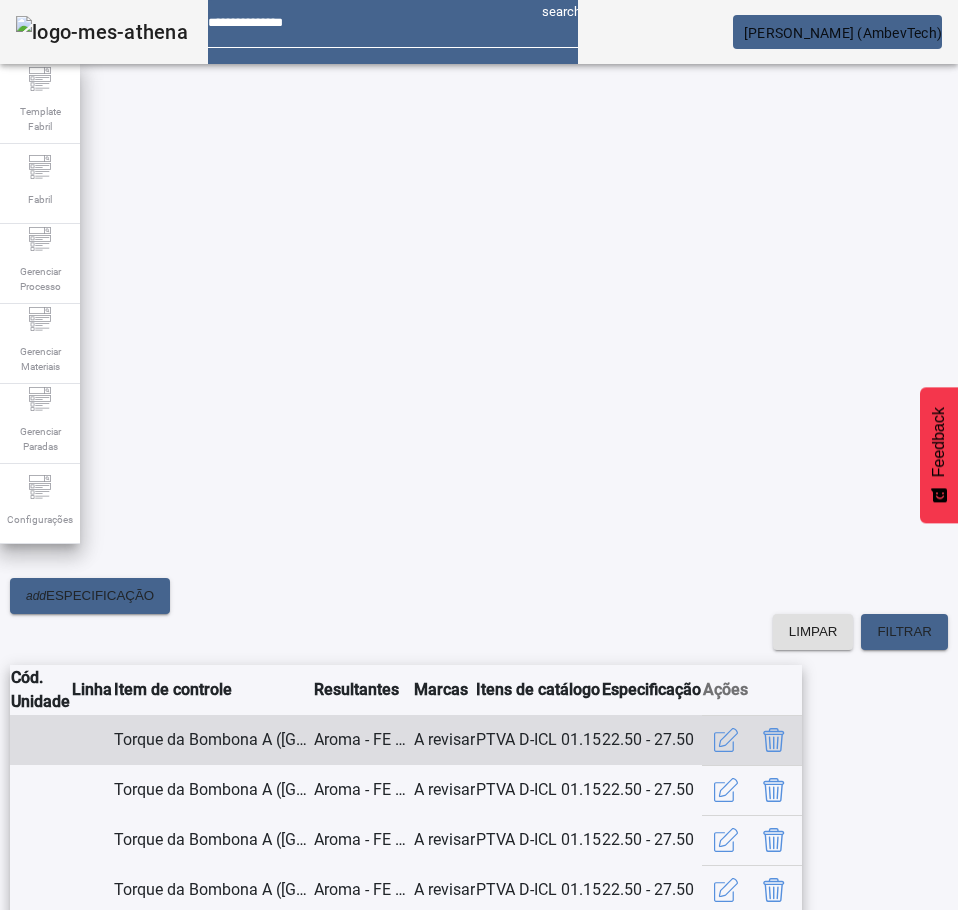 click 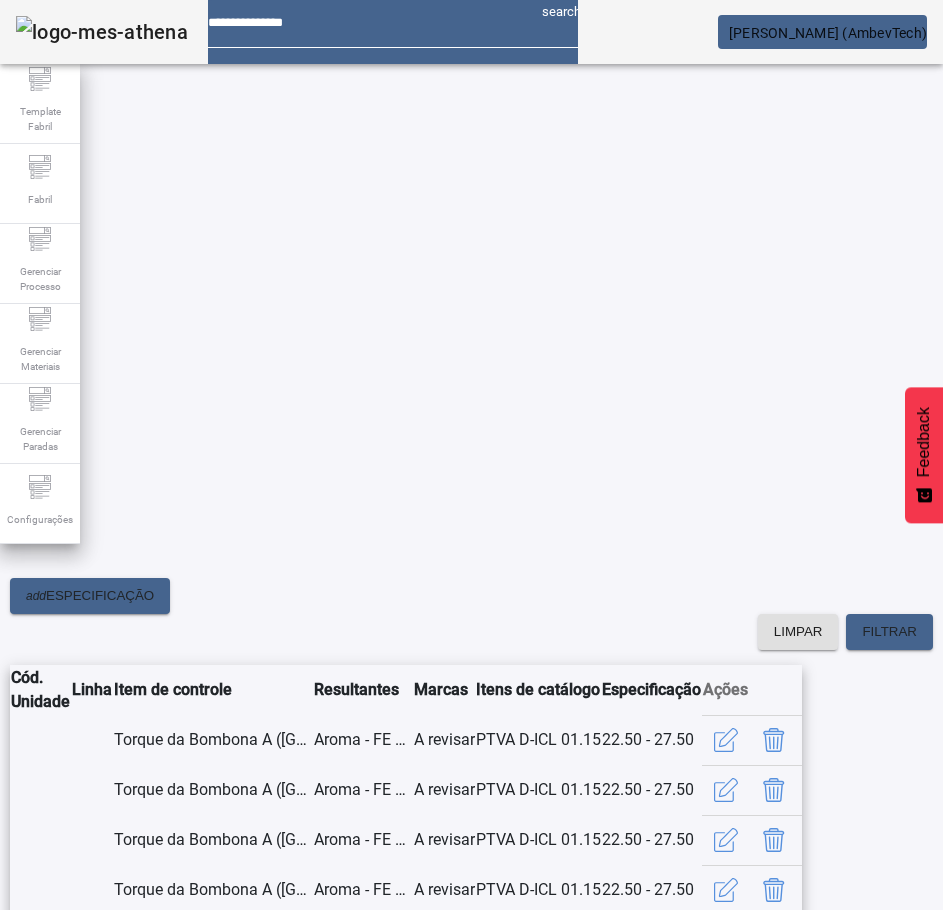 click on "SIM" at bounding box center (249, 1514) 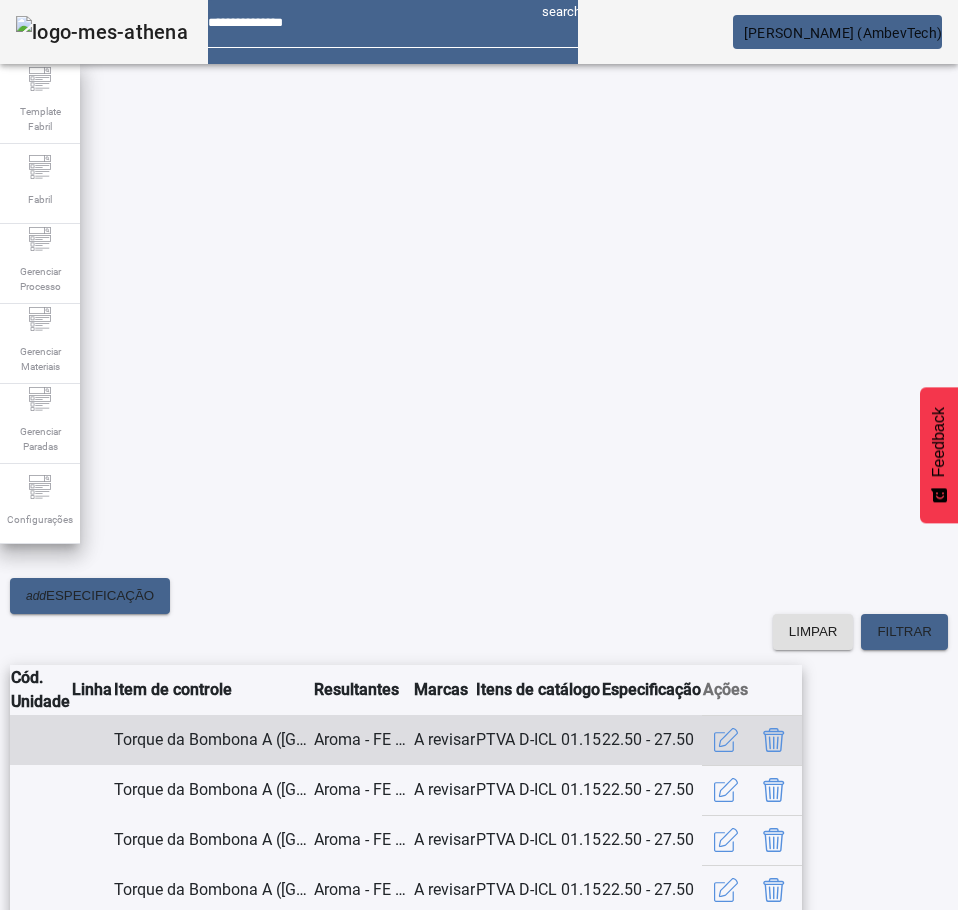 click 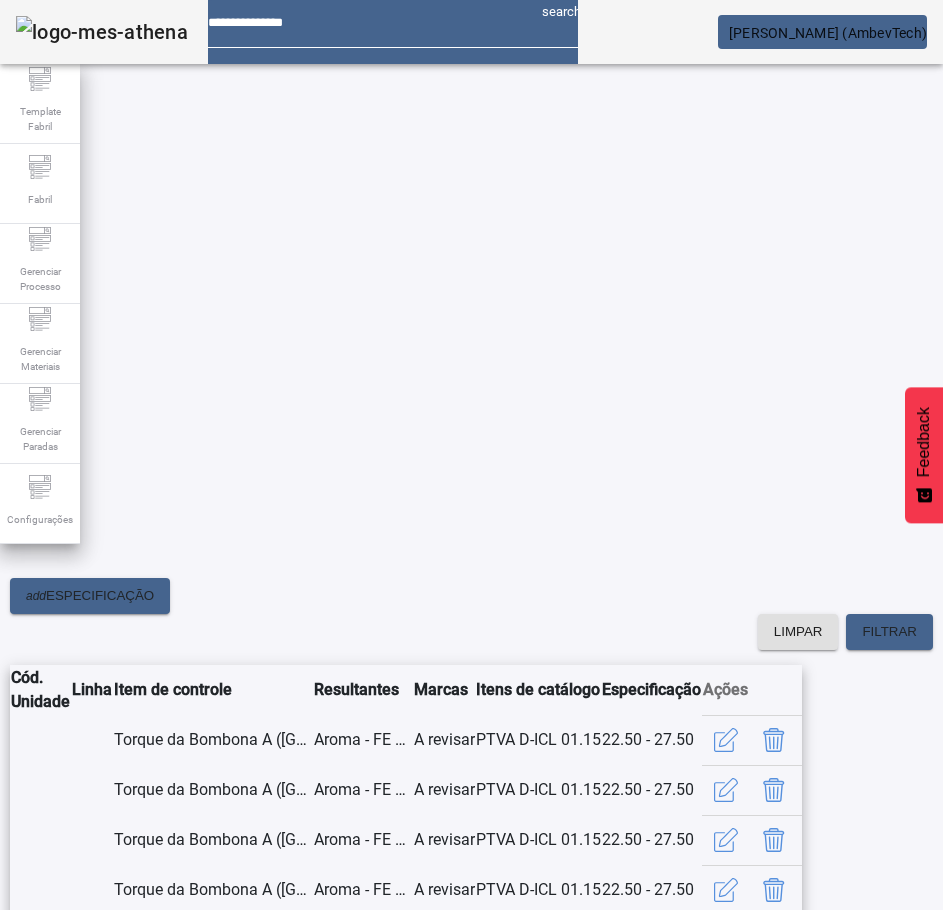 click at bounding box center [248, 1514] 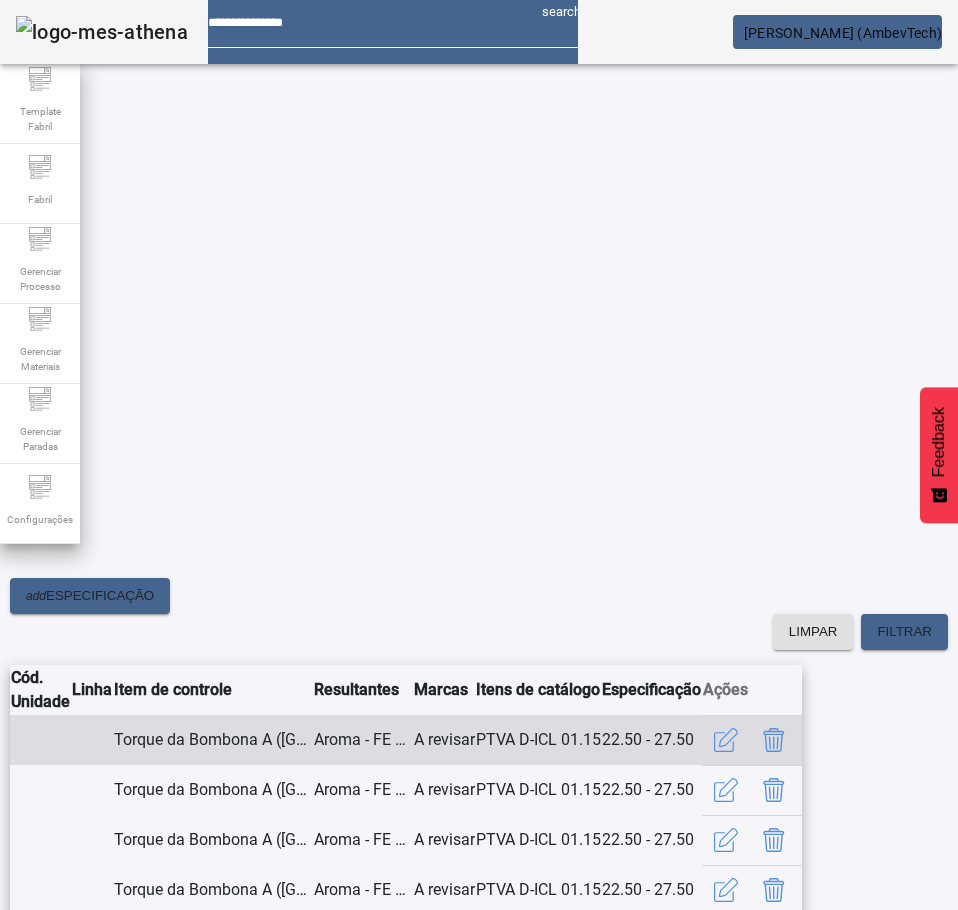 click 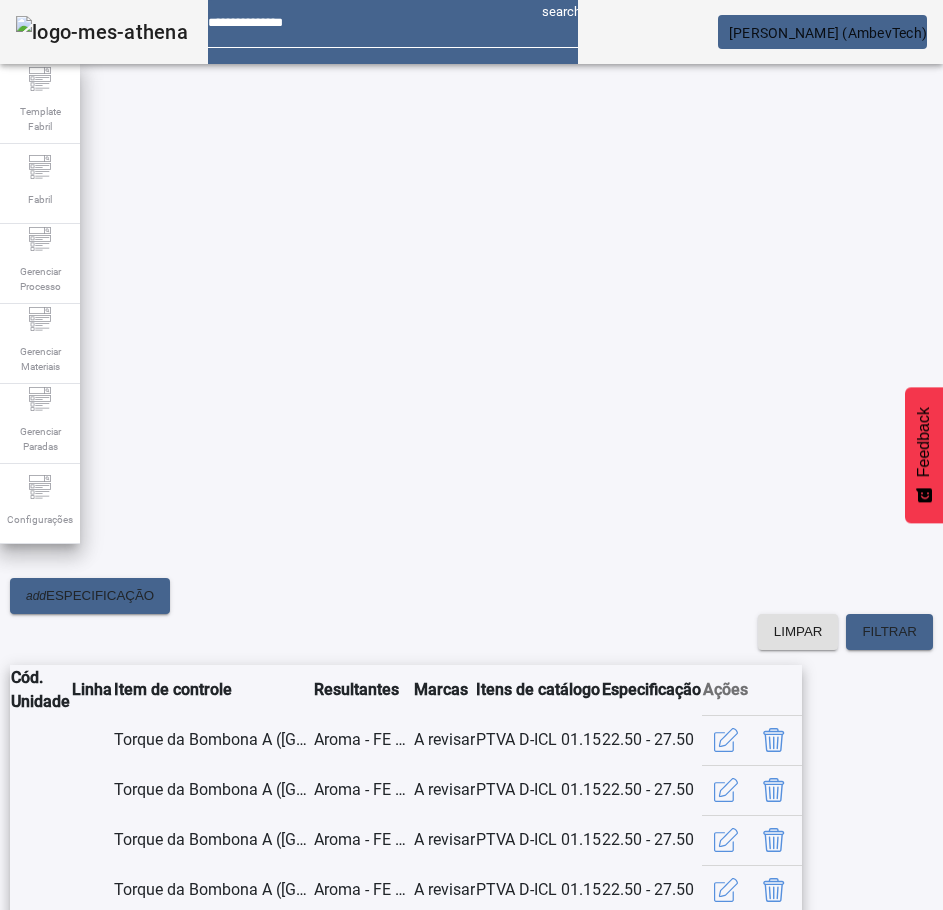 click on "SIM" at bounding box center (249, 1514) 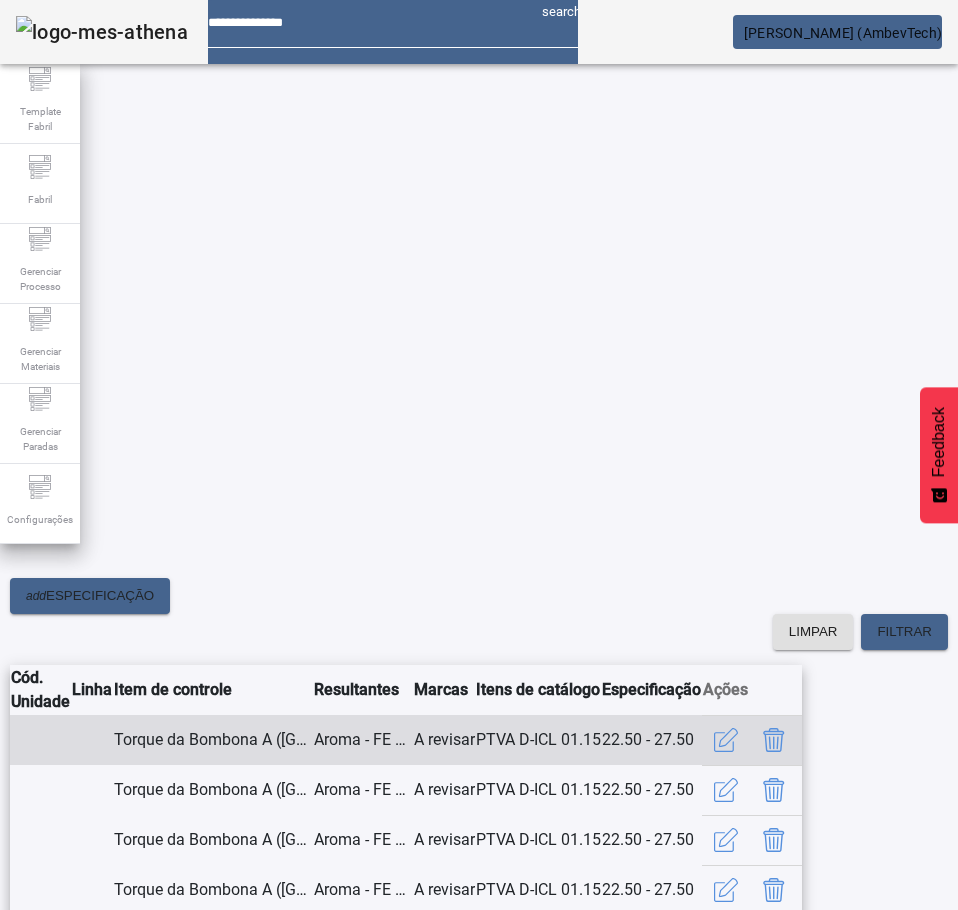 click 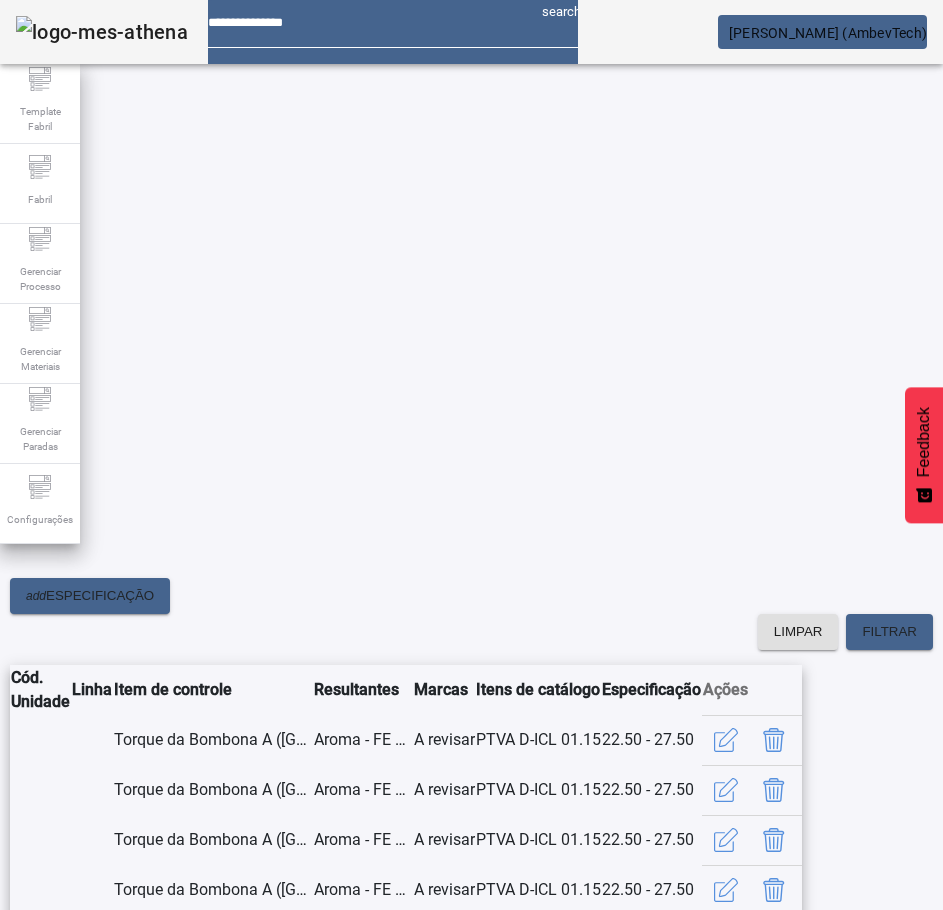 click on "SIM" at bounding box center (249, 1514) 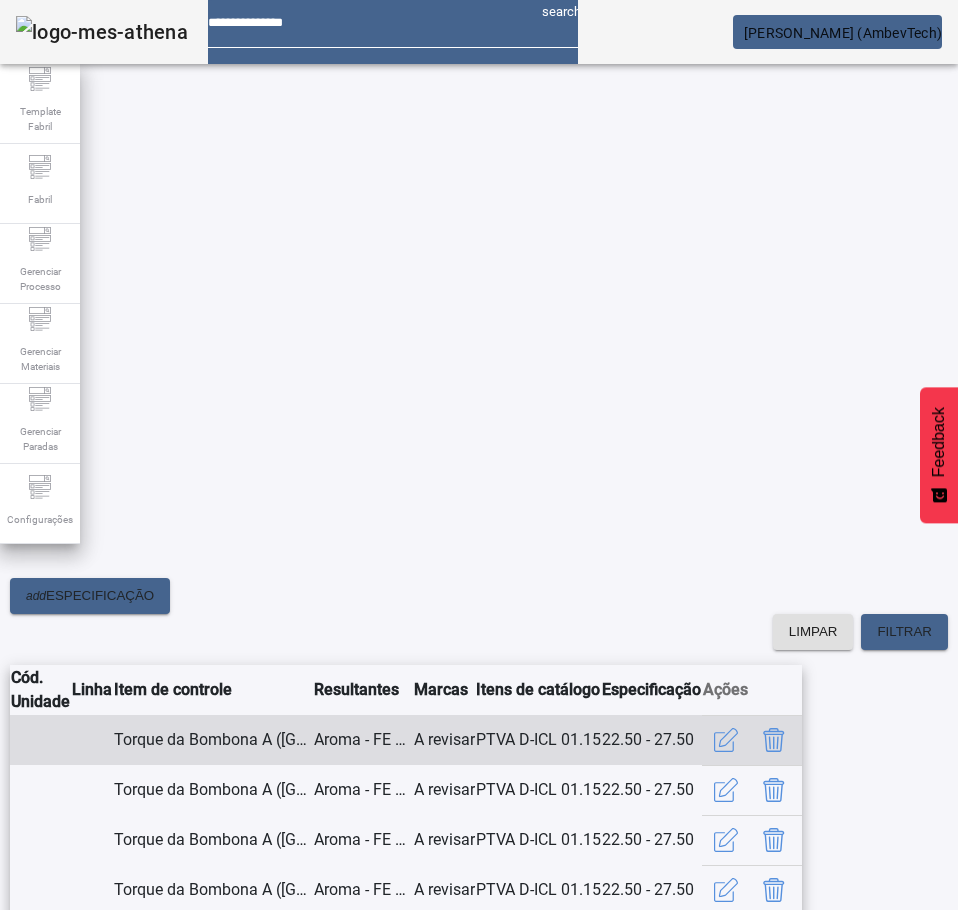 click 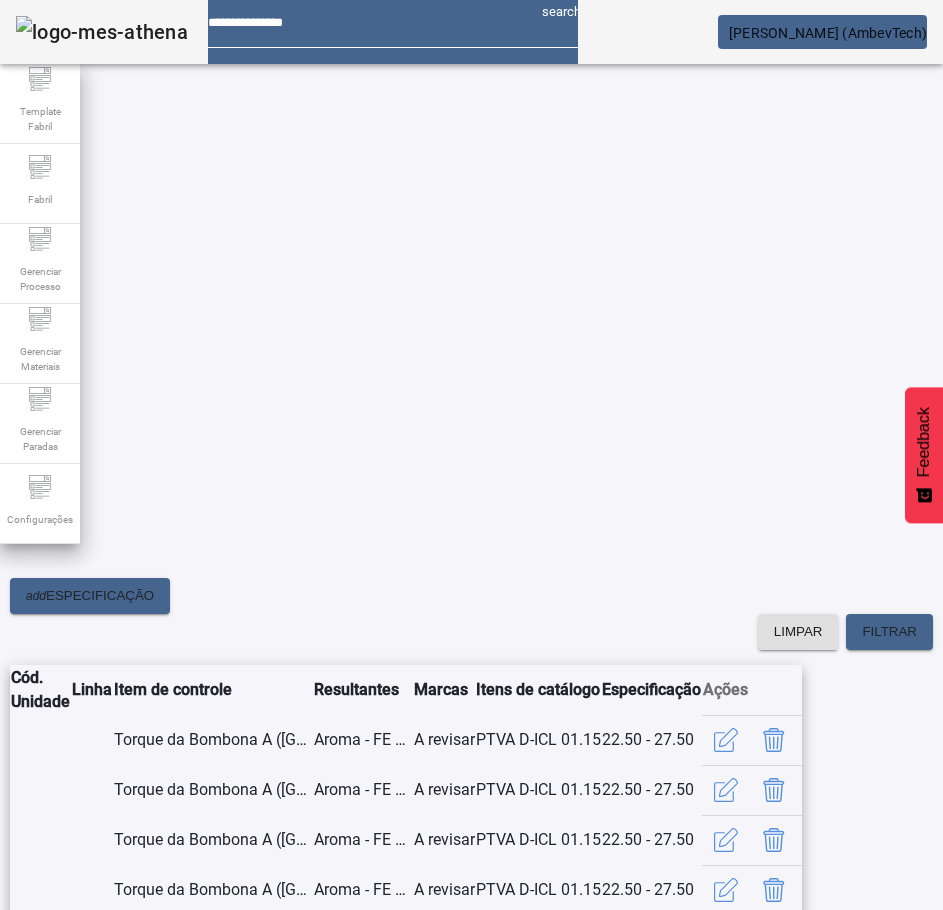 click at bounding box center [248, 1514] 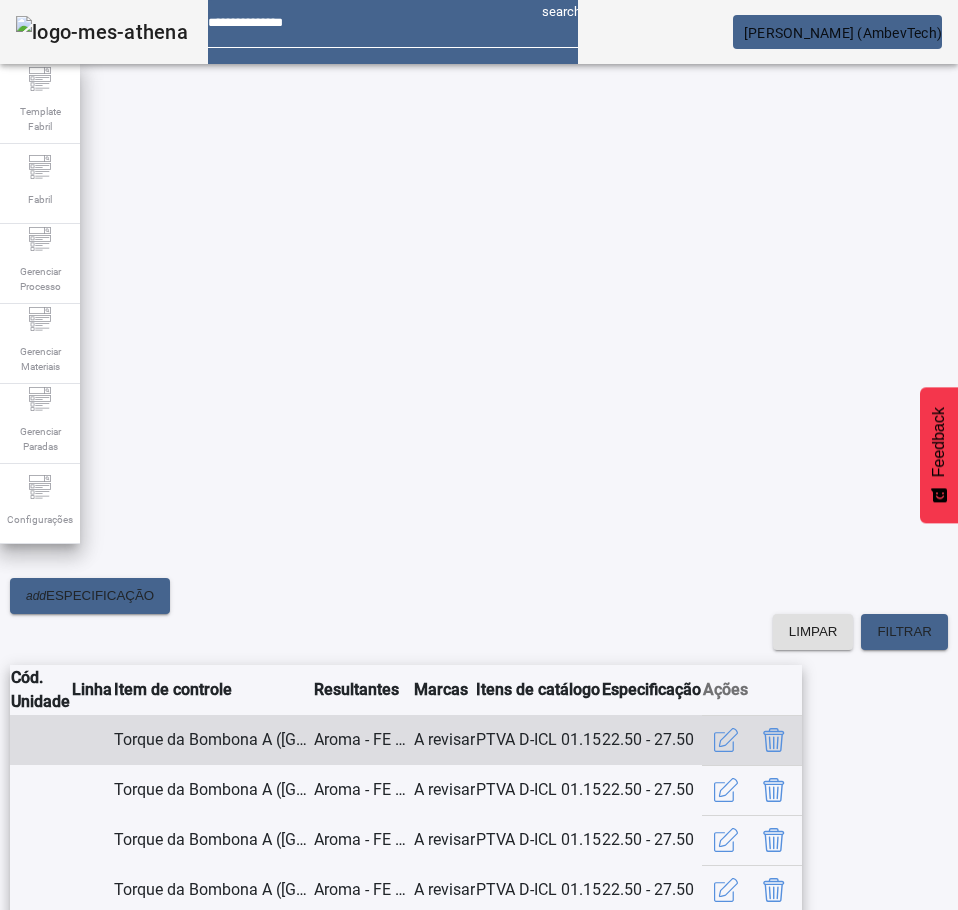 click 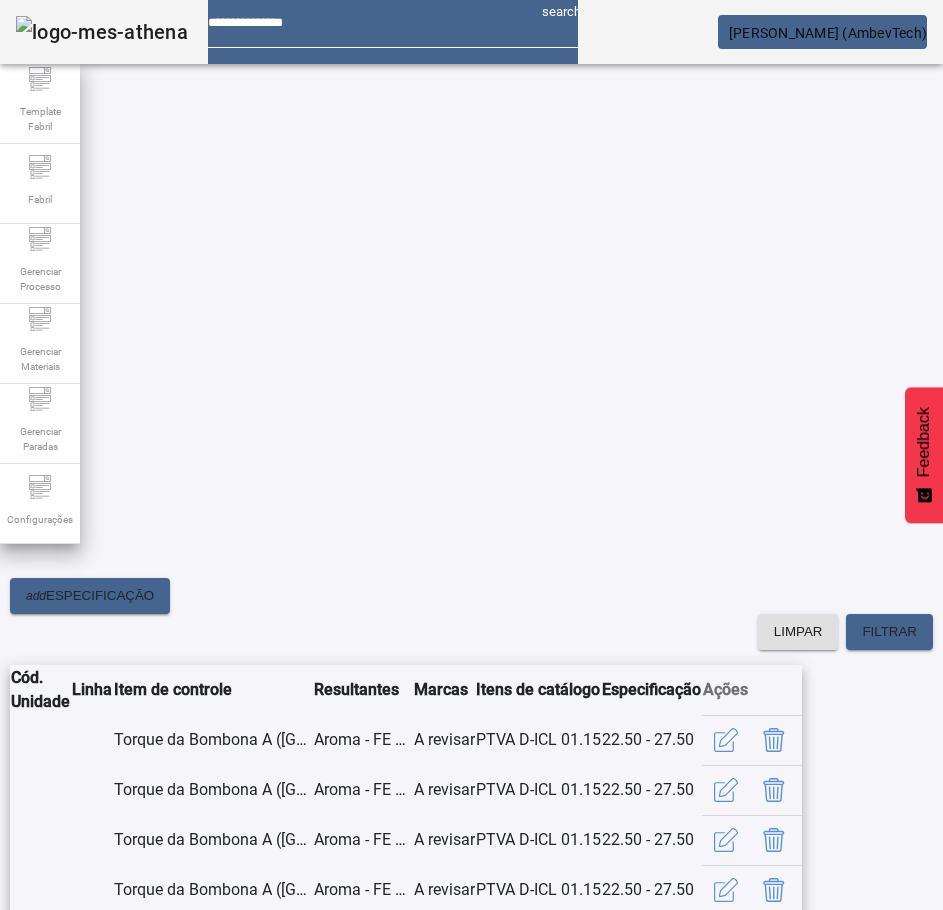 click on "SIM" at bounding box center (249, 1514) 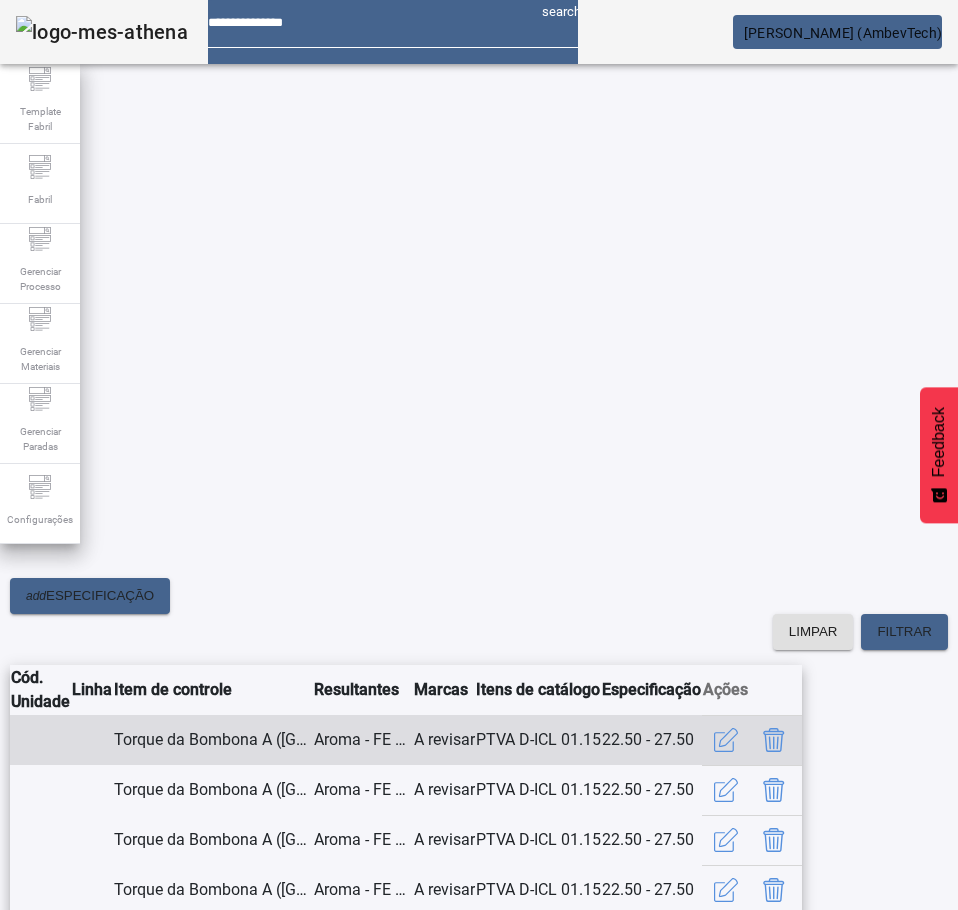 click at bounding box center (774, 740) 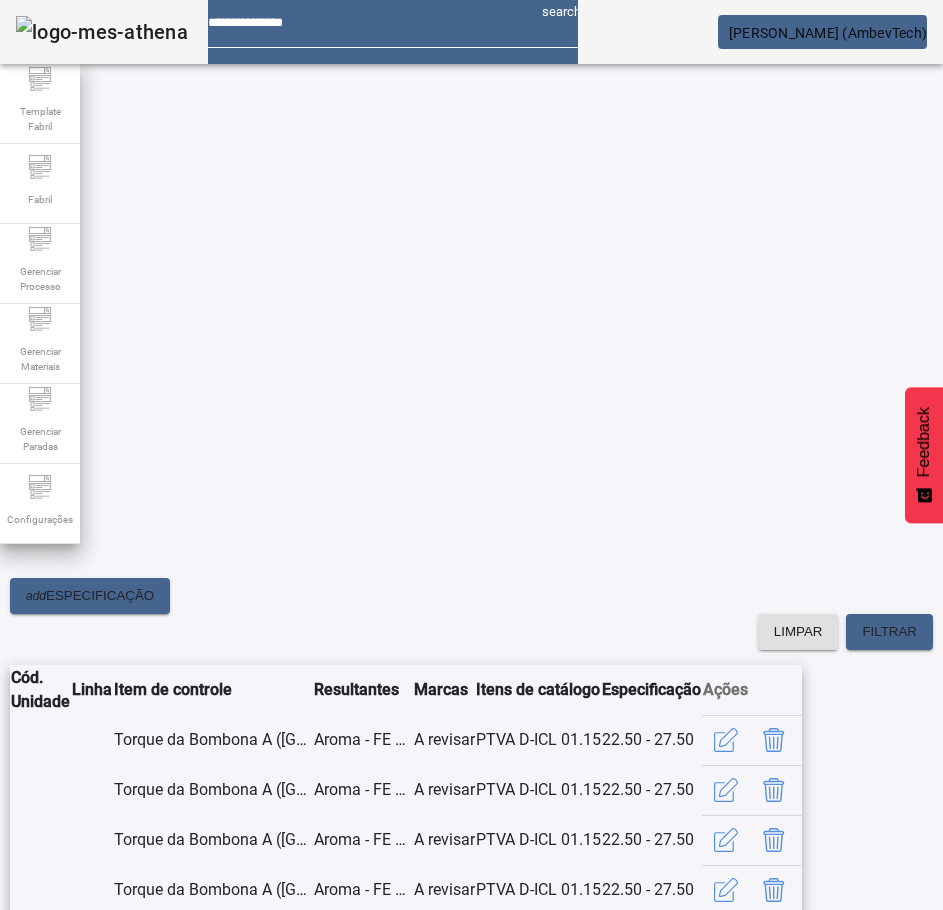 click on "SIM" at bounding box center (249, 1514) 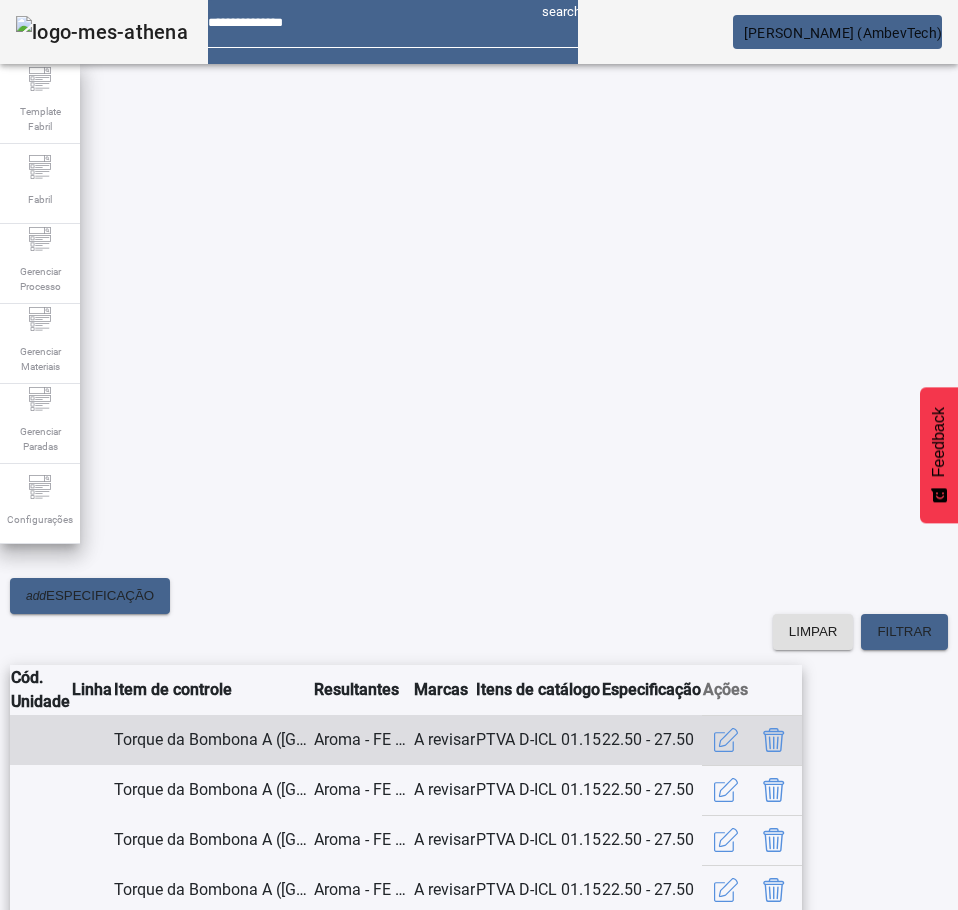click 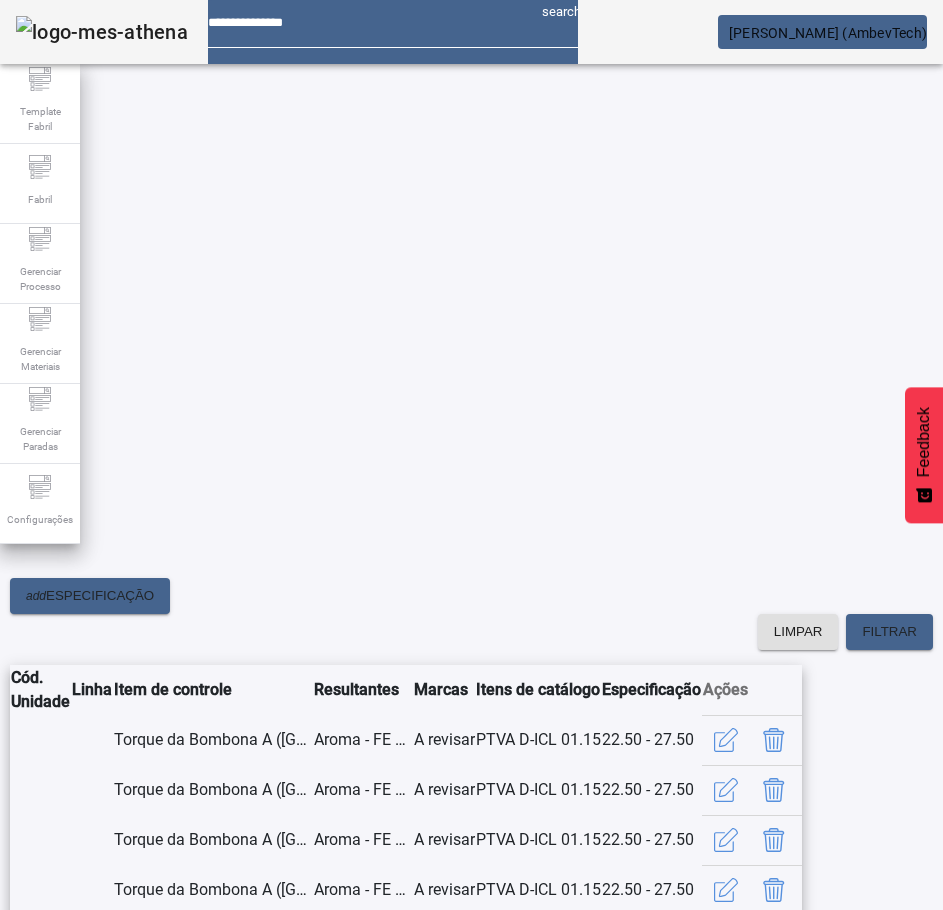 click at bounding box center (248, 1514) 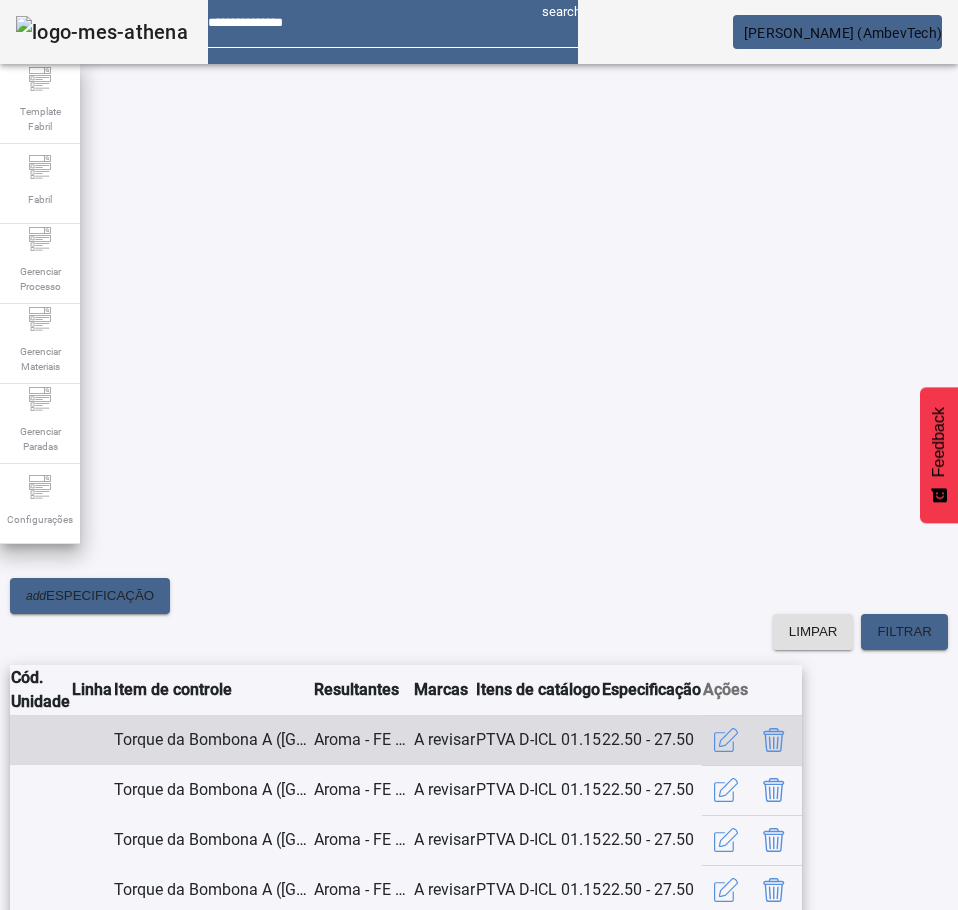 click 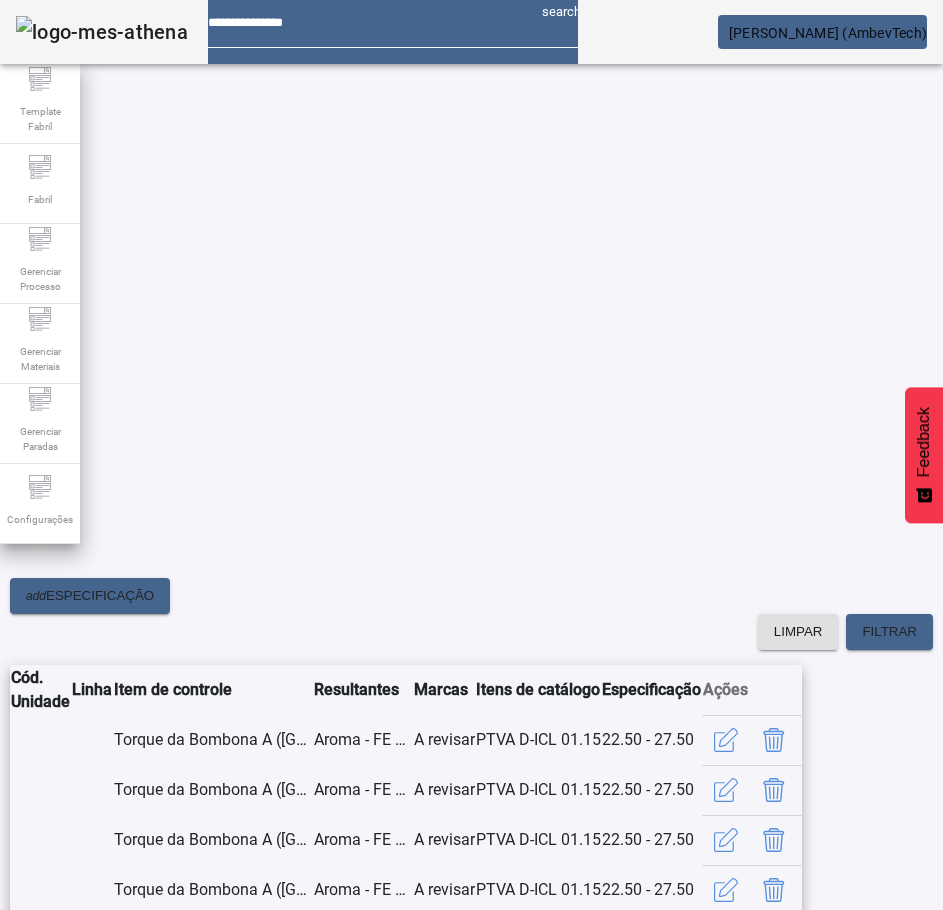 click at bounding box center (248, 1514) 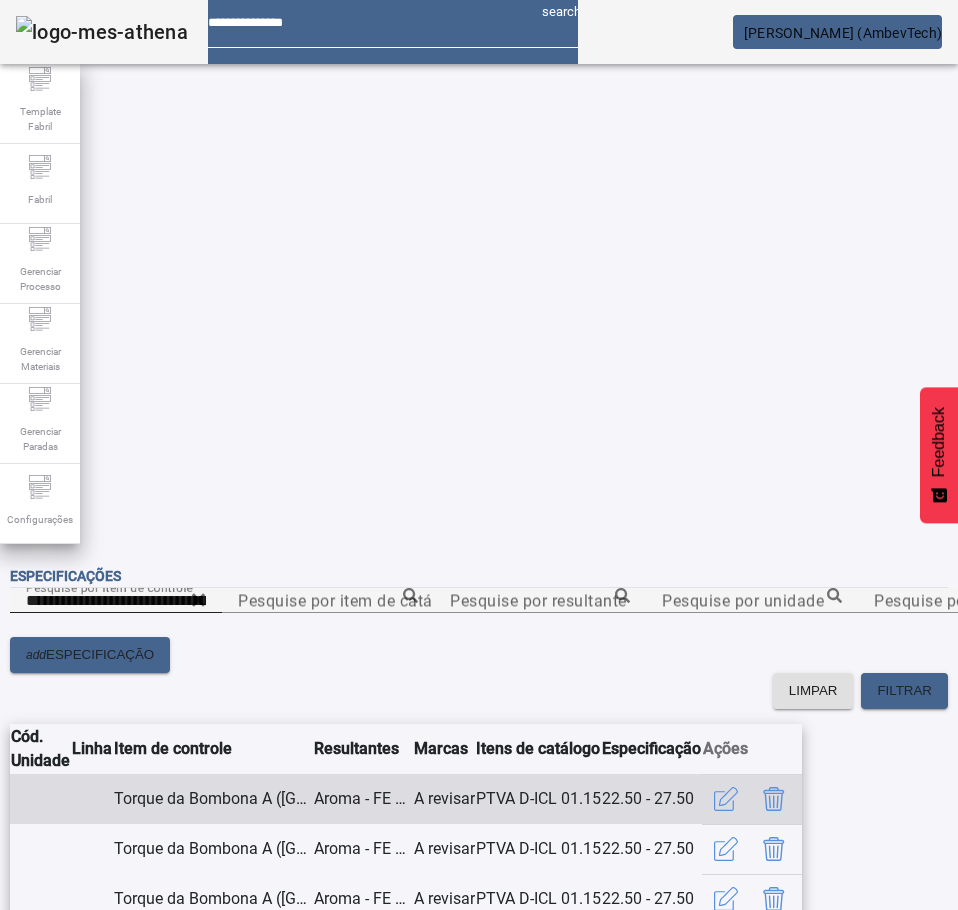 click at bounding box center (774, 799) 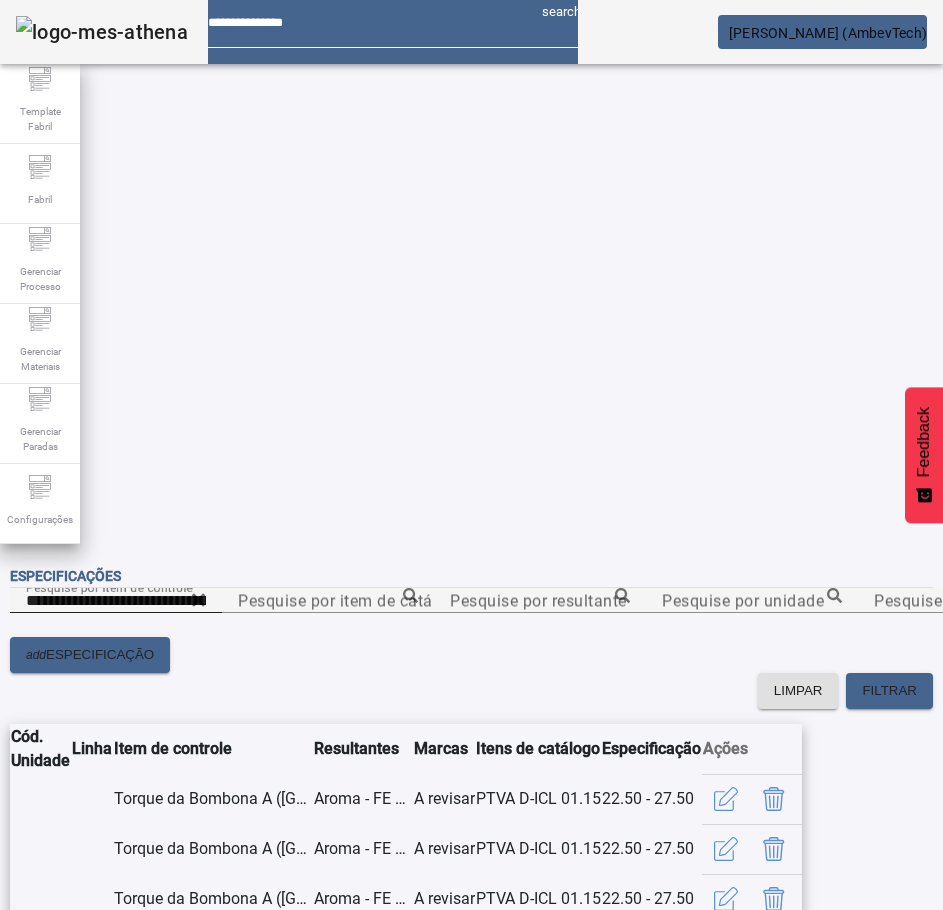 click on "SIM" at bounding box center [249, 1514] 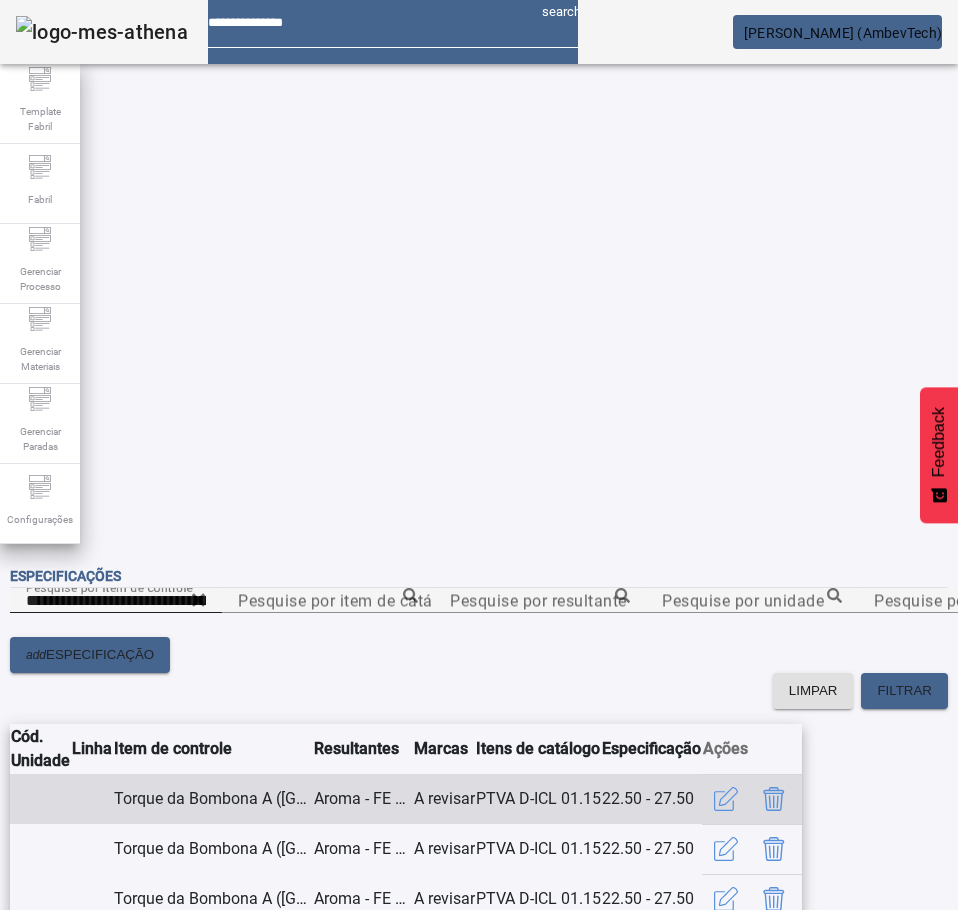 click 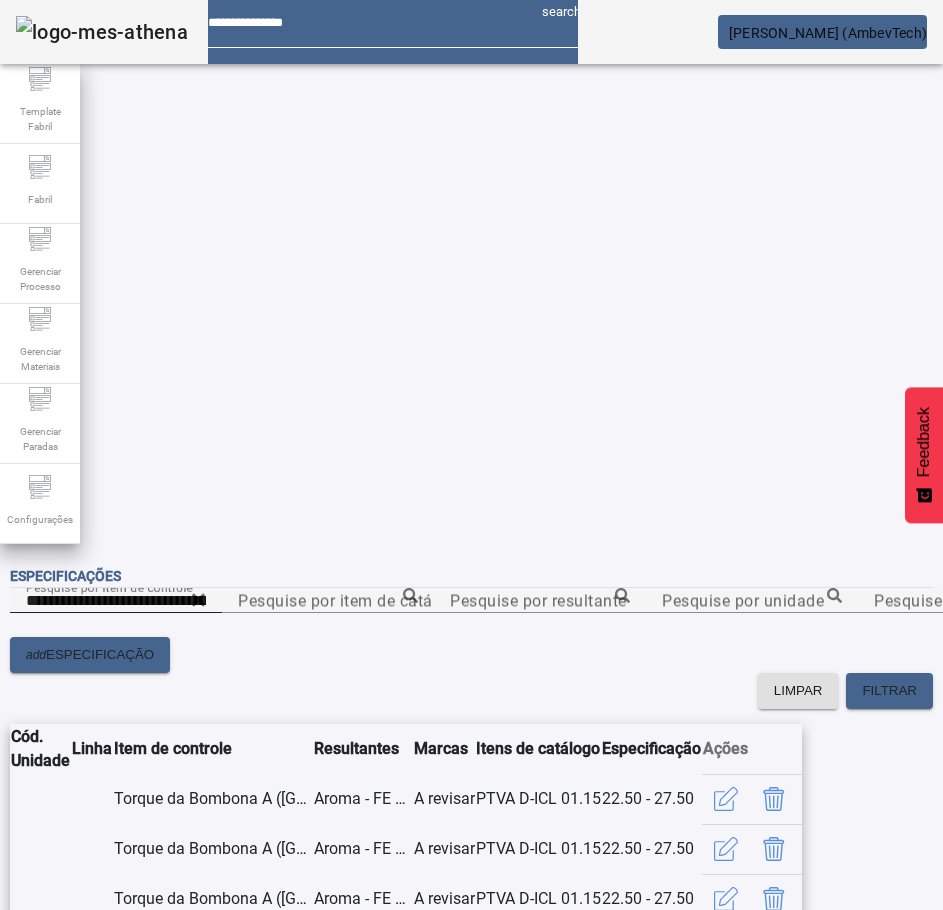 click at bounding box center (248, 1490) 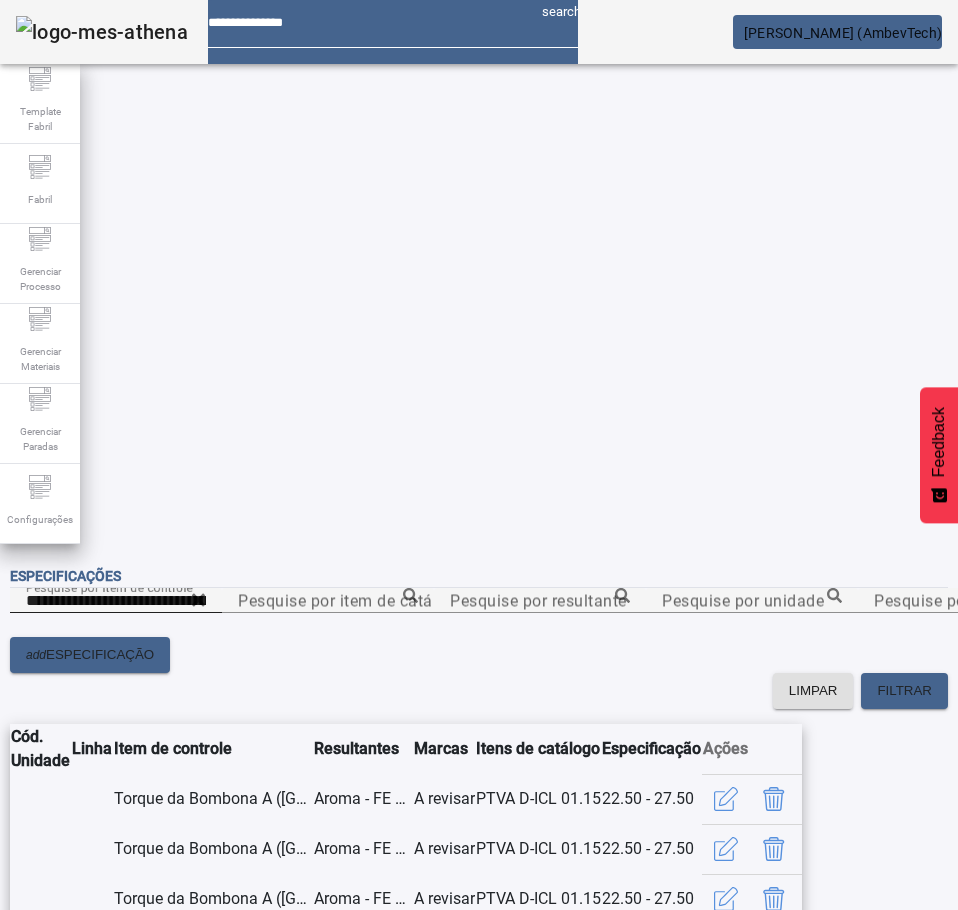 click 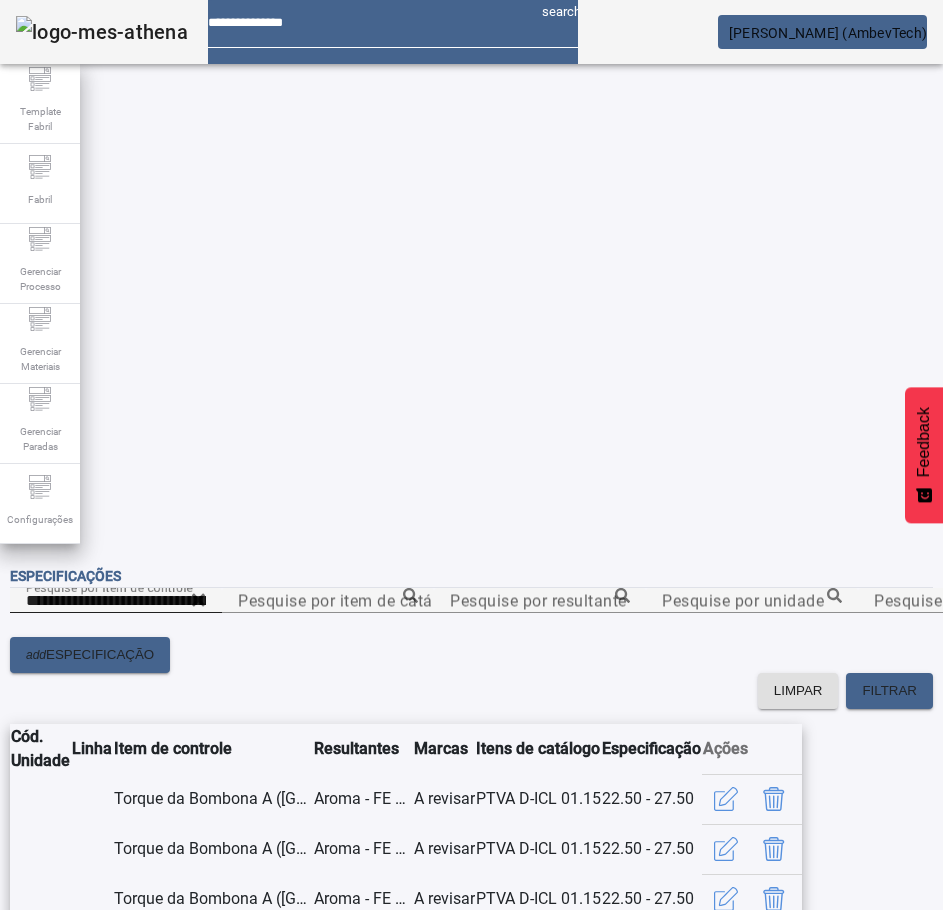 click on "SIM" at bounding box center (249, 1466) 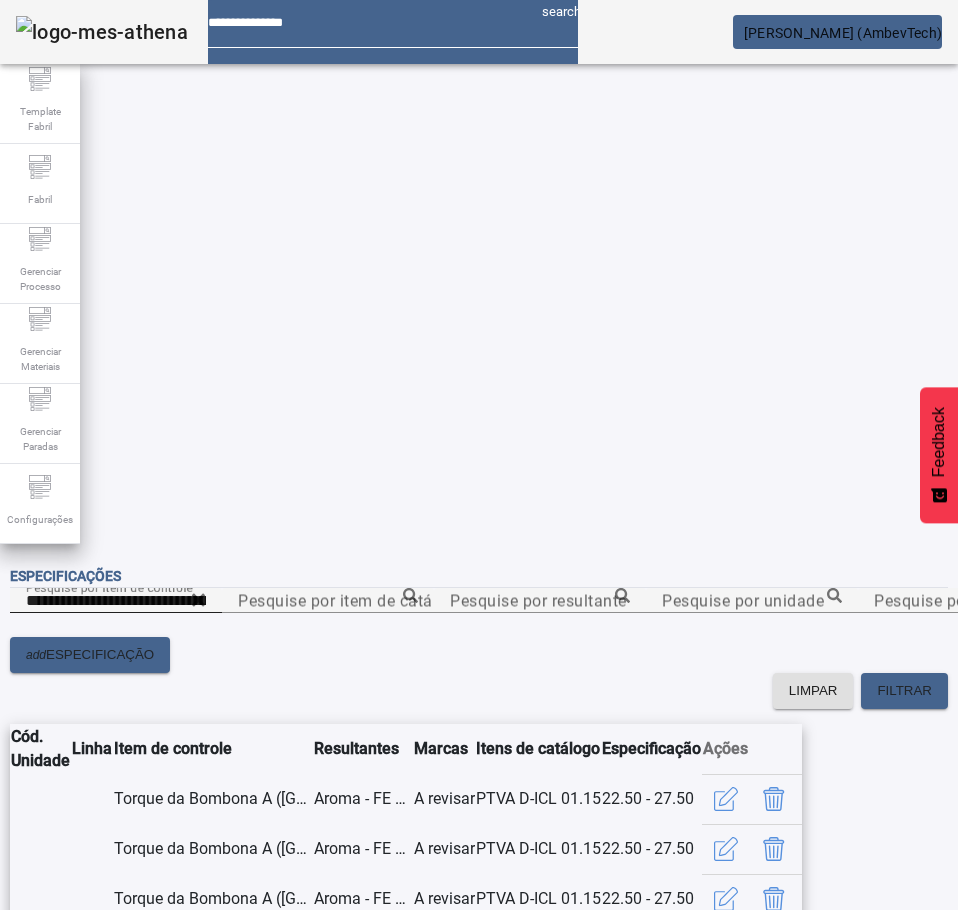 click 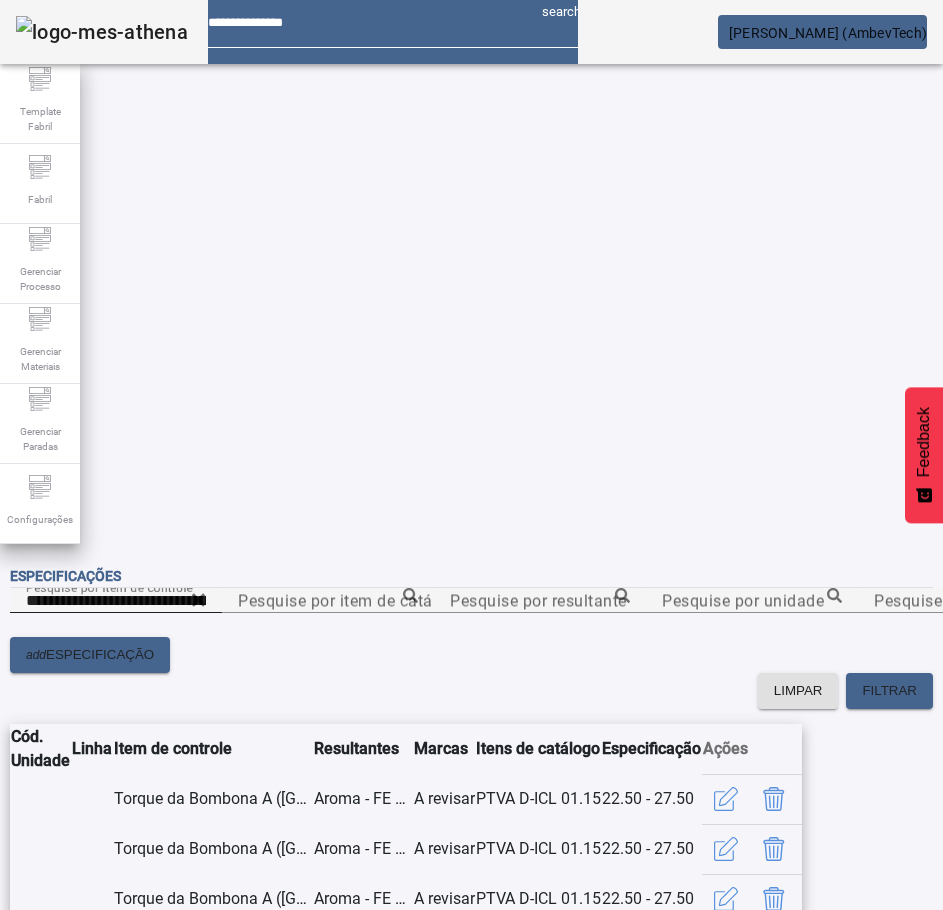 click on "SIM" at bounding box center (249, 1442) 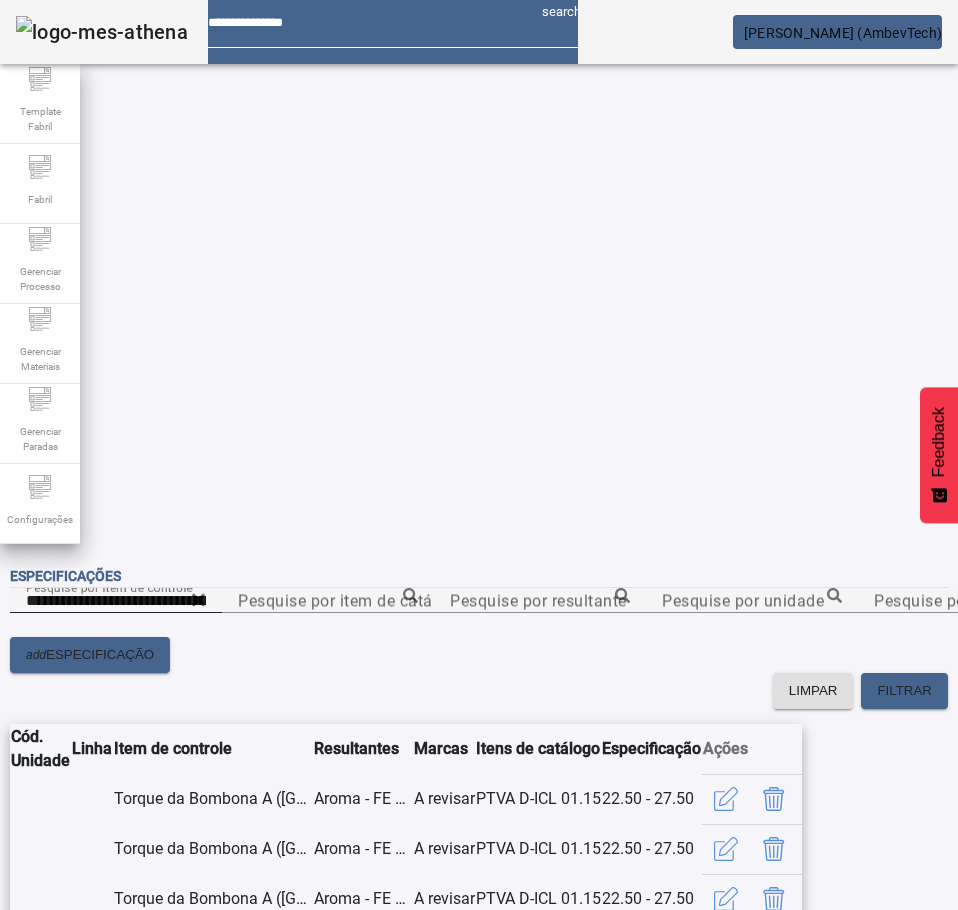 click 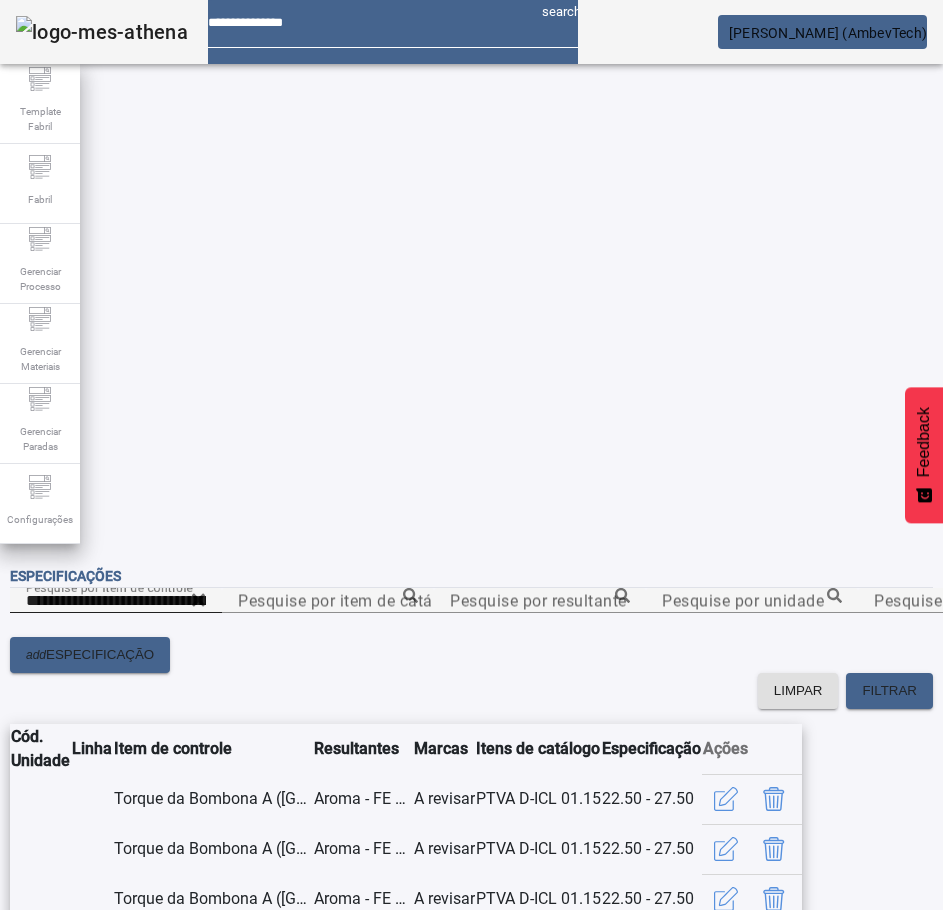 click at bounding box center [248, 1418] 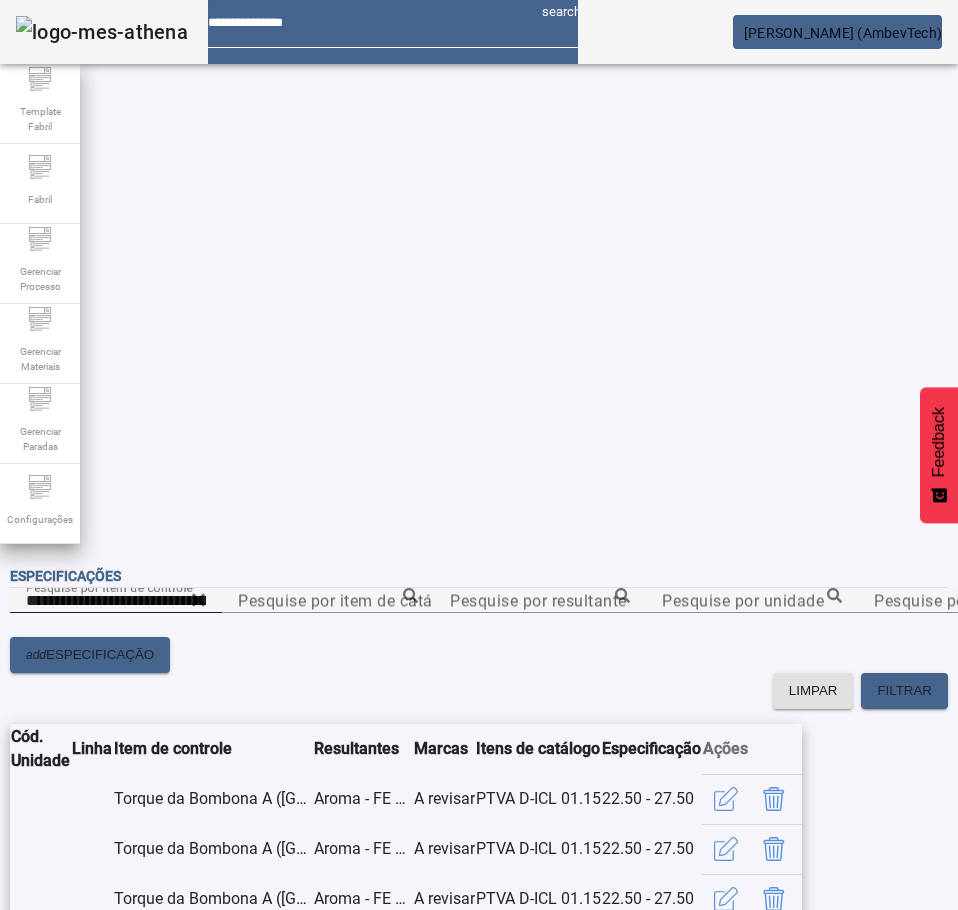 click 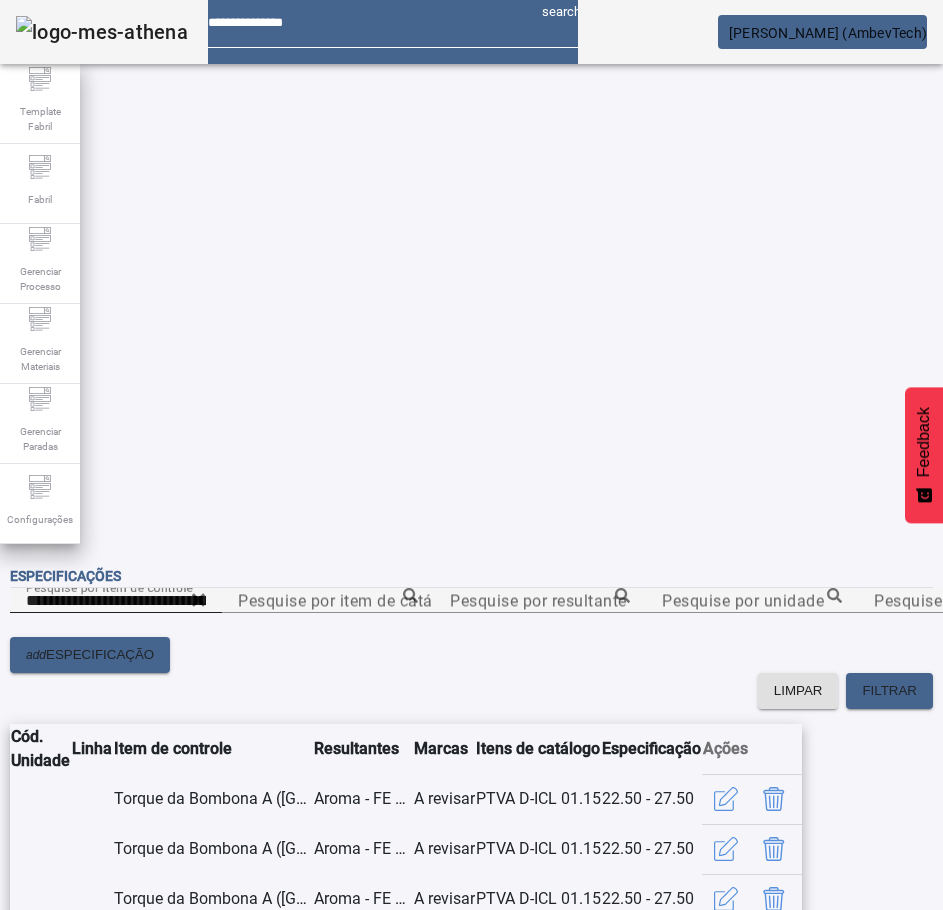 click on "SIM" at bounding box center [249, 1394] 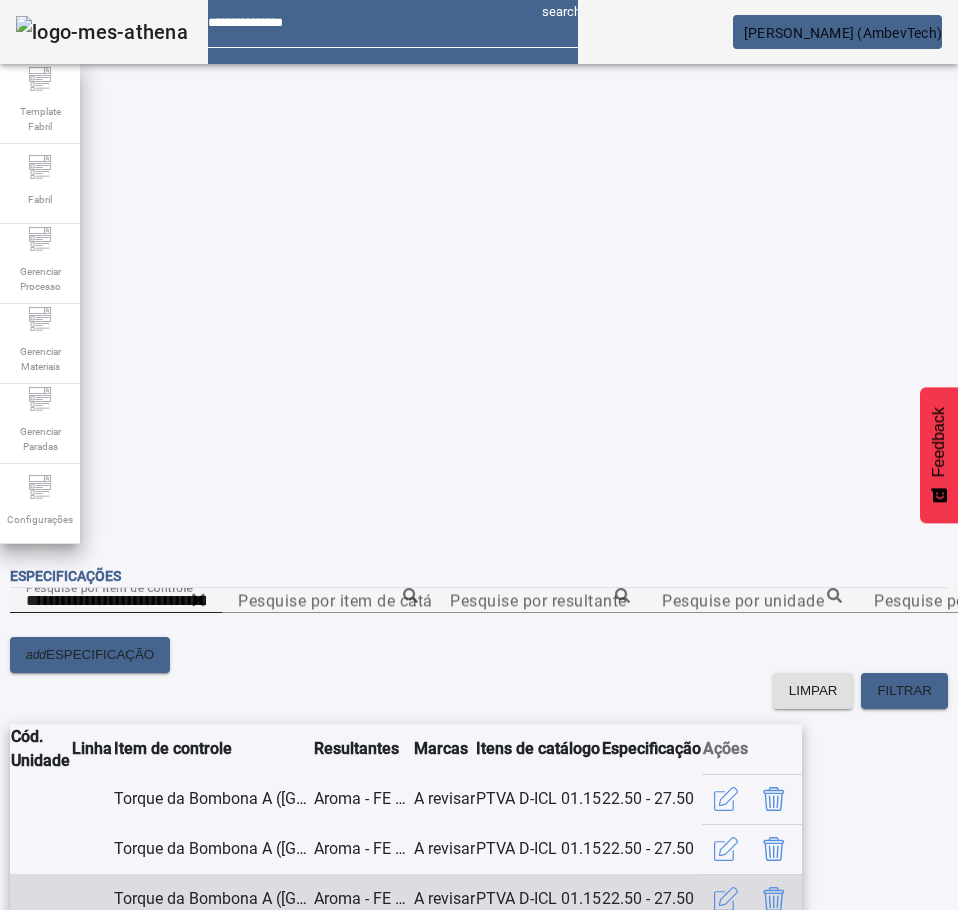 click 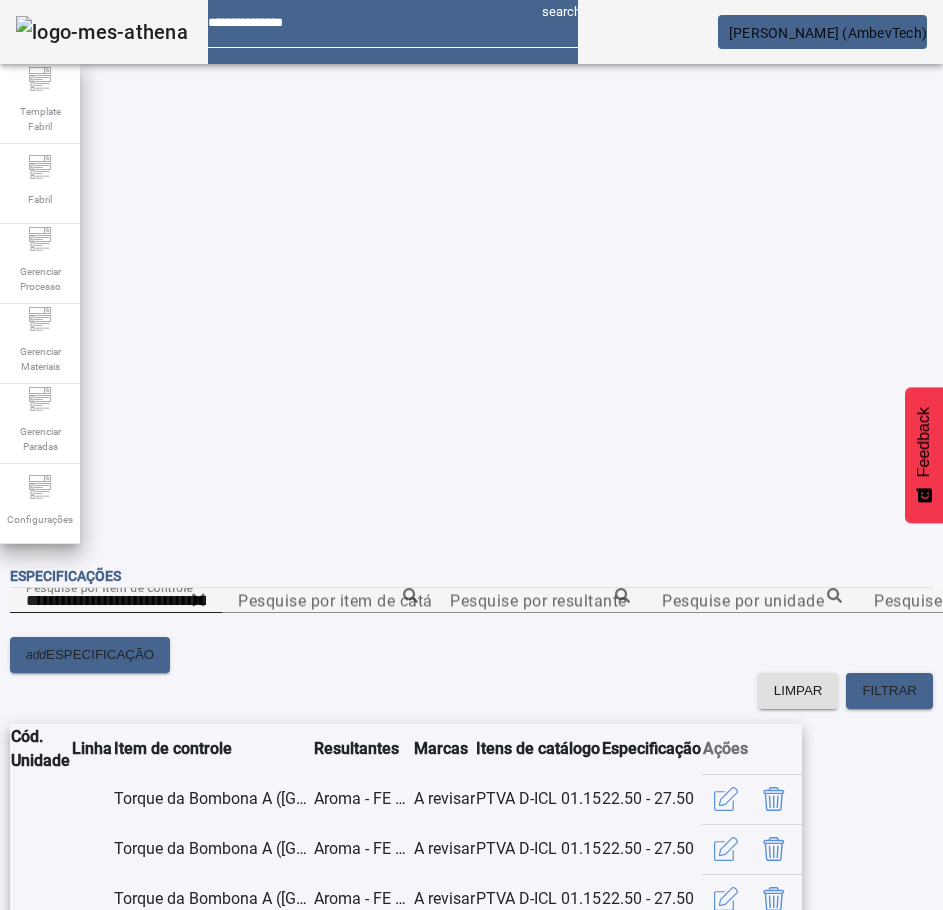 click on "SIM" at bounding box center (249, 1370) 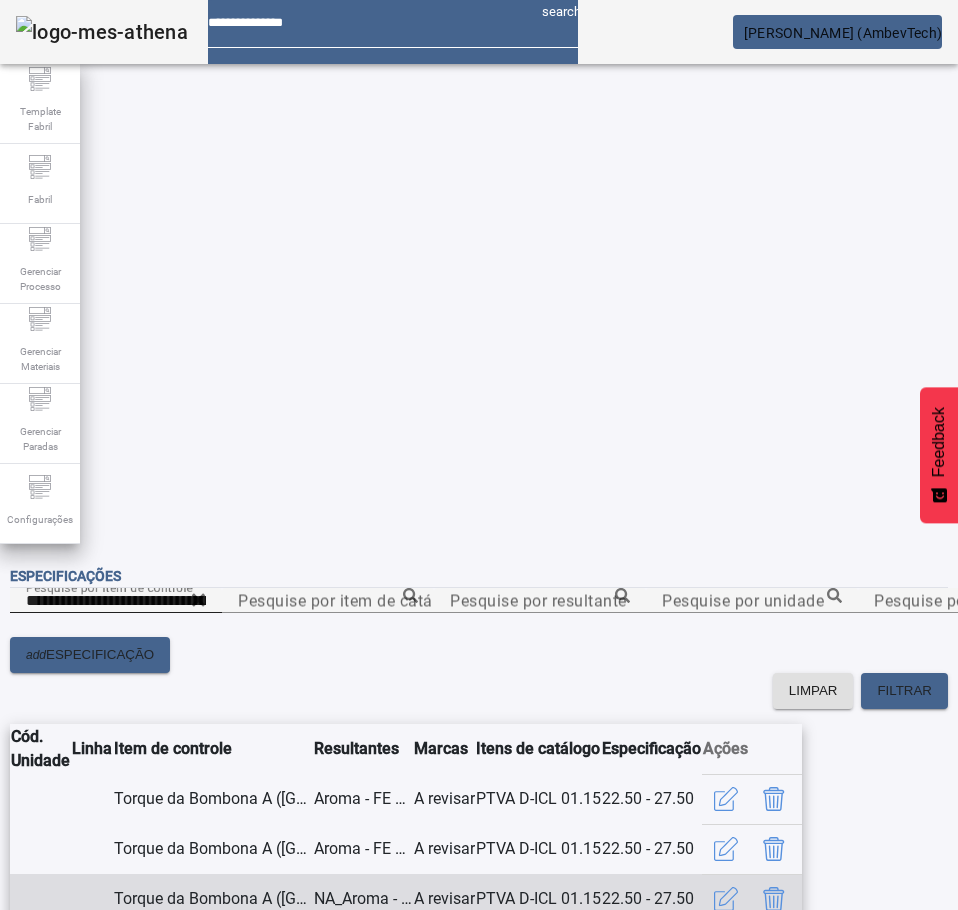click 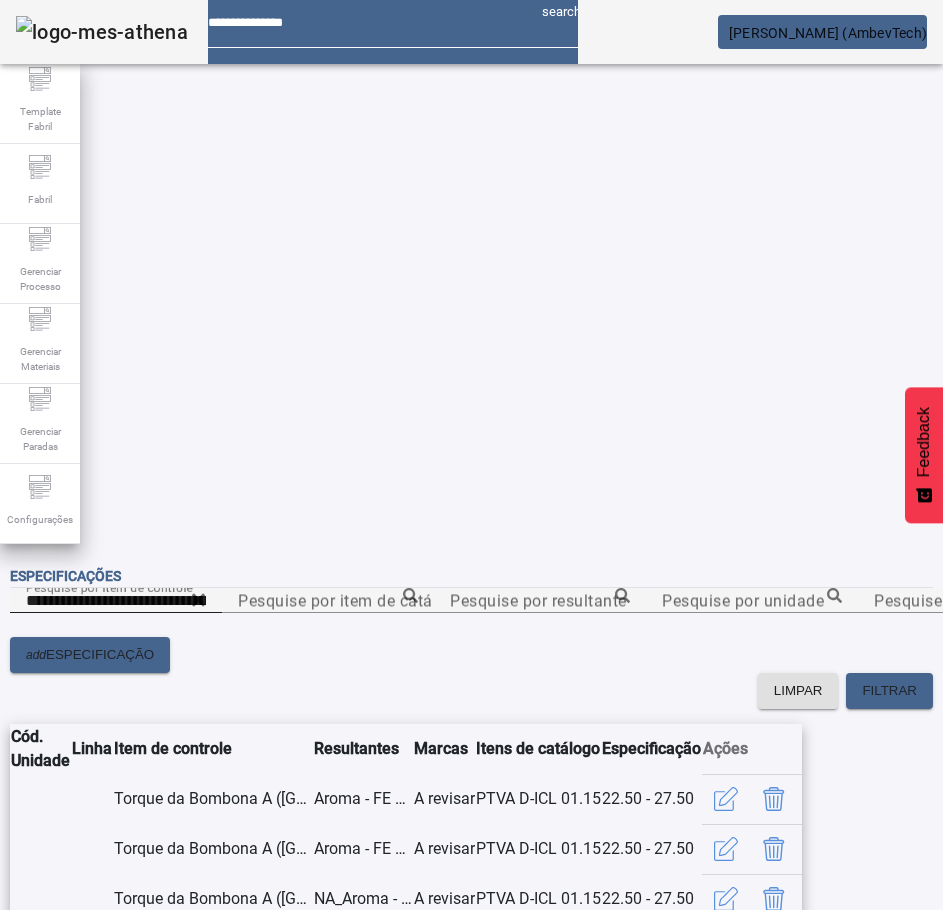 click at bounding box center [248, 1346] 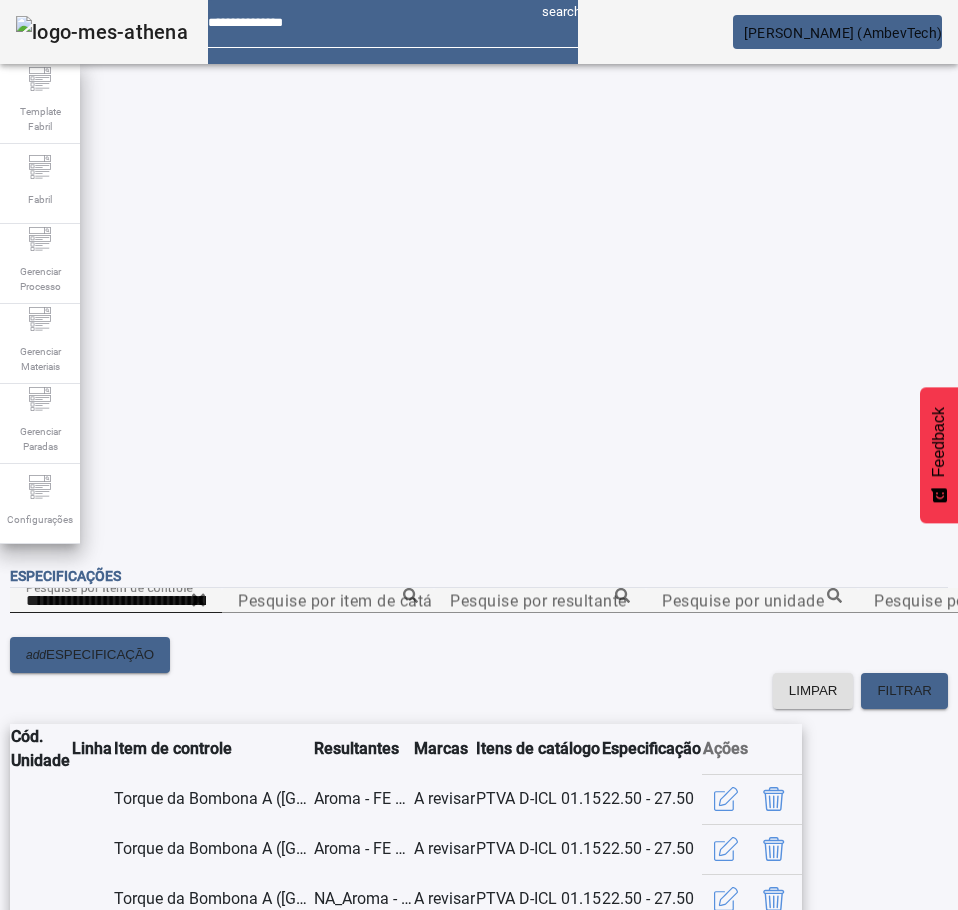 click 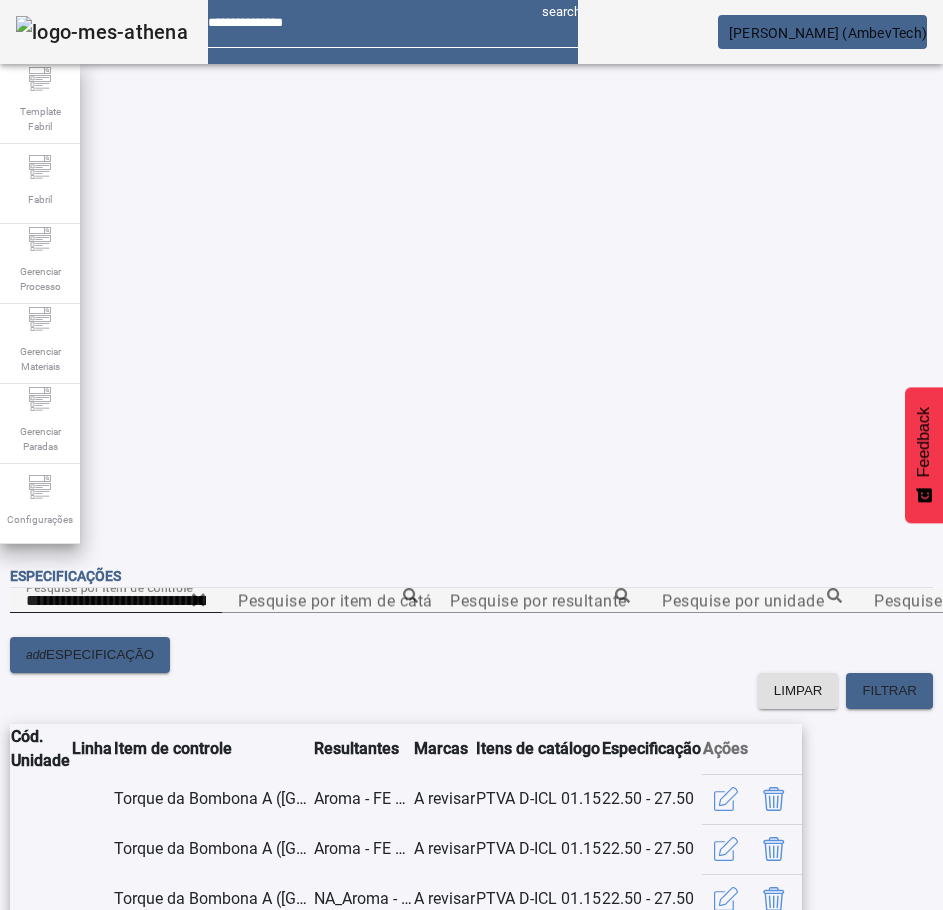 click on "SIM" at bounding box center [249, 1322] 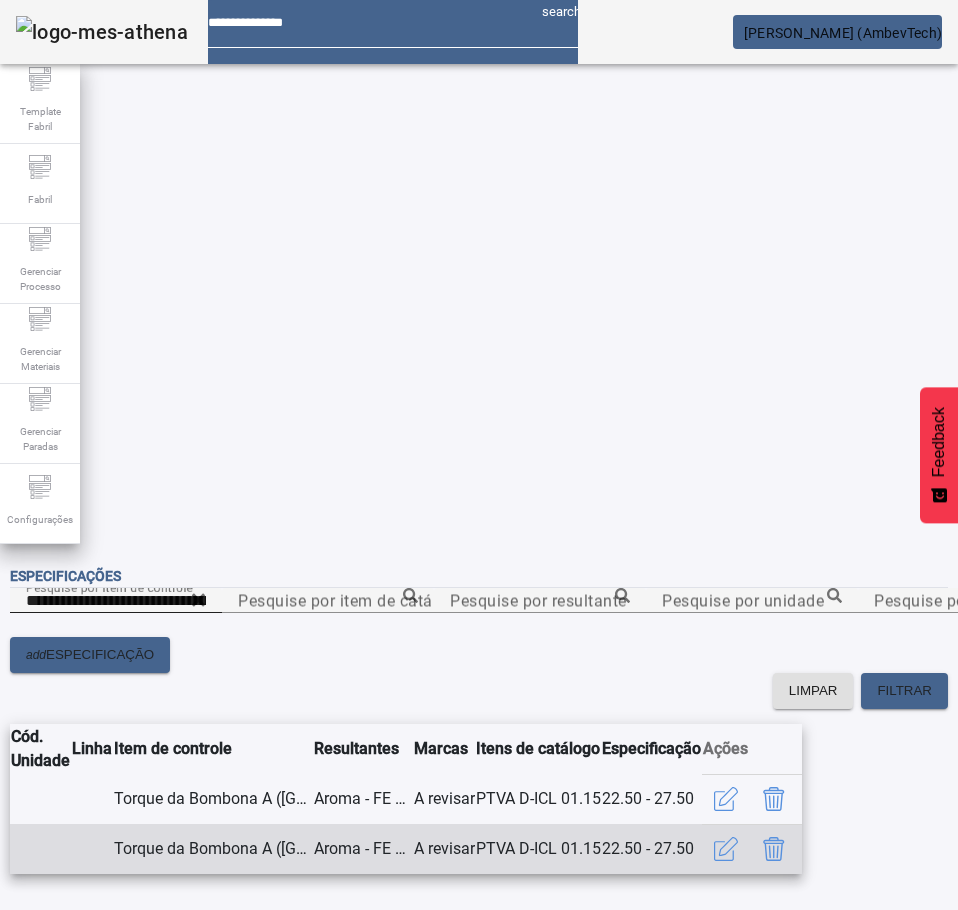 click 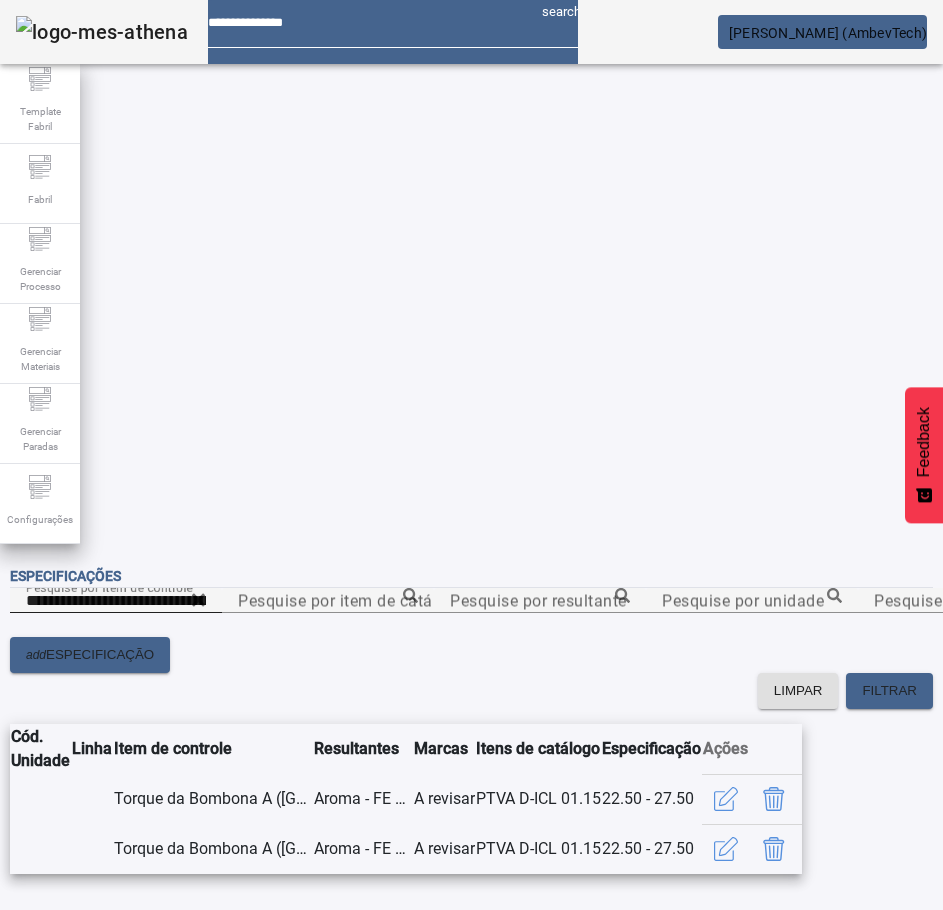 click on "SIM" at bounding box center (249, 1298) 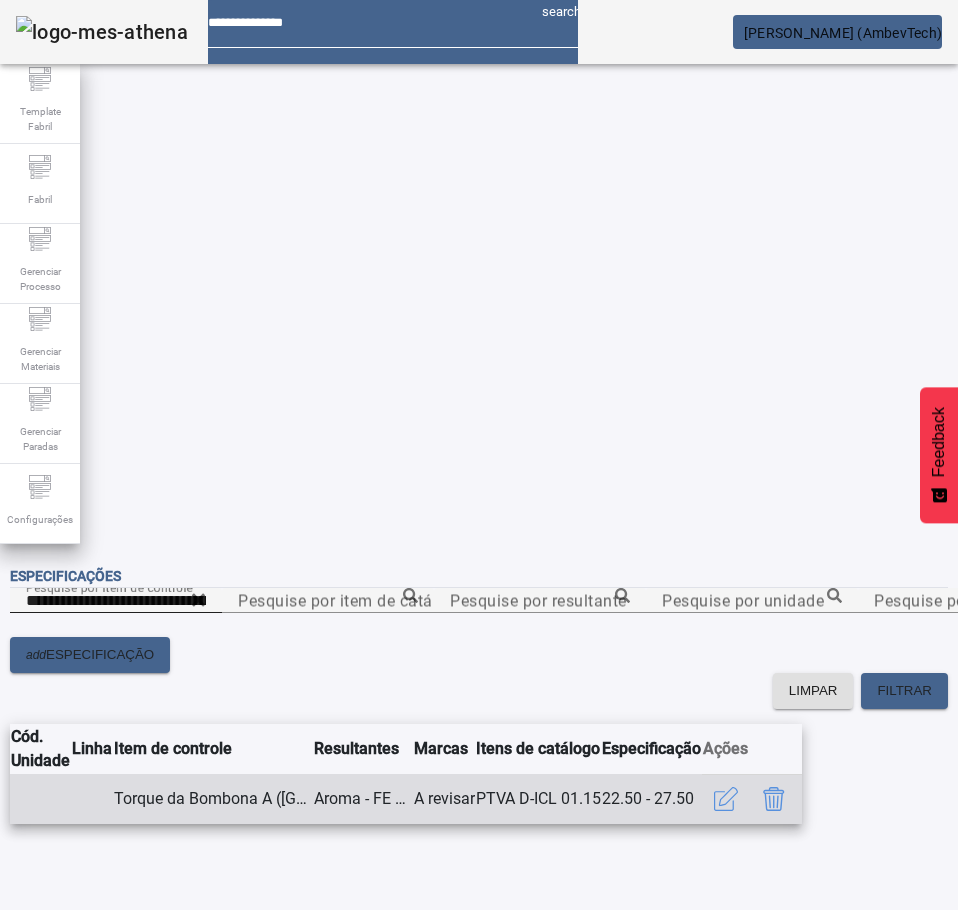 click on "Torque da Bombona A (New Sul) - Aromas Envase" at bounding box center (213, 799) 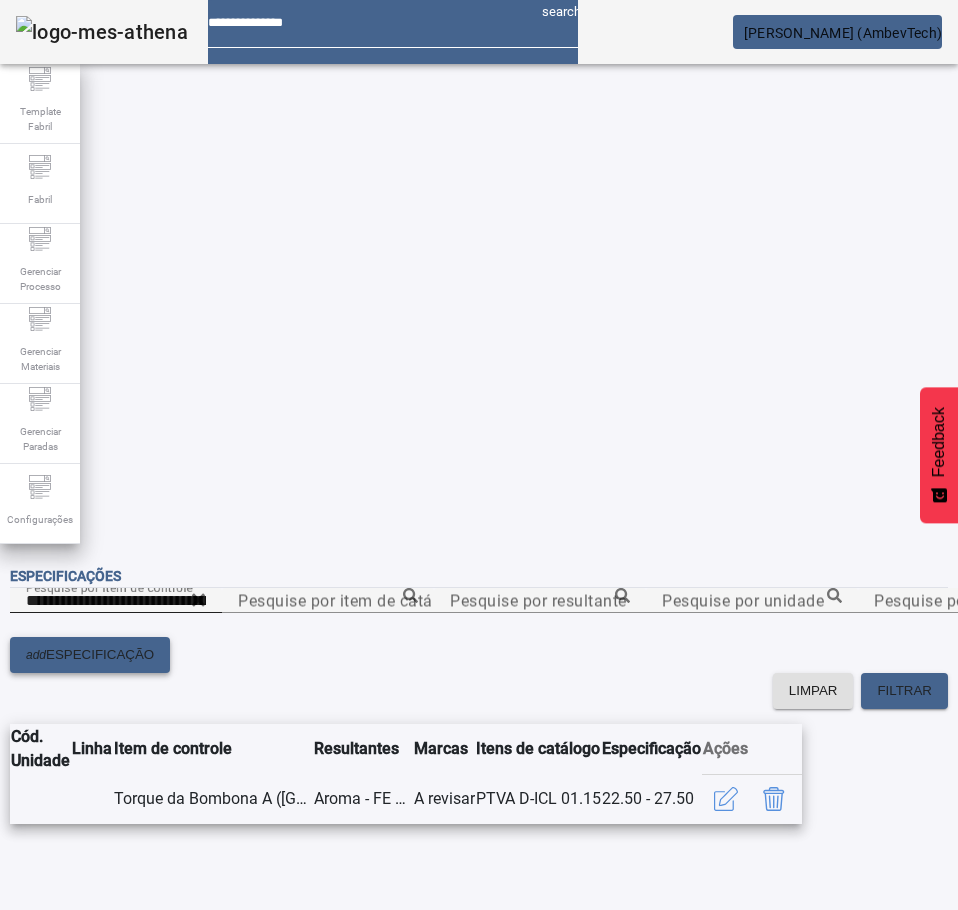 click on "ESPECIFICAÇÃO" 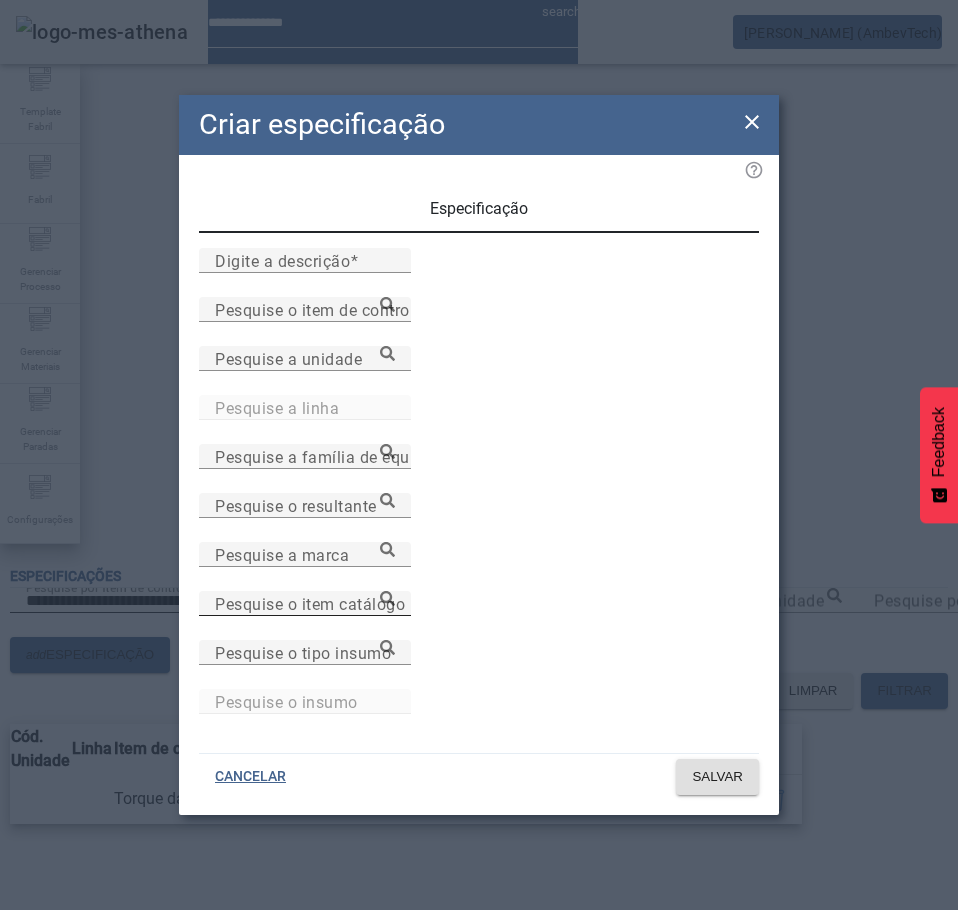 click on "Pesquise o item catálogo" at bounding box center (310, 603) 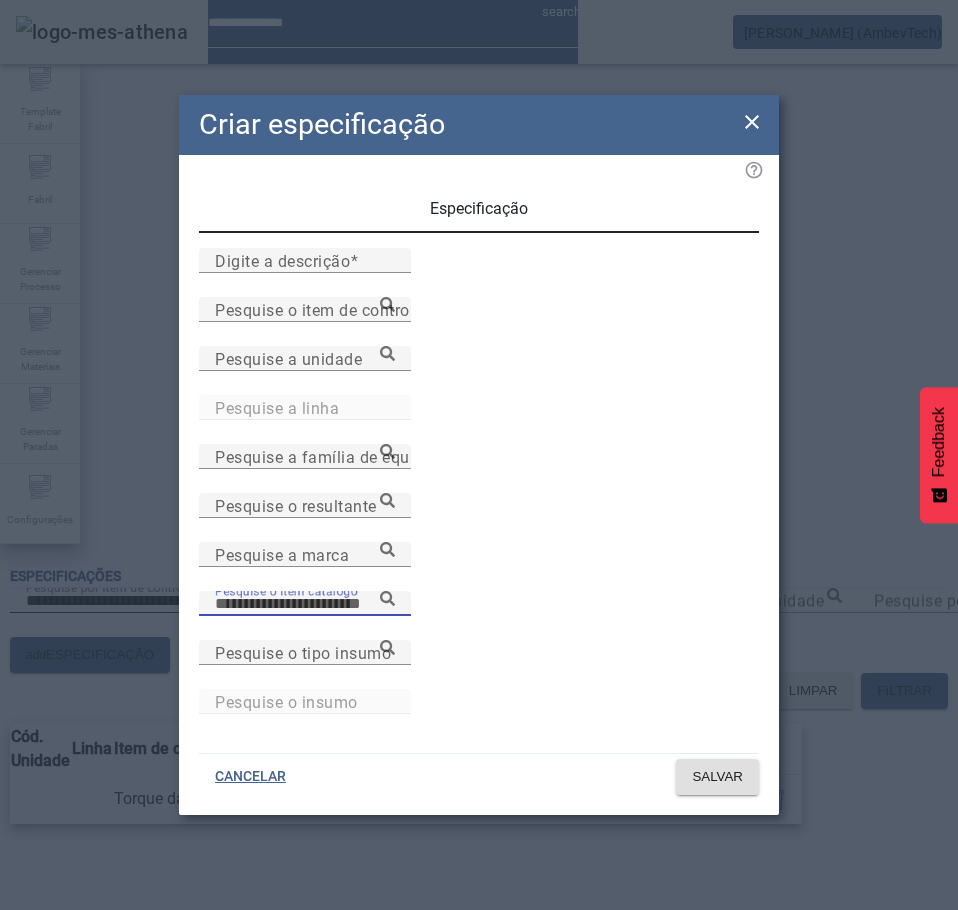 paste on "**********" 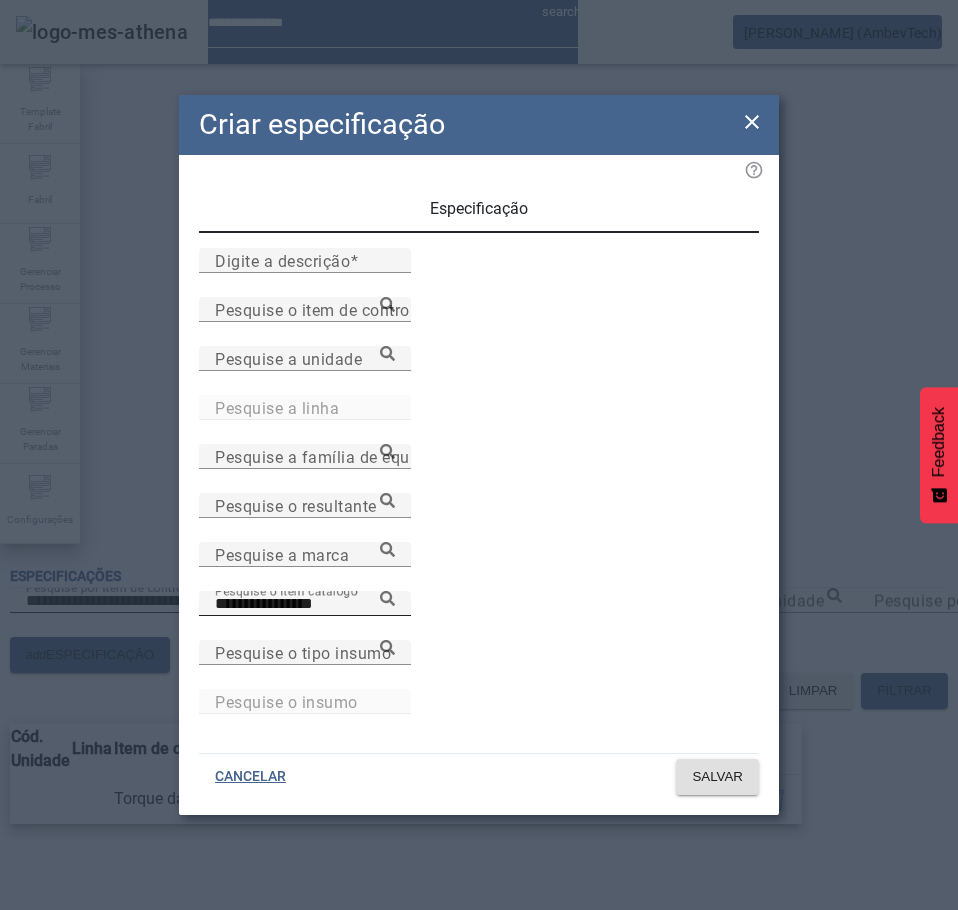 click 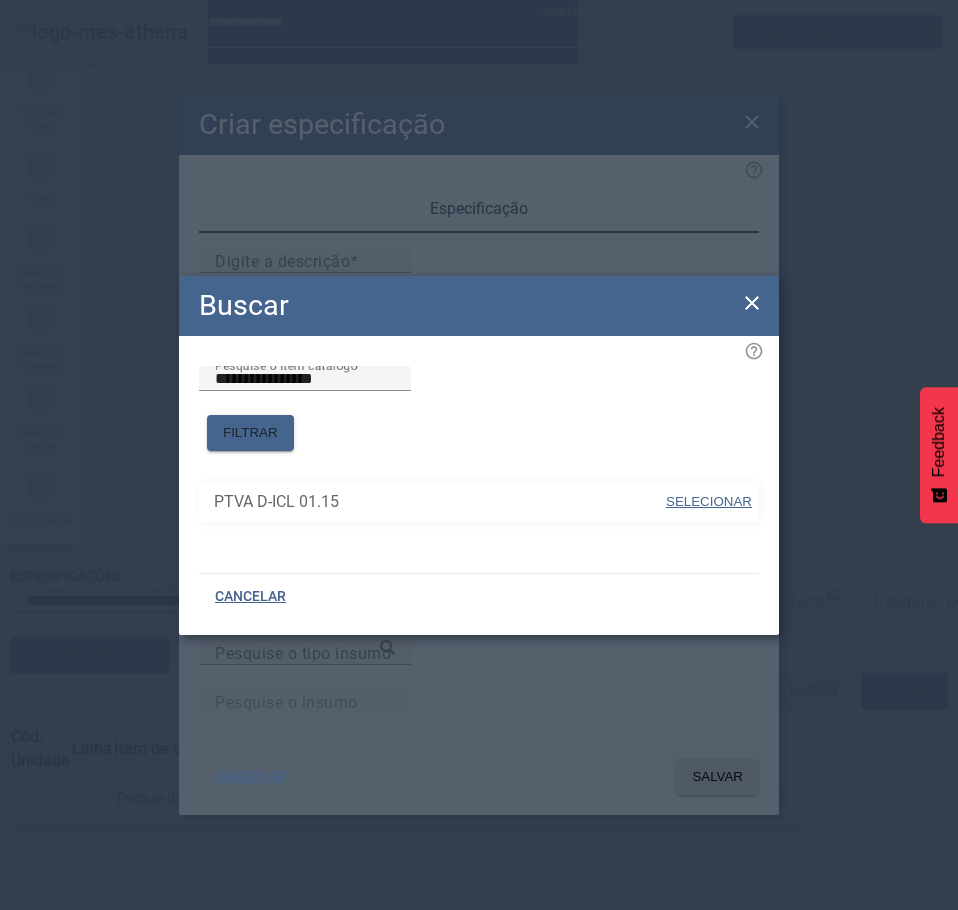 click at bounding box center (709, 502) 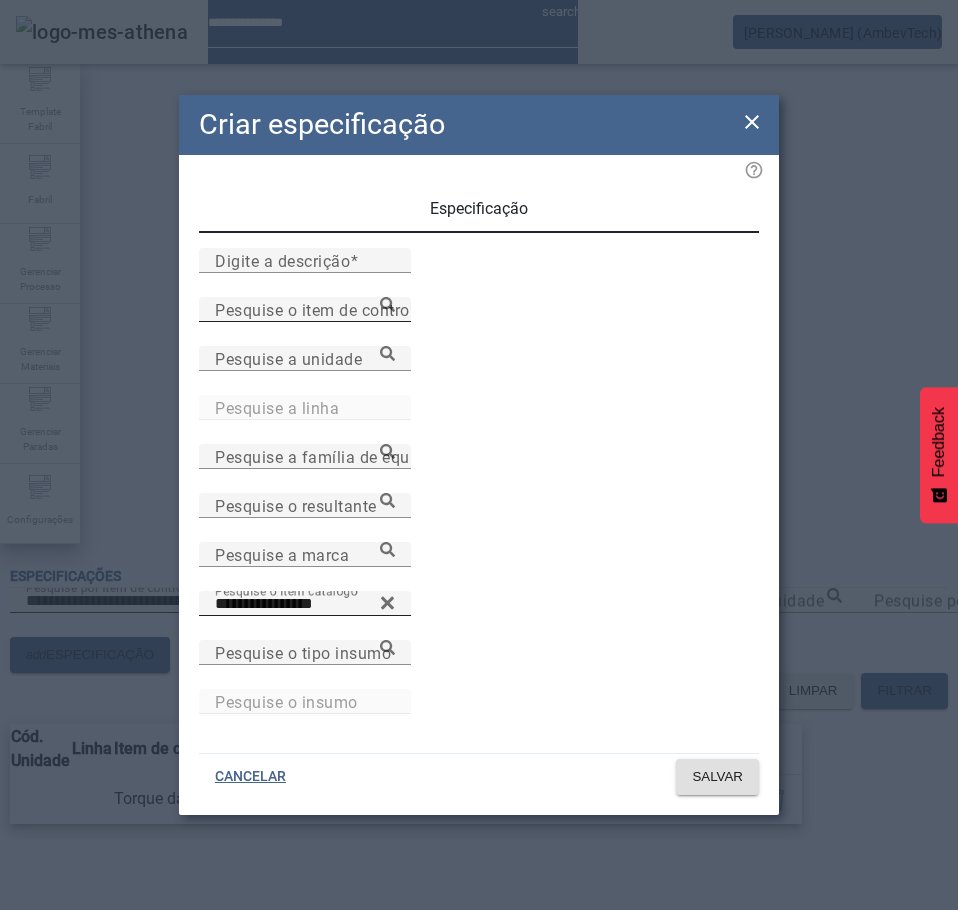 click on "Pesquise o item de controle" at bounding box center (305, 309) 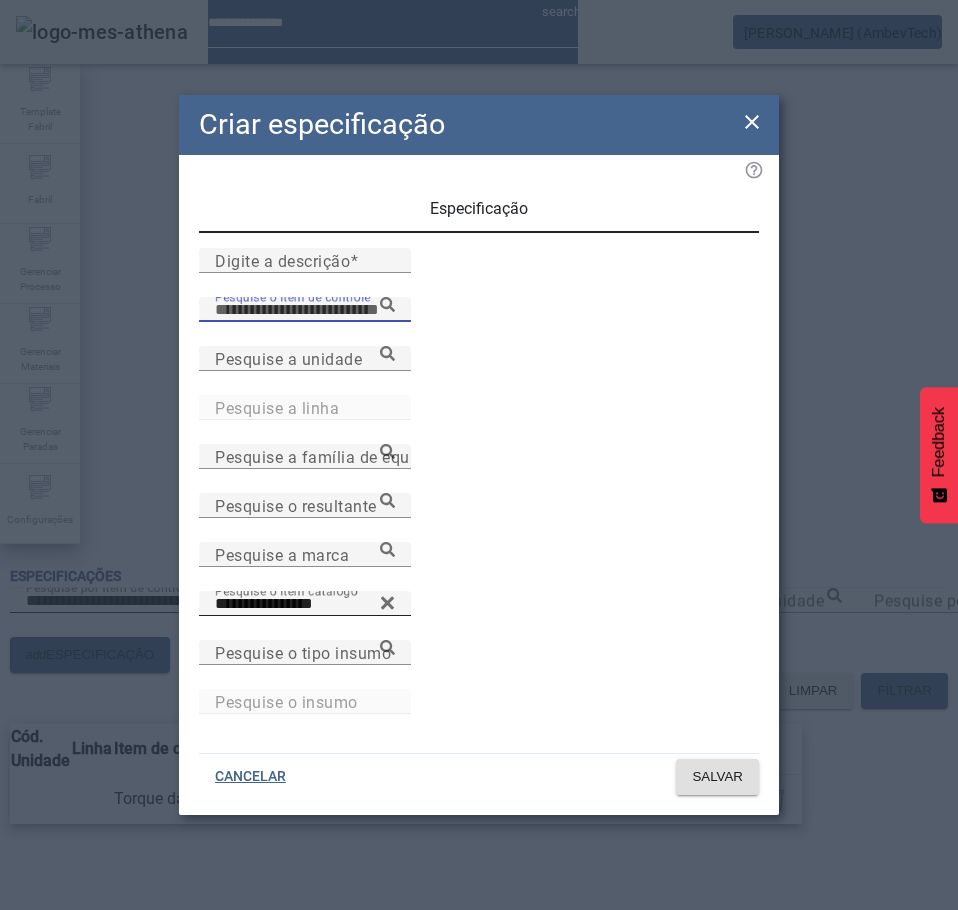 paste on "**********" 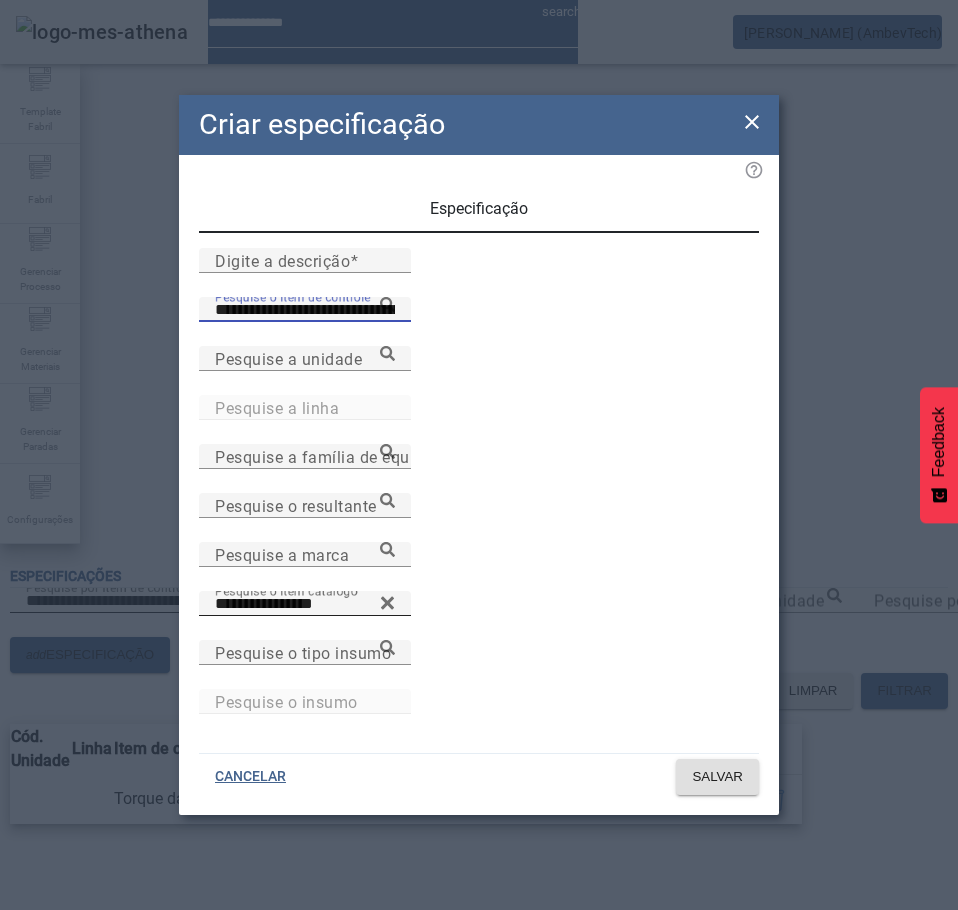click 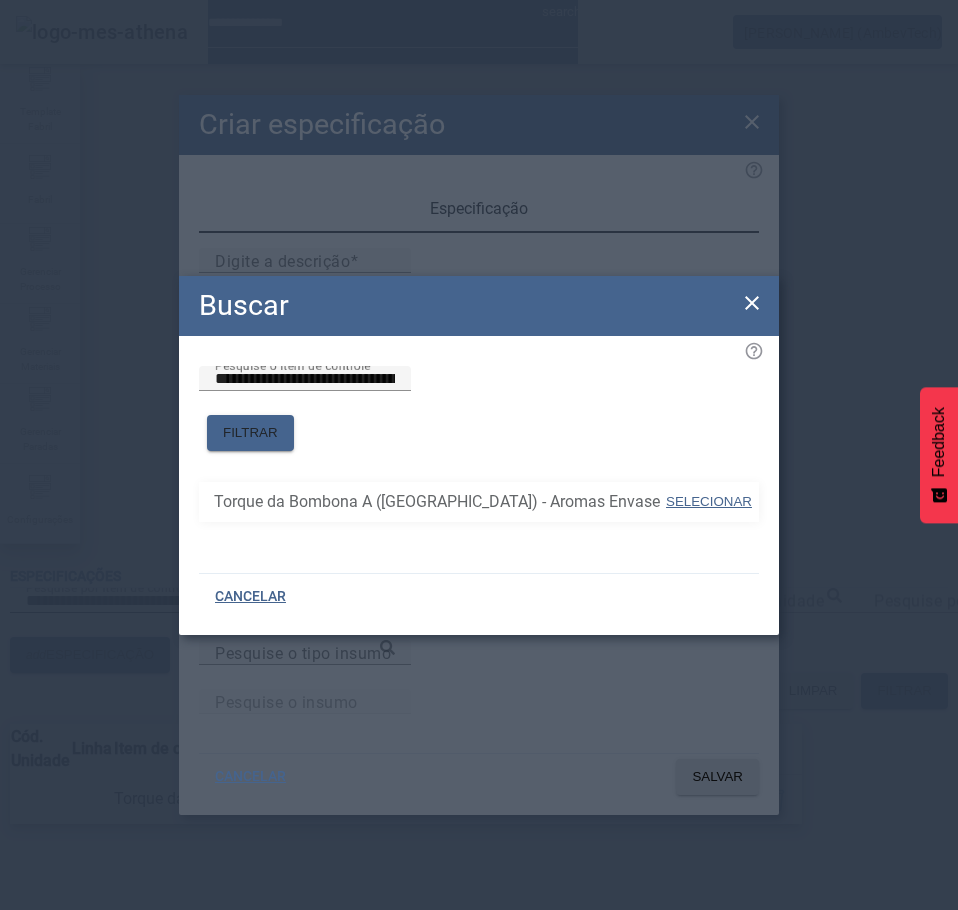 click on "SELECIONAR" at bounding box center (709, 501) 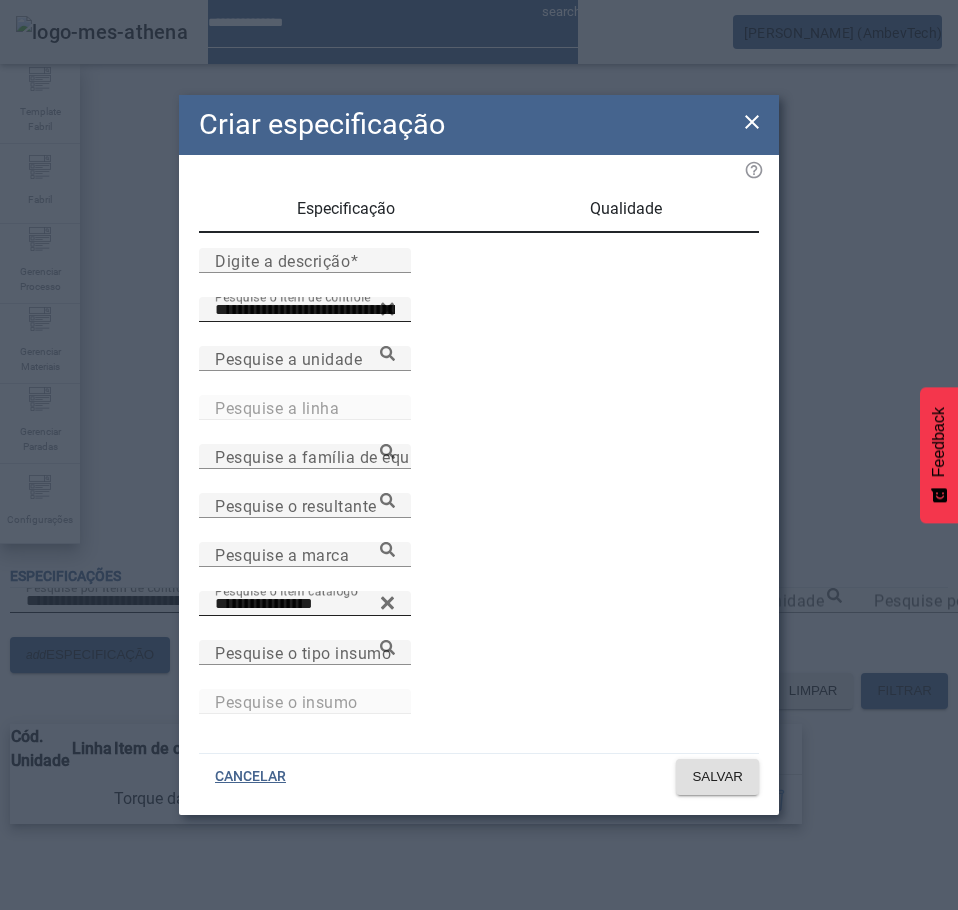 click on "Qualidade" at bounding box center (625, 209) 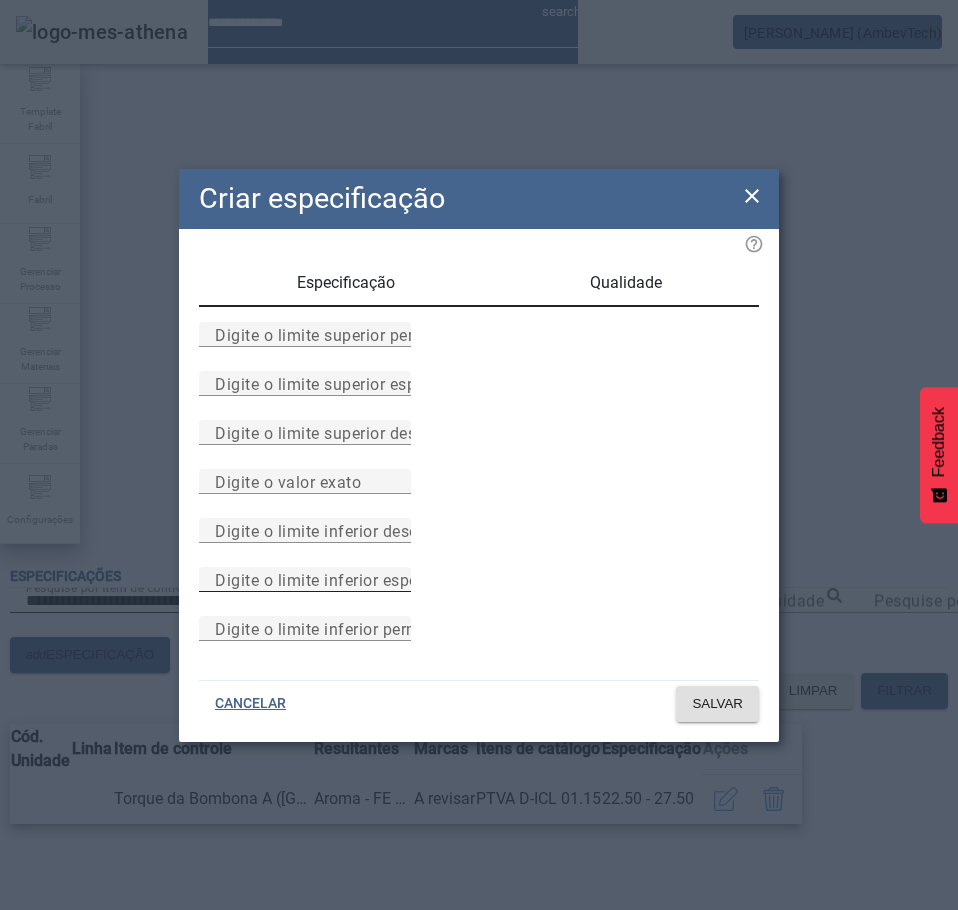 click on "Digite o limite inferior especificado" at bounding box center (347, 579) 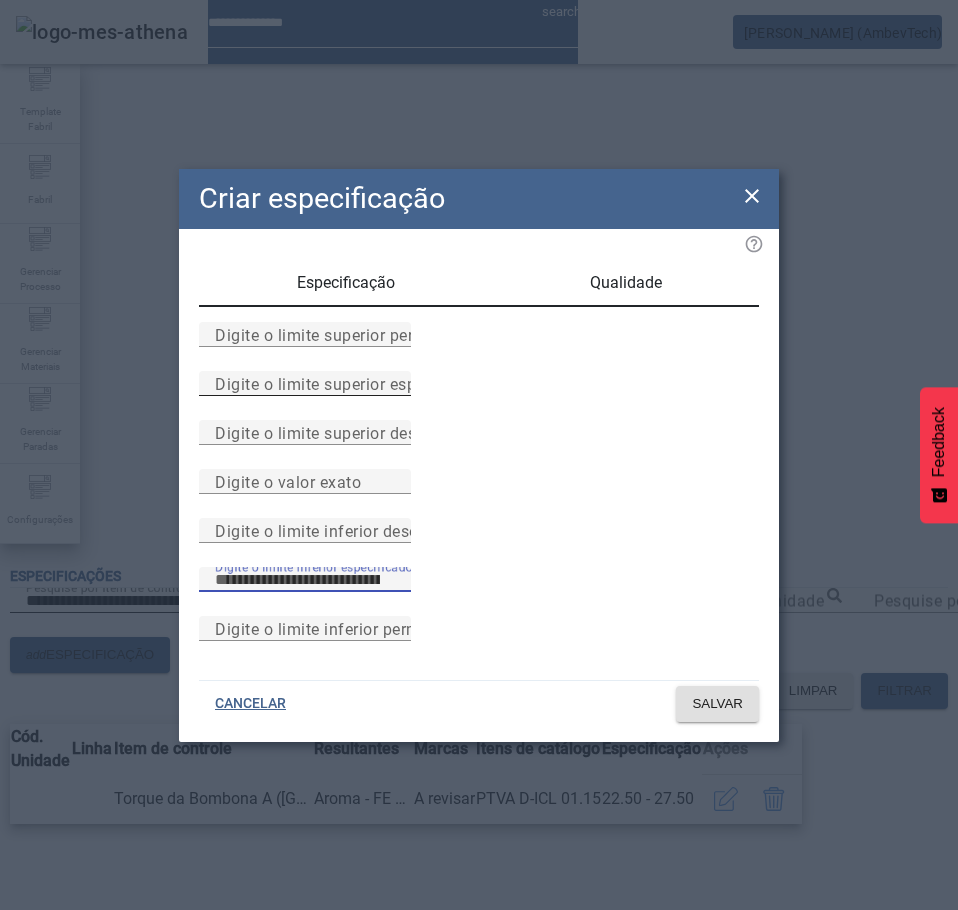 type on "****" 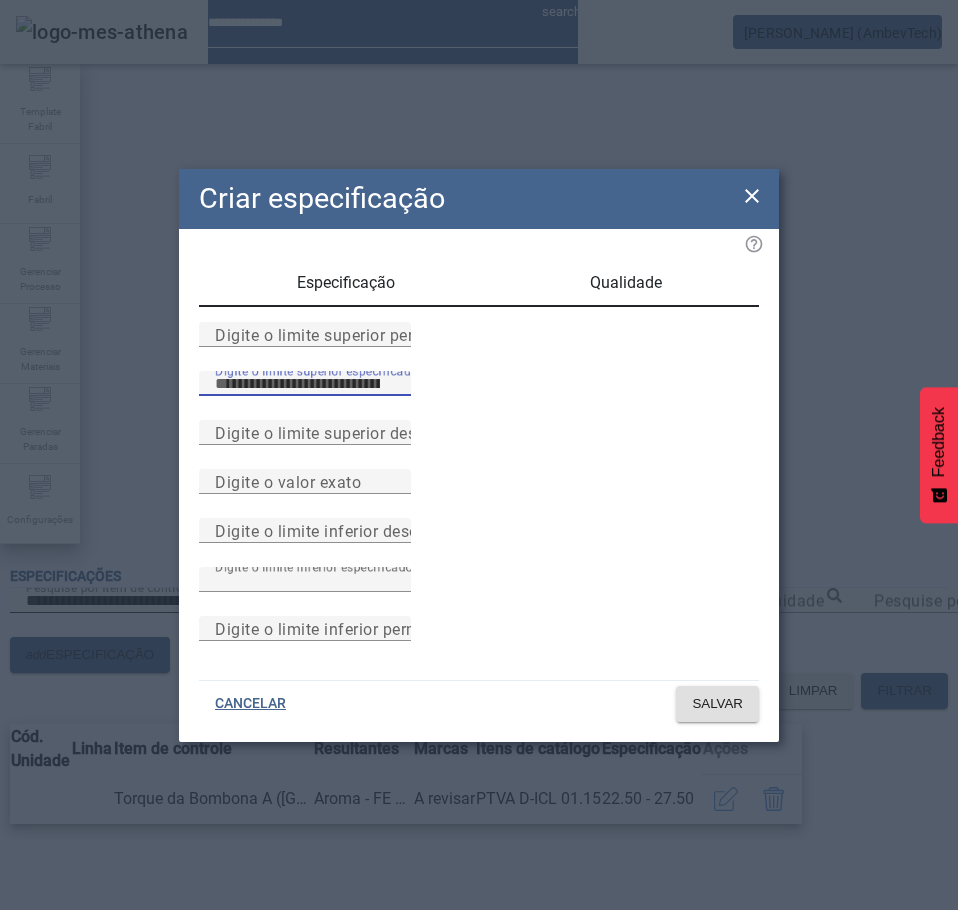 type on "****" 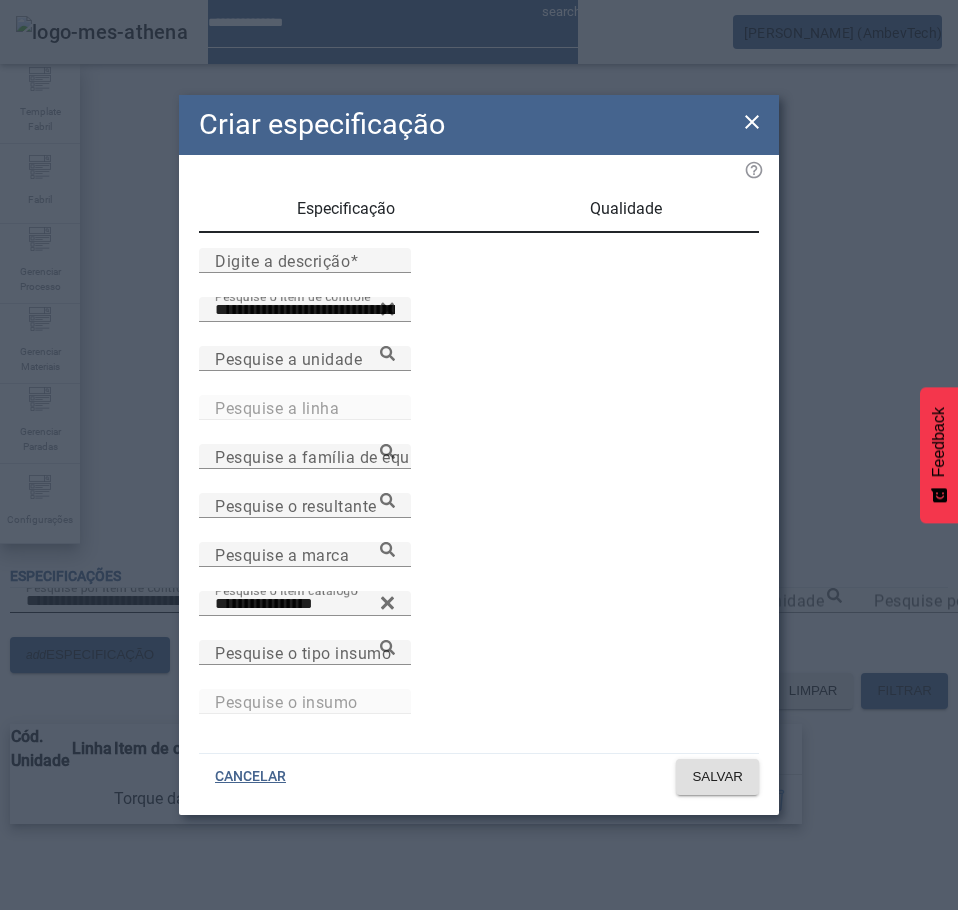 click on "**********" at bounding box center [479, 485] 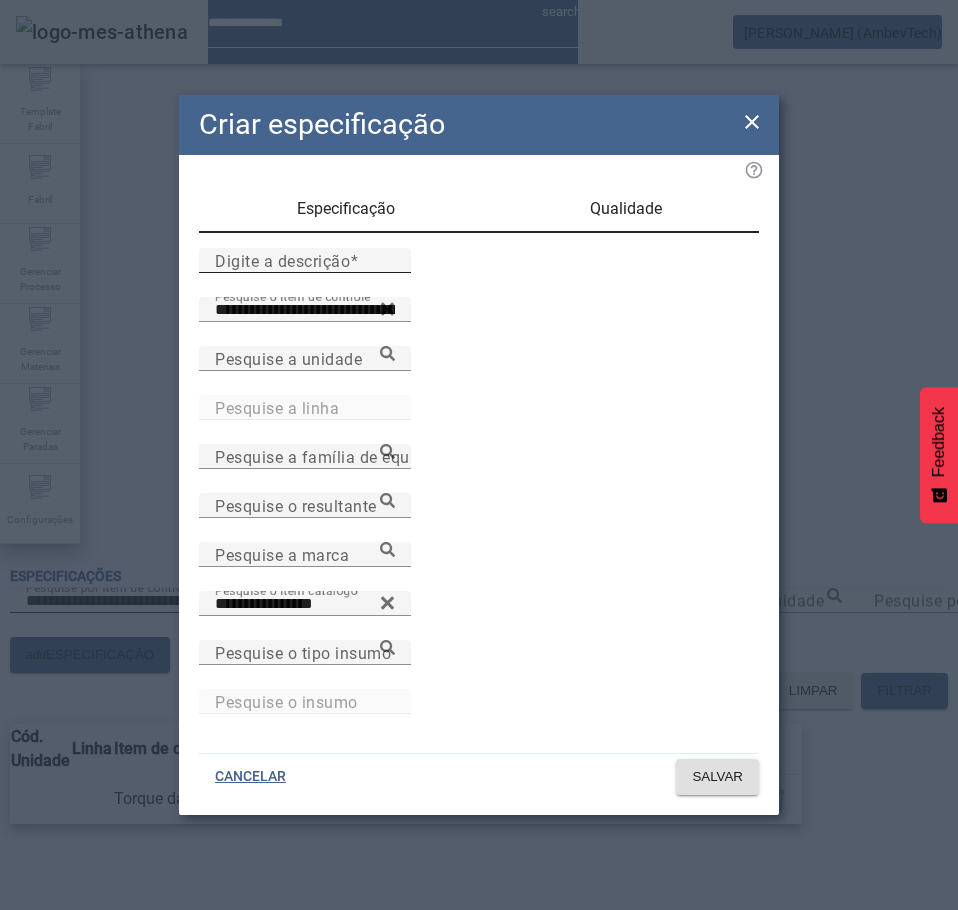 click on "Digite a descrição" at bounding box center [282, 260] 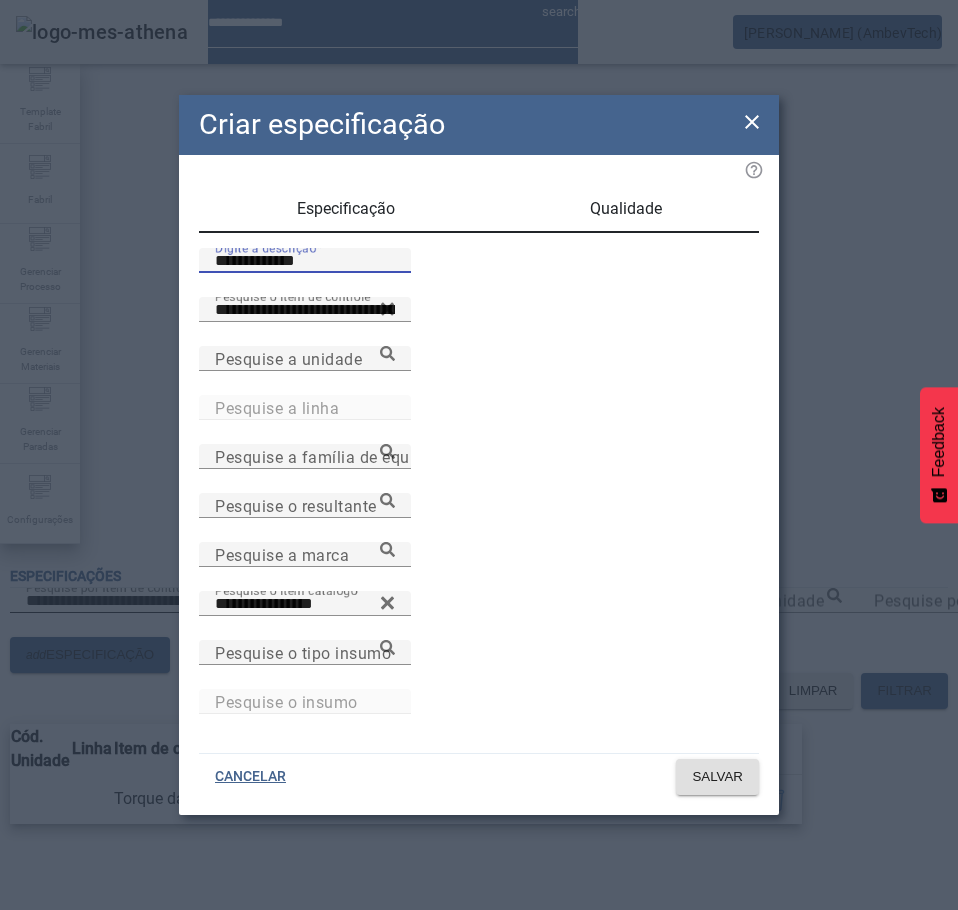 type on "**********" 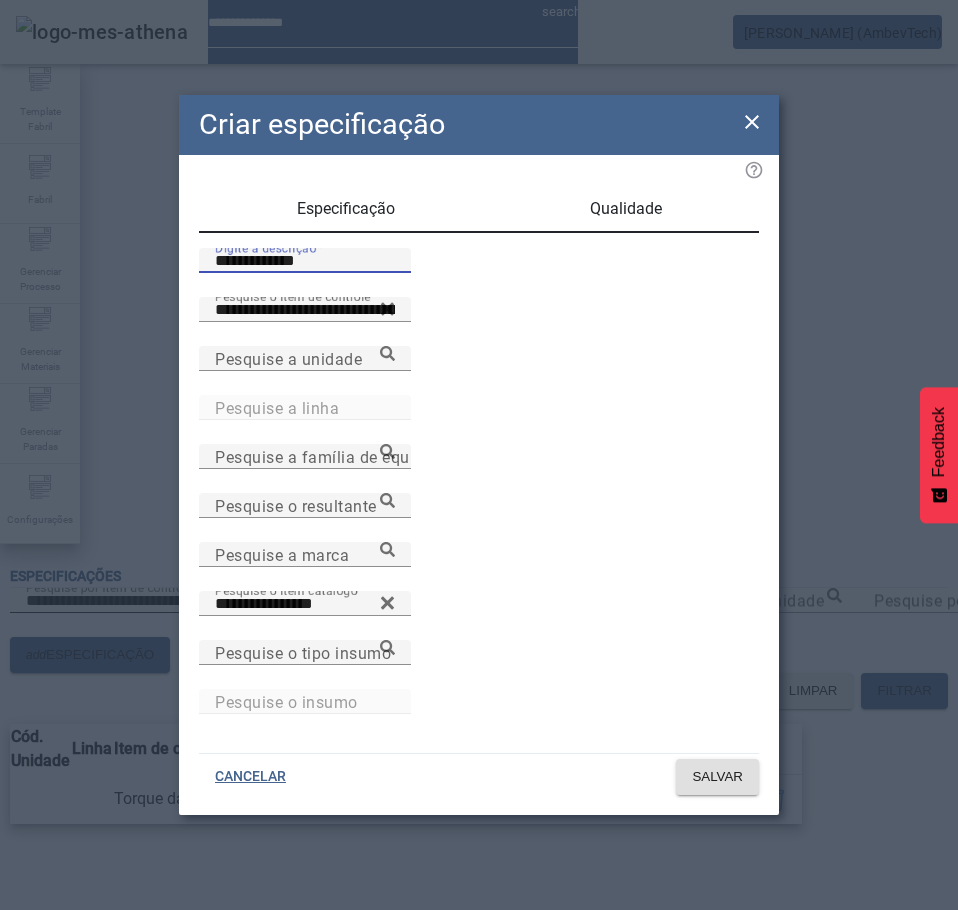 click on "Qualidade" at bounding box center (625, 209) 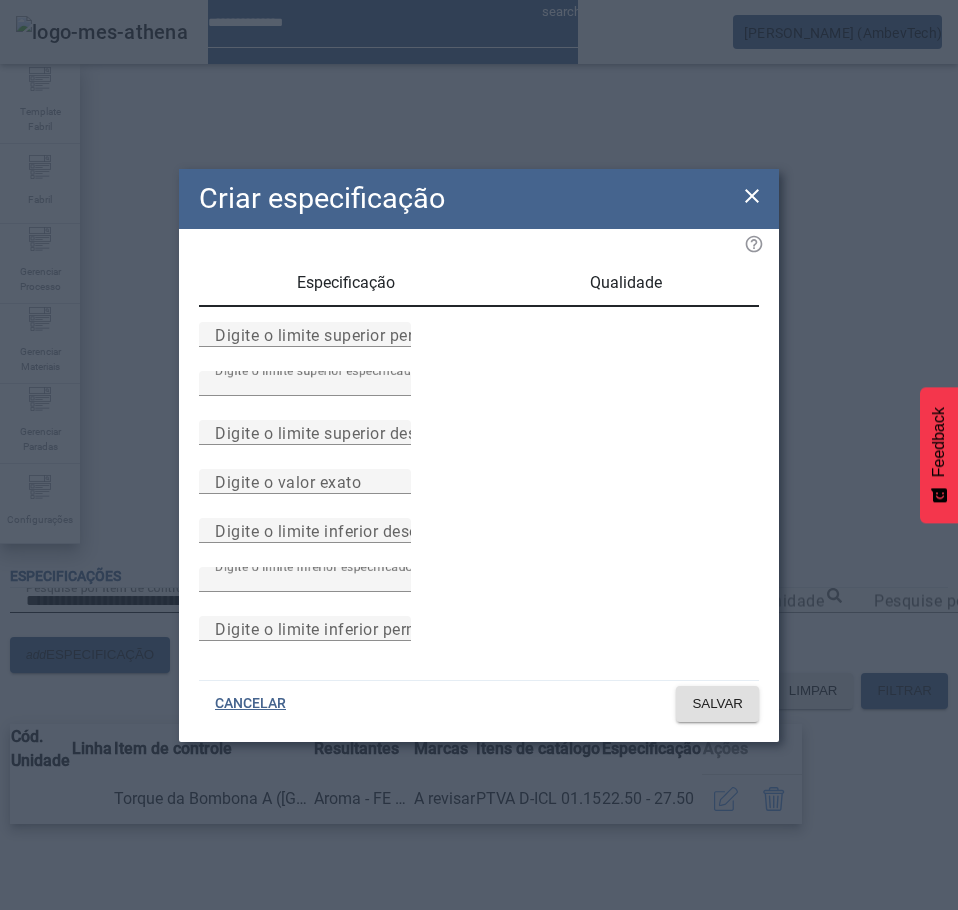 click on "Especificação" at bounding box center (346, 283) 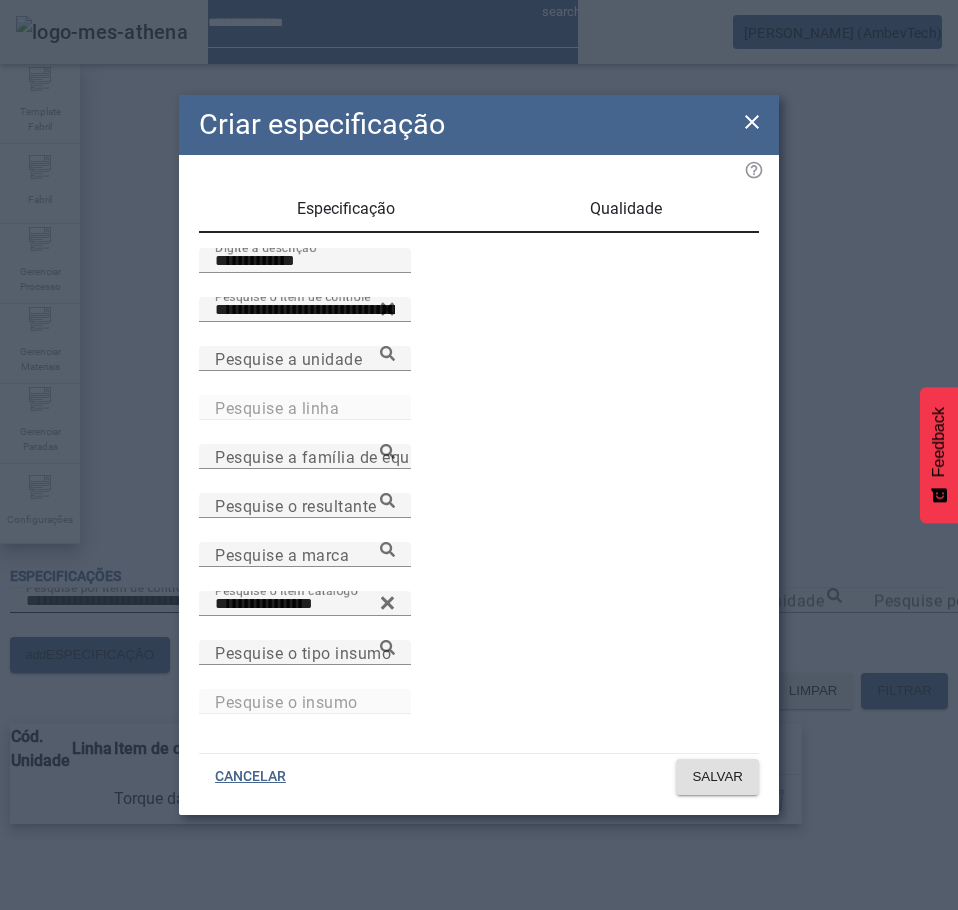 click on "Qualidade" at bounding box center (626, 209) 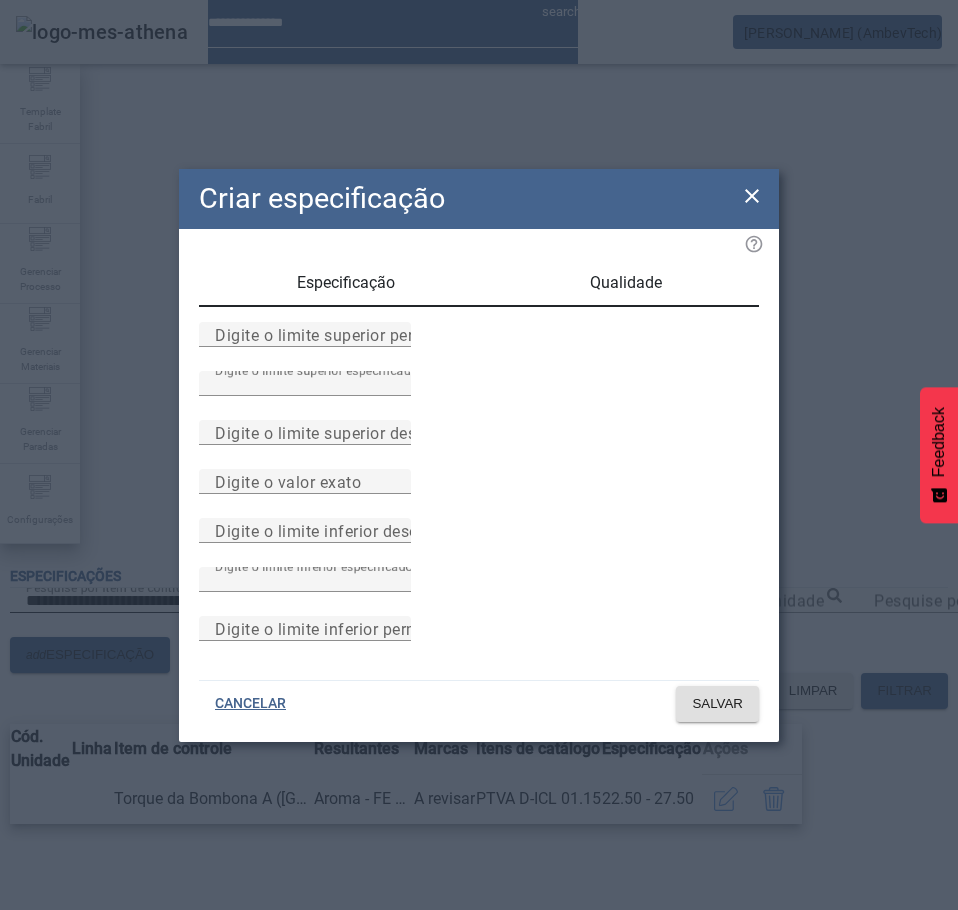 click on "Especificação" at bounding box center (346, 283) 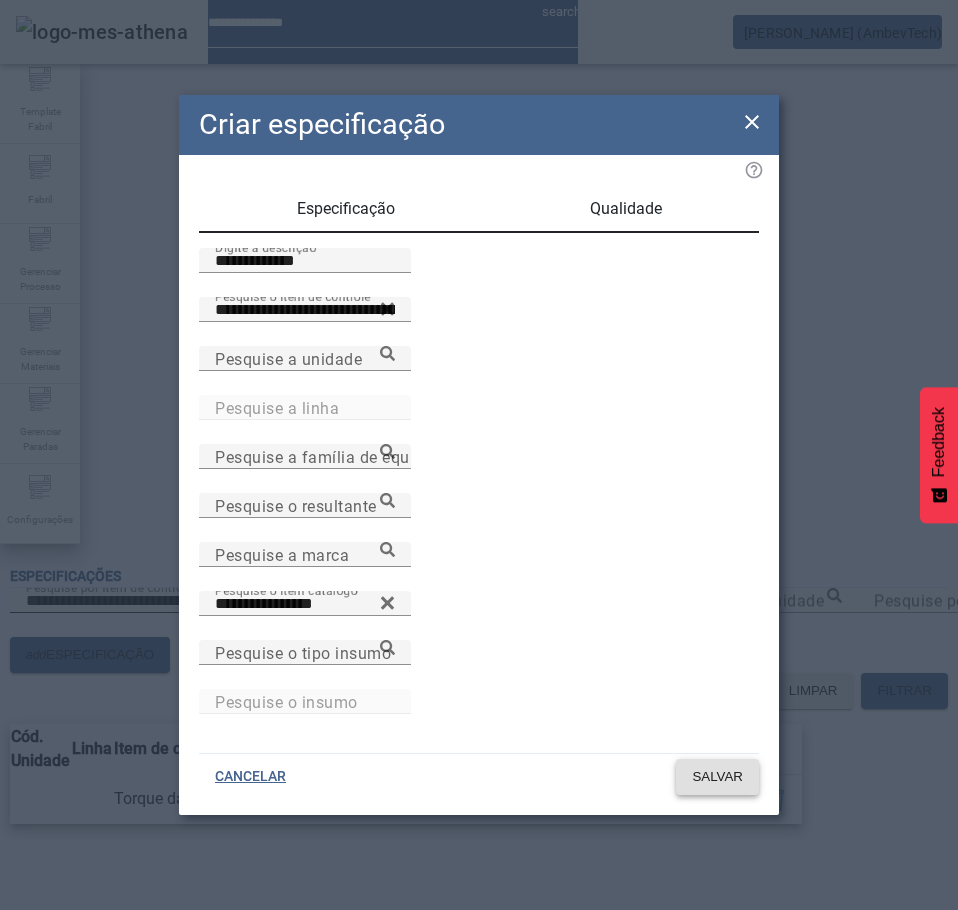 click 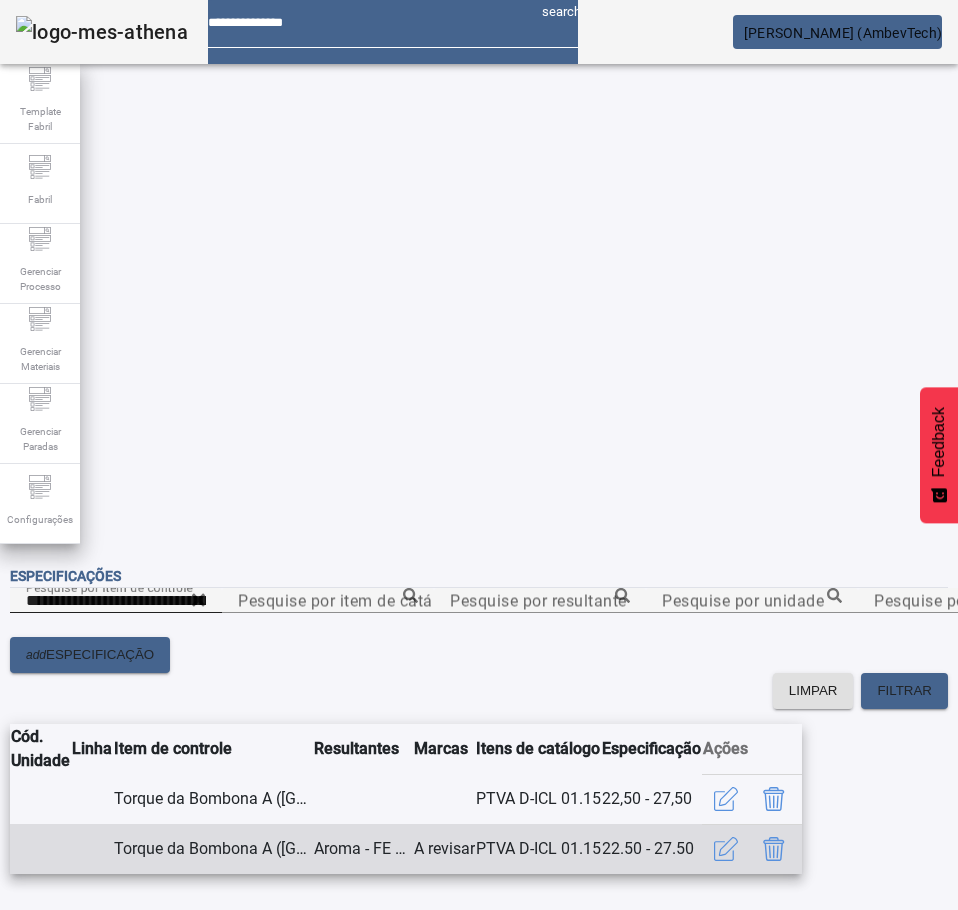 click 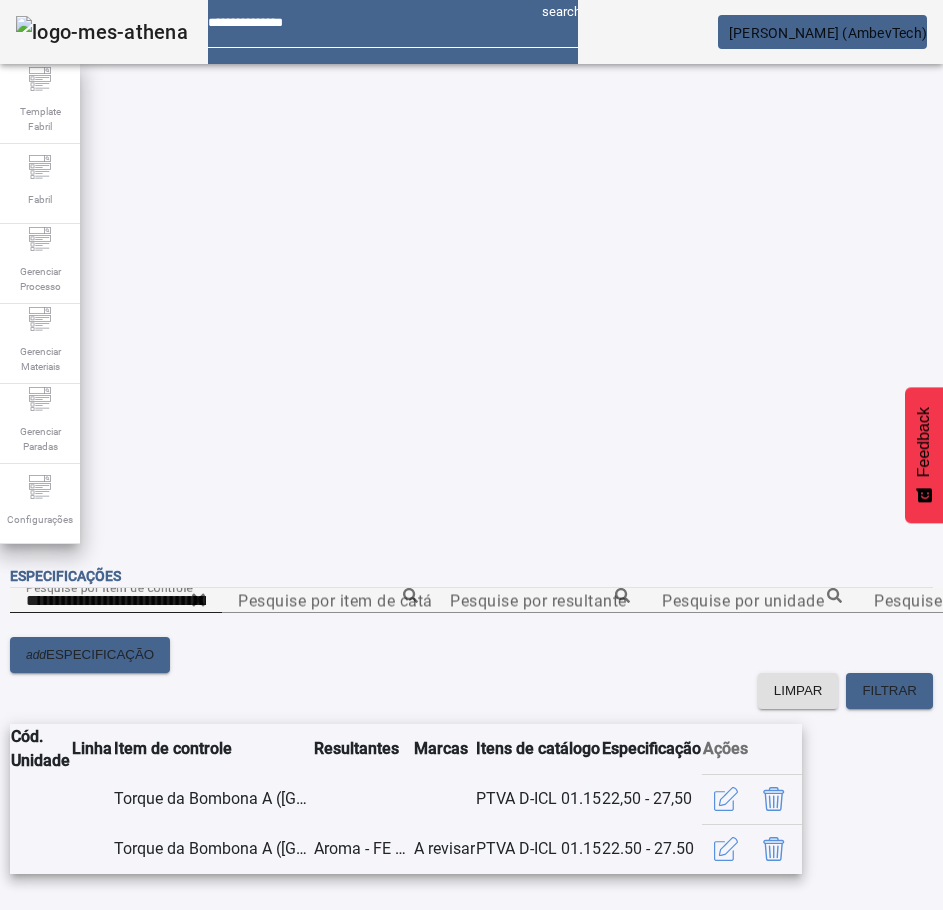 click on "SIM" at bounding box center [249, 1298] 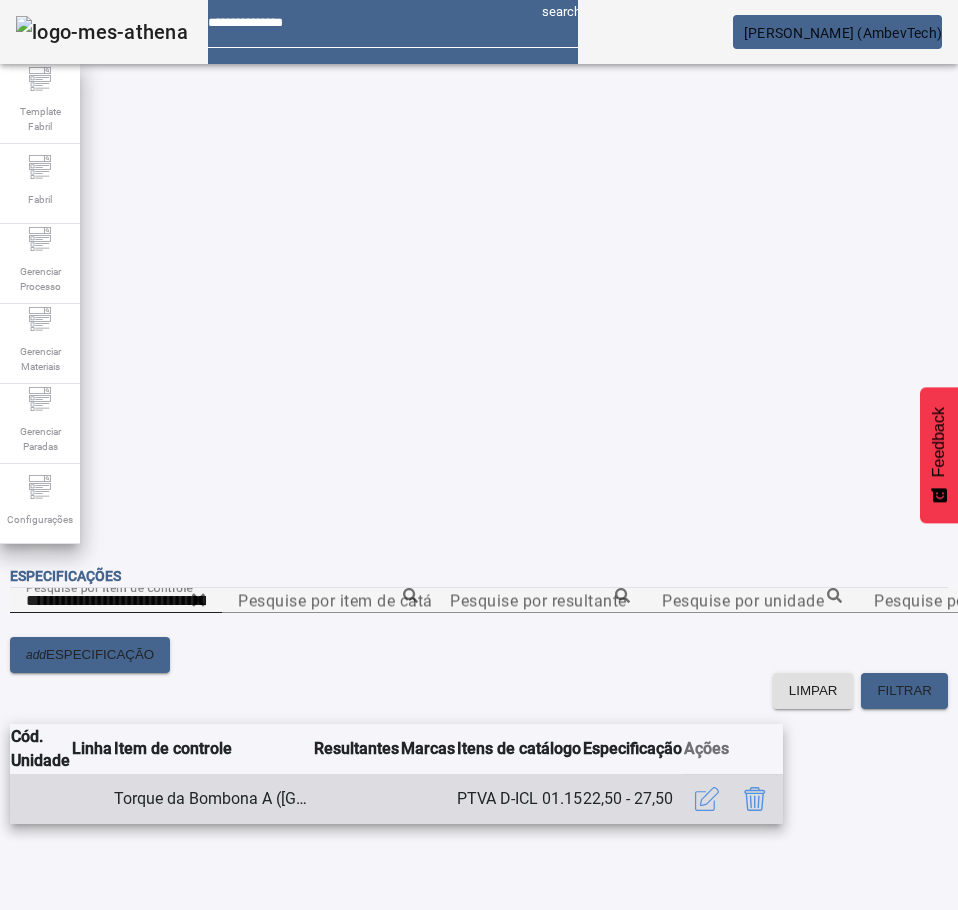 click on "PTVA D-ICL 01.15" at bounding box center [519, 799] 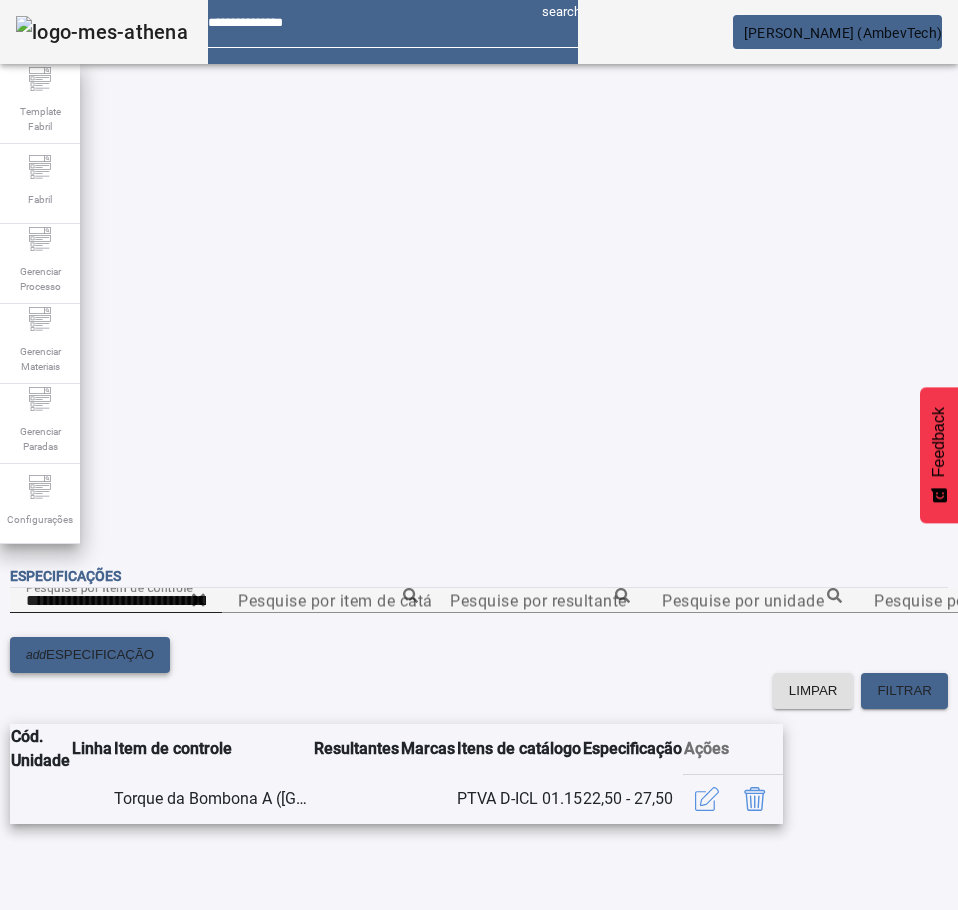 click on "ESPECIFICAÇÃO" 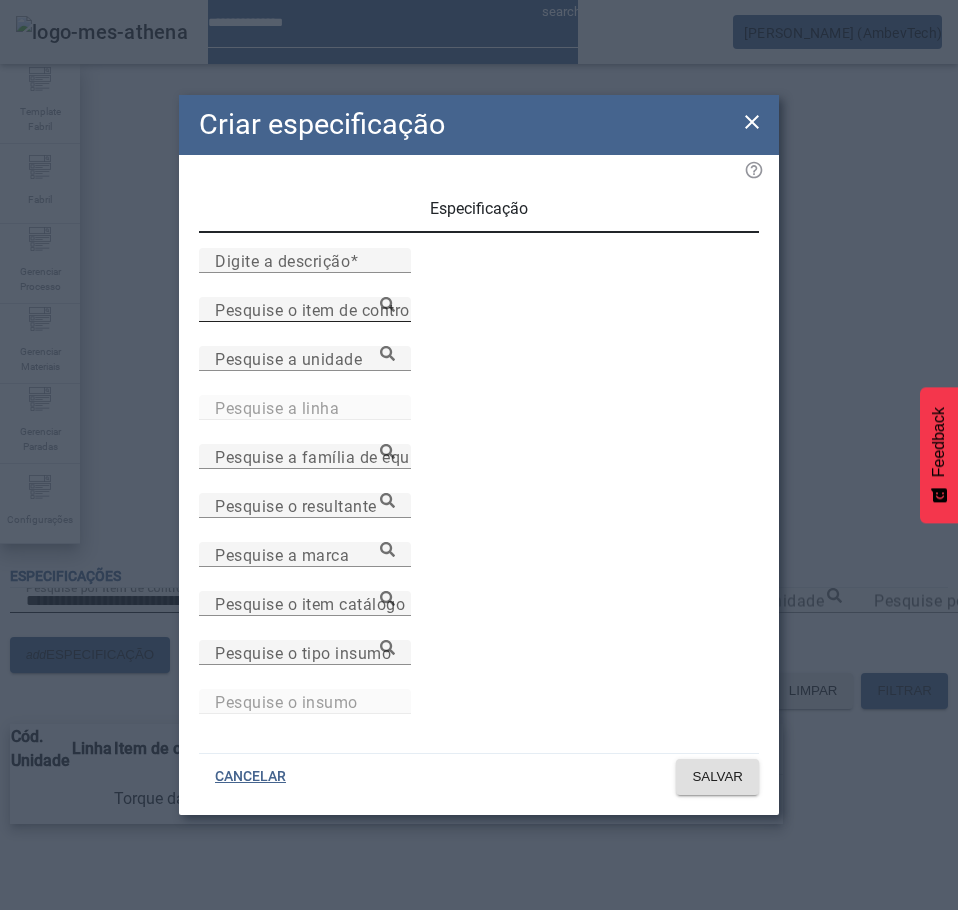 click on "Pesquise o item de controle" at bounding box center (305, 310) 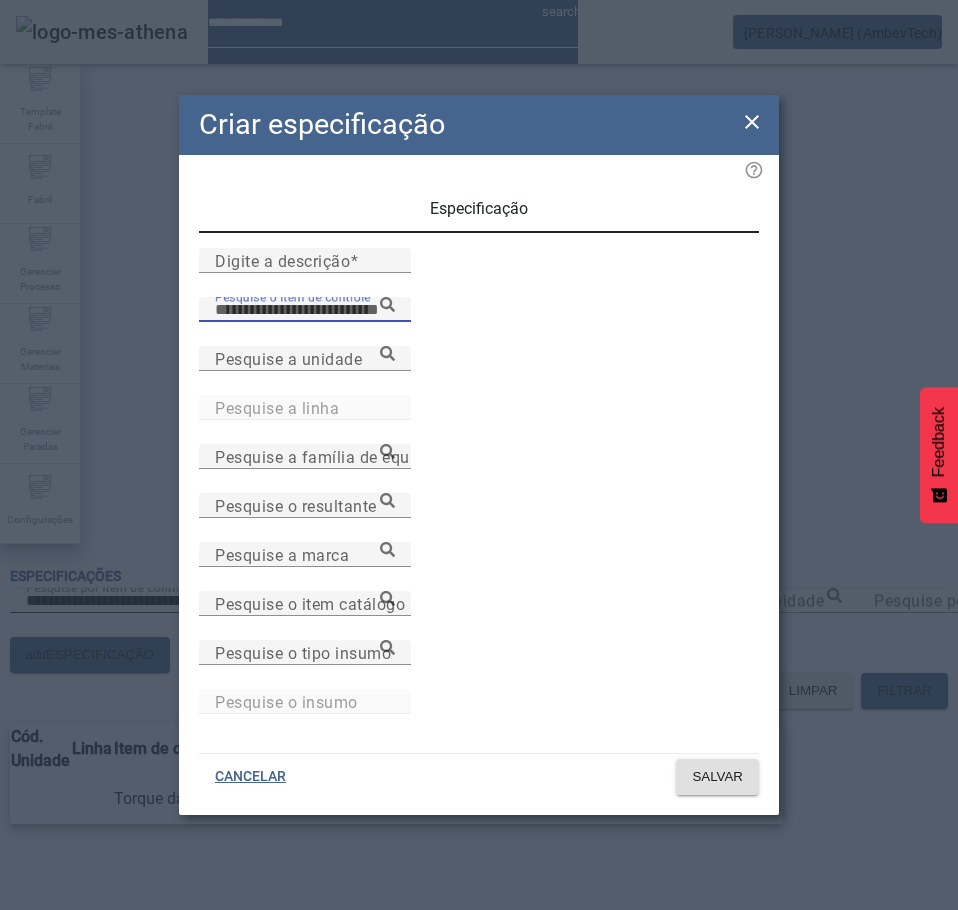 paste on "**********" 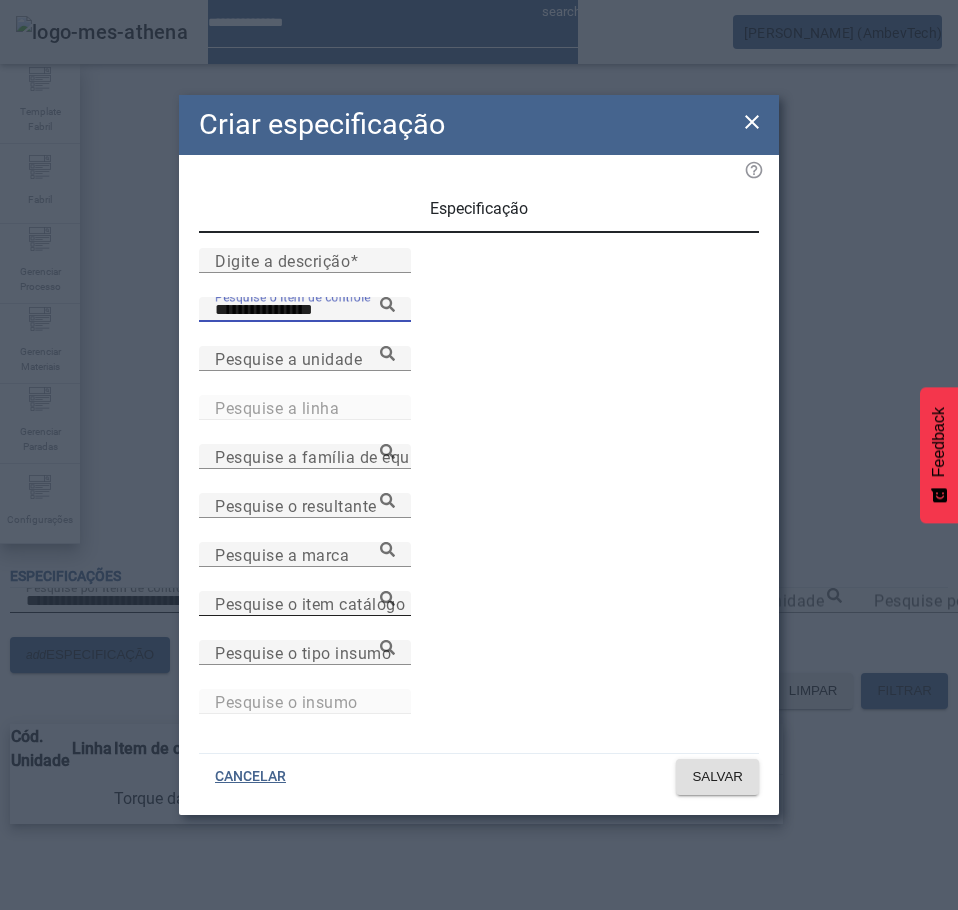 type on "**********" 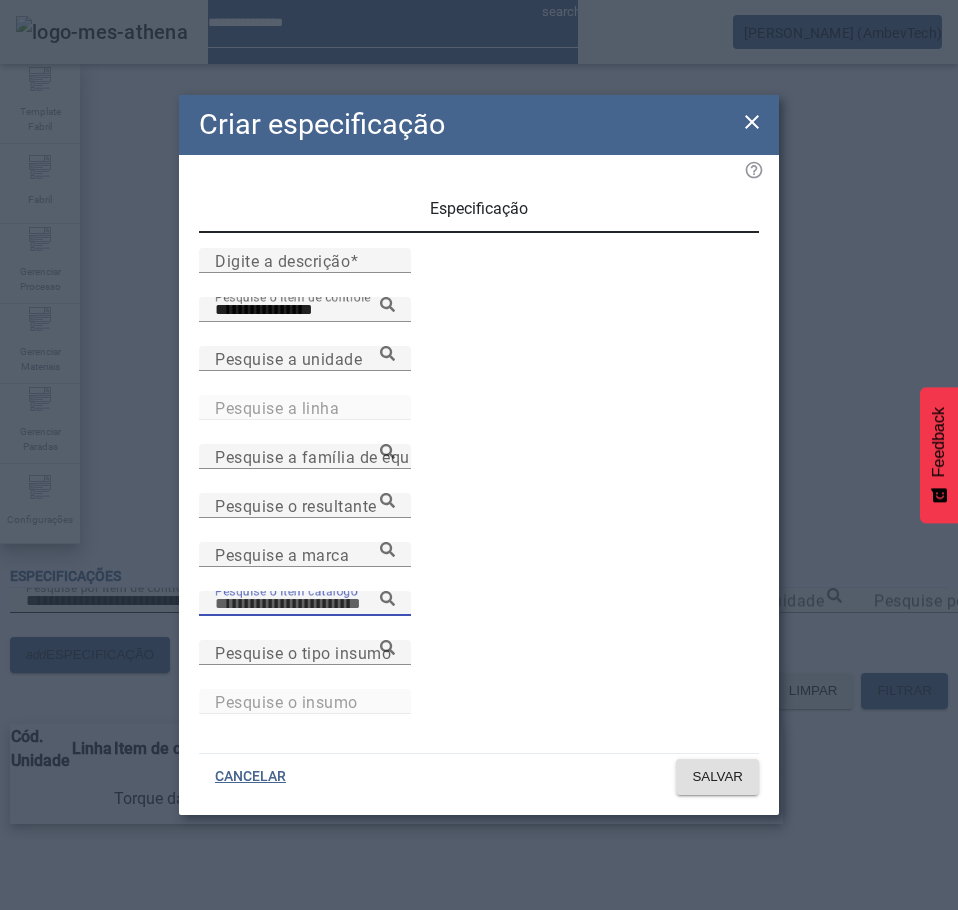 paste on "**********" 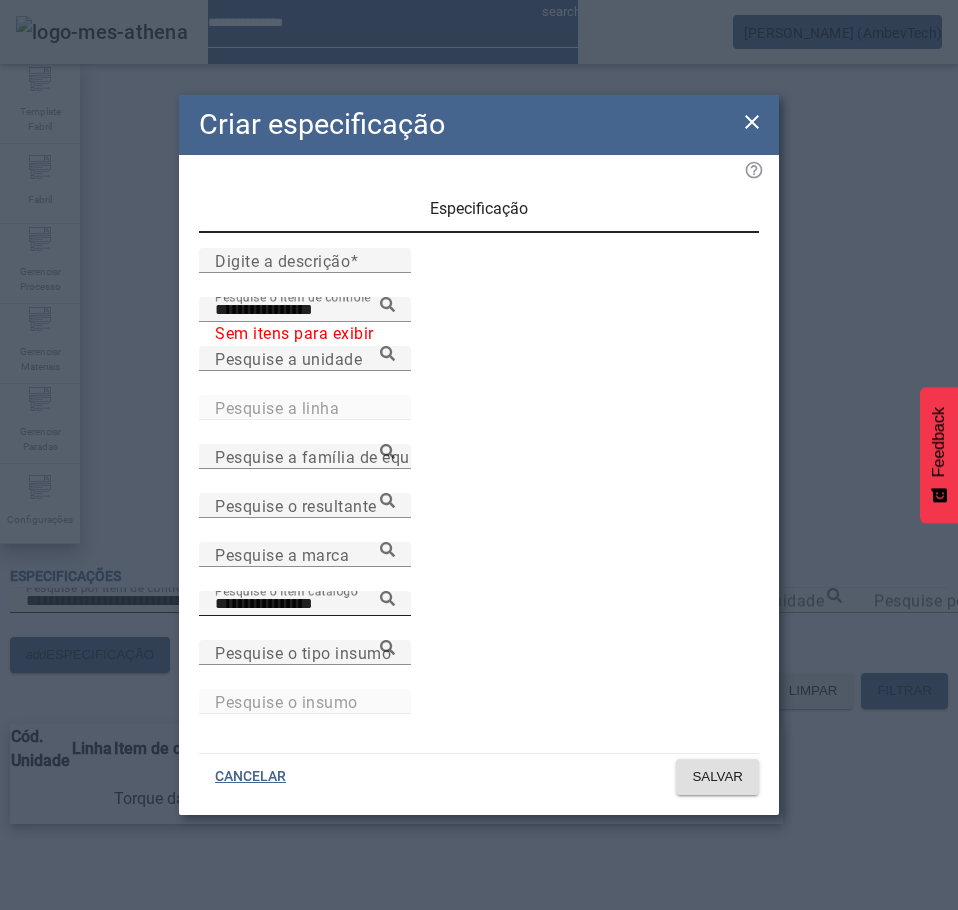click 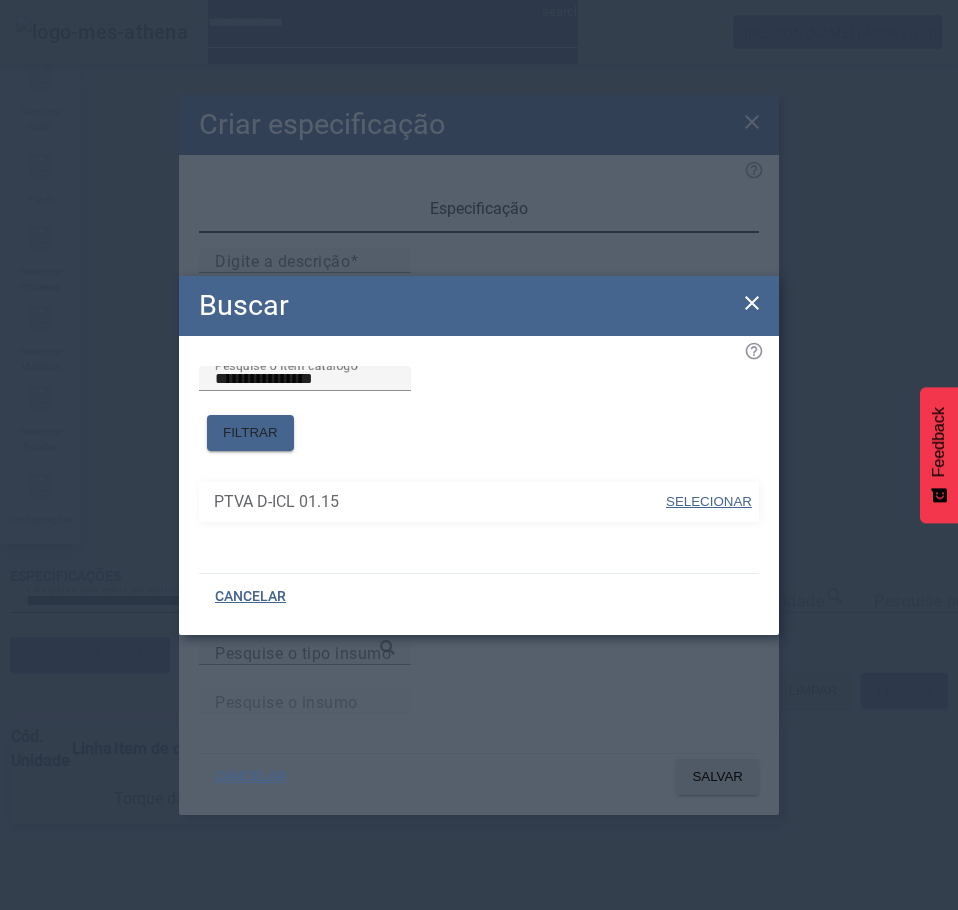 click on "SELECIONAR" at bounding box center (709, 501) 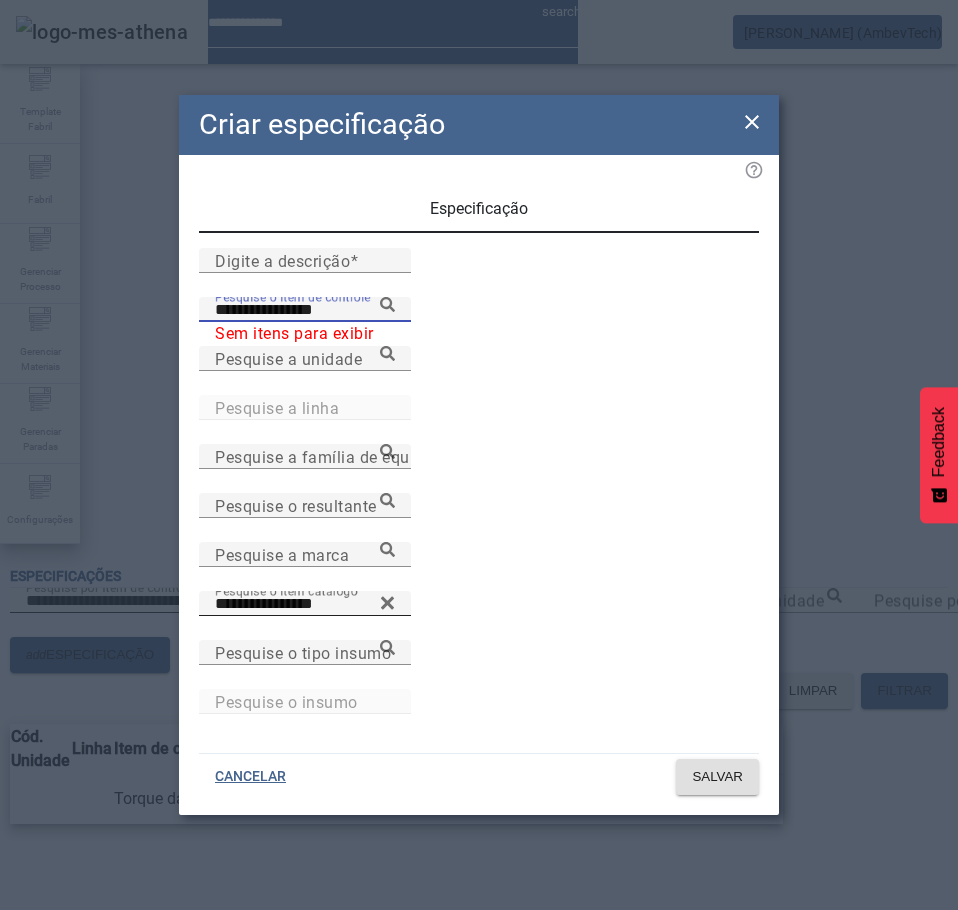click on "**********" at bounding box center (305, 310) 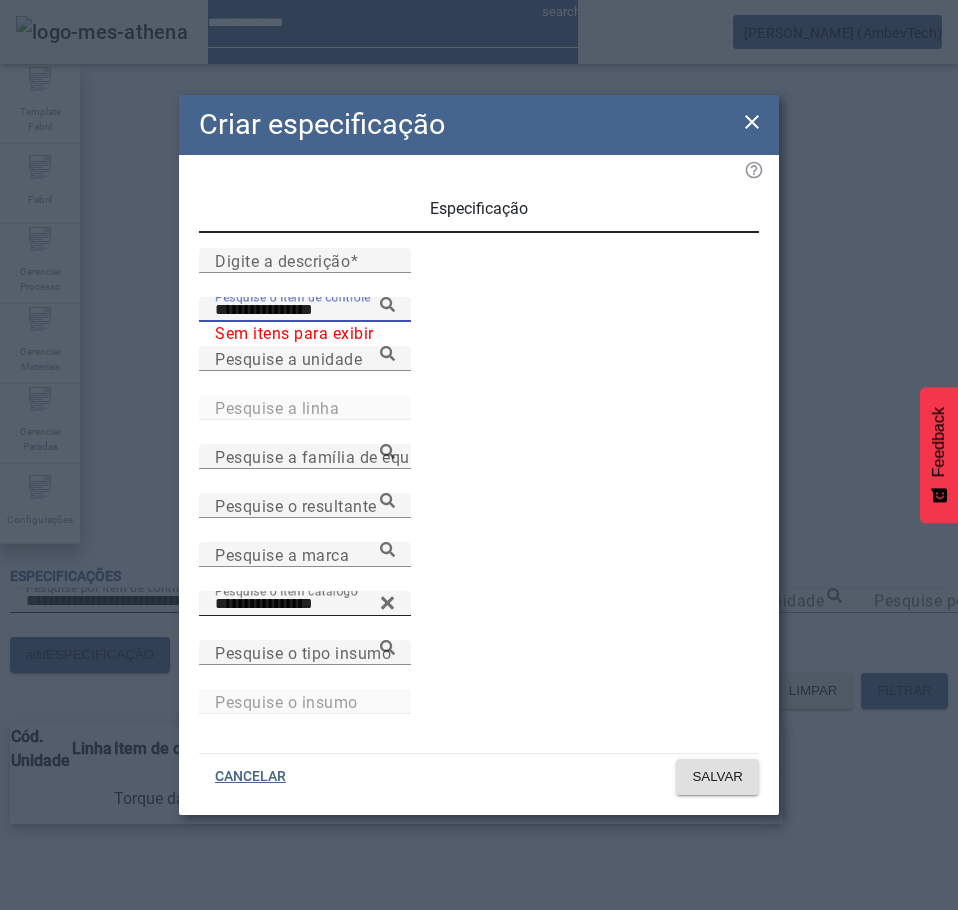 paste on "**********" 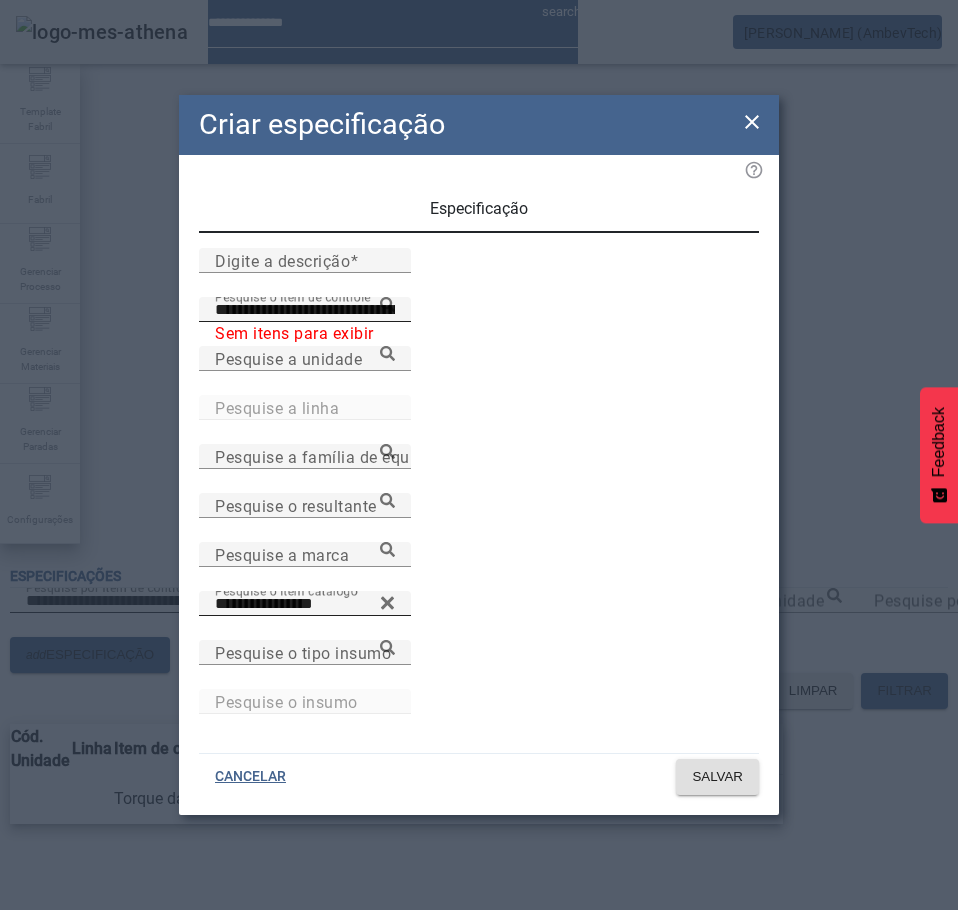 click 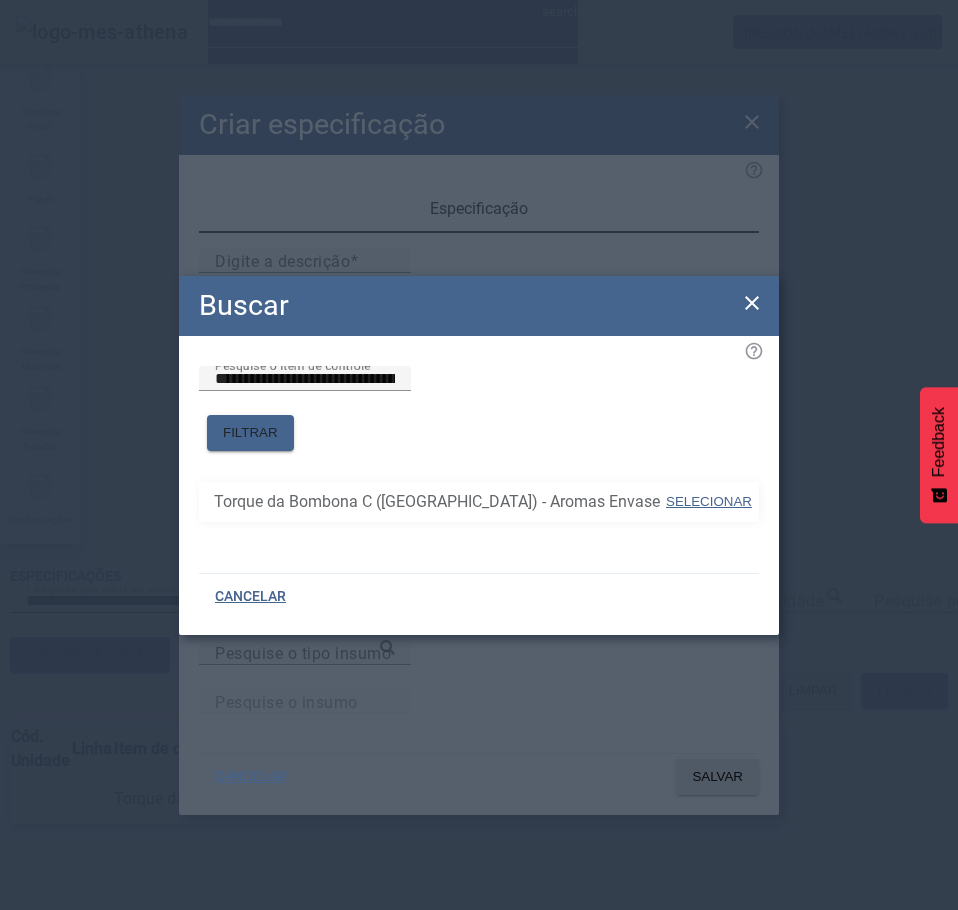 click on "SELECIONAR" at bounding box center [709, 501] 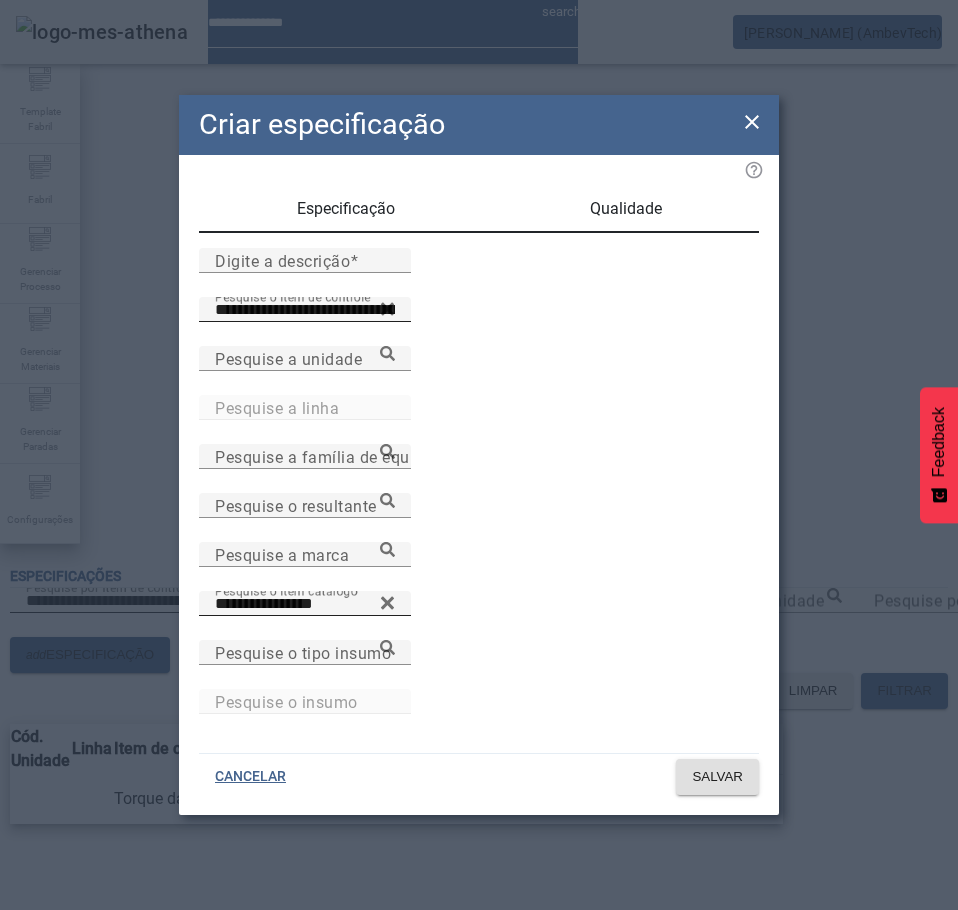 click on "Qualidade" at bounding box center [626, 209] 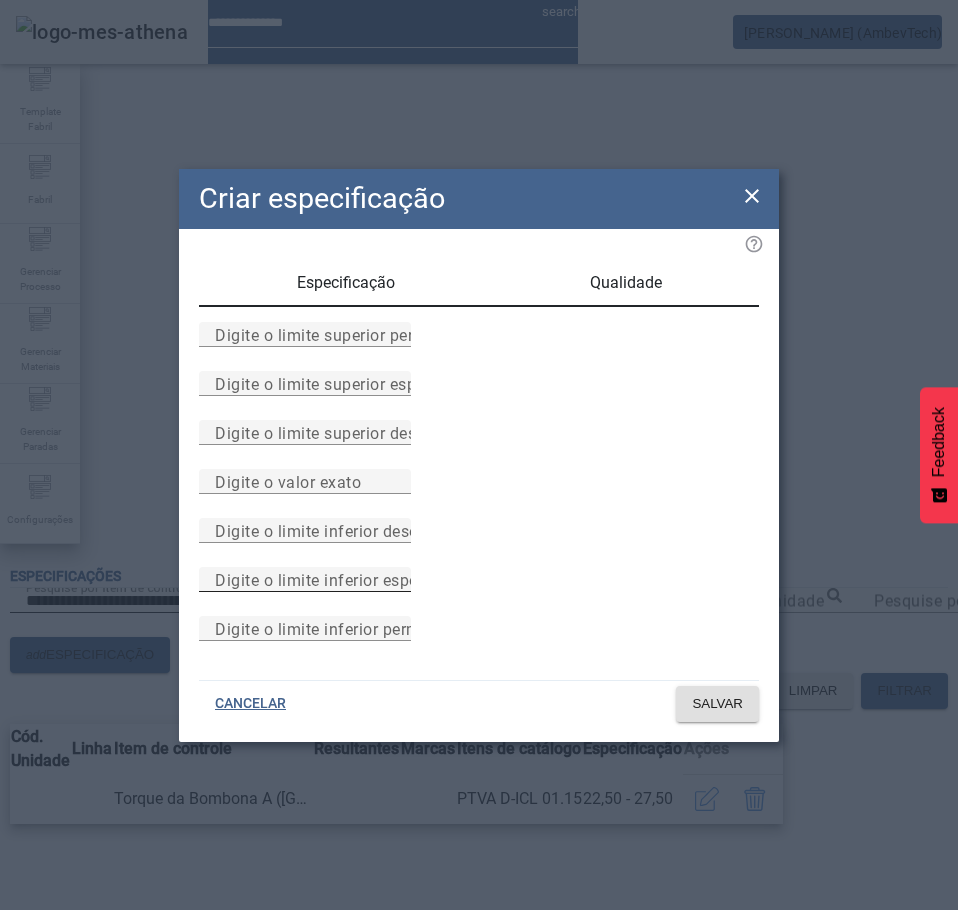 click on "Digite o limite inferior especificado" at bounding box center (347, 579) 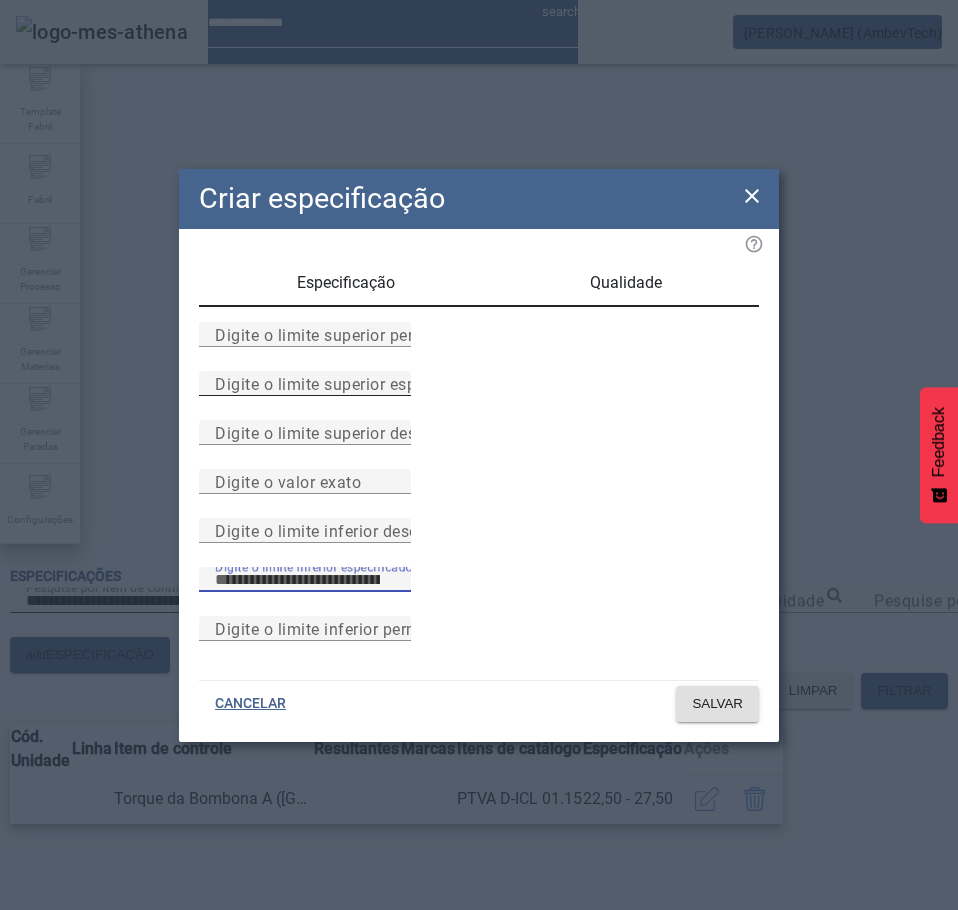 type on "****" 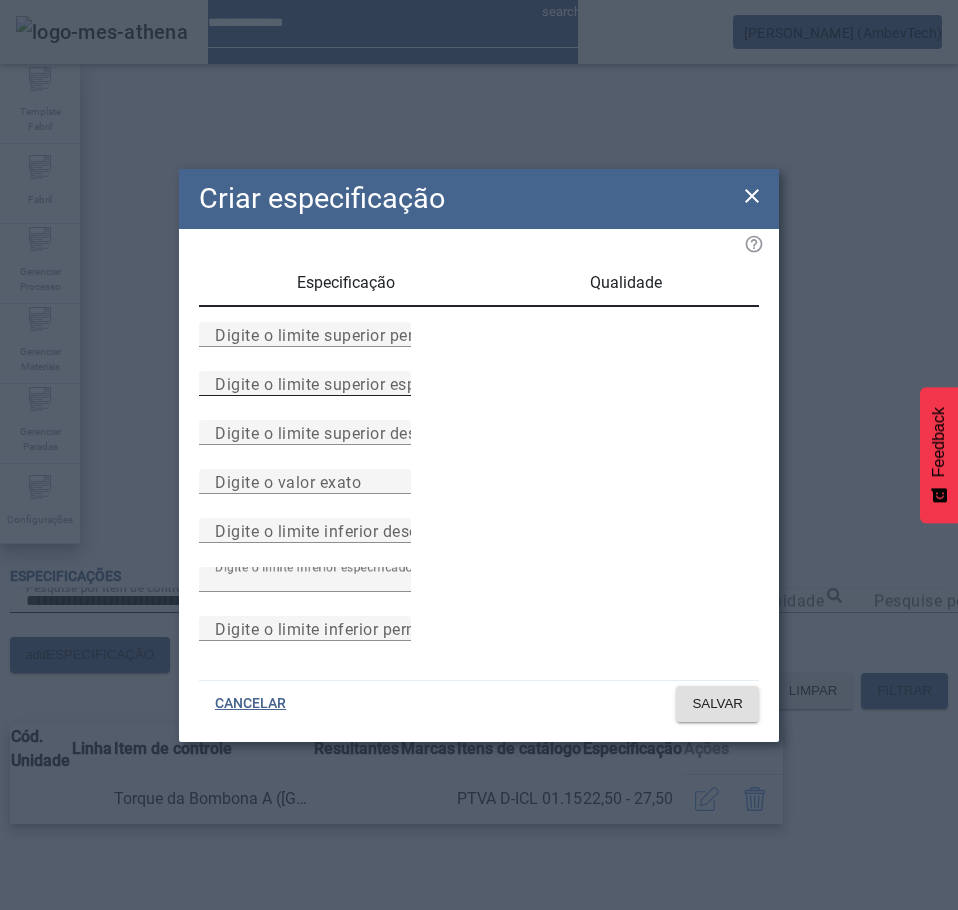 click on "Digite o limite superior especificado" at bounding box center [350, 383] 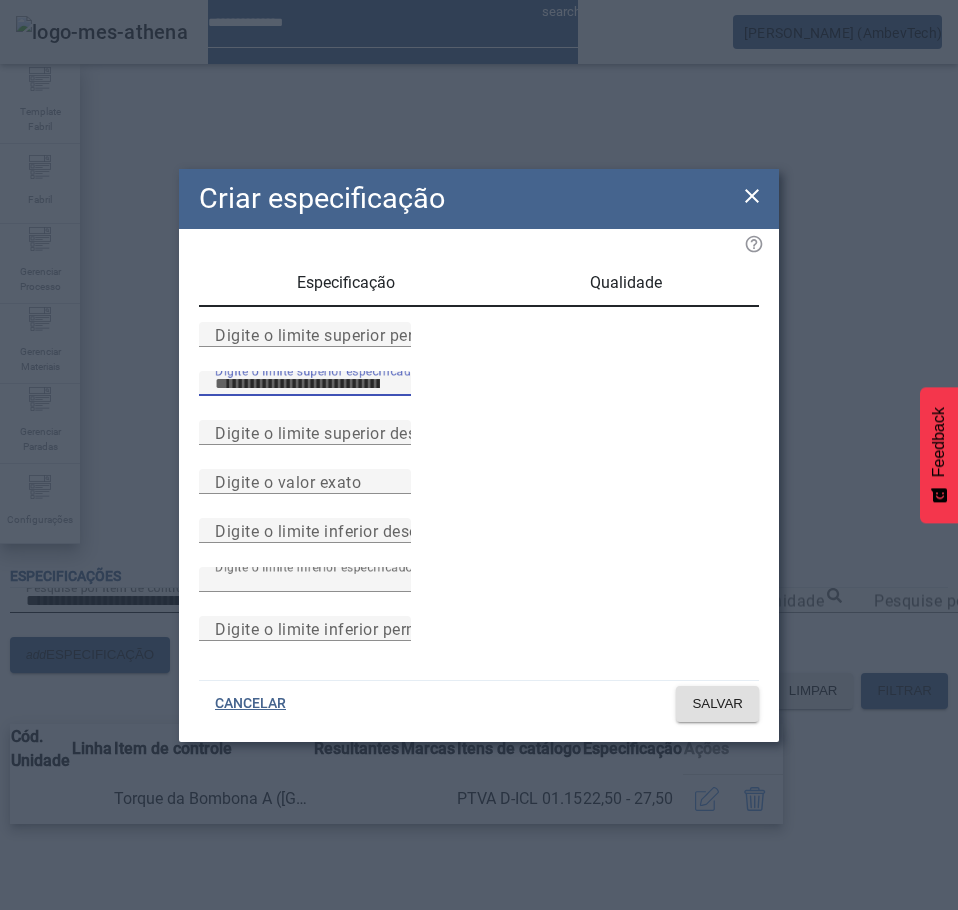 type on "****" 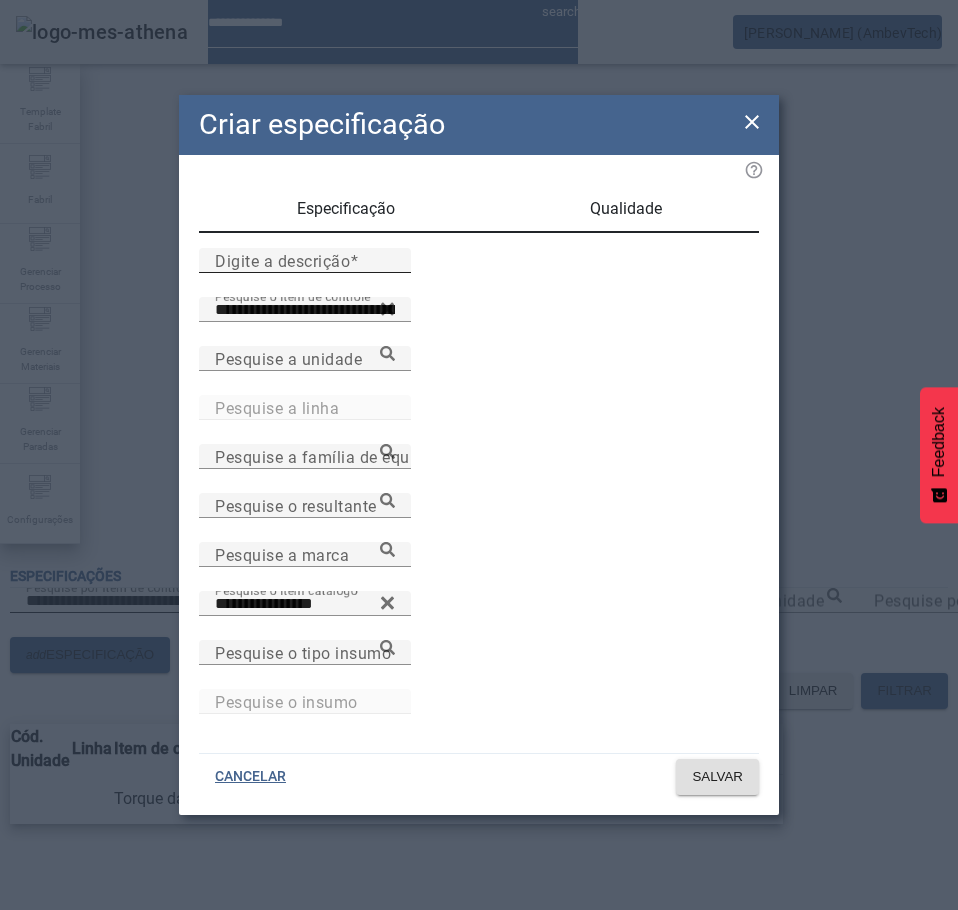 click on "Digite a descrição" at bounding box center (305, 260) 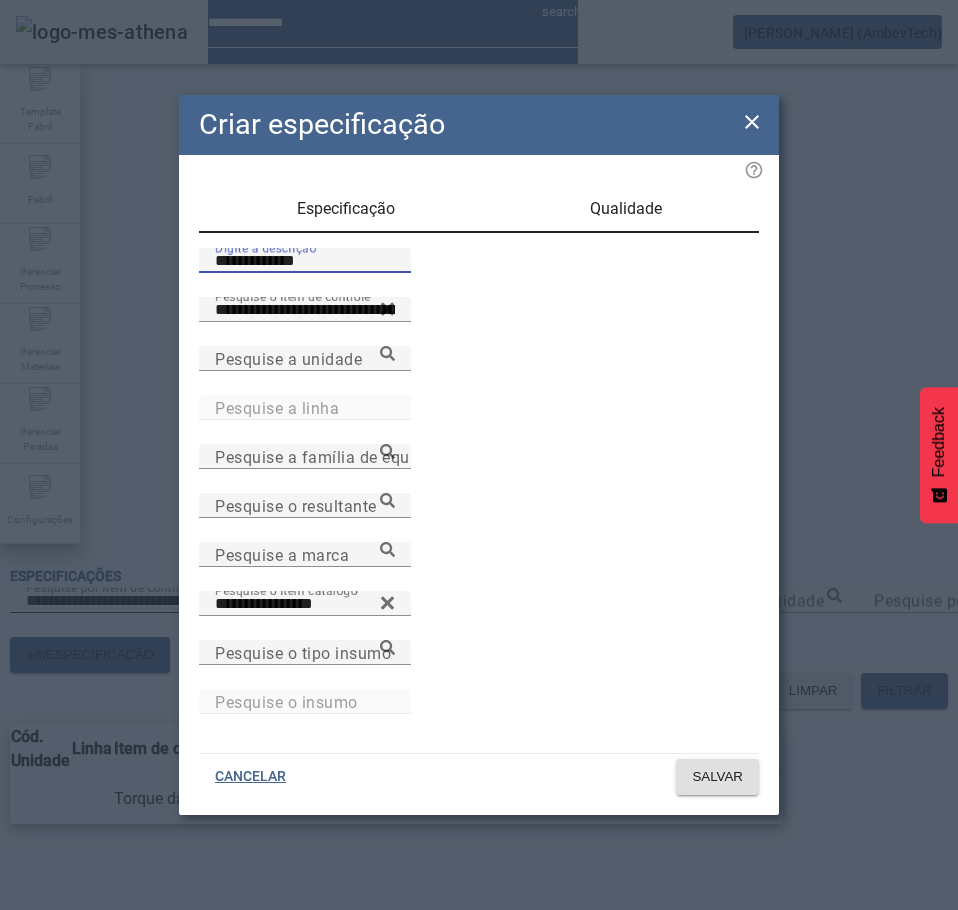 type on "**********" 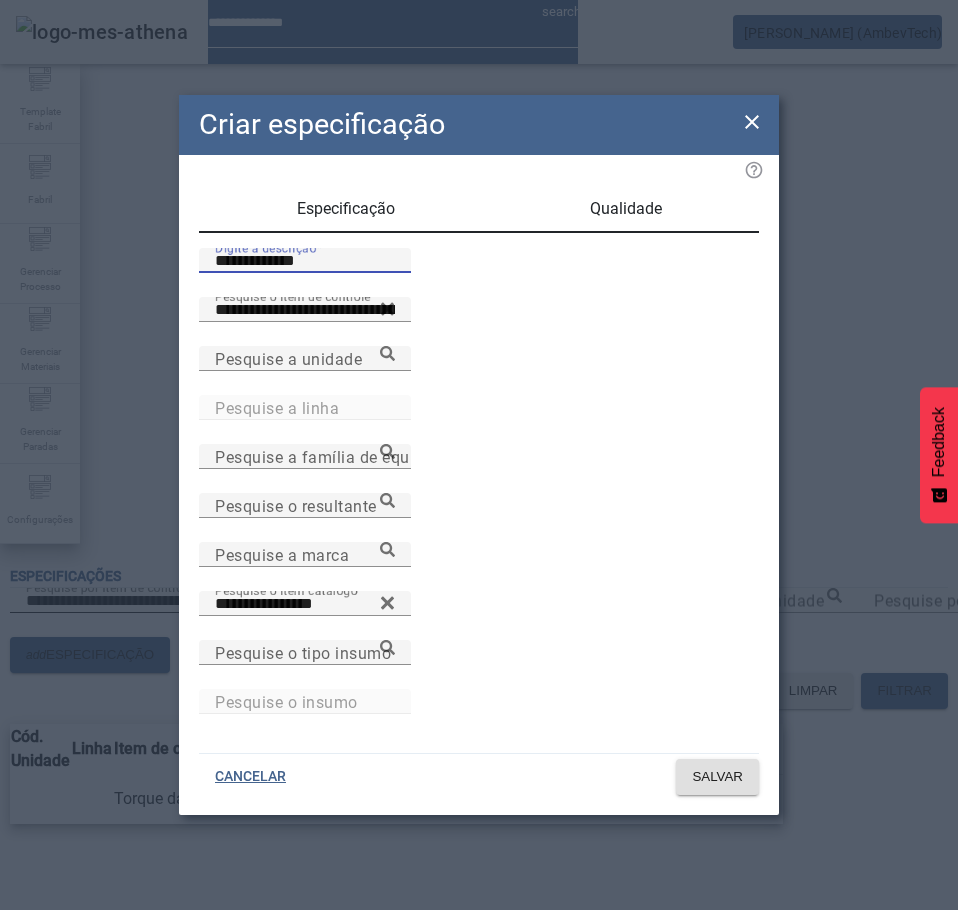 click on "Qualidade" at bounding box center (625, 209) 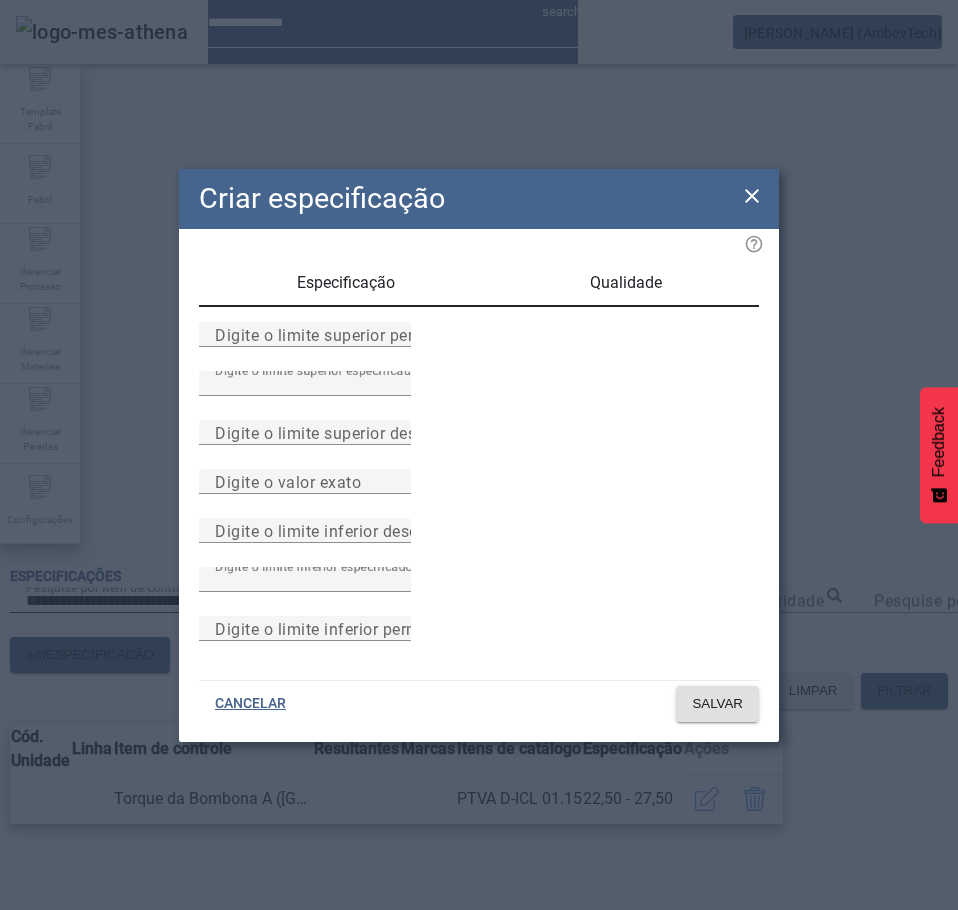 click on "Especificação" at bounding box center (346, 283) 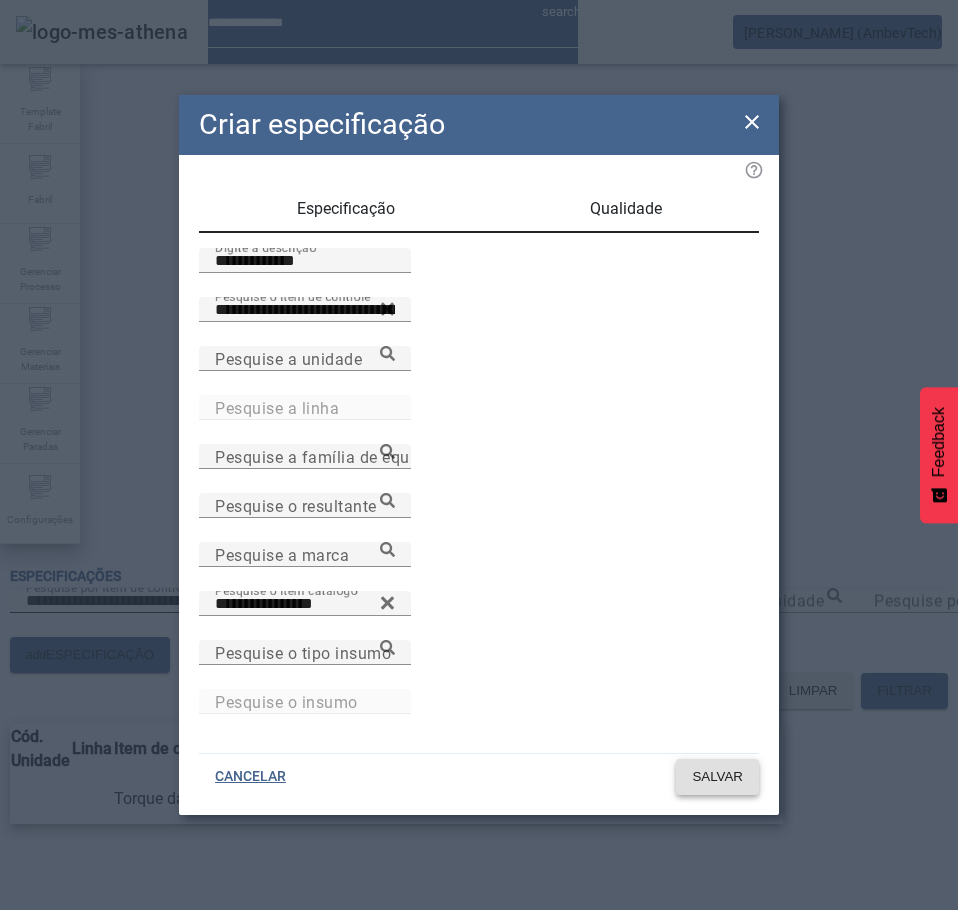 click on "SALVAR" 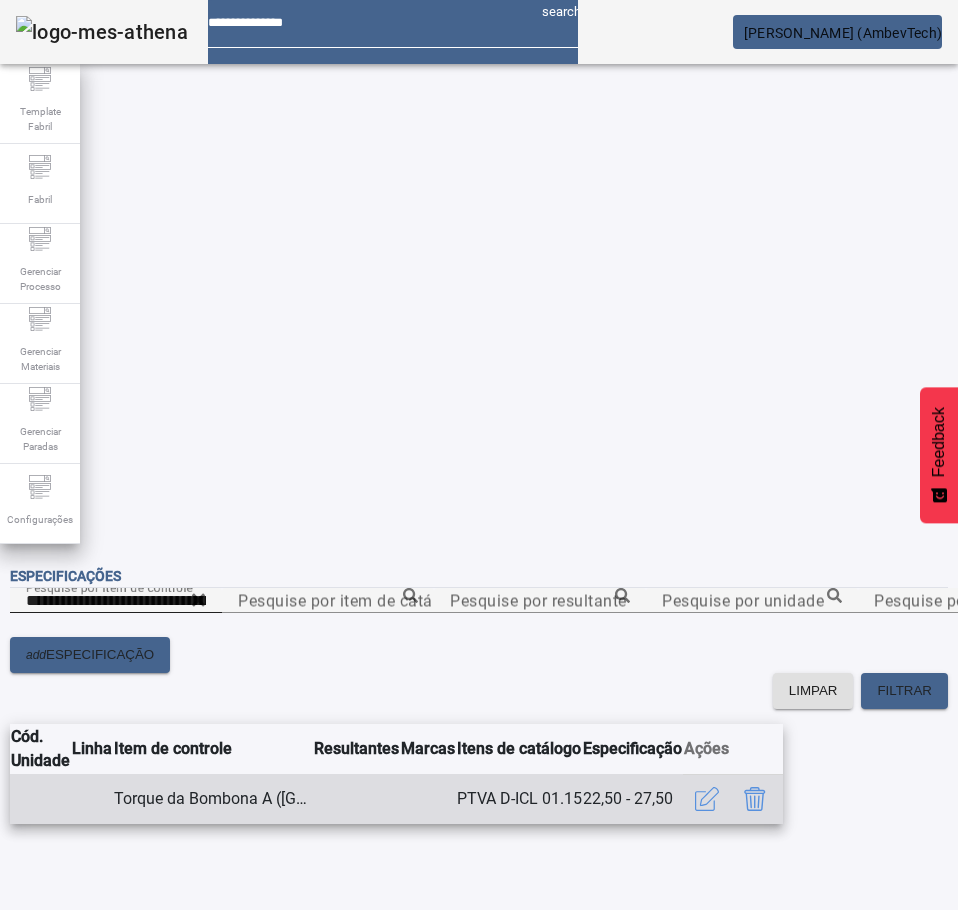 click on "PTVA D-ICL 01.15" at bounding box center (519, 799) 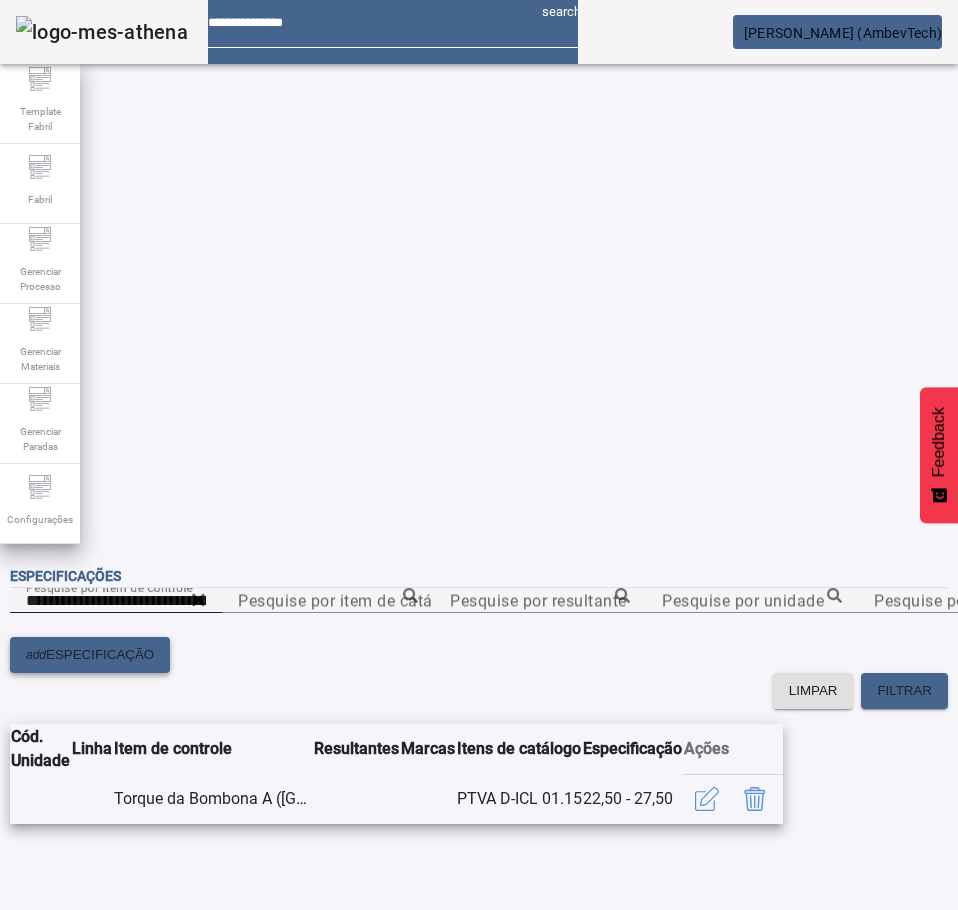 click on "ESPECIFICAÇÃO" 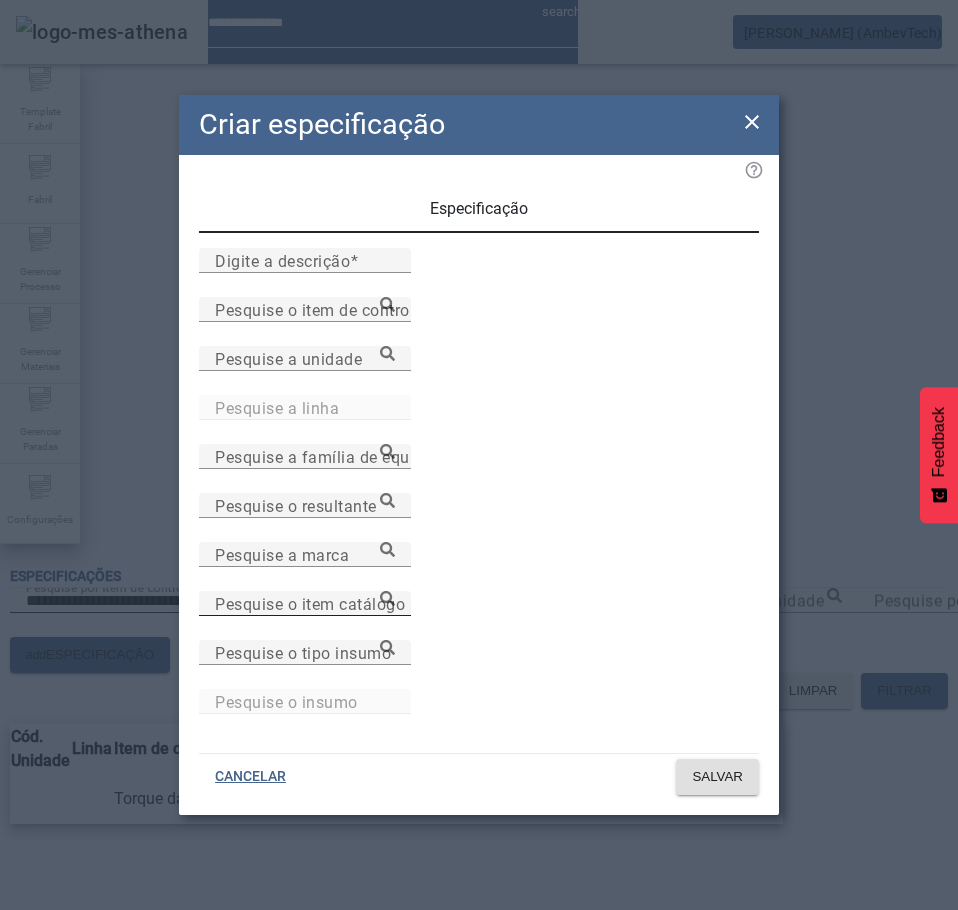 click on "Pesquise o item catálogo" at bounding box center (305, 603) 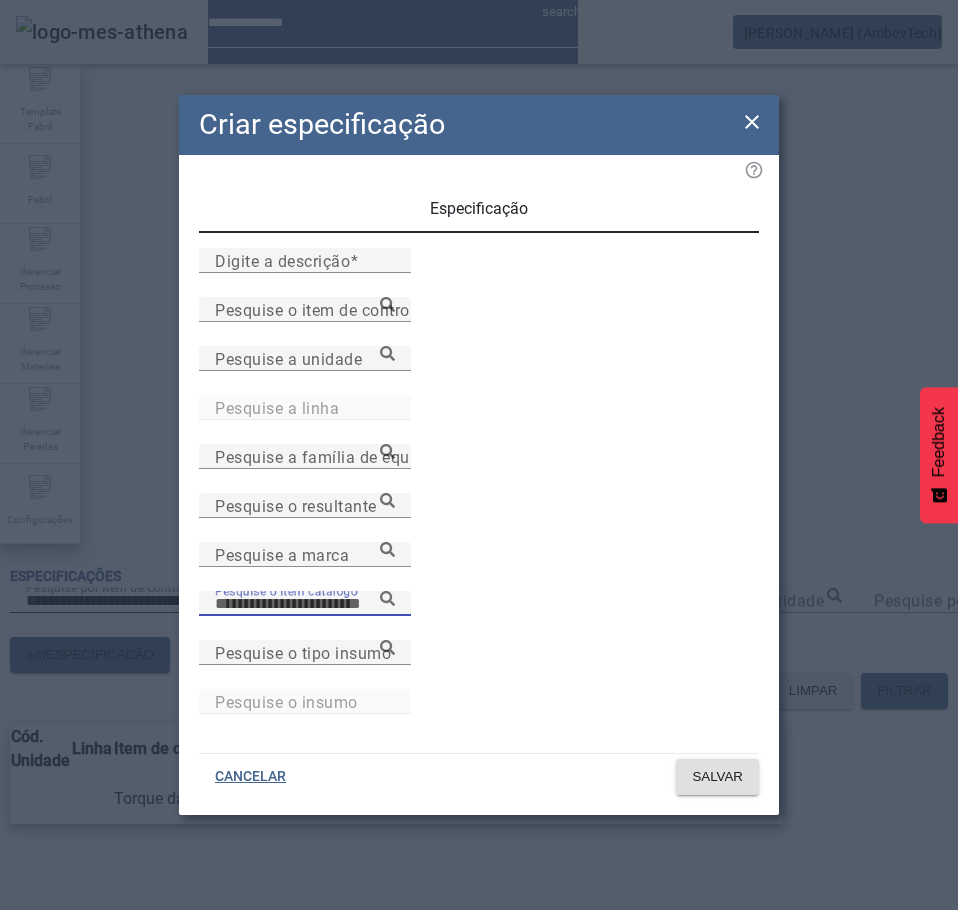 paste on "**********" 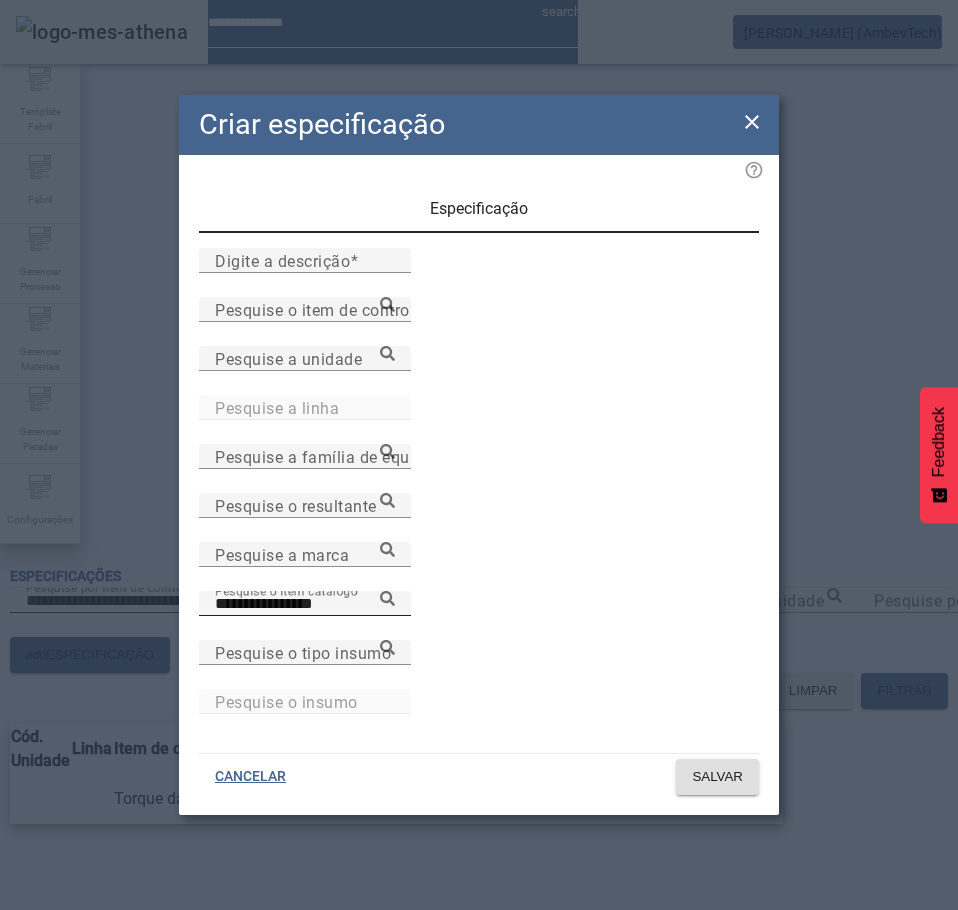 click 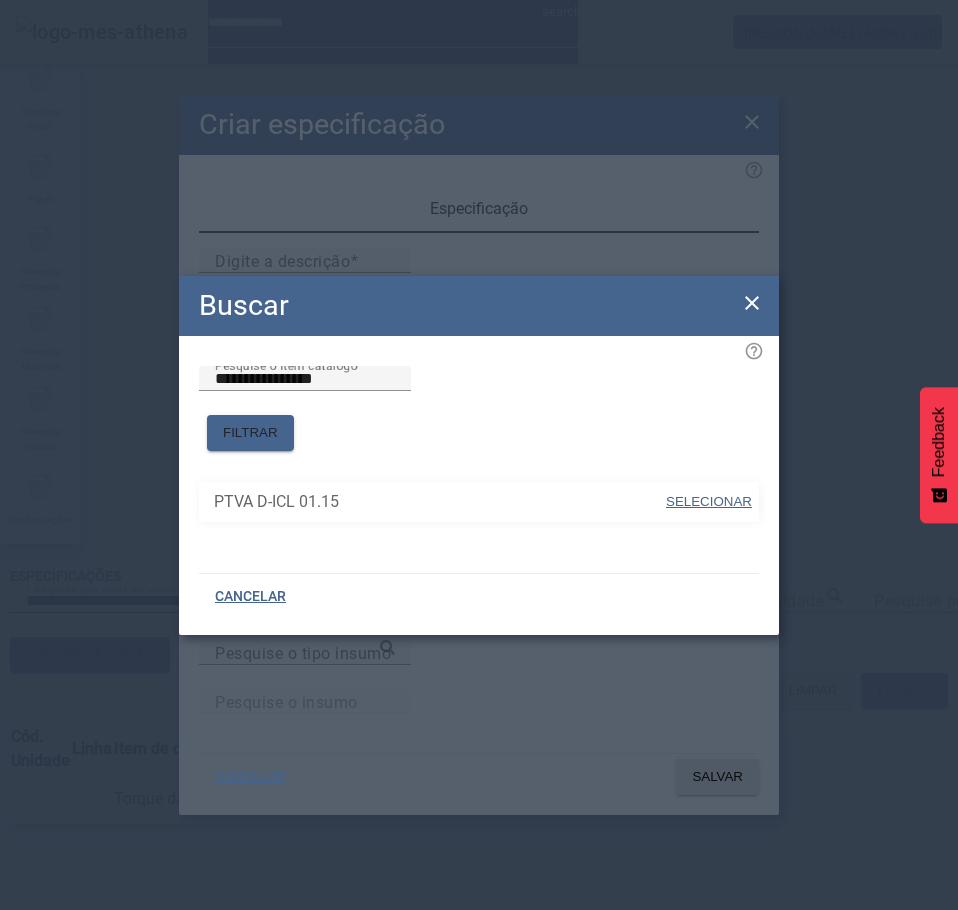 click on "SELECIONAR" at bounding box center (709, 501) 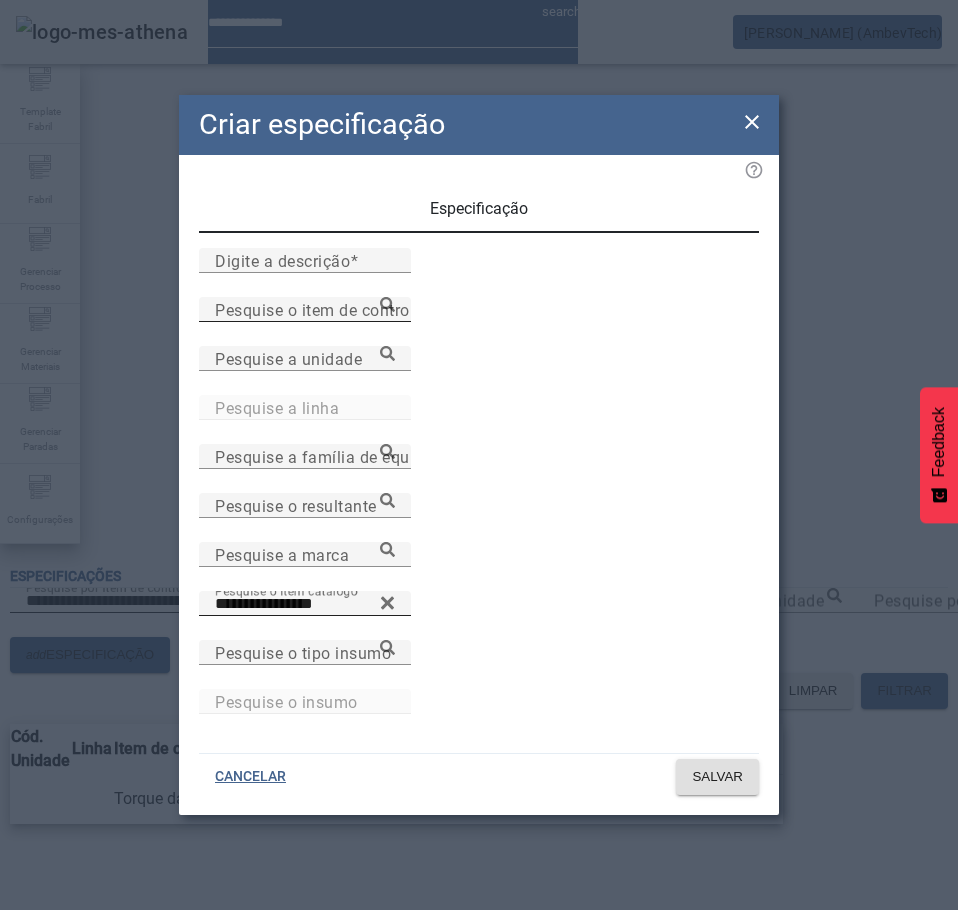 click on "Pesquise o item de controle" at bounding box center (305, 309) 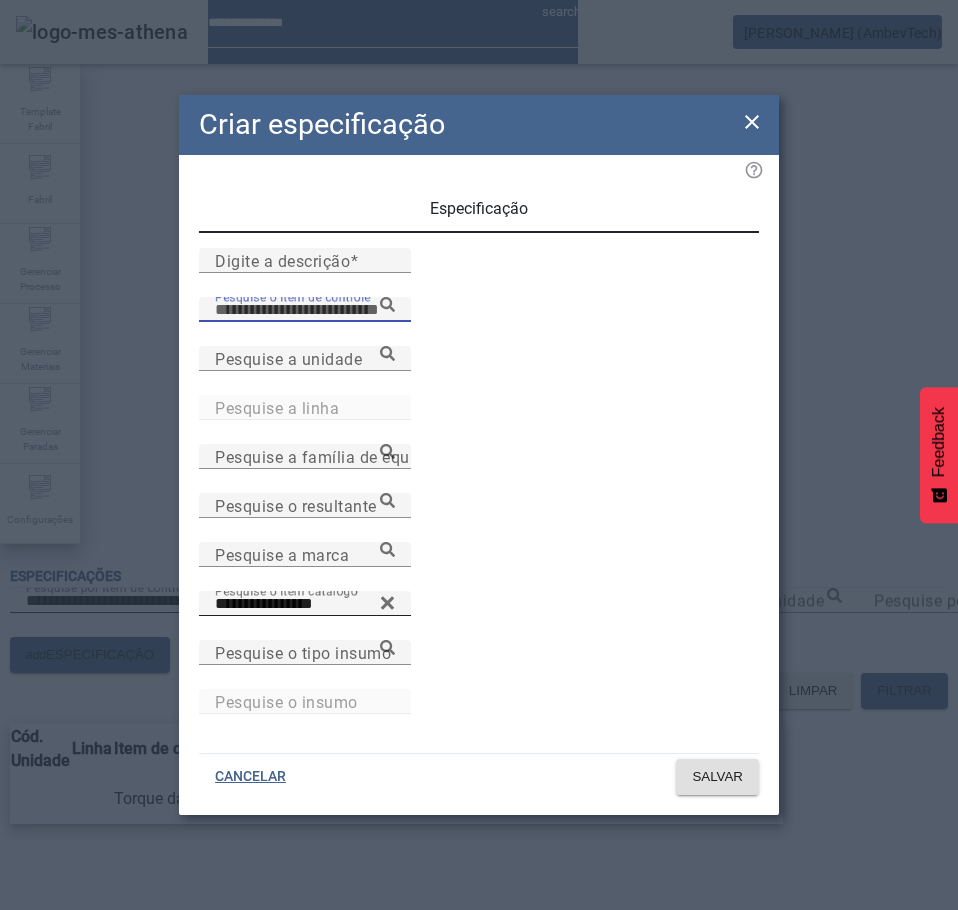 paste on "**********" 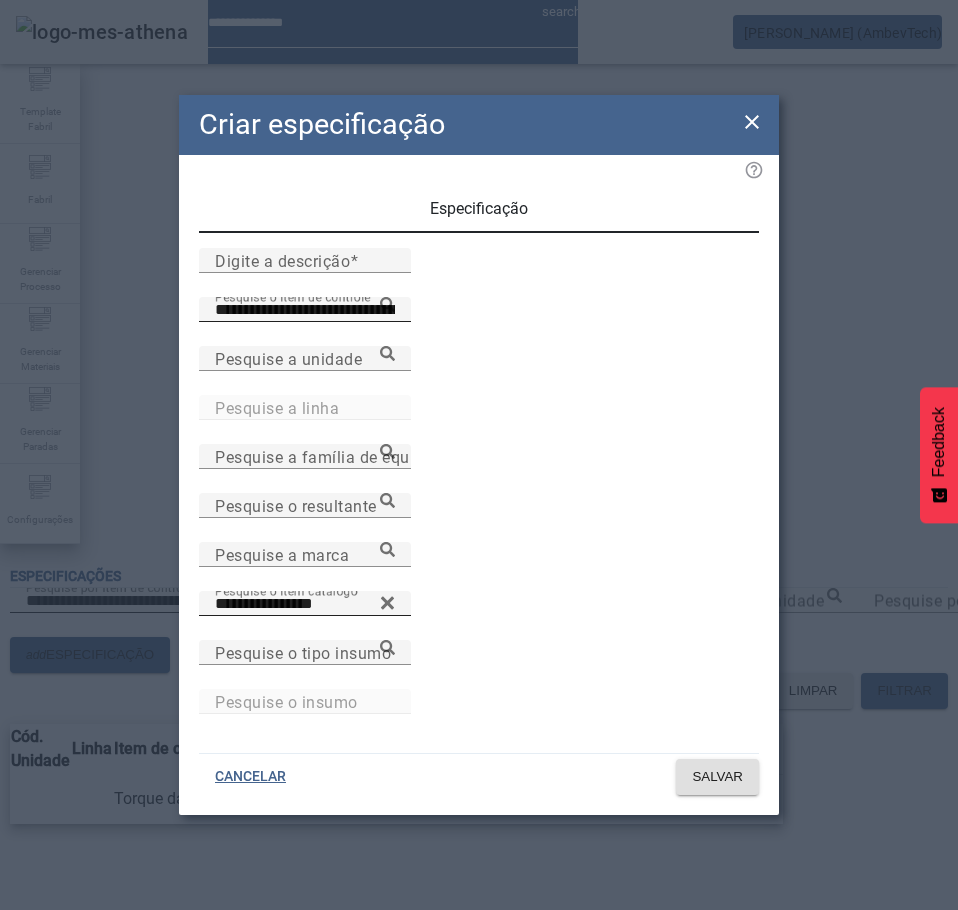 click 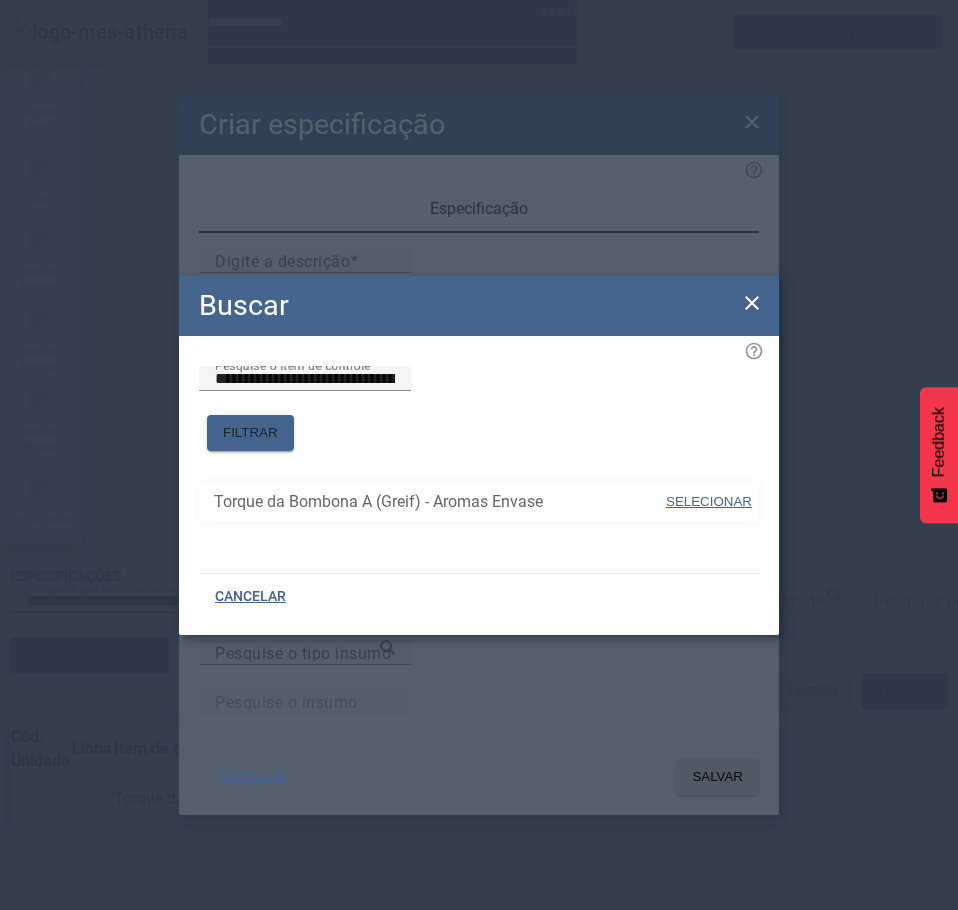 click on "SELECIONAR" at bounding box center (709, 501) 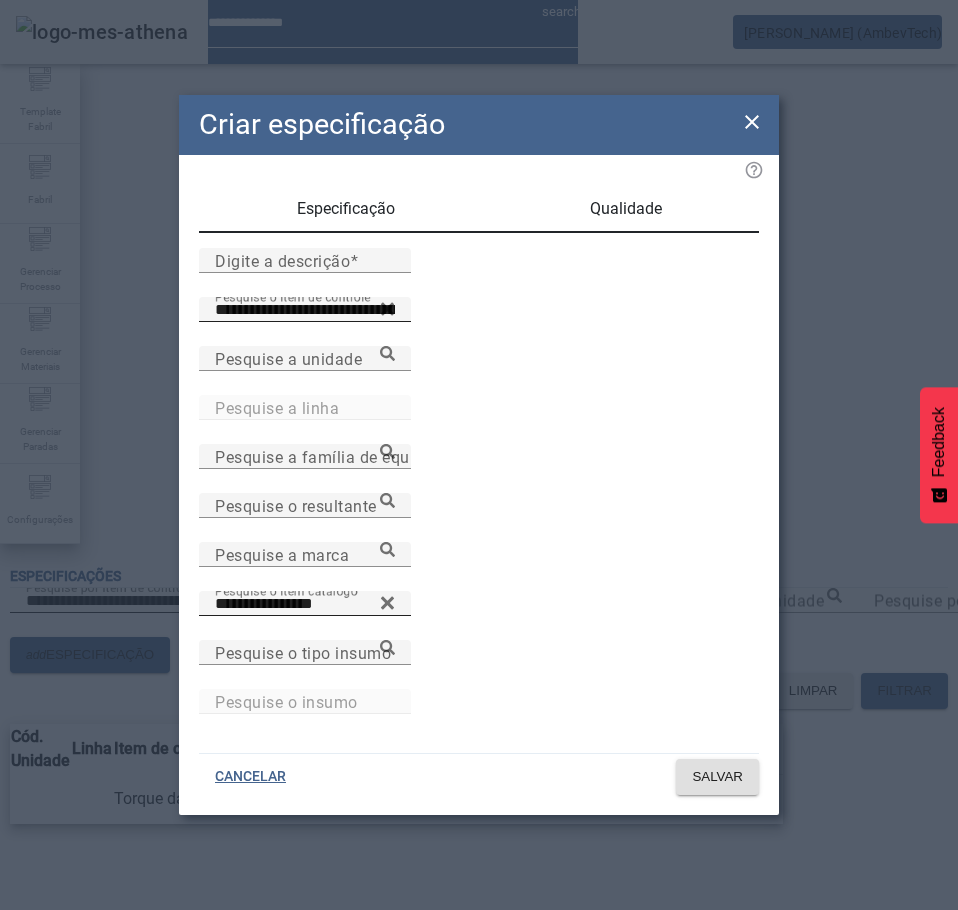 click on "Qualidade" at bounding box center (626, 209) 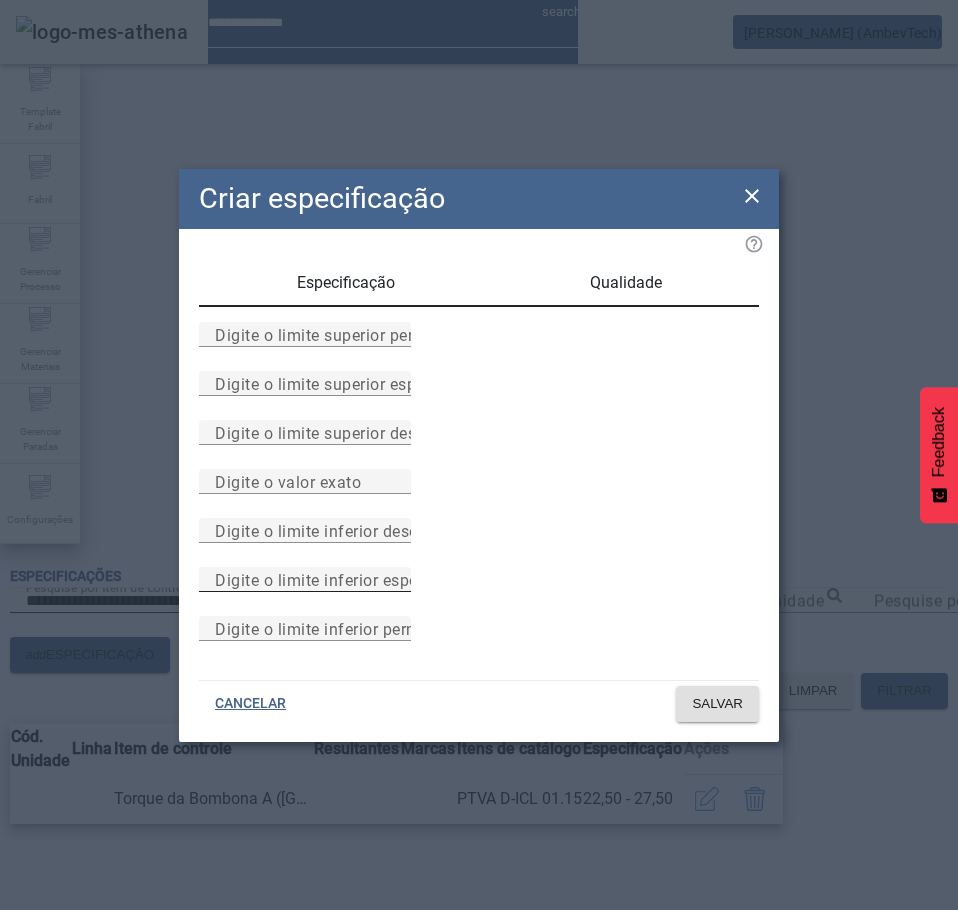 click on "Digite o limite inferior especificado" at bounding box center (305, 580) 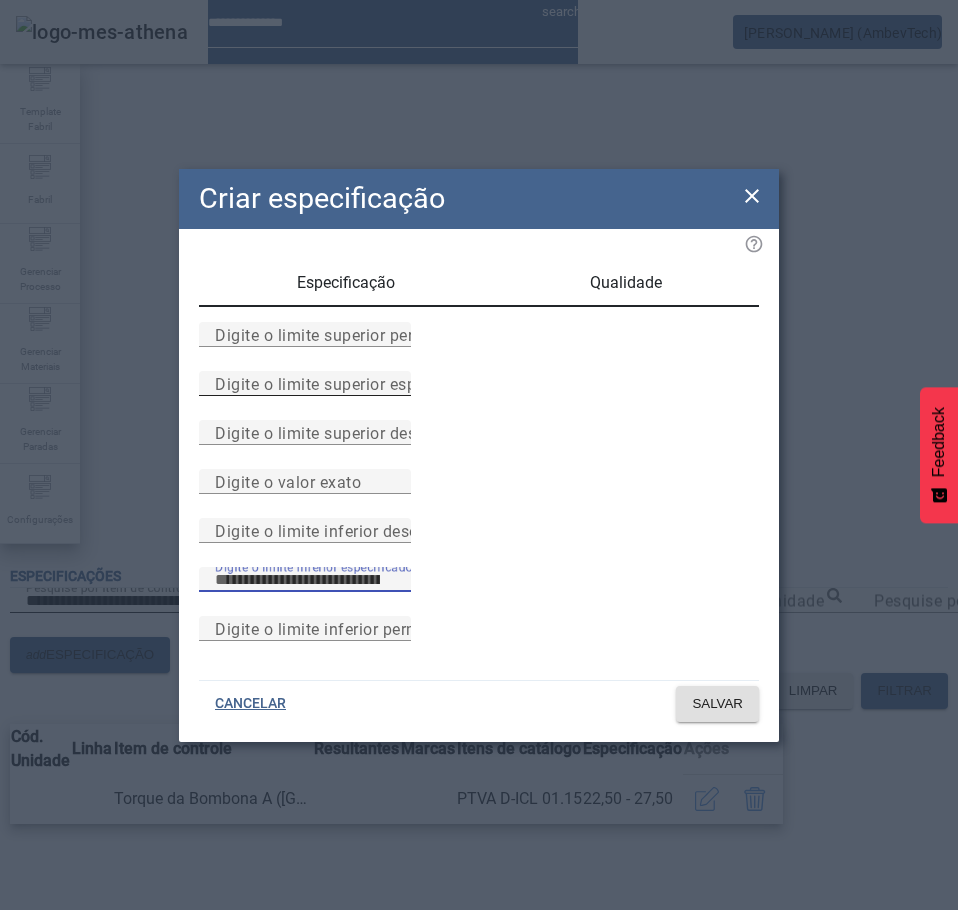 type on "**" 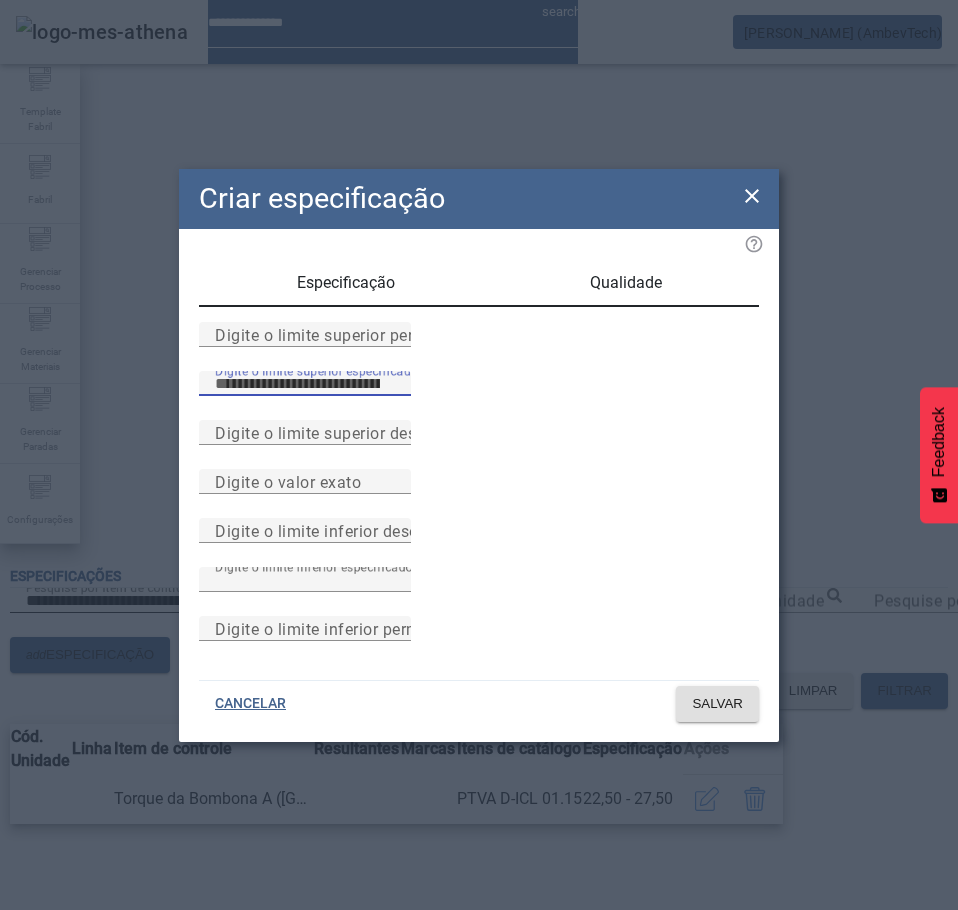 drag, startPoint x: 354, startPoint y: 340, endPoint x: 200, endPoint y: 339, distance: 154.00325 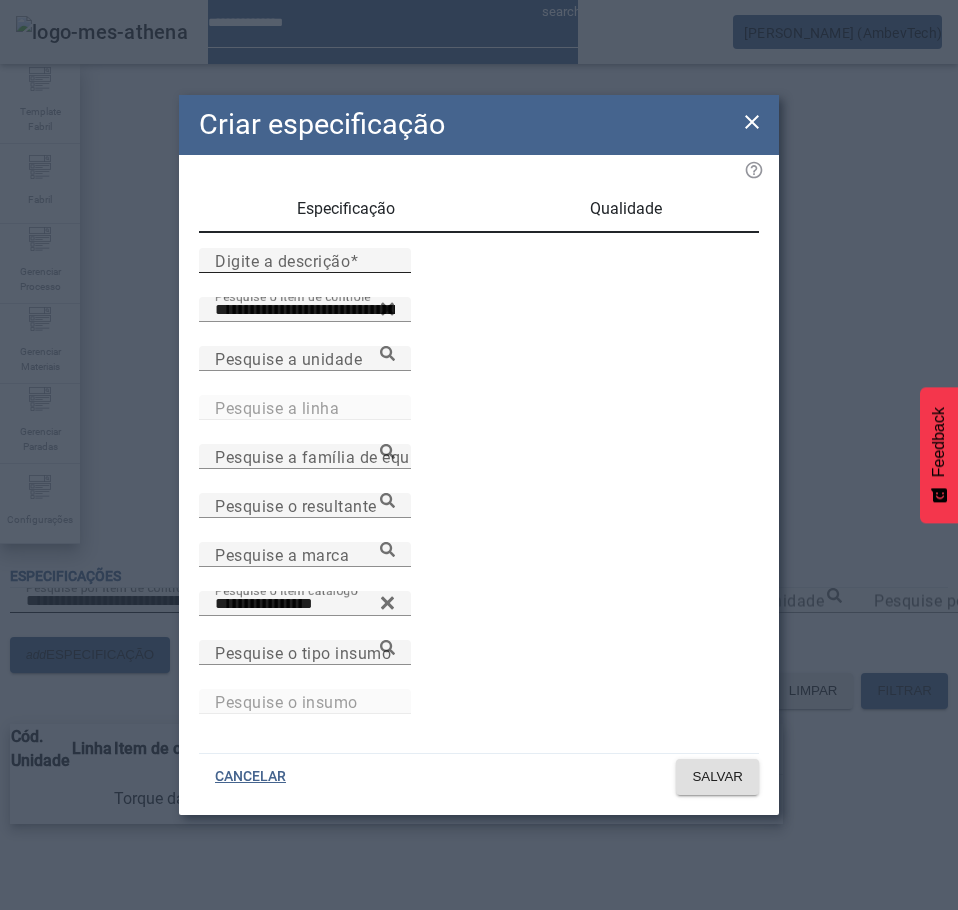 click on "Digite a descrição" at bounding box center [282, 260] 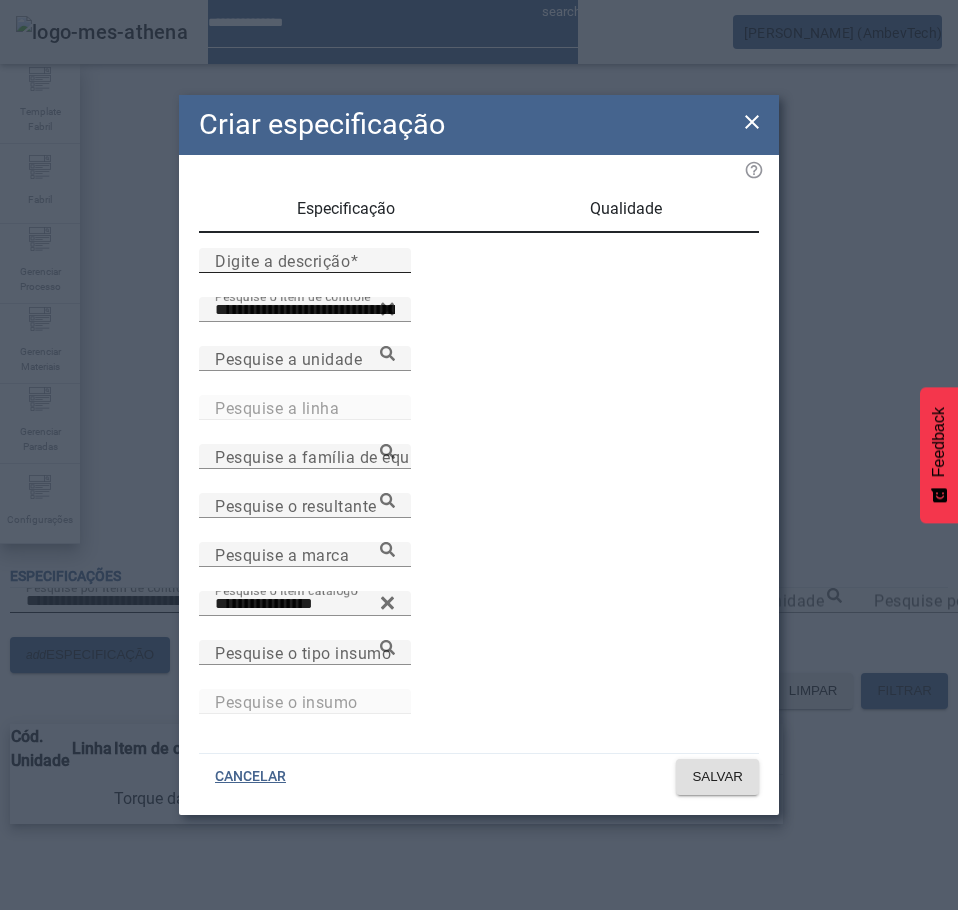 click on "Digite a descrição" at bounding box center [305, 261] 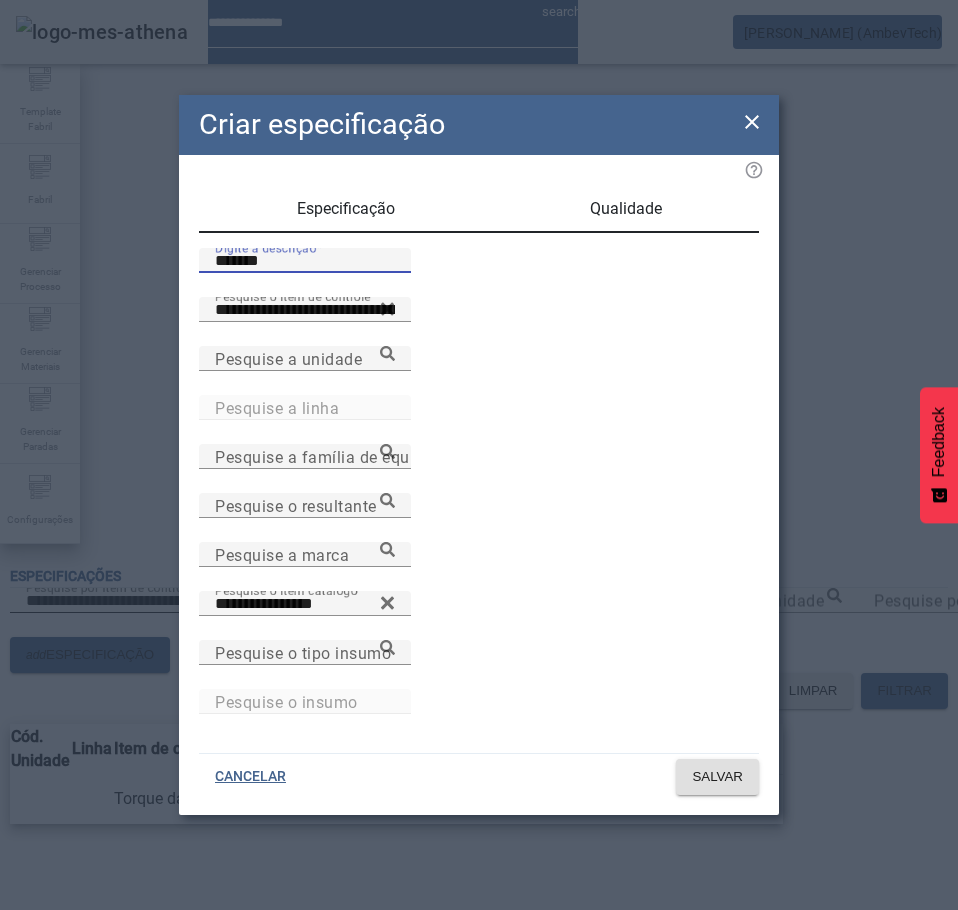 type on "*******" 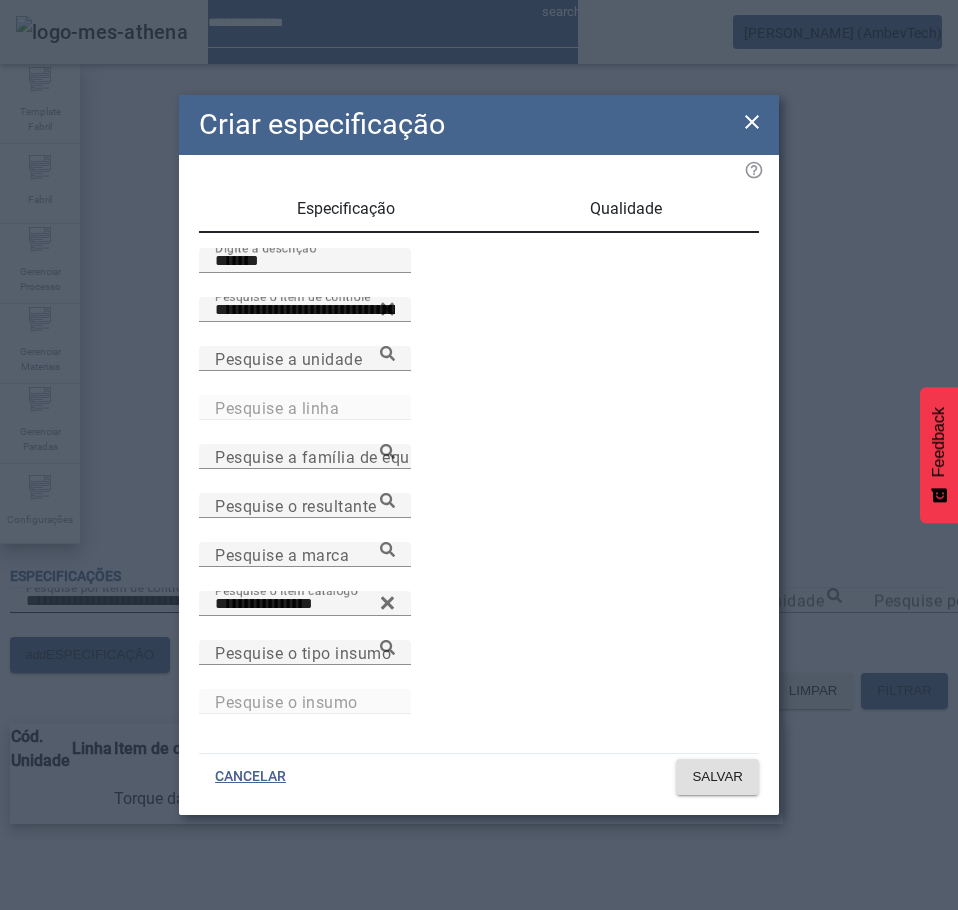 click on "Qualidade" at bounding box center [625, 209] 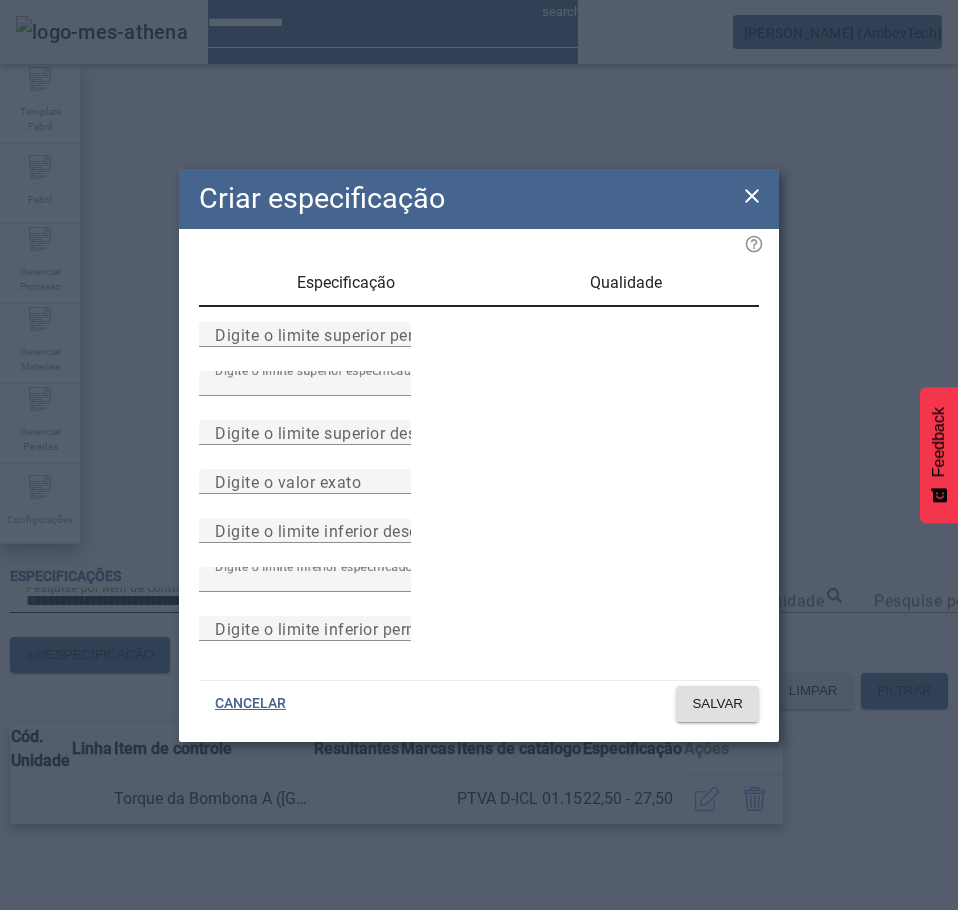 click on "Especificação" at bounding box center (346, 283) 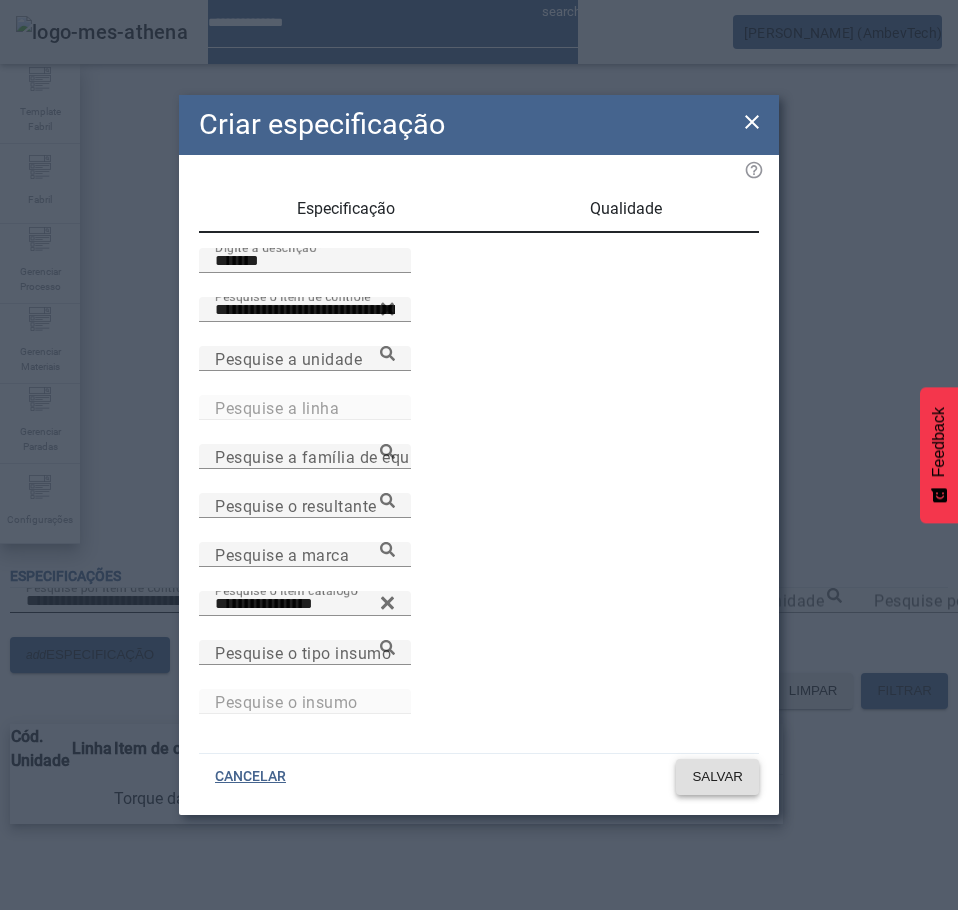 click on "SALVAR" 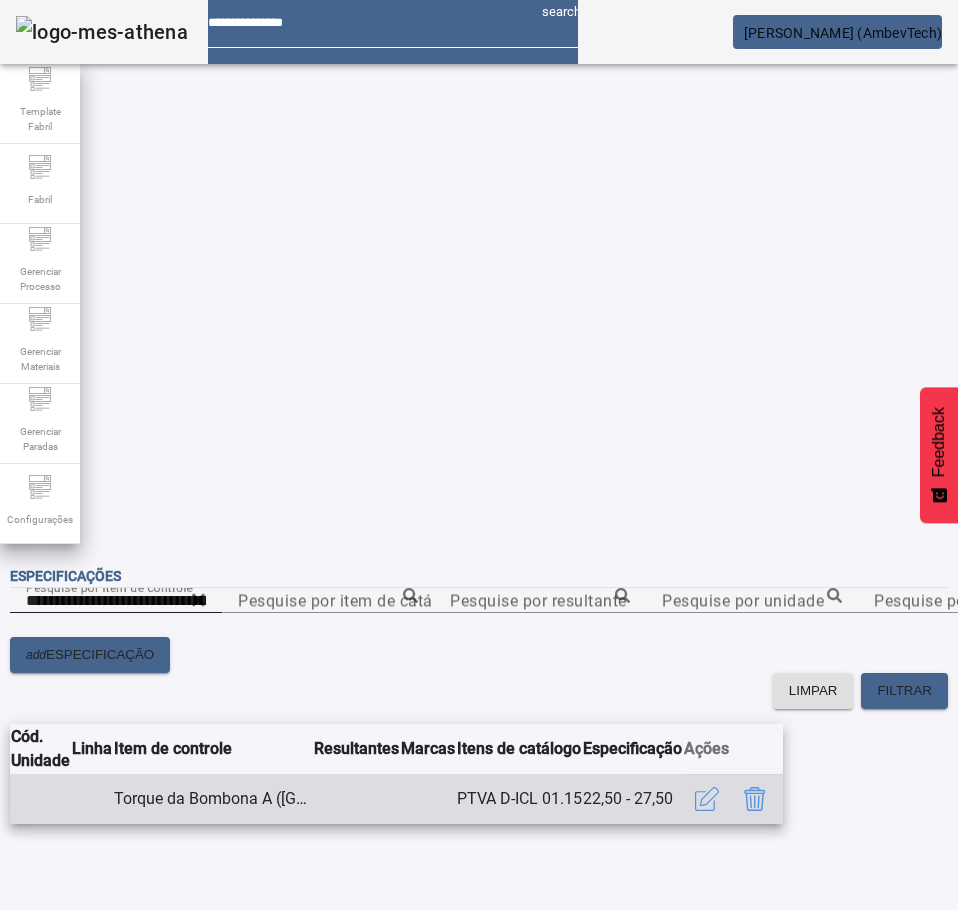 click on "PTVA D-ICL 01.15" at bounding box center [519, 799] 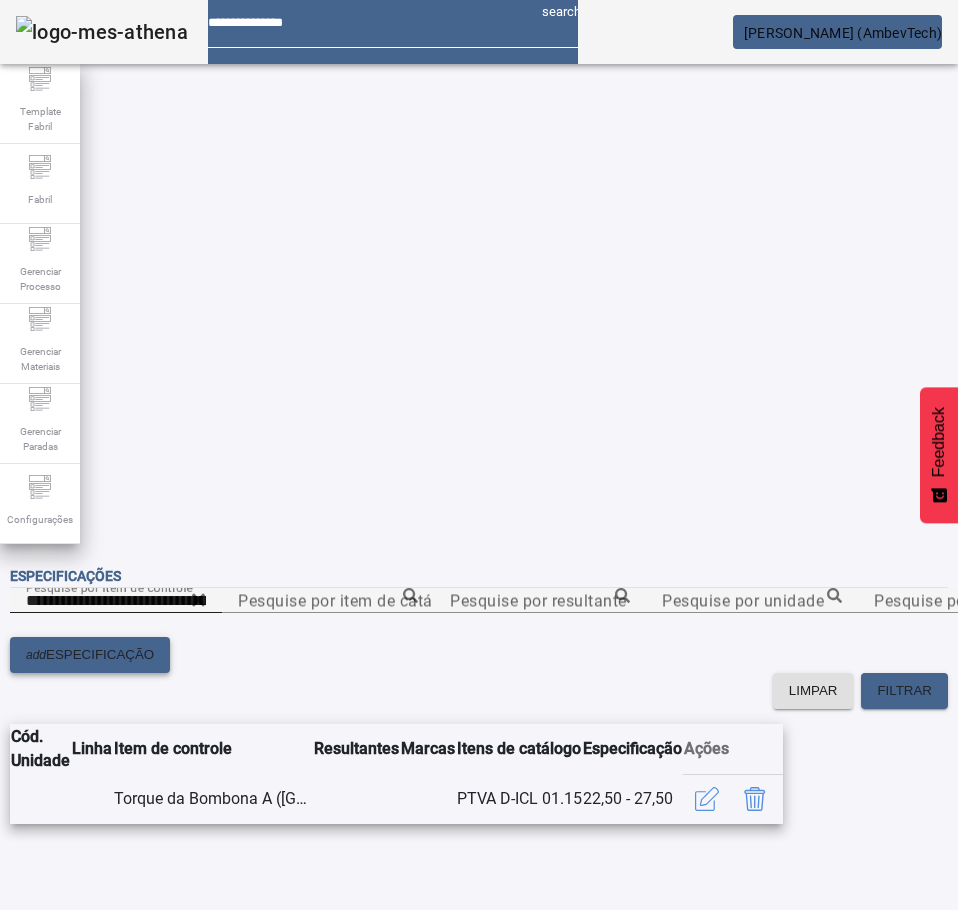 click on "ESPECIFICAÇÃO" 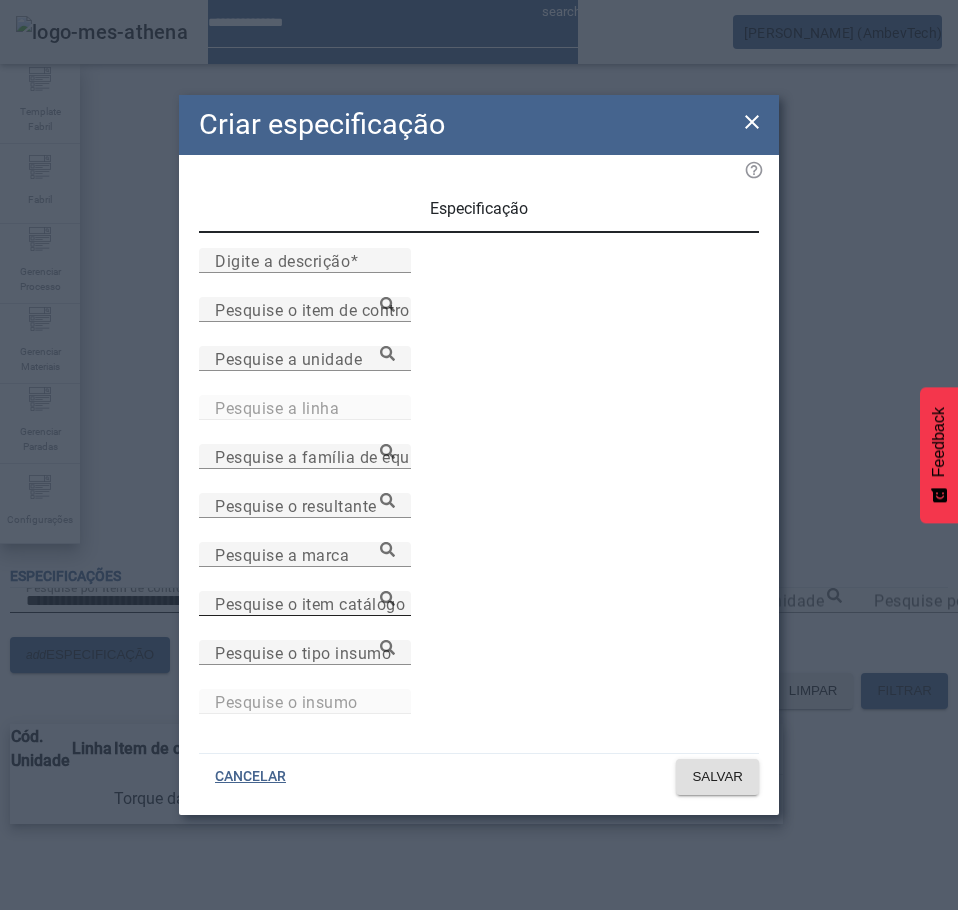 click on "Pesquise o item catálogo" at bounding box center [310, 603] 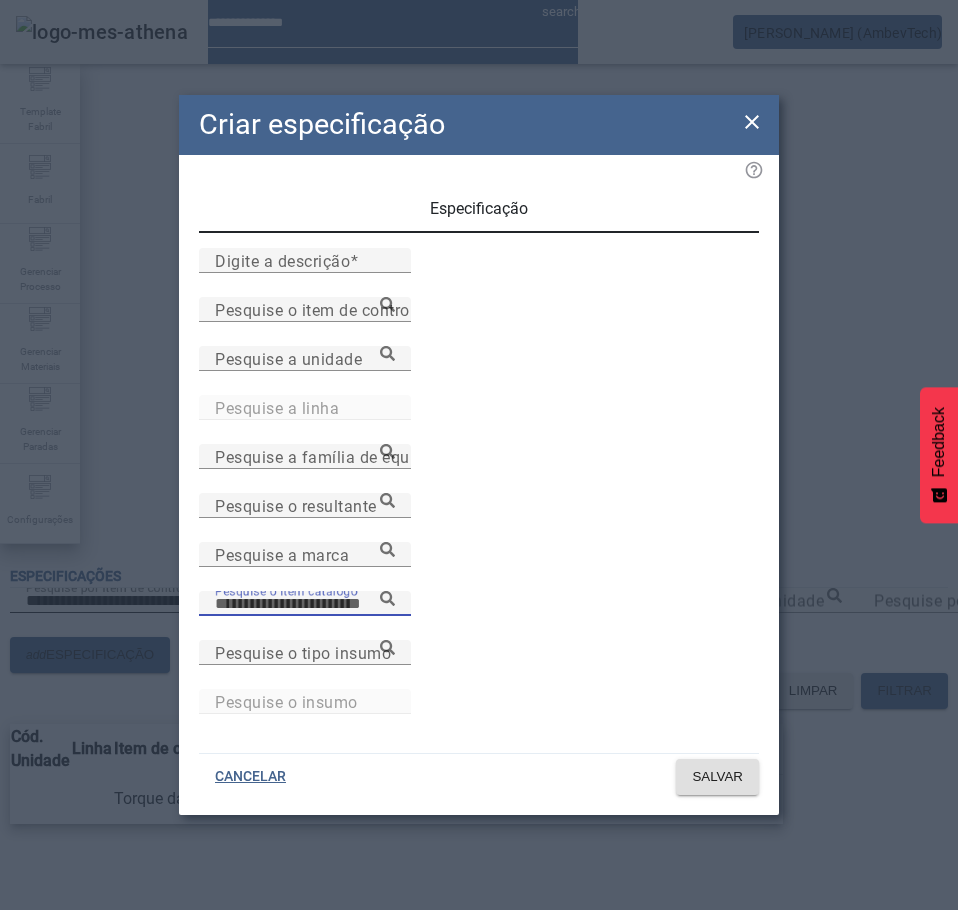 paste on "**********" 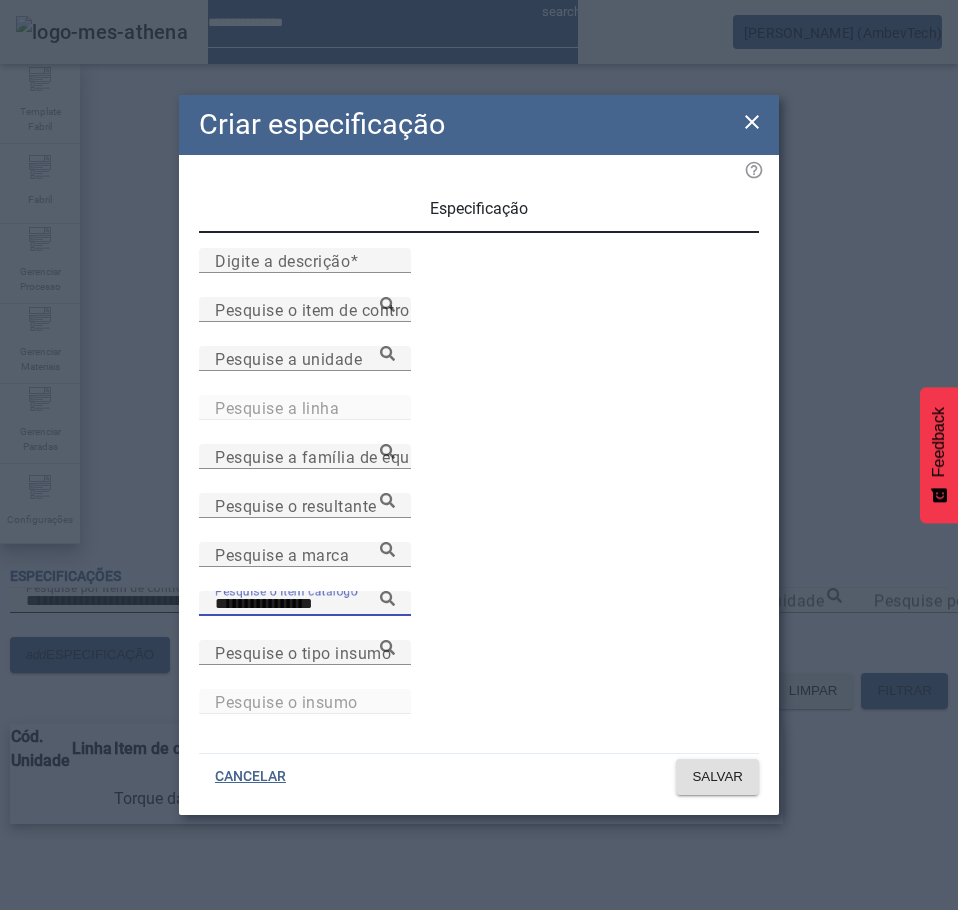 click 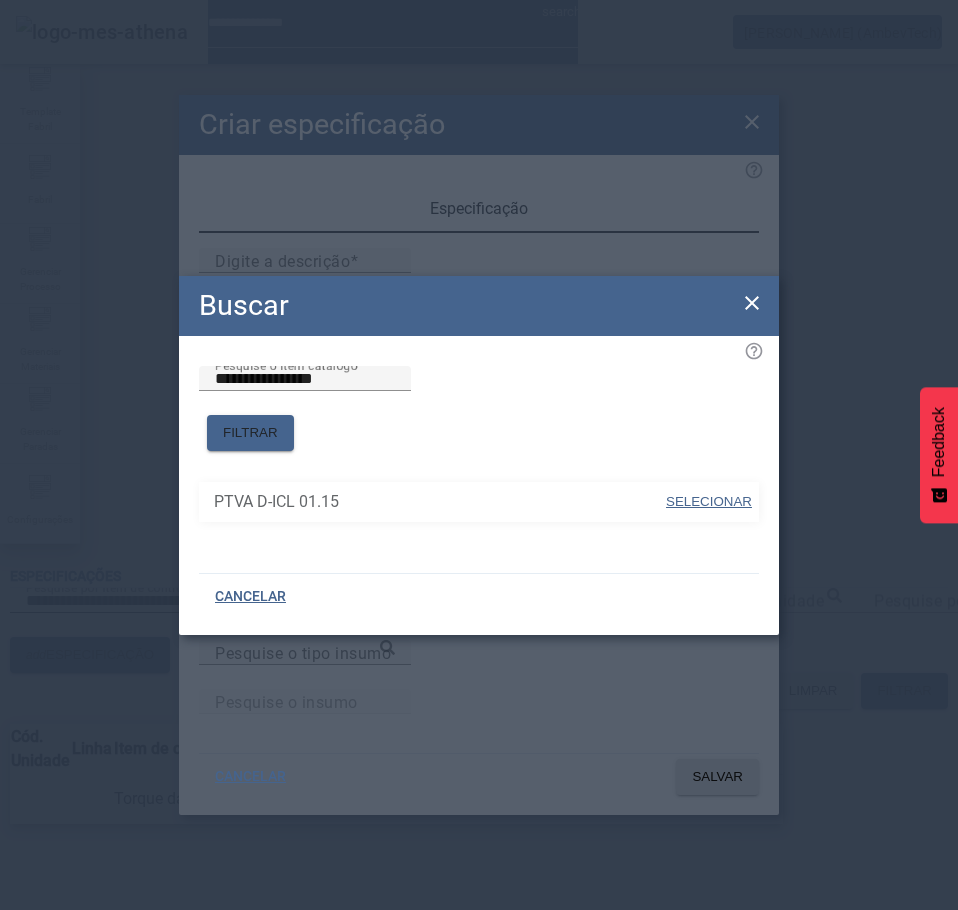 click on "SELECIONAR" at bounding box center (709, 502) 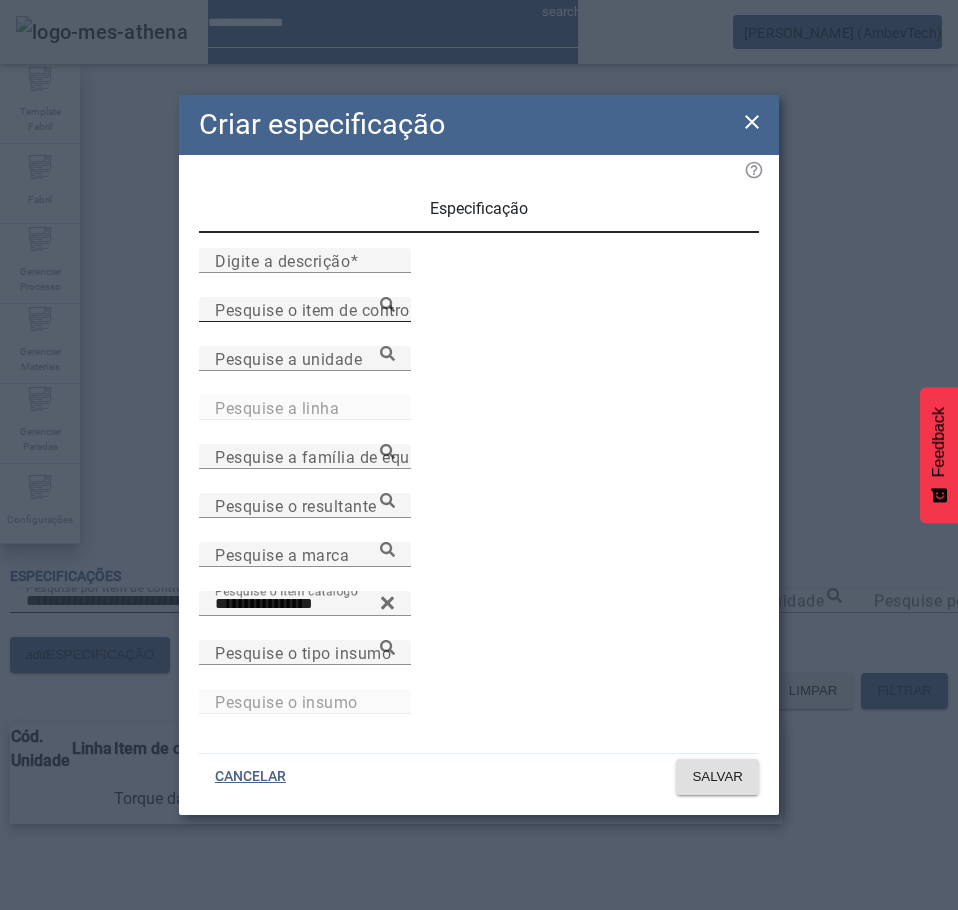 click on "Pesquise o item de controle" at bounding box center [305, 310] 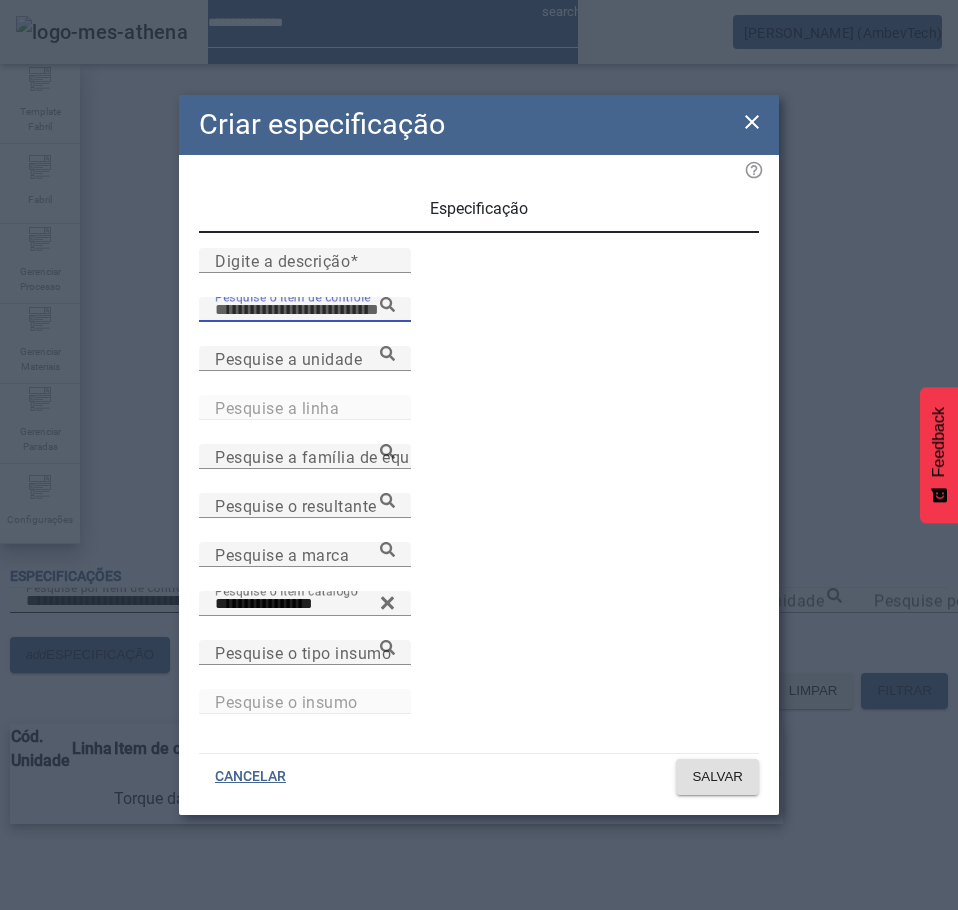 paste on "**********" 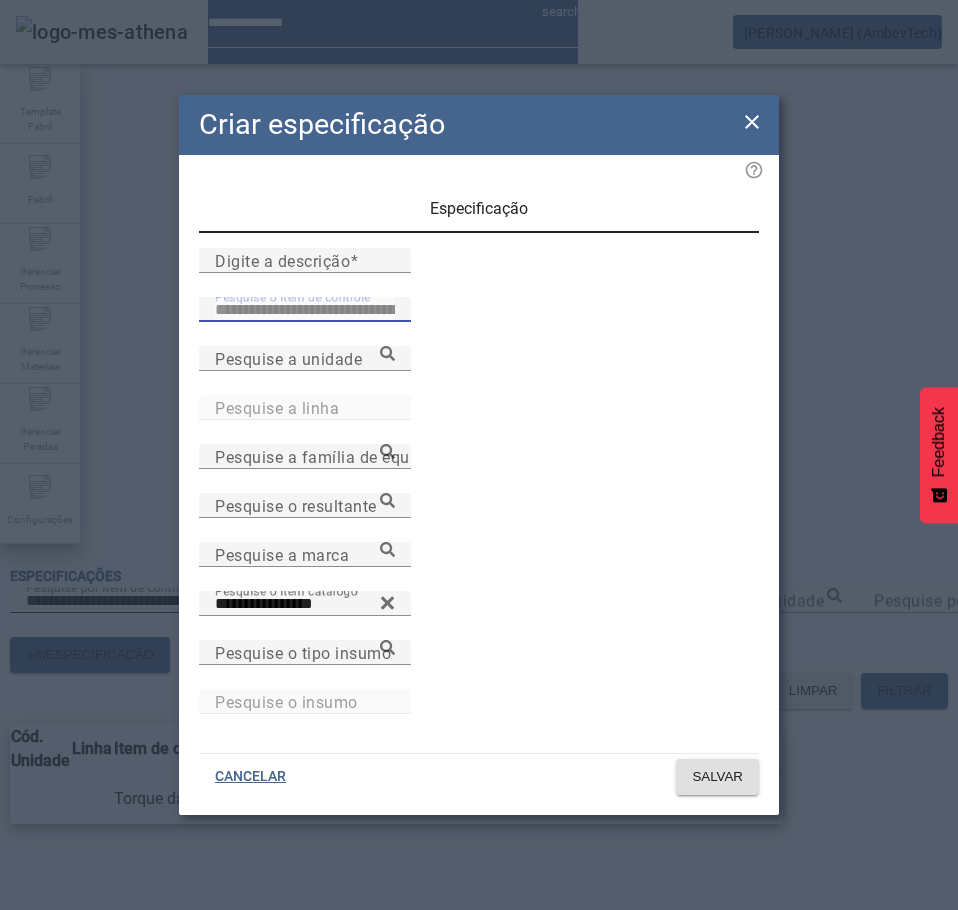 type on "**********" 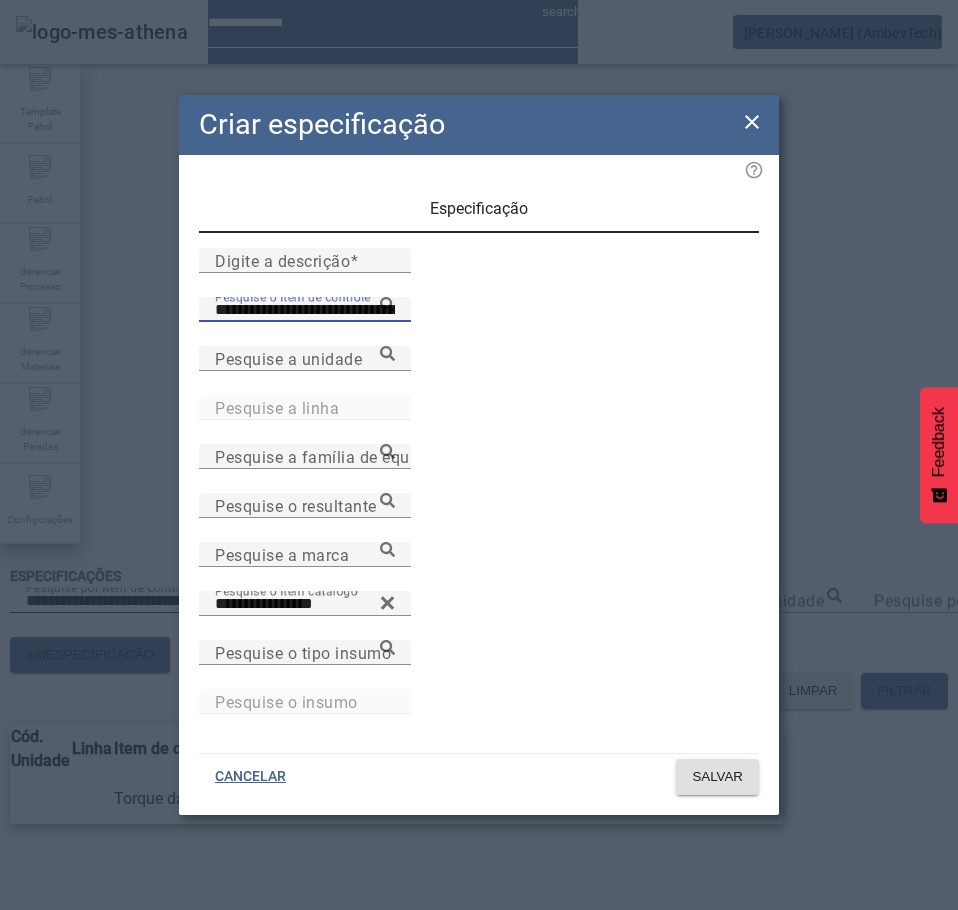 click on "Torque da Bombona C (Greif) - Aromas Envase" at bounding box center [280, 1134] 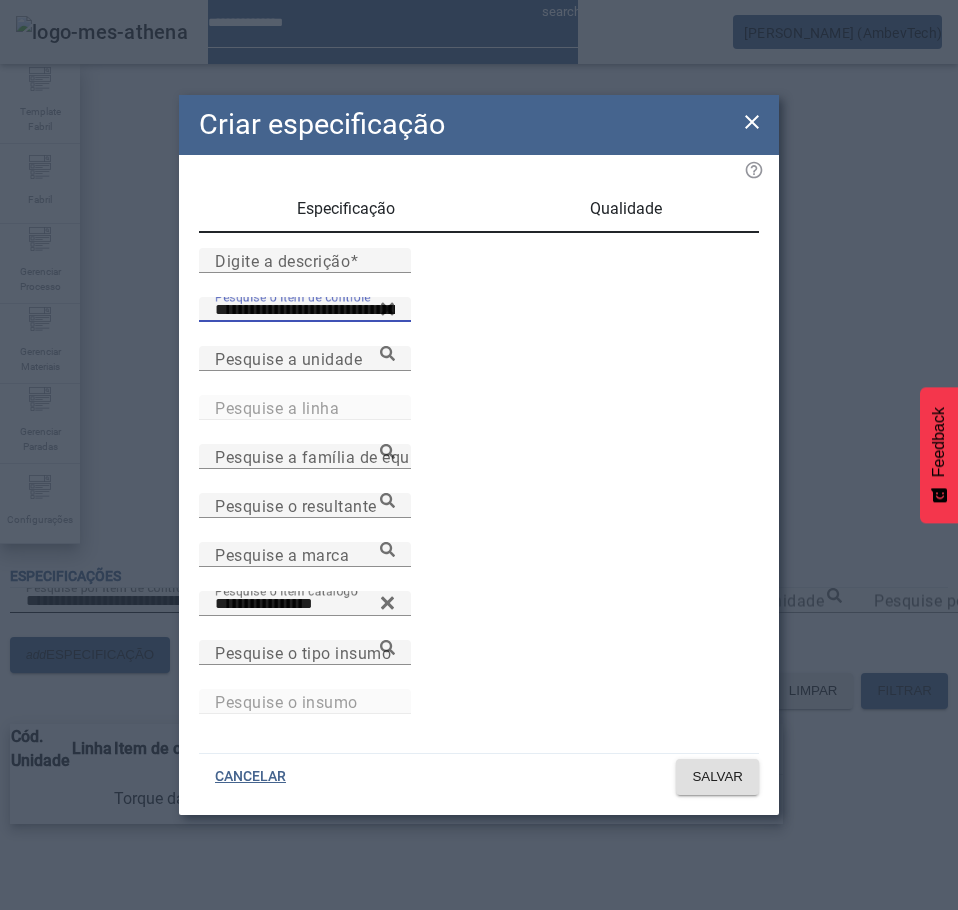 click on "Qualidade" at bounding box center (626, 209) 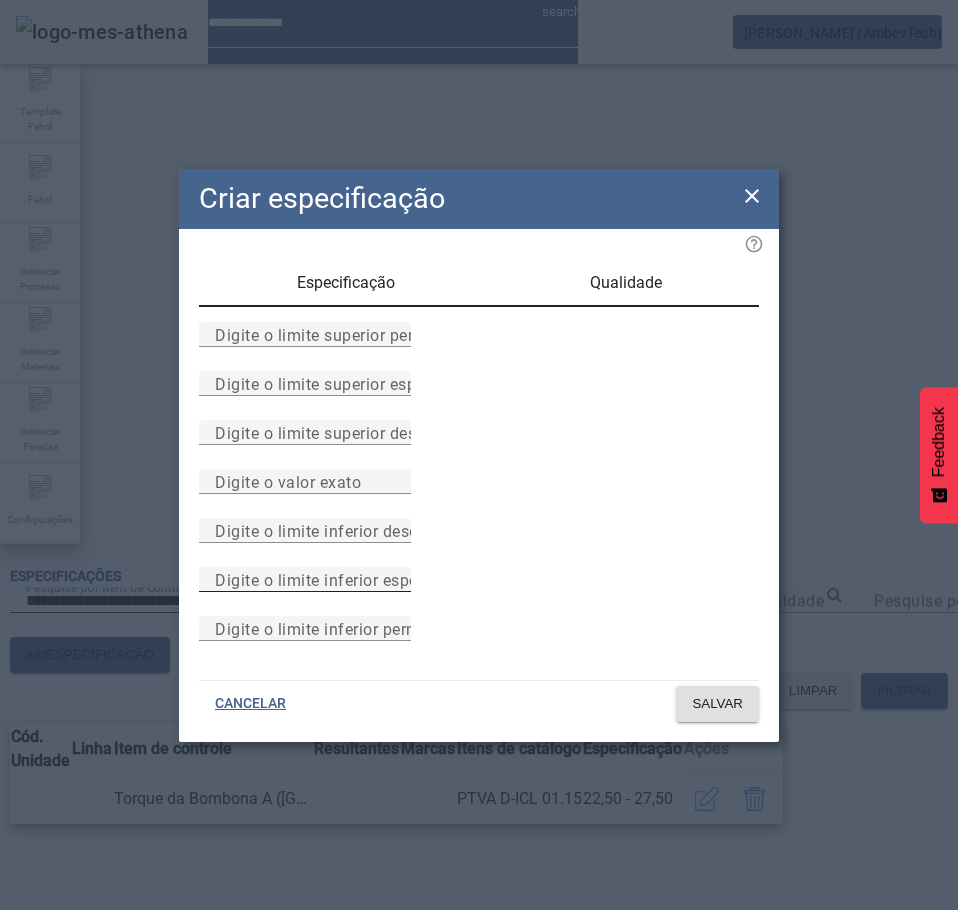 click on "Digite o limite inferior especificado" at bounding box center [305, 579] 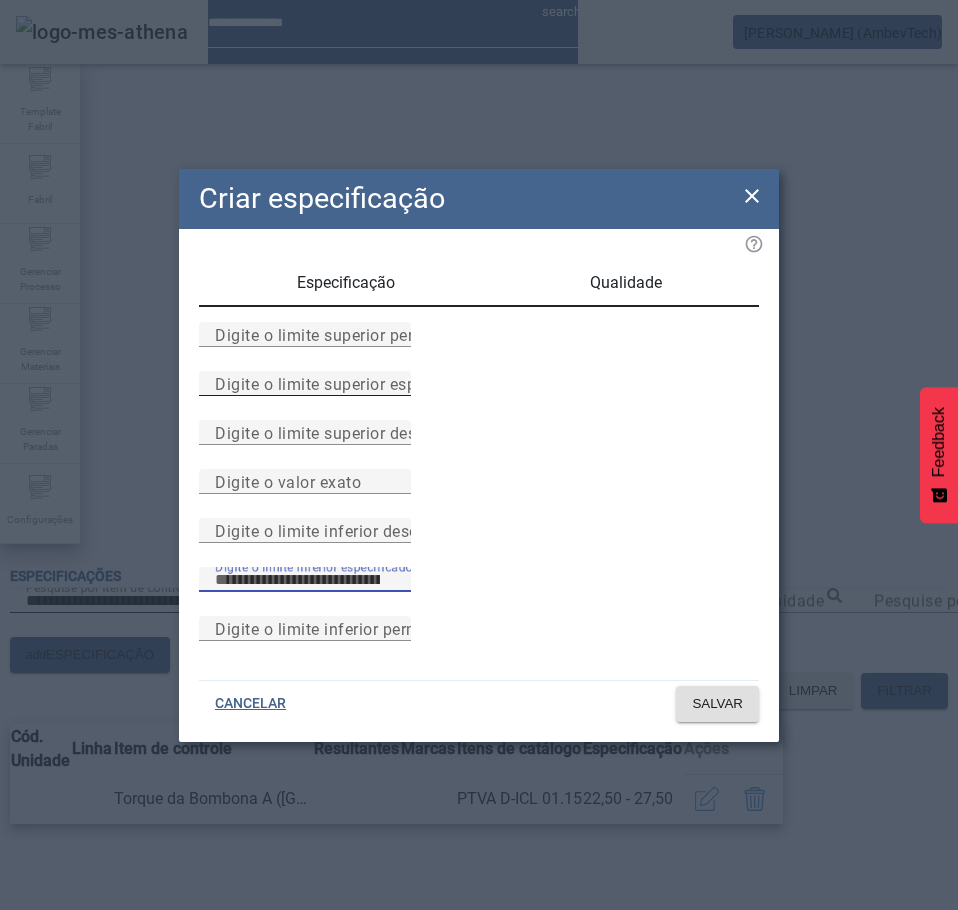 type on "**" 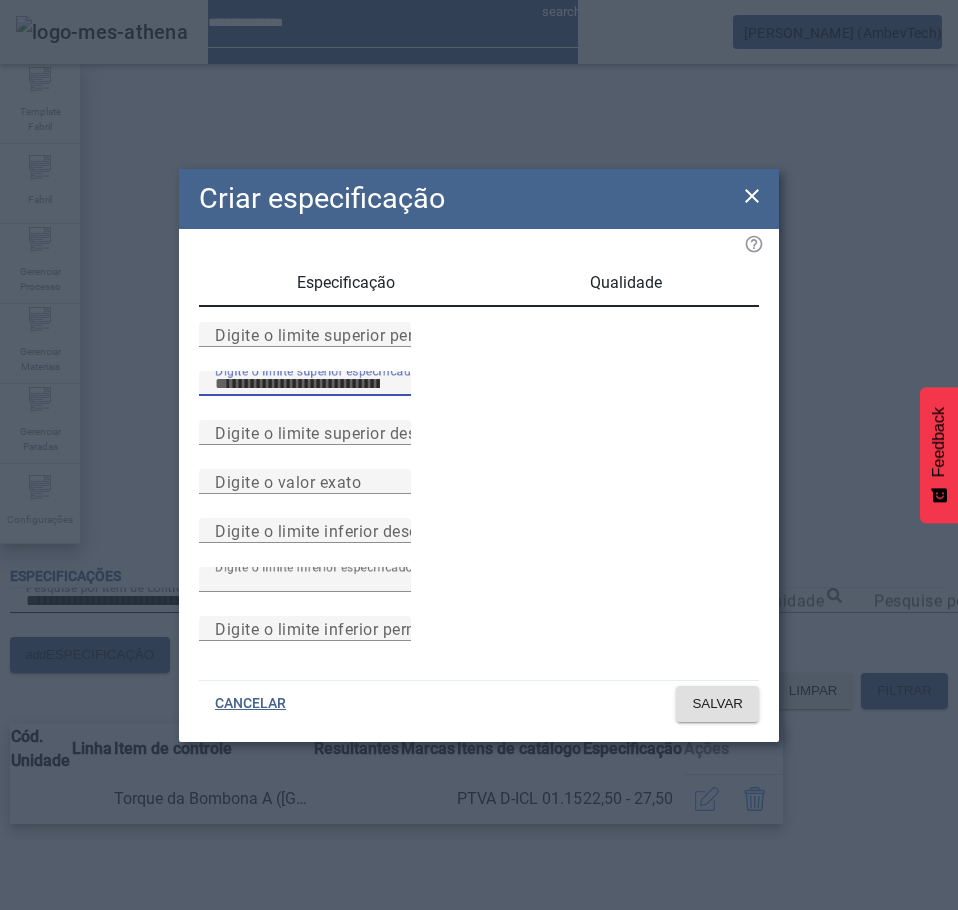 type on "**" 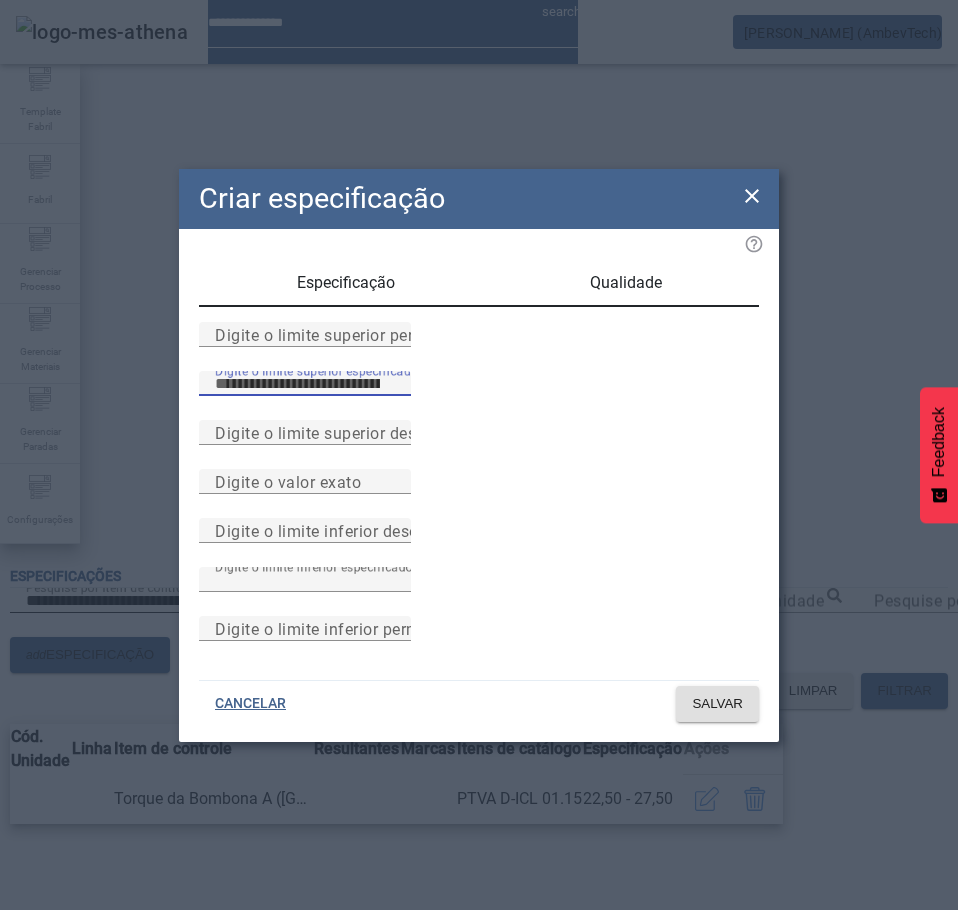 click on "Digite o limite superior permitido Digite o limite superior especificado ** Digite o limite superior desejado Digite o valor exato Digite o limite inferior desejado Digite o limite inferior especificado ** Digite o limite inferior permitido" at bounding box center [479, 486] 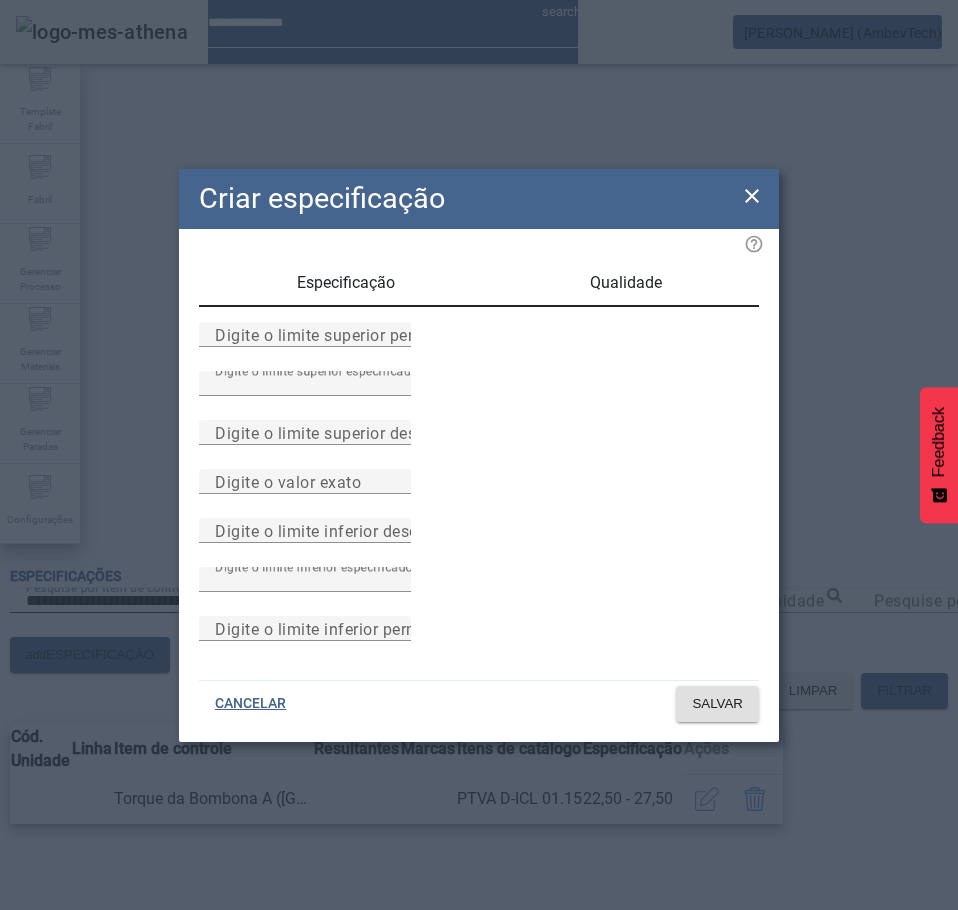 click on "Especificação" at bounding box center [346, 283] 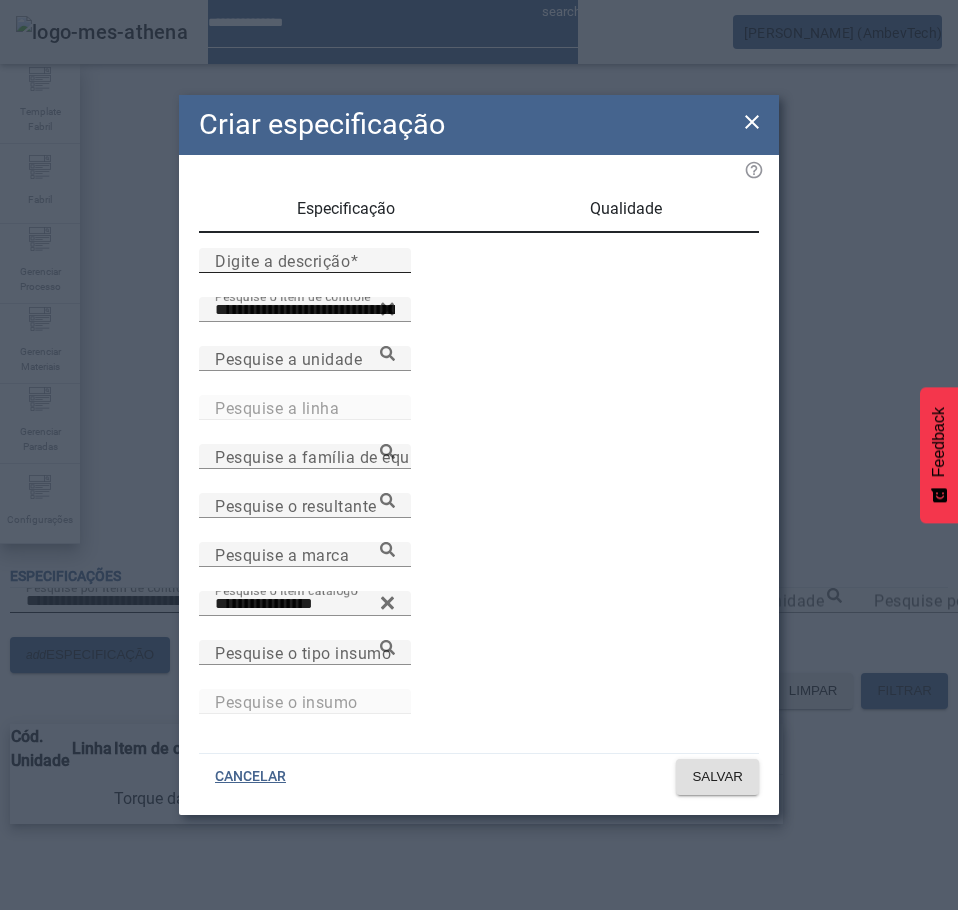 click on "Digite a descrição" at bounding box center [282, 260] 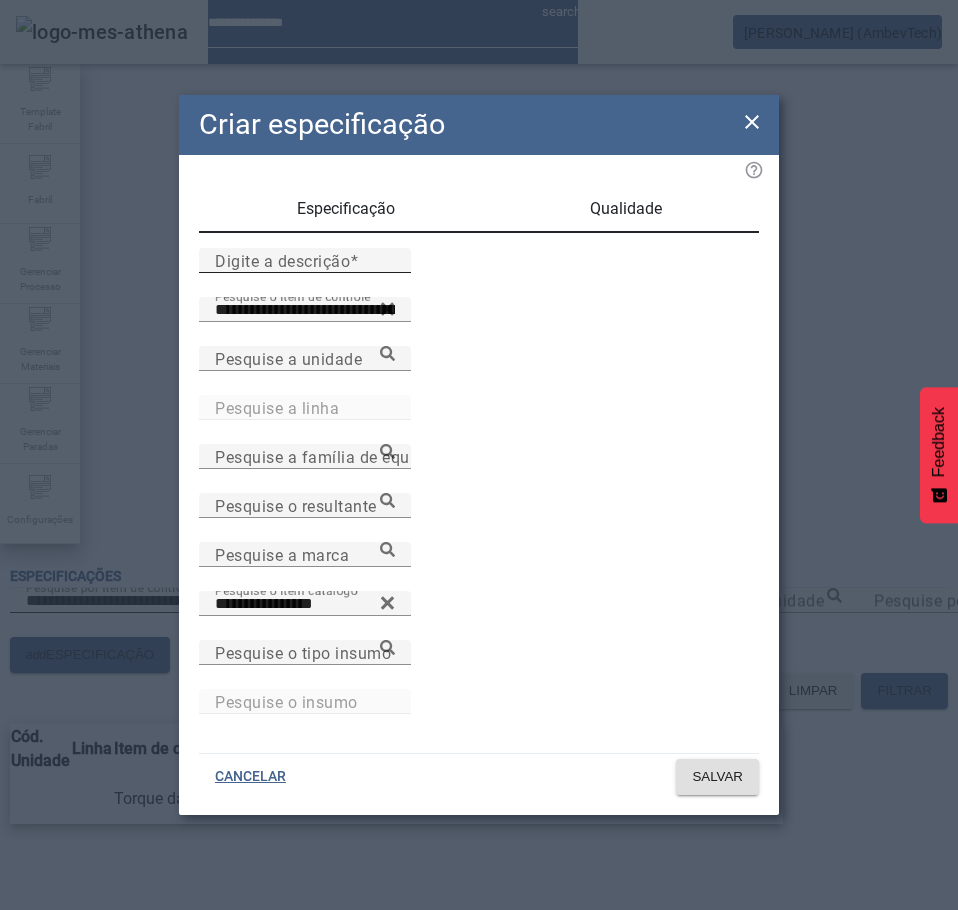click on "Digite a descrição" at bounding box center (305, 261) 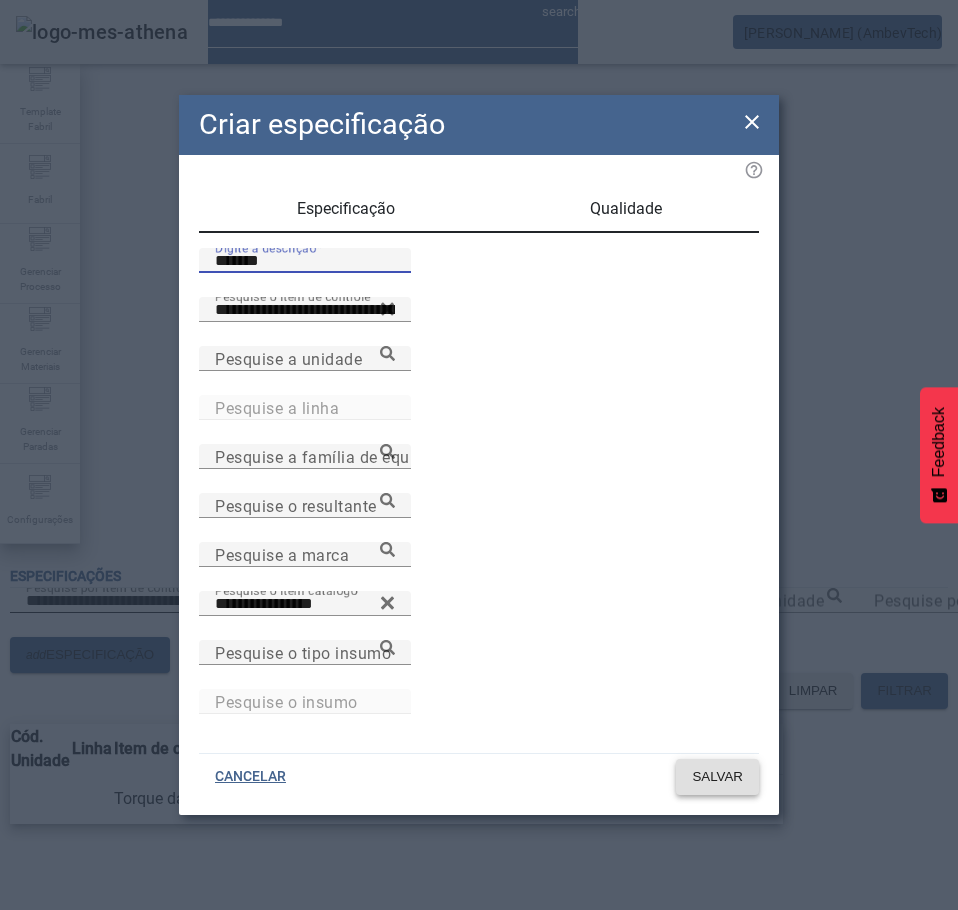 type on "*******" 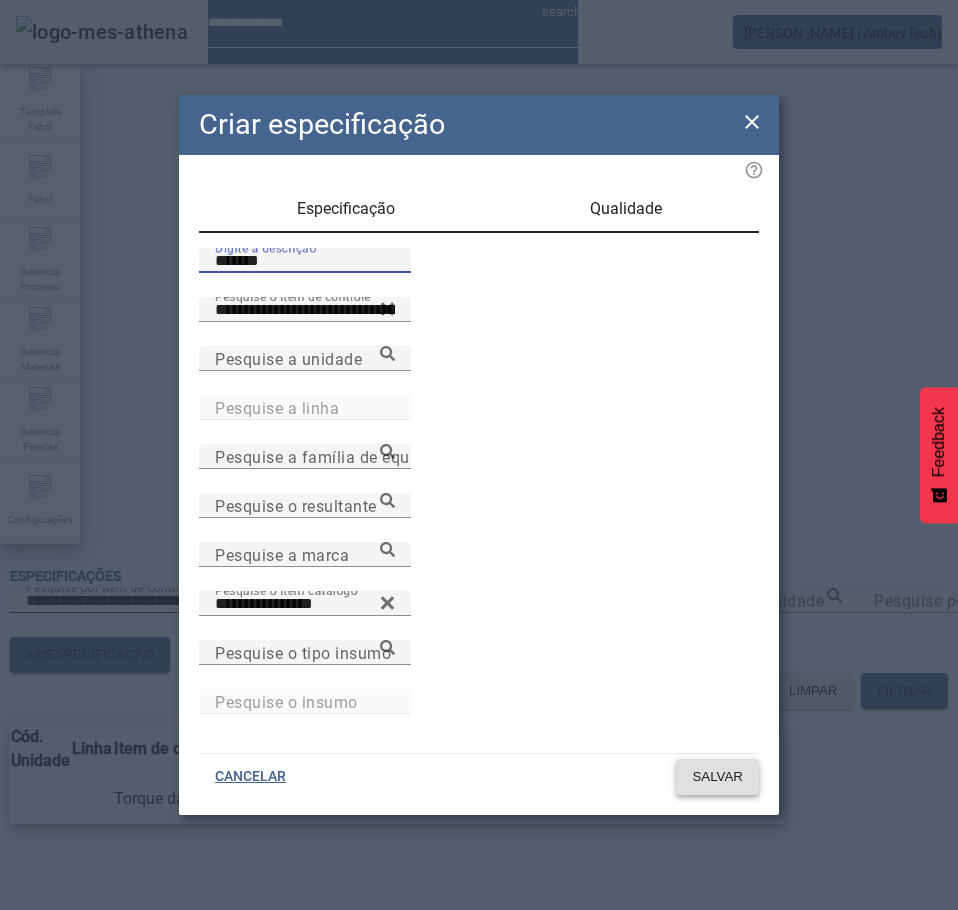 click 